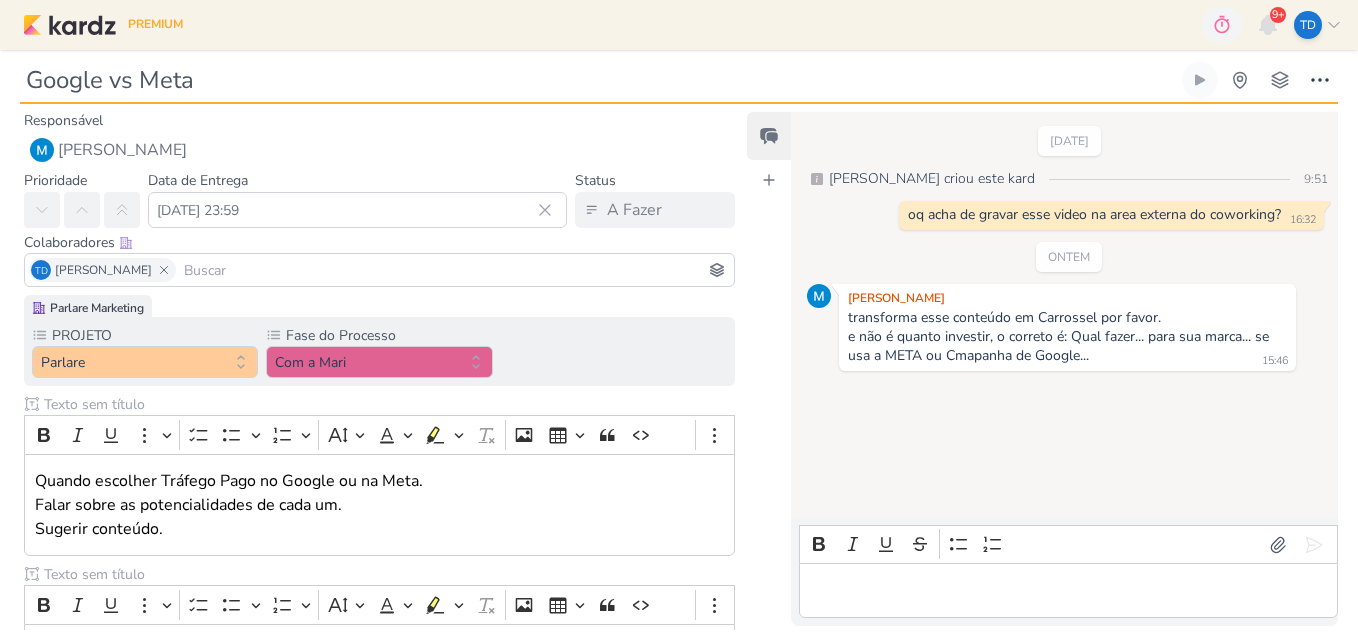 scroll, scrollTop: 0, scrollLeft: 0, axis: both 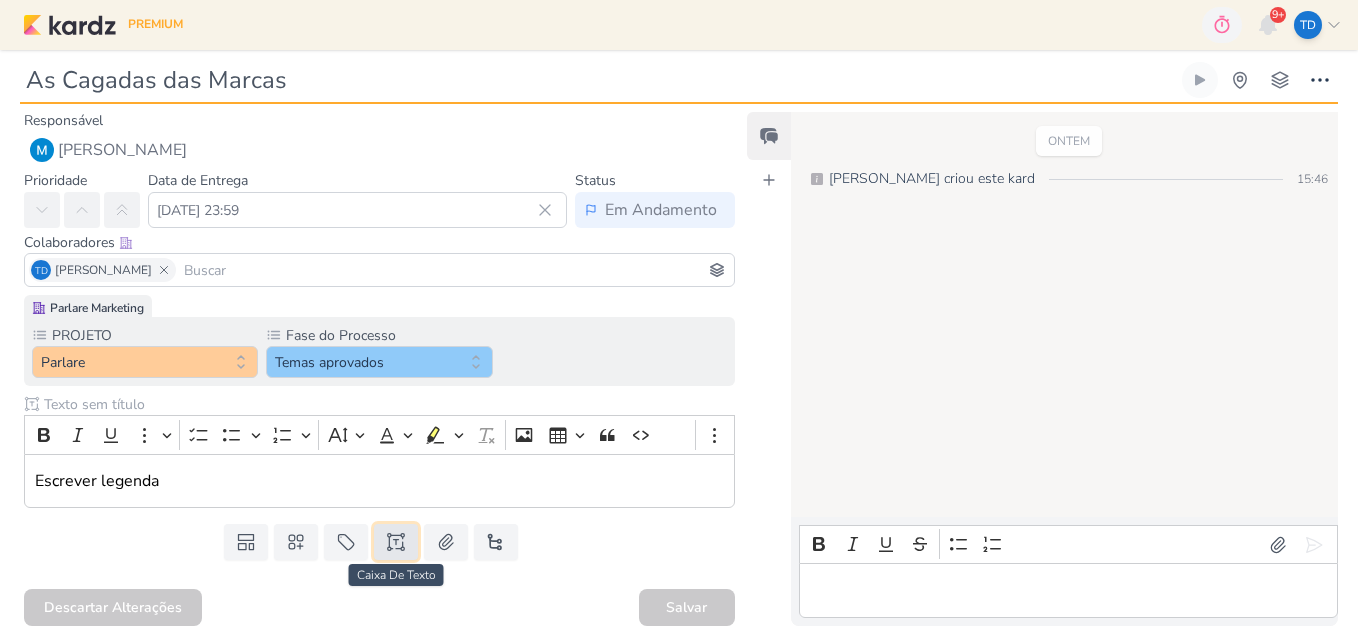 click 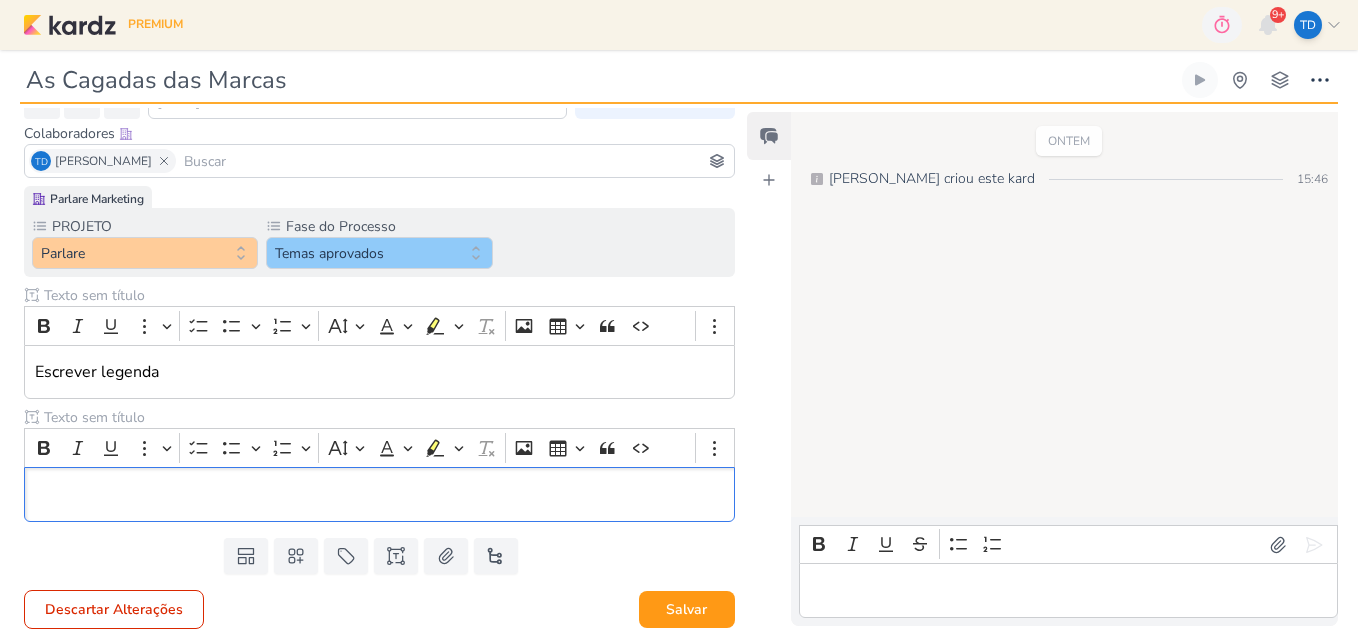 scroll, scrollTop: 112, scrollLeft: 0, axis: vertical 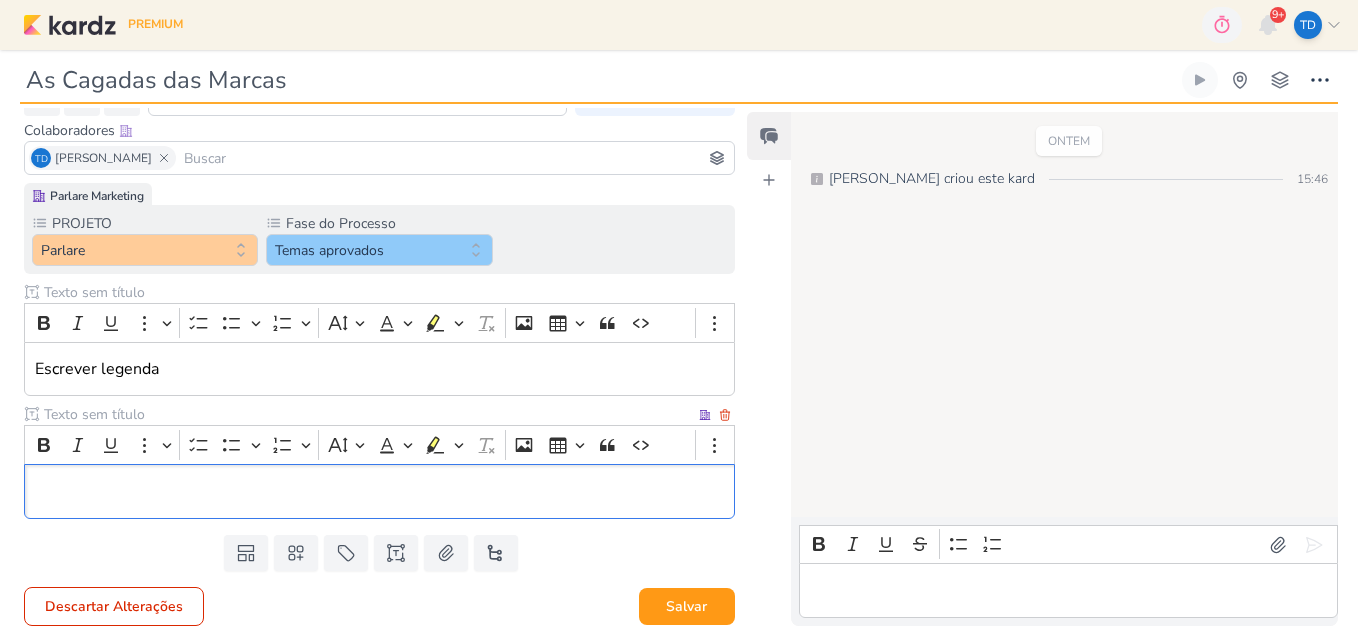 click at bounding box center [367, 414] 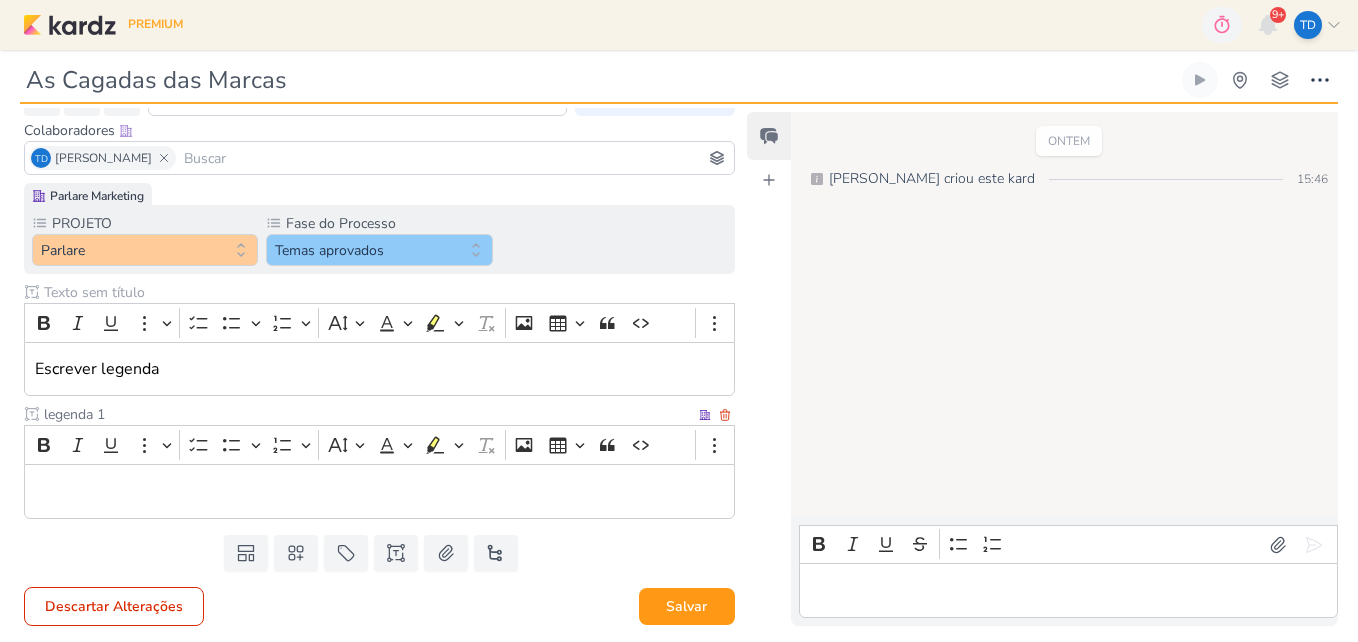 type on "legenda 1" 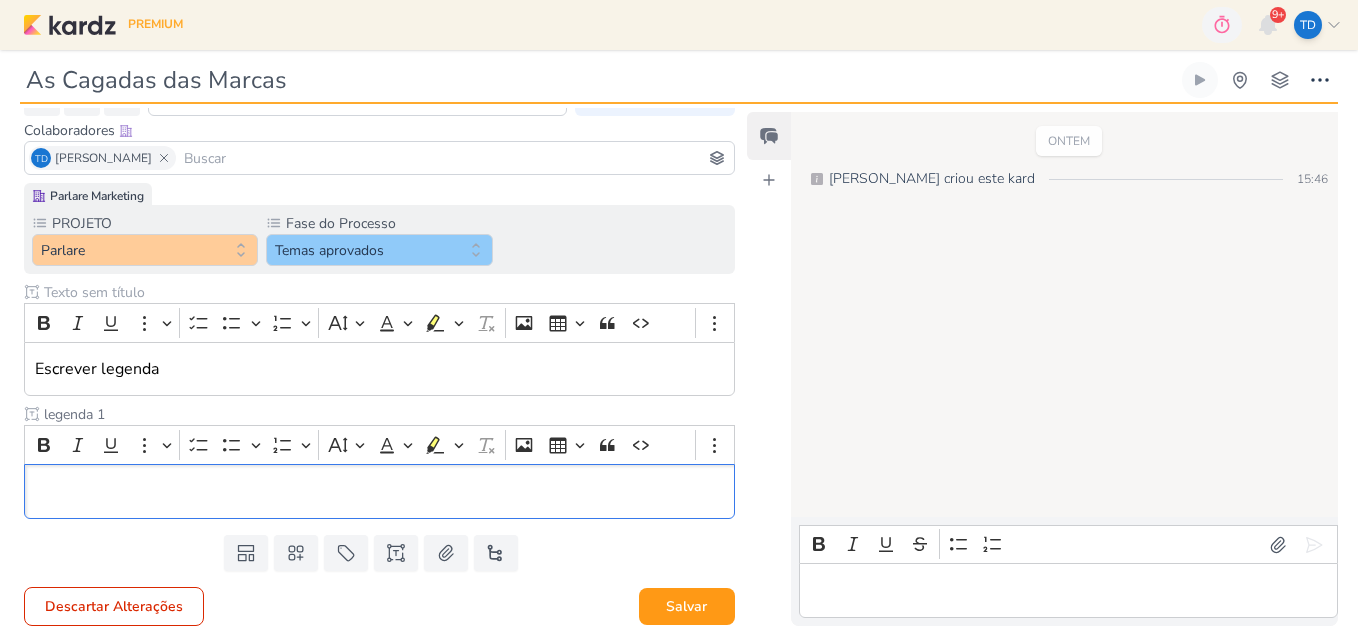 scroll, scrollTop: 369, scrollLeft: 0, axis: vertical 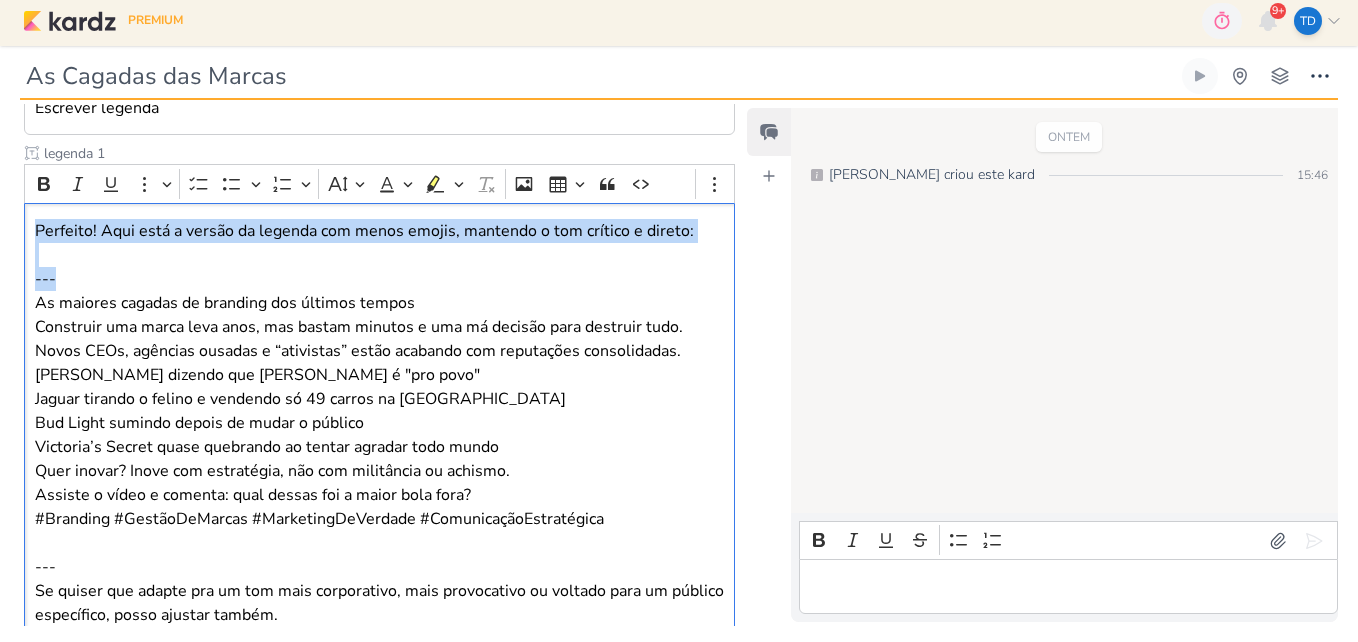 drag, startPoint x: 67, startPoint y: 267, endPoint x: 17, endPoint y: 214, distance: 72.862885 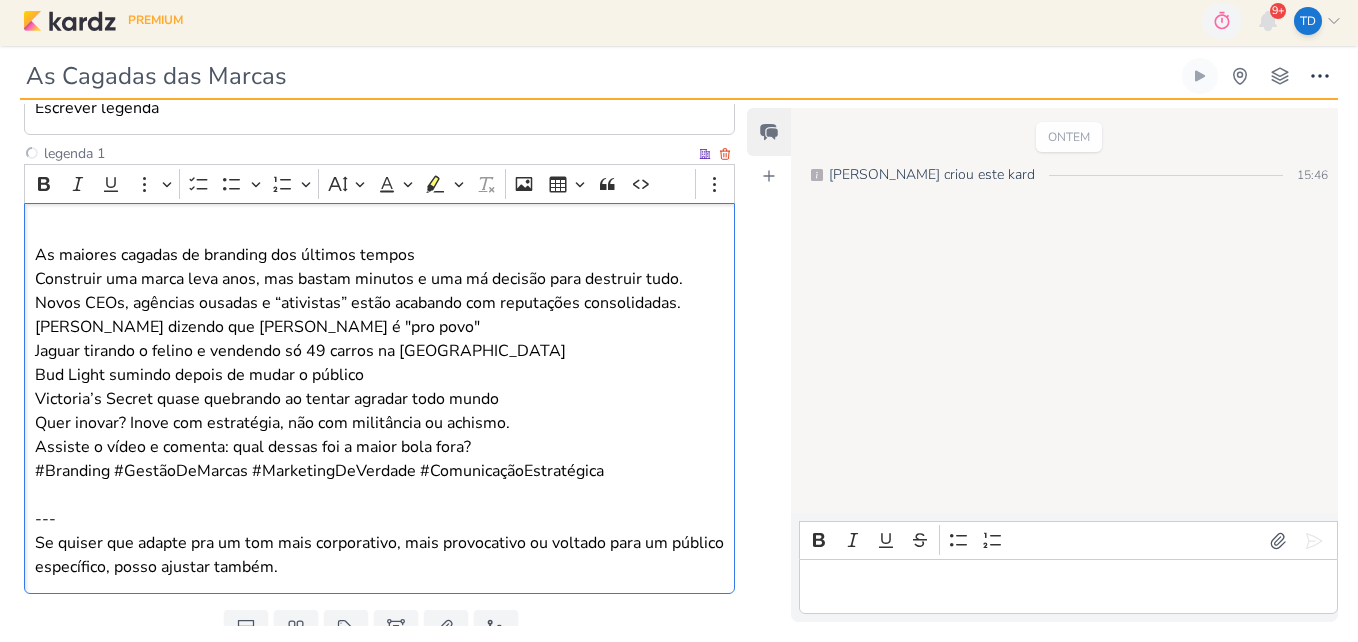 click on "As maiores cagadas de branding dos últimos tempos" at bounding box center (380, 255) 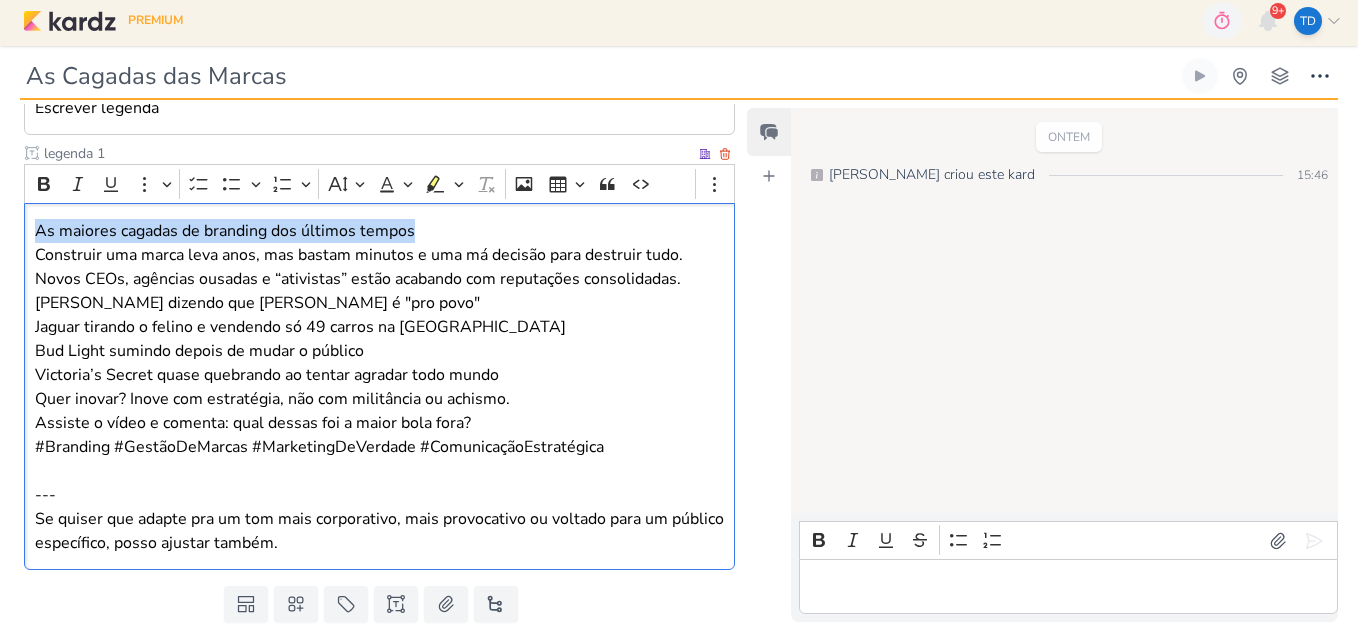 drag, startPoint x: 426, startPoint y: 226, endPoint x: 33, endPoint y: 216, distance: 393.1272 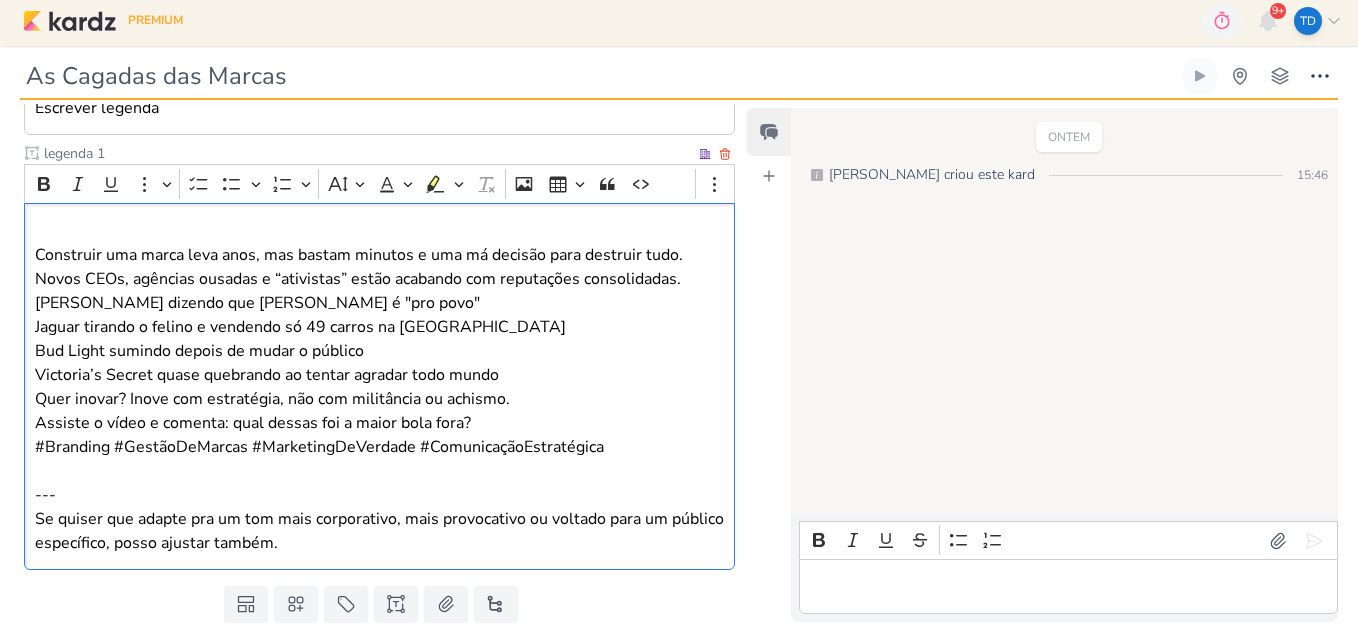 click on "Vivara dizendo que joia é "pro povo" Jaguar tirando o felino e vendendo só 49 carros na Europa Bud Light sumindo depois de mudar o público Victoria’s Secret quase quebrando ao tentar agradar todo mundo" at bounding box center [380, 339] 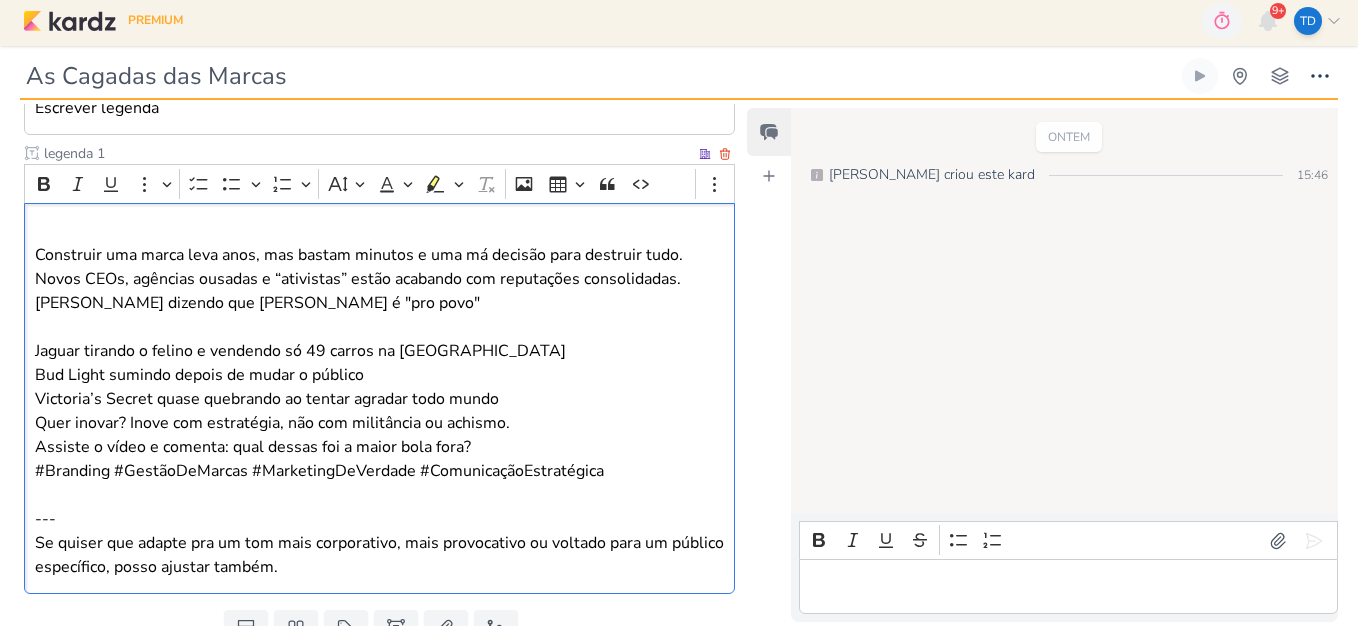 click on "Vivara dizendo que joia é "pro povo"" at bounding box center [380, 303] 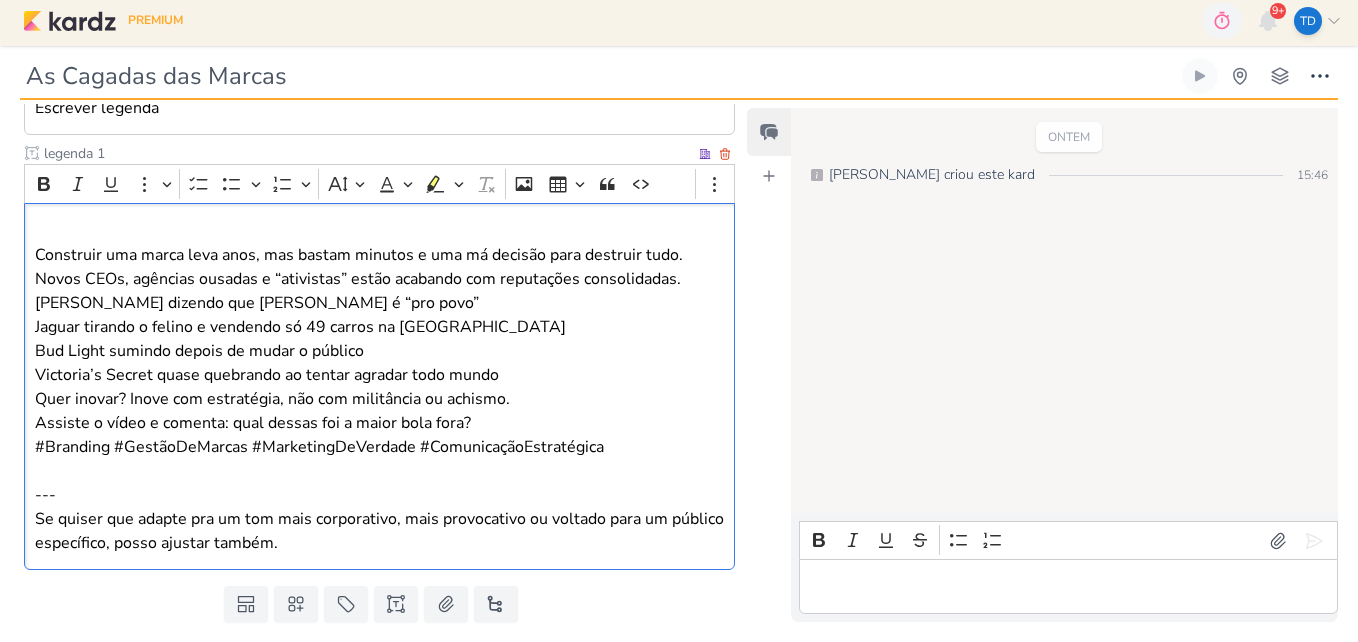 click on "Construir uma marca leva anos, mas bastam minutos e uma má decisão para destruir tudo. Novos CEOs, agências ousadas e “ativistas” estão acabando com reputações consolidadas." at bounding box center (380, 267) 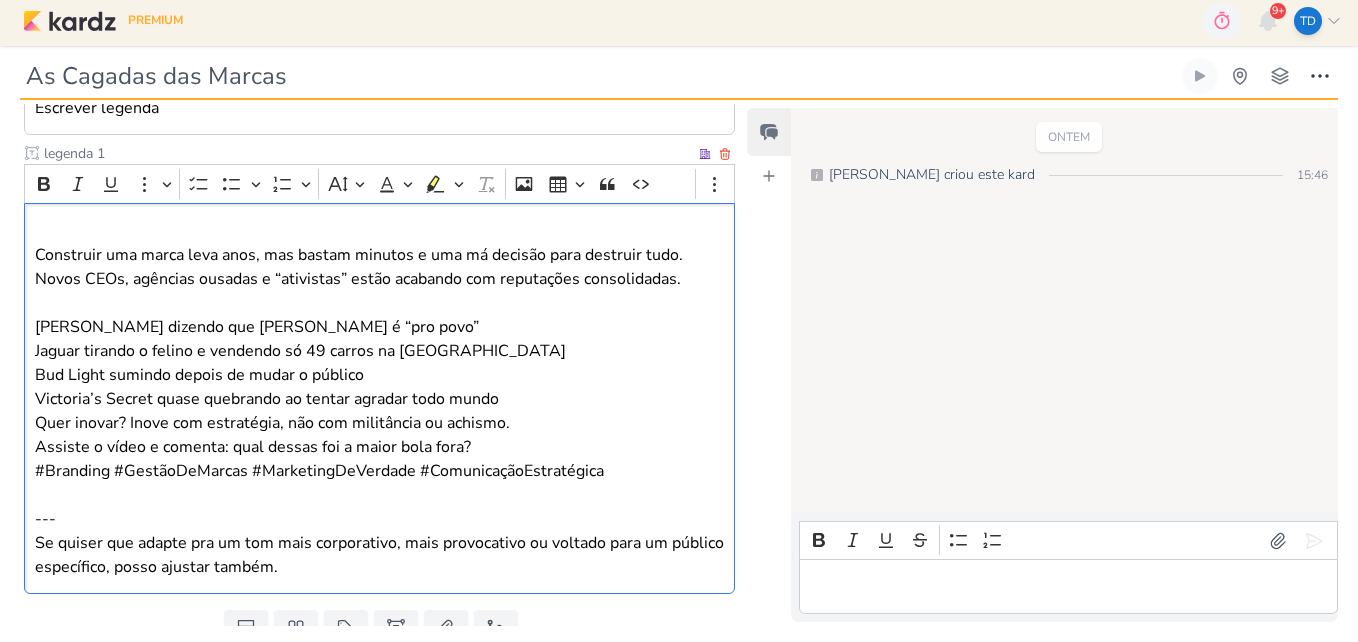 click on "Vivara dizendo que joia é “pro povo” Jaguar tirando o felino e vendendo só 49 carros na Europa Bud Light sumindo depois de mudar o público Victoria’s Secret quase quebrando ao tentar agradar todo mundo" at bounding box center [380, 363] 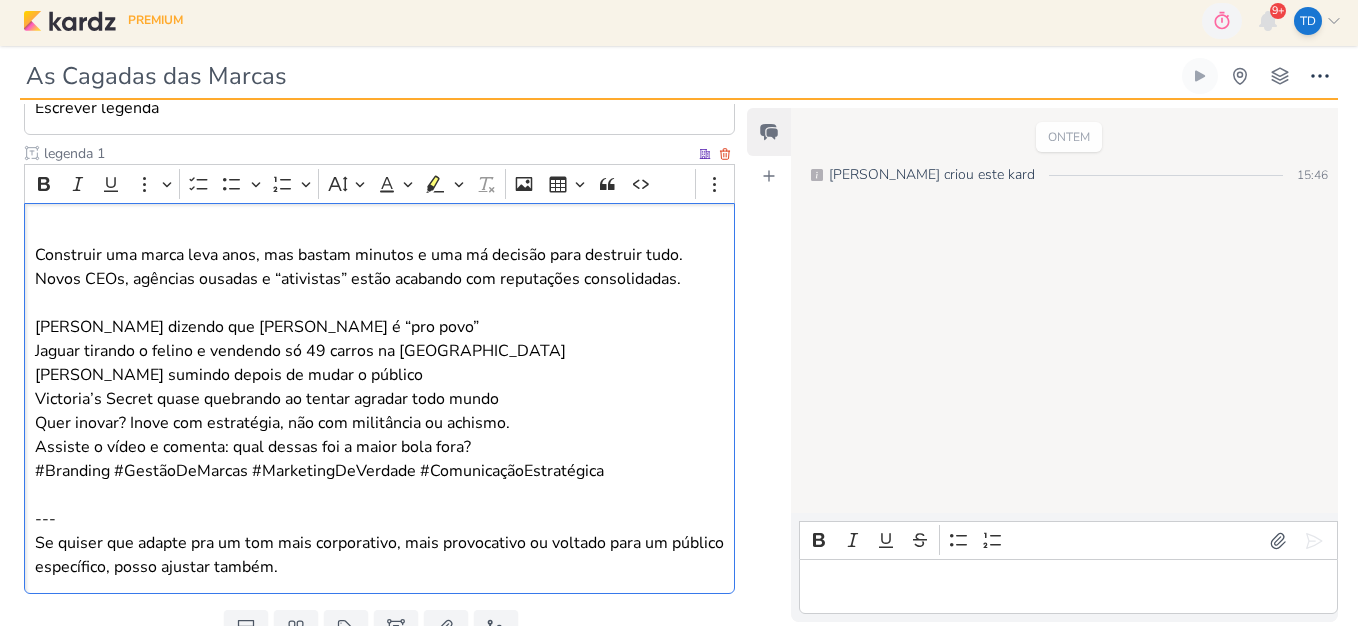 click on "Quer inovar? Inove com estratégia, não com militância ou achismo." at bounding box center (380, 423) 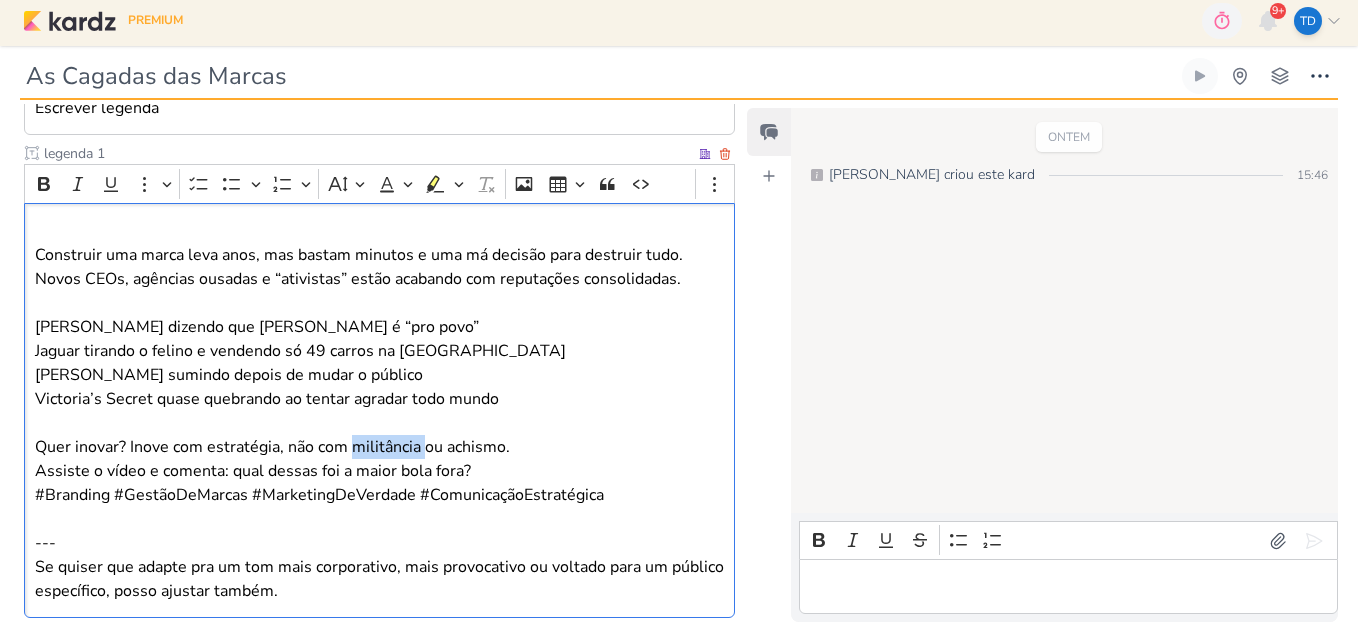 drag, startPoint x: 421, startPoint y: 449, endPoint x: 353, endPoint y: 452, distance: 68.06615 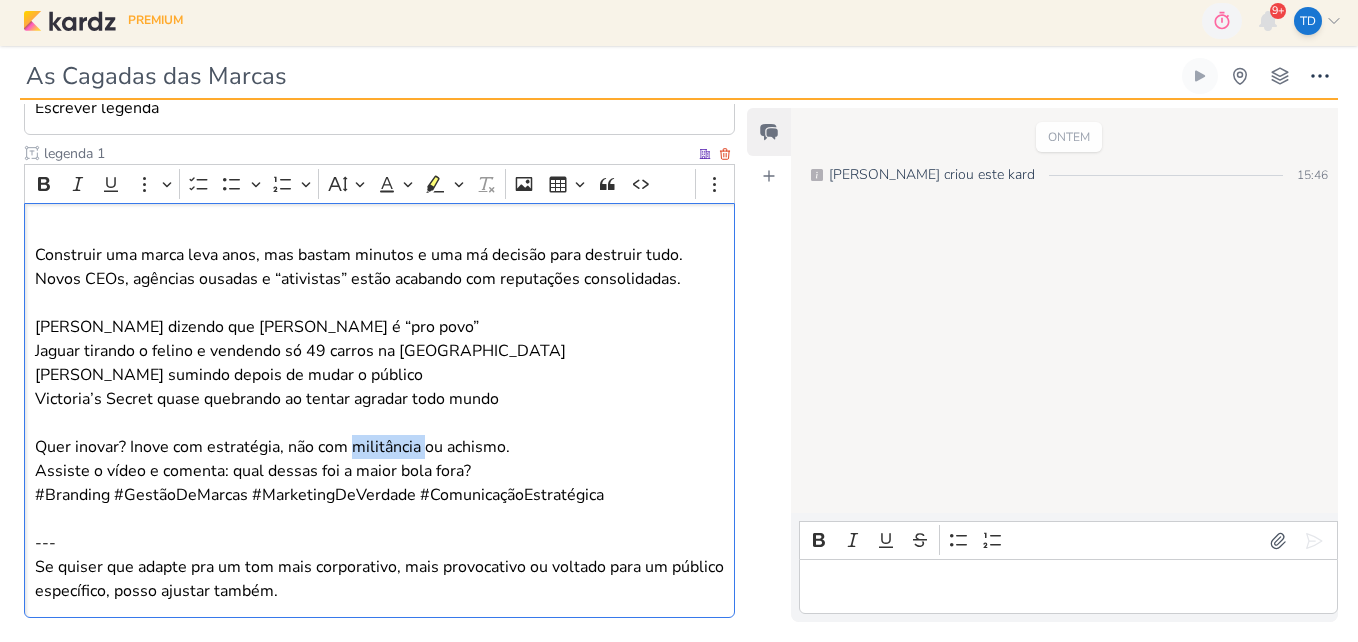 click on "Quer inovar? Inove com estratégia, não com militância ou achismo." at bounding box center (380, 447) 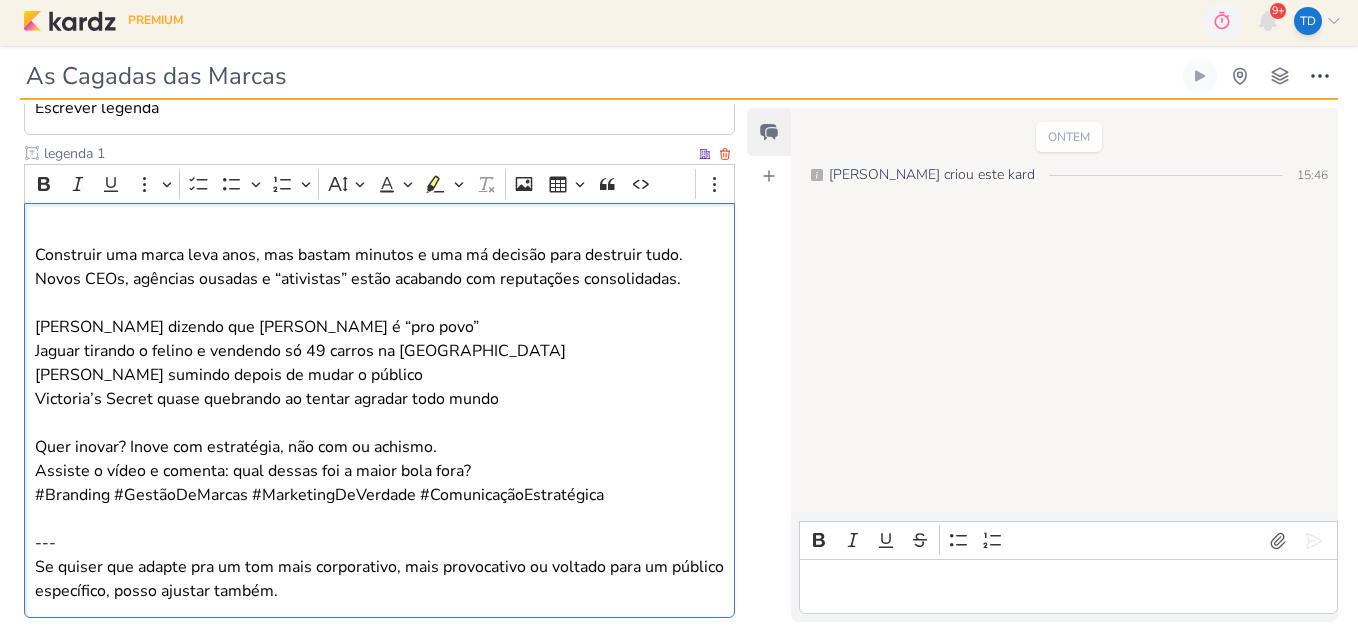 click on "Quer inovar? Inove com estratégia, não com ou achismo." at bounding box center (380, 447) 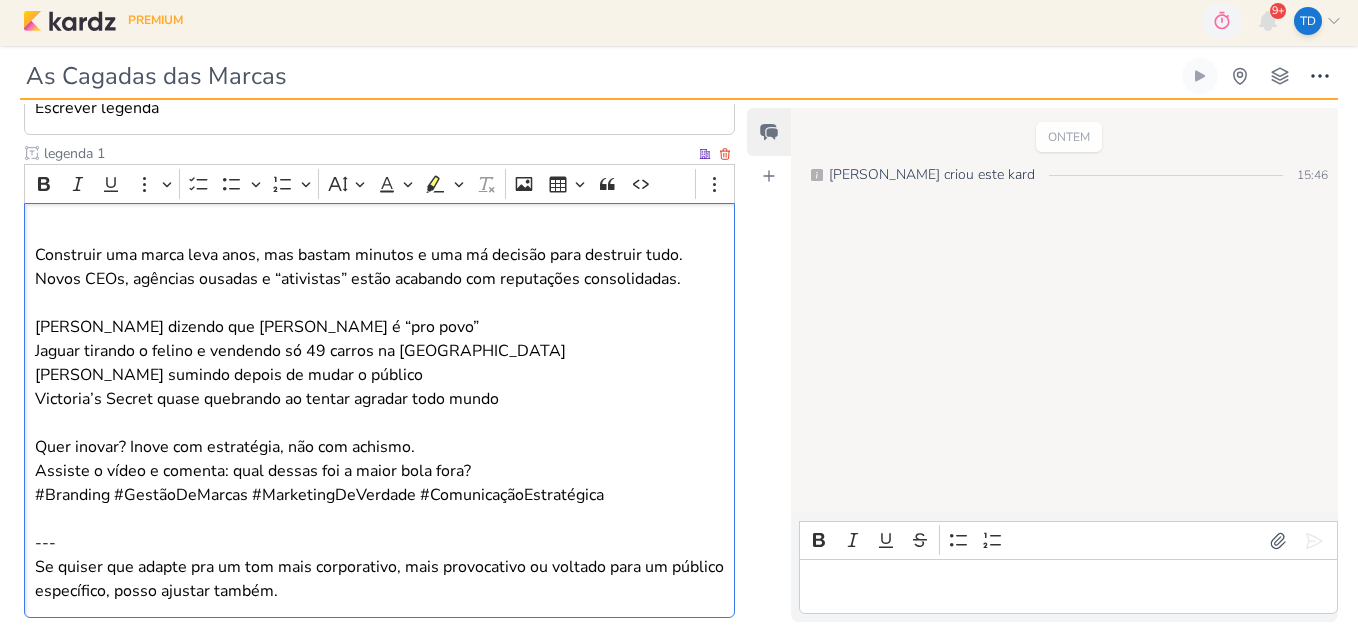 click on "Quer inovar? Inove com estratégia, não com achismo." at bounding box center [380, 447] 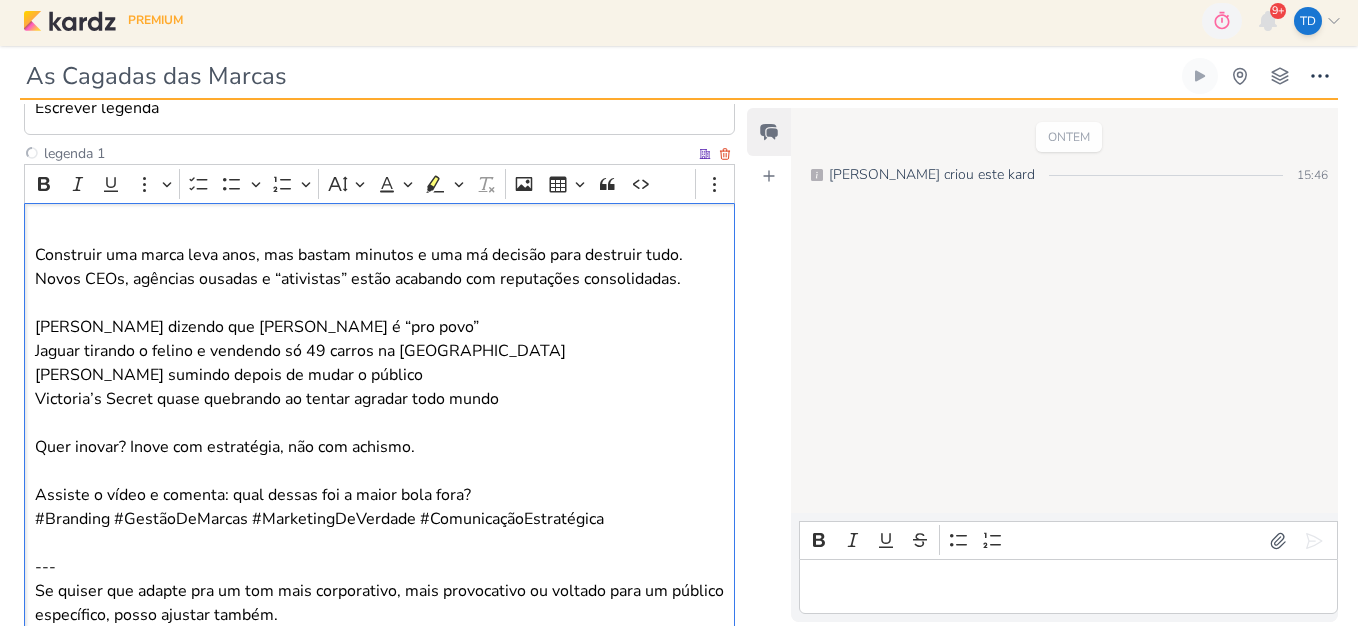 click at bounding box center (380, 471) 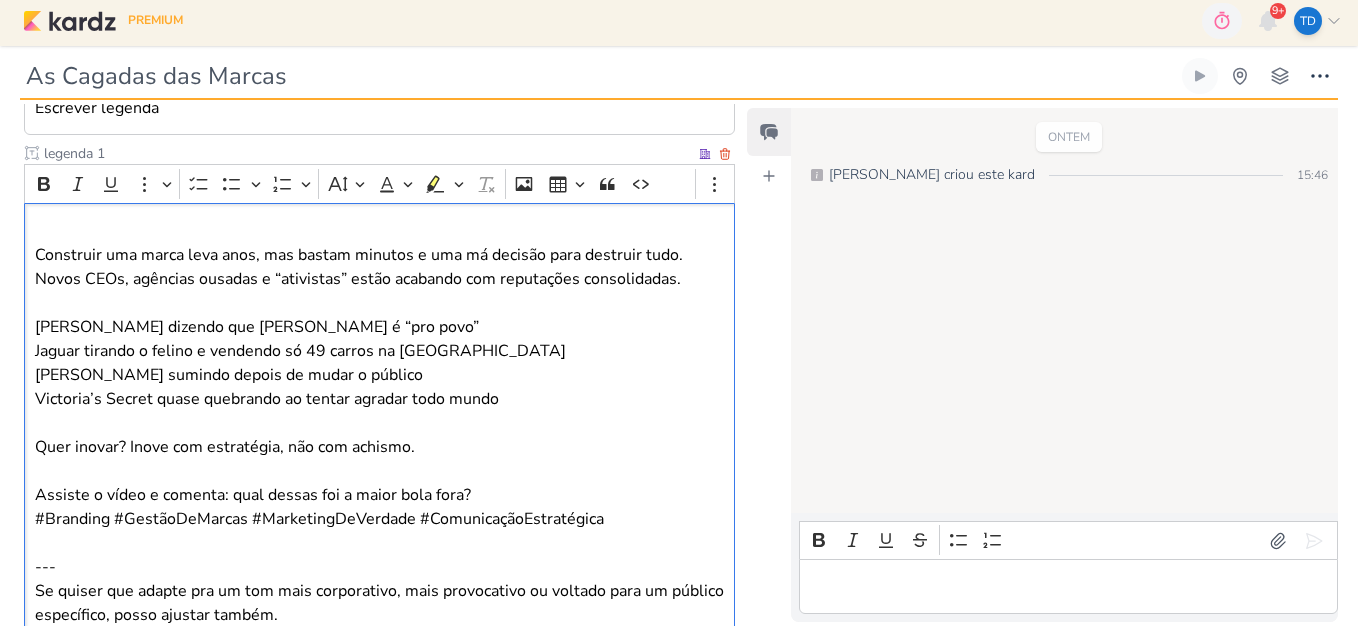click on "Assiste o vídeo e comenta: qual dessas foi a maior bola fora?" at bounding box center (380, 495) 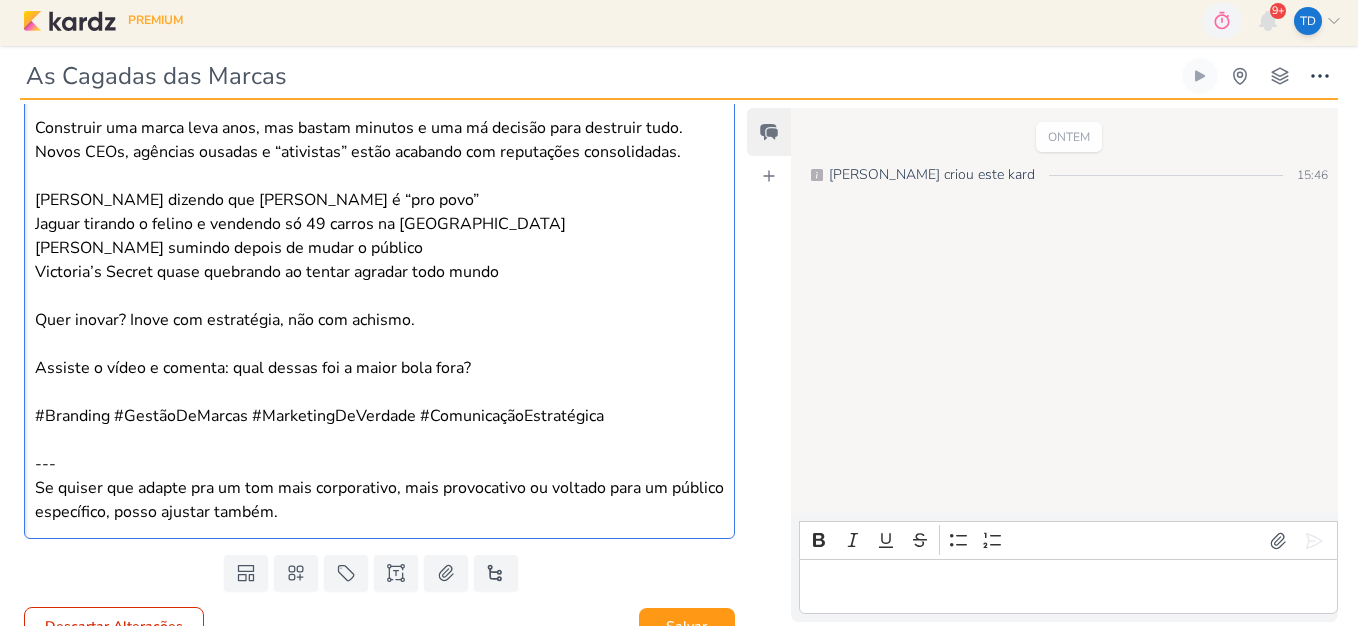 scroll, scrollTop: 520, scrollLeft: 0, axis: vertical 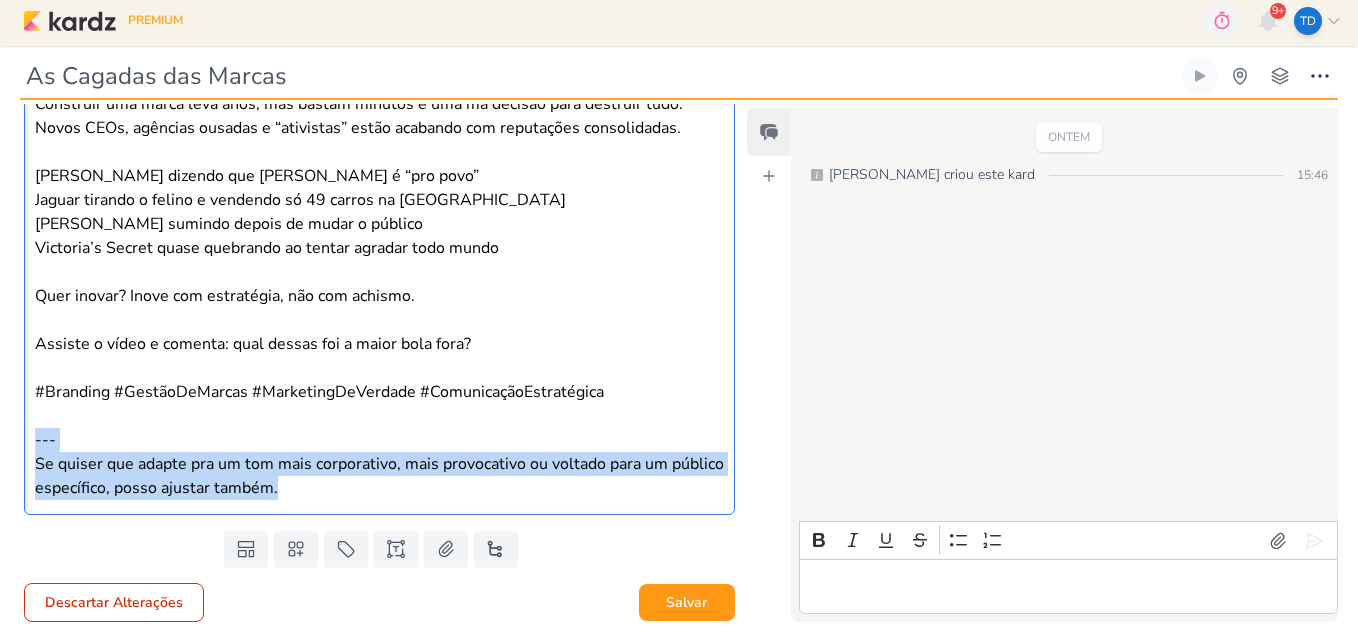 drag, startPoint x: 31, startPoint y: 428, endPoint x: 439, endPoint y: 521, distance: 418.46506 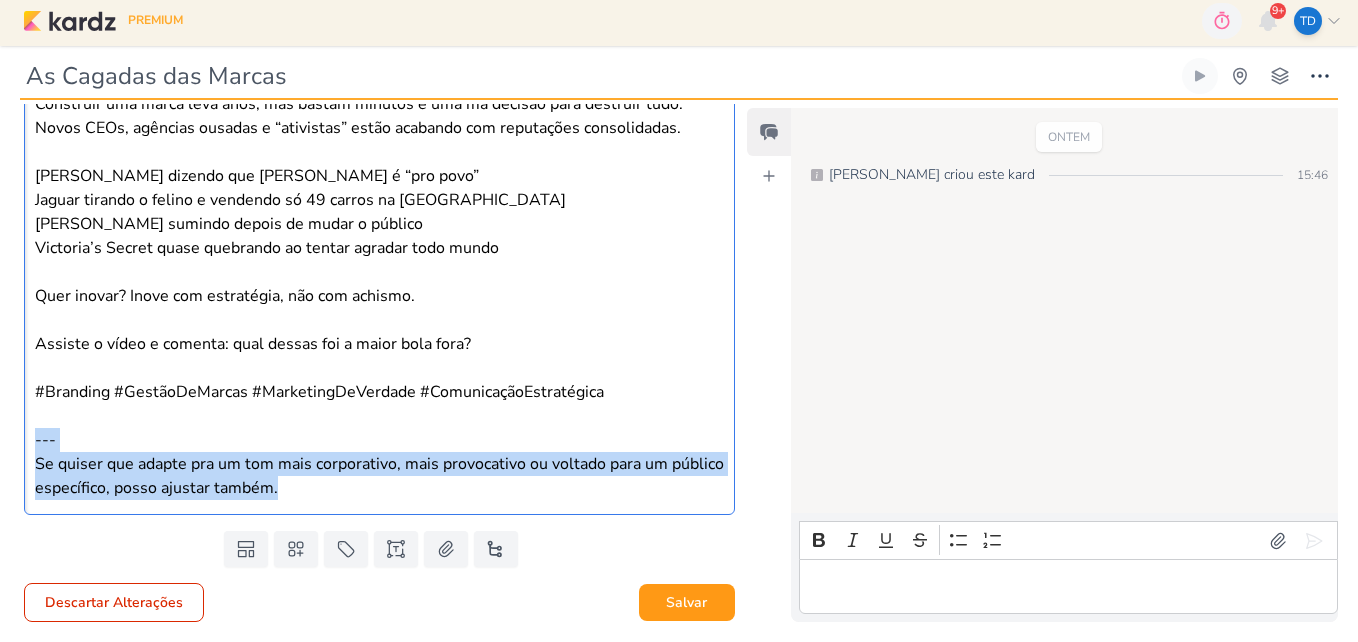 click on "Parlare Marketing
PROJETO
Parlare
Fase do Processo" at bounding box center (371, 147) 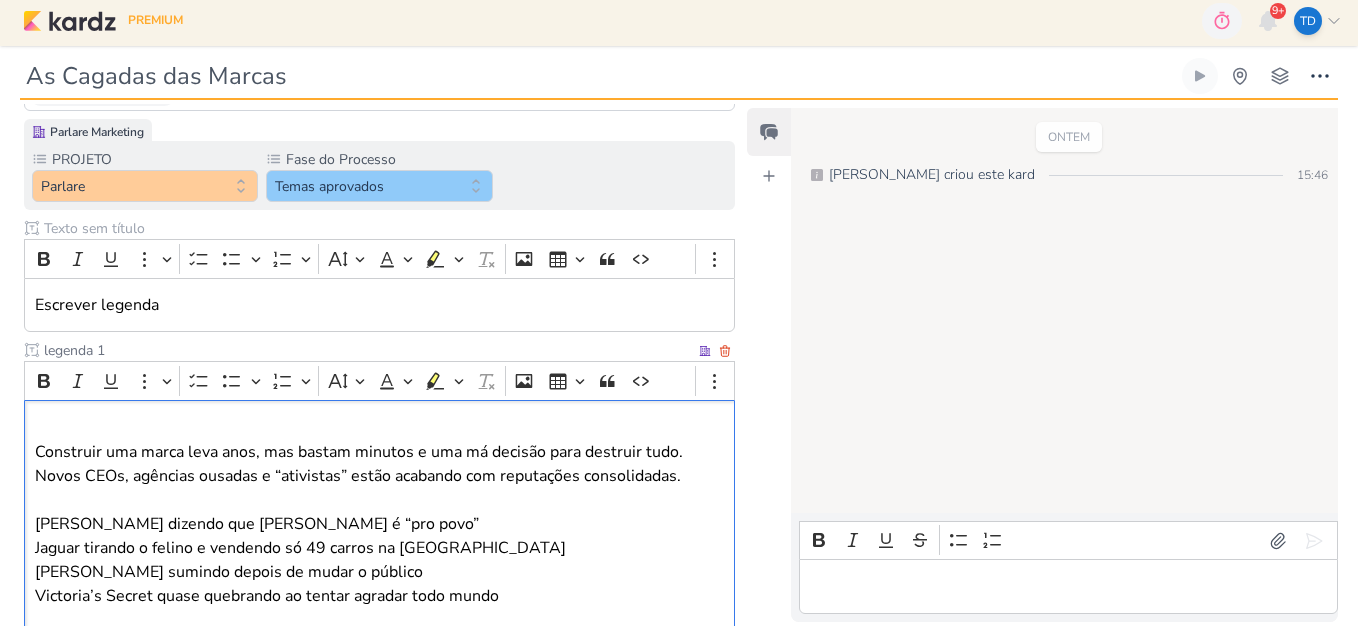 scroll, scrollTop: 472, scrollLeft: 0, axis: vertical 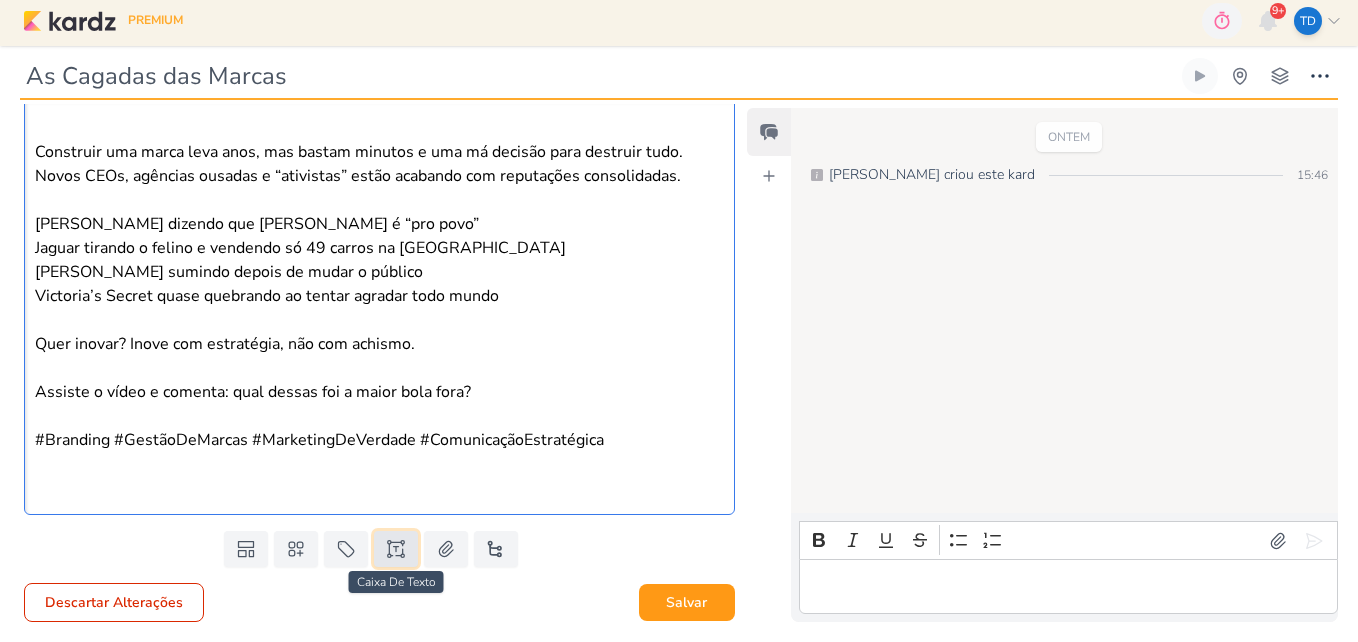 click at bounding box center (396, 549) 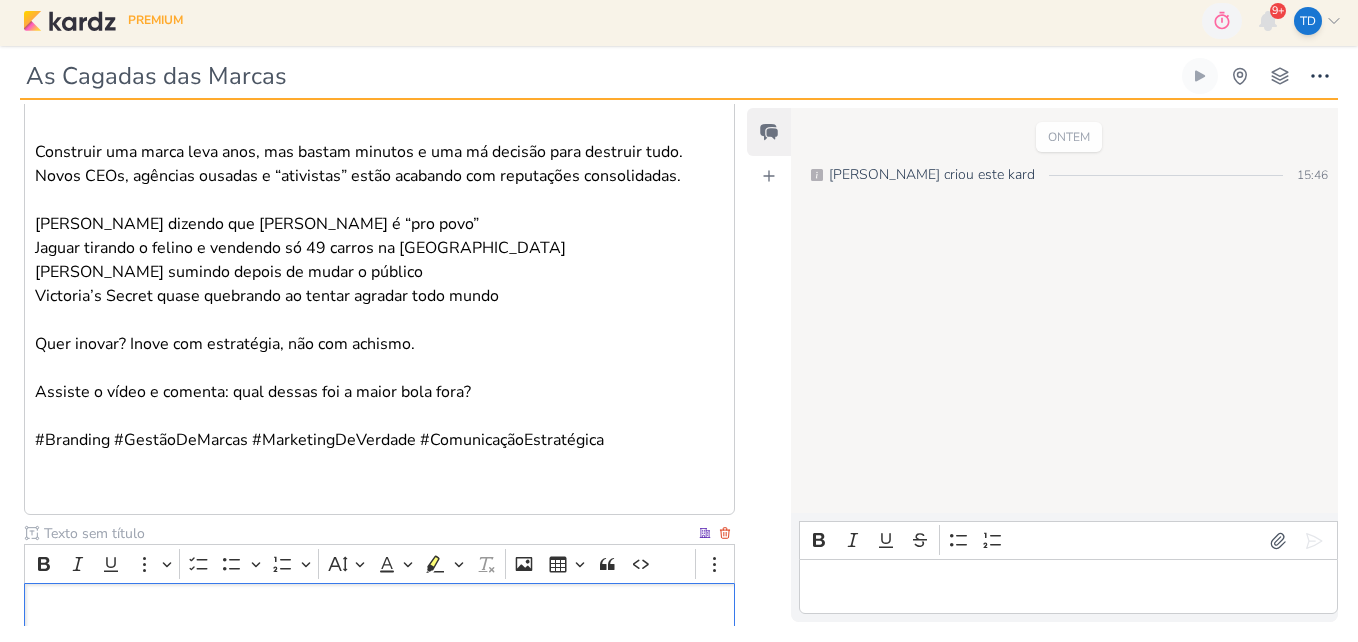 click at bounding box center [367, 533] 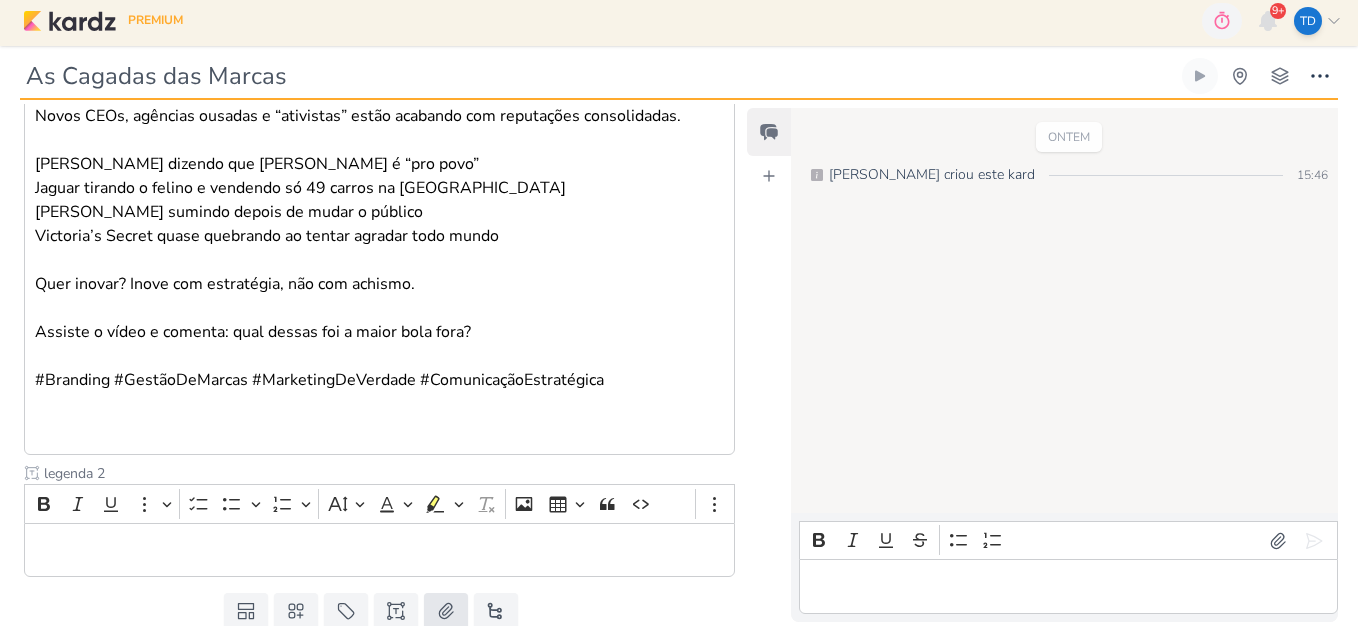 scroll, scrollTop: 594, scrollLeft: 0, axis: vertical 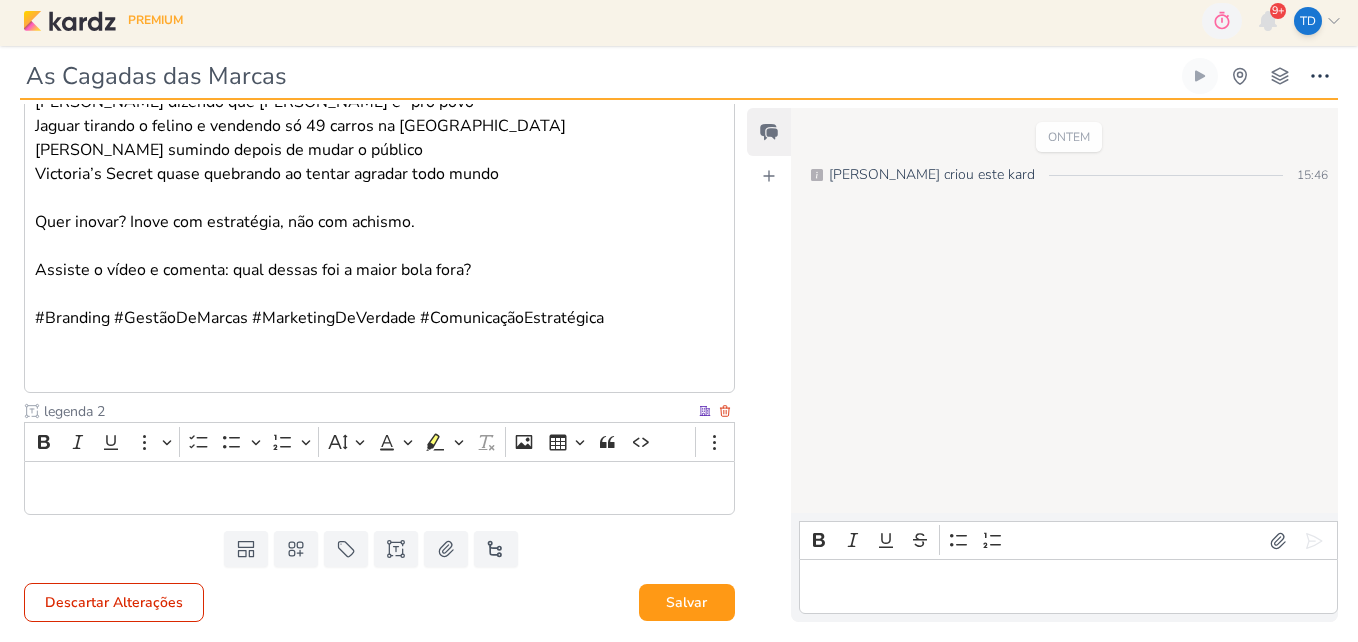 type on "legenda 2" 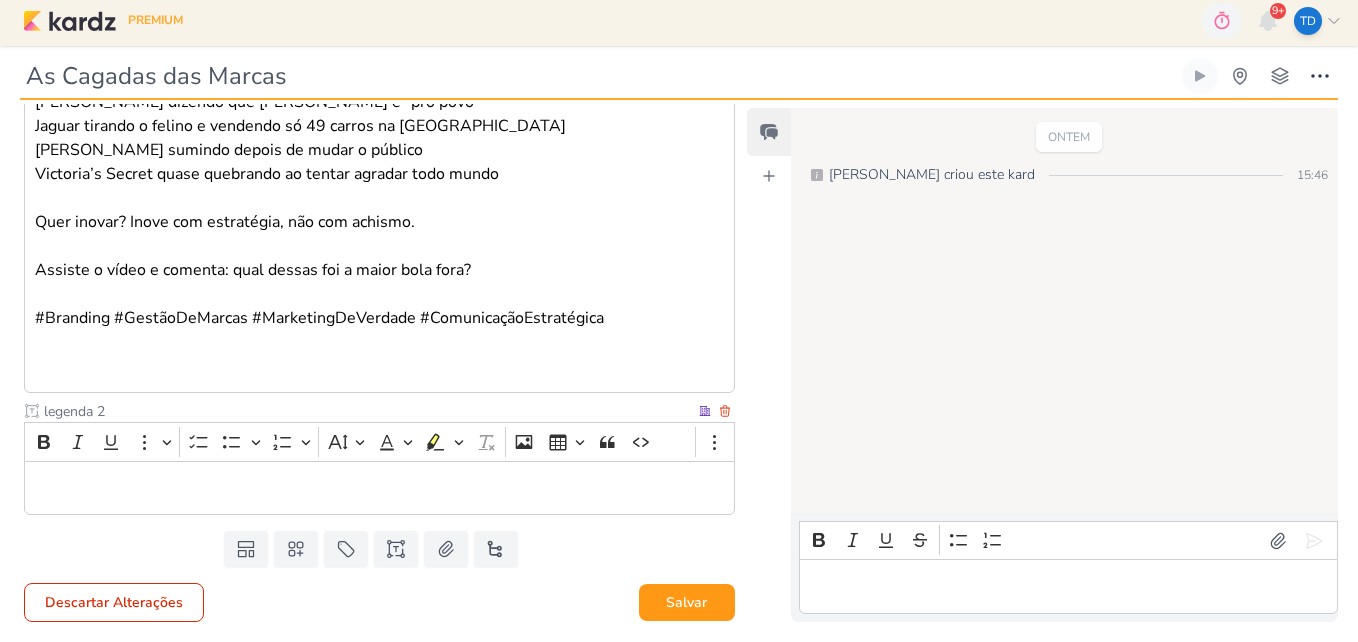 click at bounding box center (380, 488) 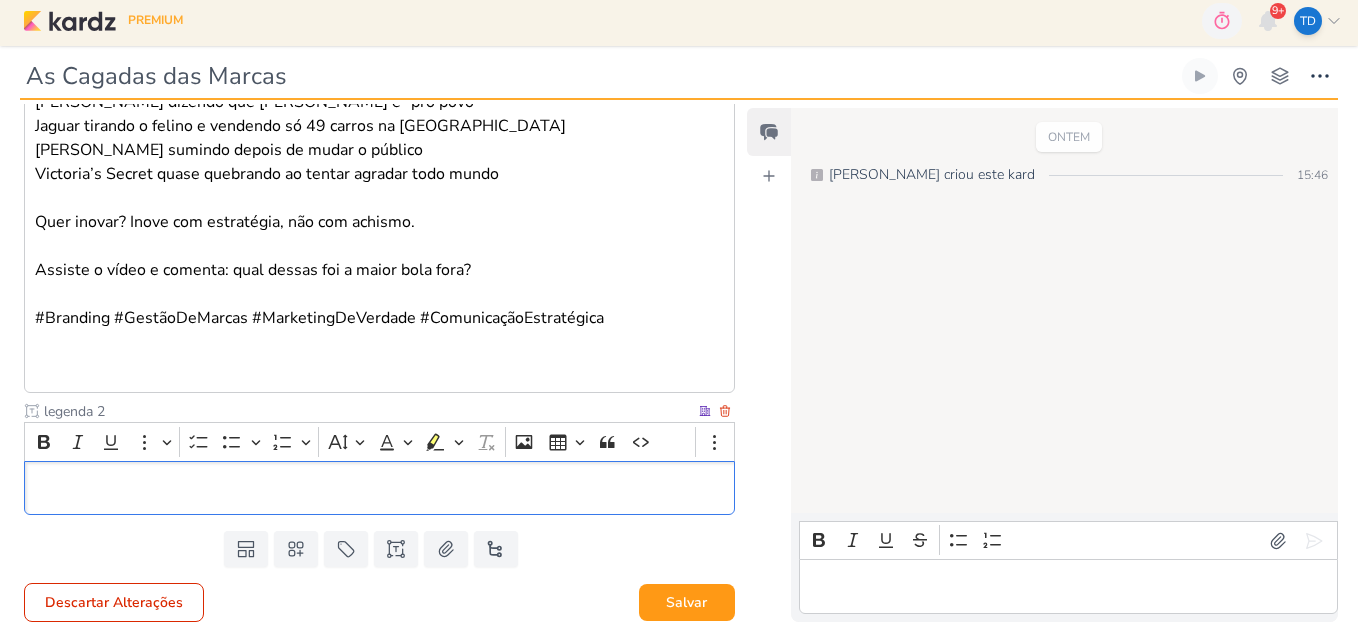 scroll, scrollTop: 899, scrollLeft: 0, axis: vertical 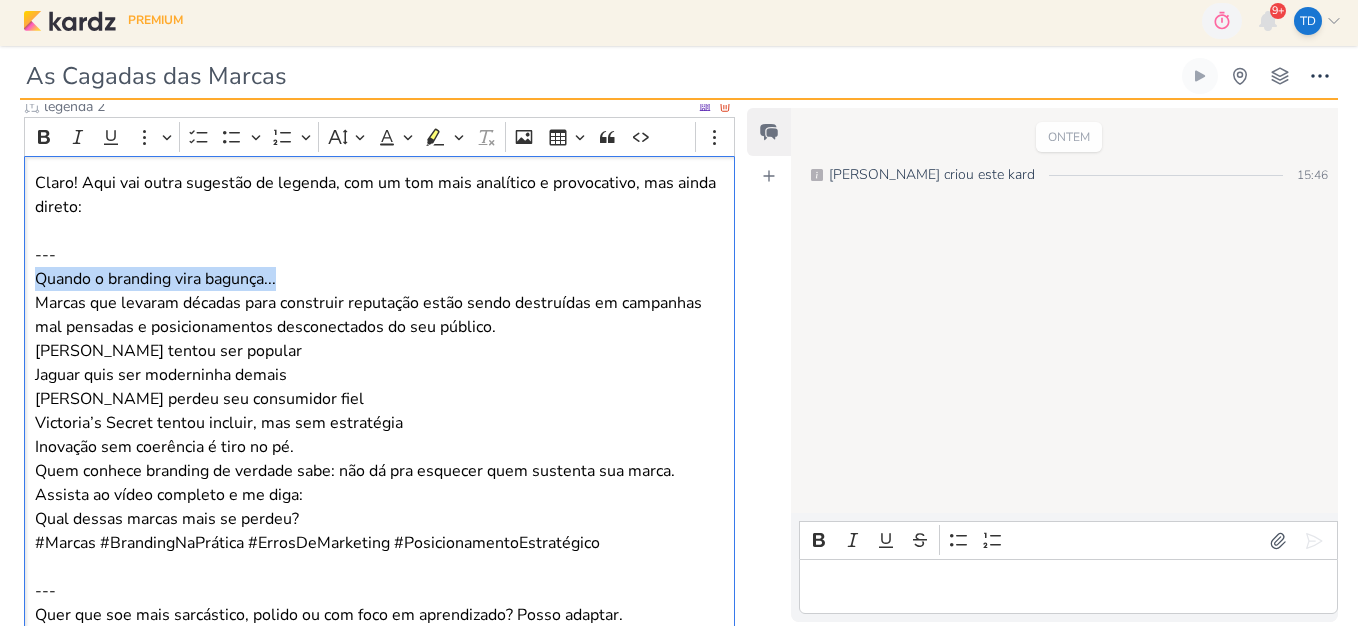 drag, startPoint x: 30, startPoint y: 276, endPoint x: 281, endPoint y: 274, distance: 251.00797 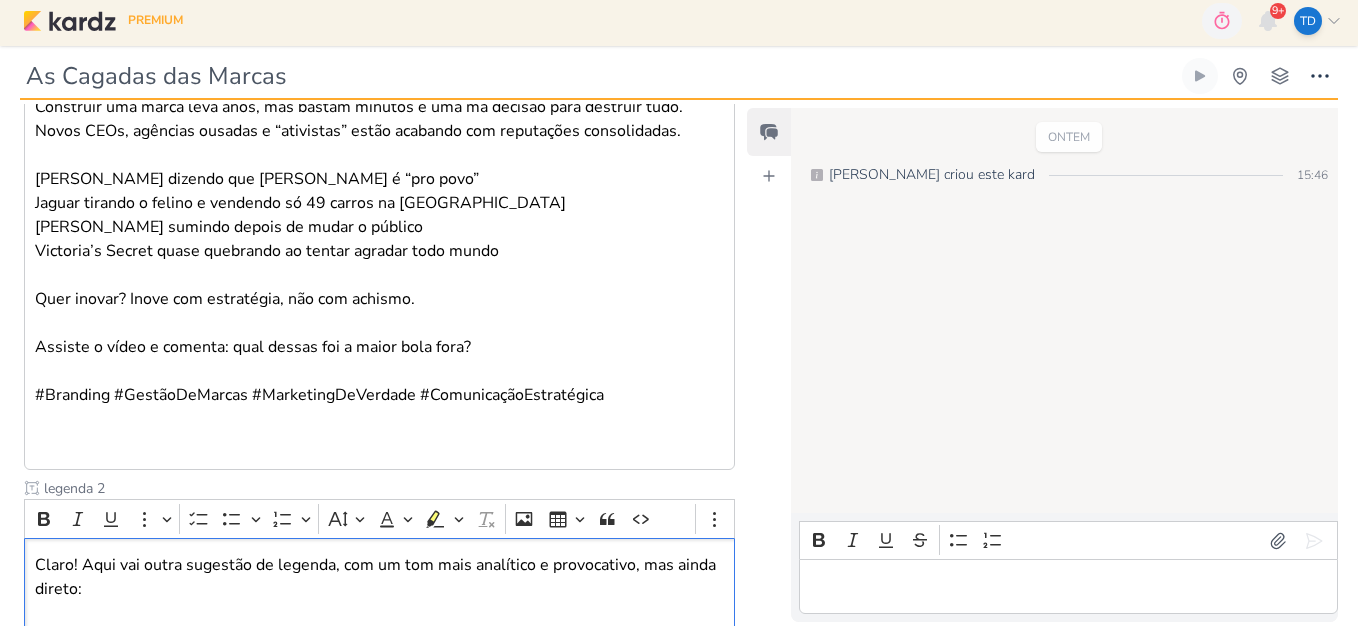 scroll, scrollTop: 299, scrollLeft: 0, axis: vertical 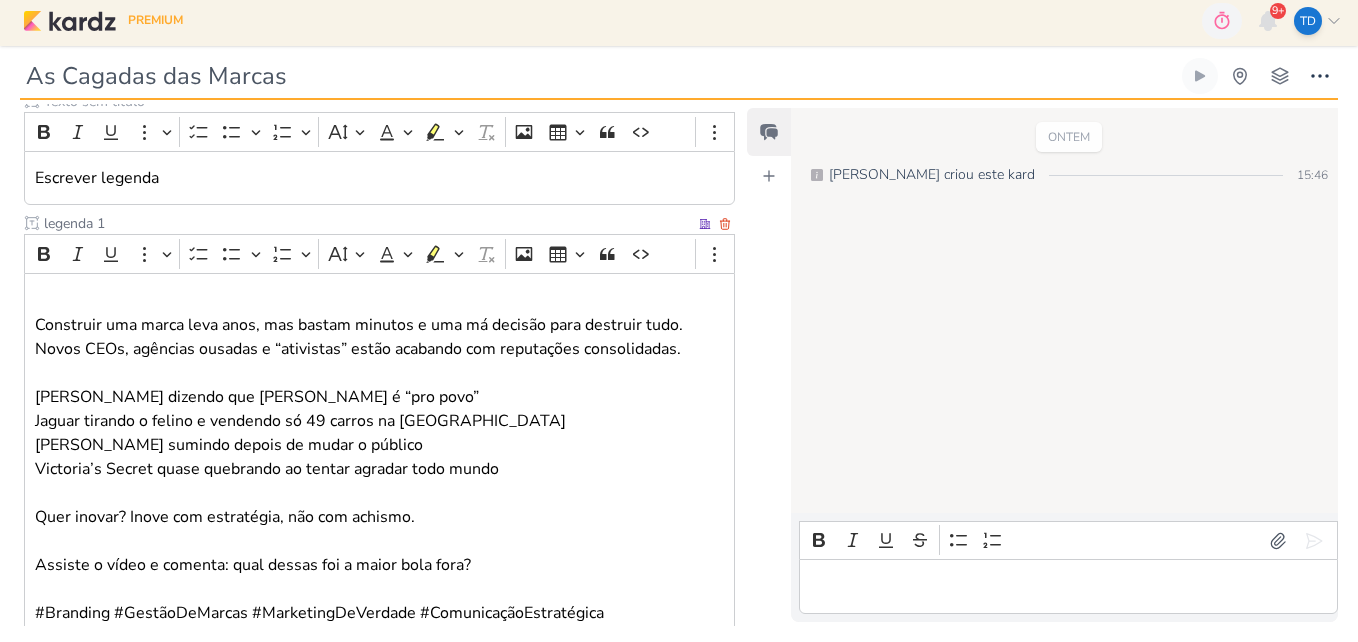 click on "Construir uma marca leva anos, mas bastam minutos e uma má decisão para destruir tudo. Novos CEOs, agências ousadas e “ativistas” estão acabando com reputações consolidadas. Vivara dizendo que joia é “pro povo” Jaguar tirando o felino e vendendo só 49 carros na Europa Bud sumindo depois de mudar o público Victoria’s Secret quase quebrando ao tentar agradar todo mundo Quer inovar? Inove com estratégia, não com achismo. Assiste o vídeo e comenta: qual dessas foi a maior bola fora? #Branding #GestãoDeMarcas #MarketingDeVerdade #ComunicaçãoEstratégica" at bounding box center [379, 480] 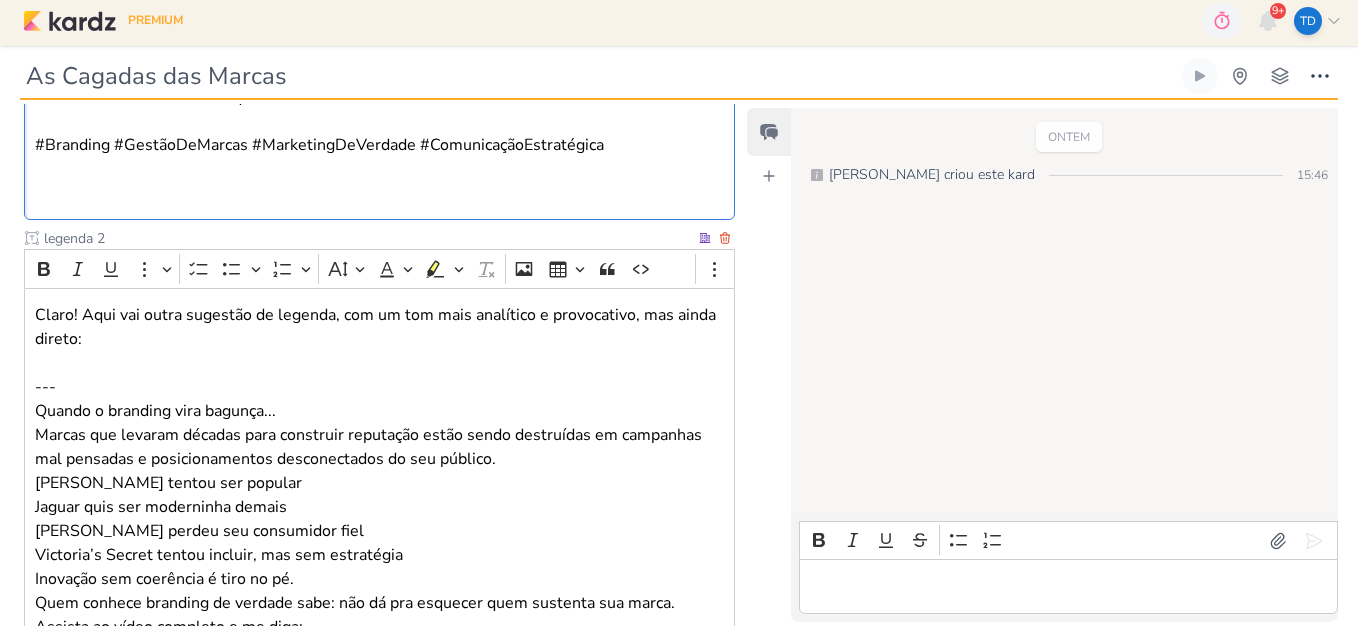 scroll, scrollTop: 899, scrollLeft: 0, axis: vertical 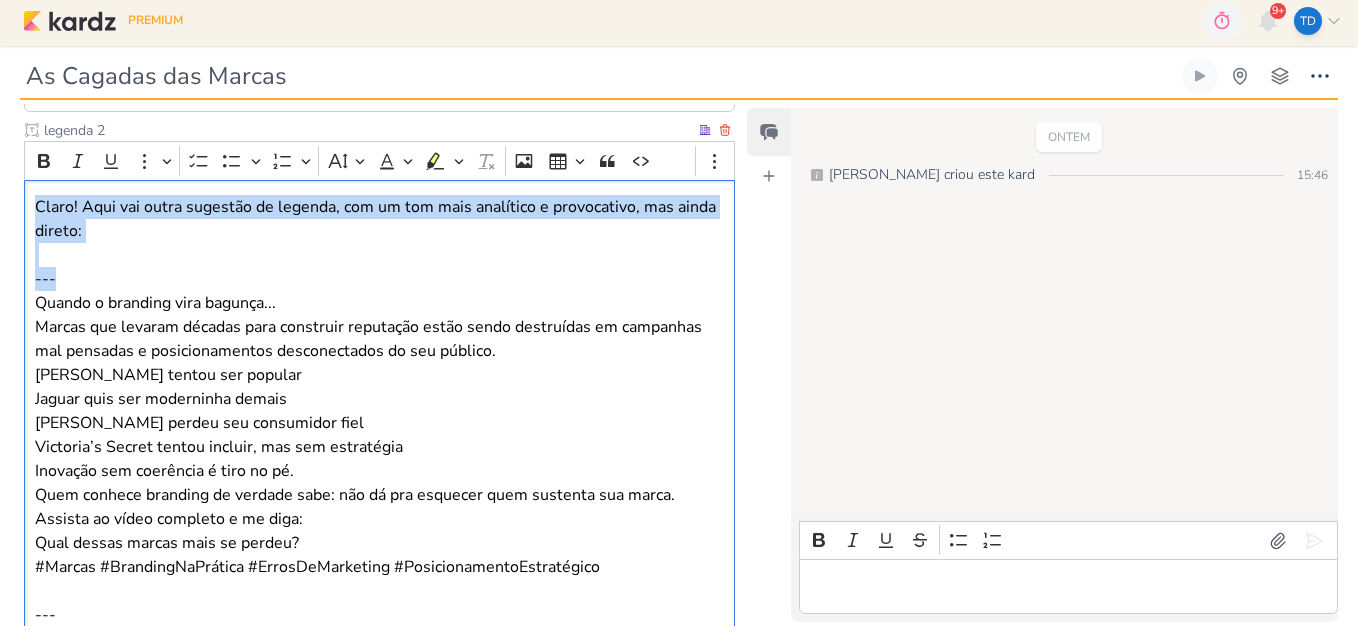drag, startPoint x: 88, startPoint y: 283, endPoint x: 36, endPoint y: 206, distance: 92.91394 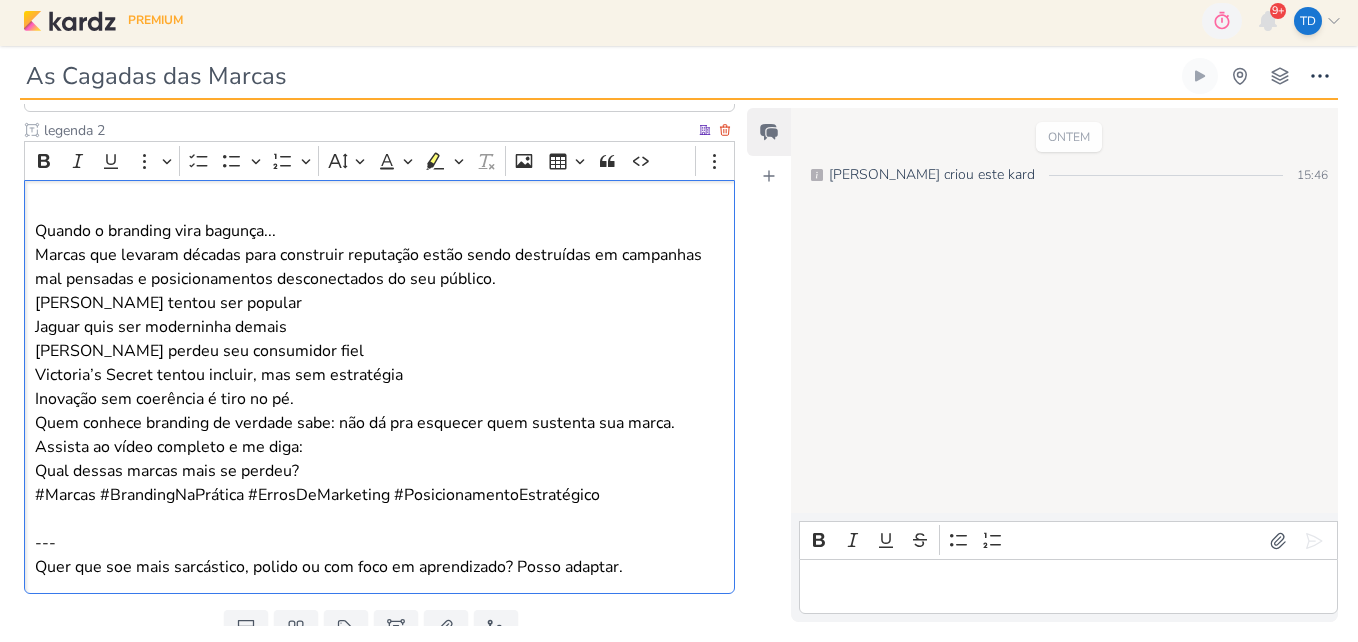 click on "Quando o branding vira bagunça..." at bounding box center (380, 231) 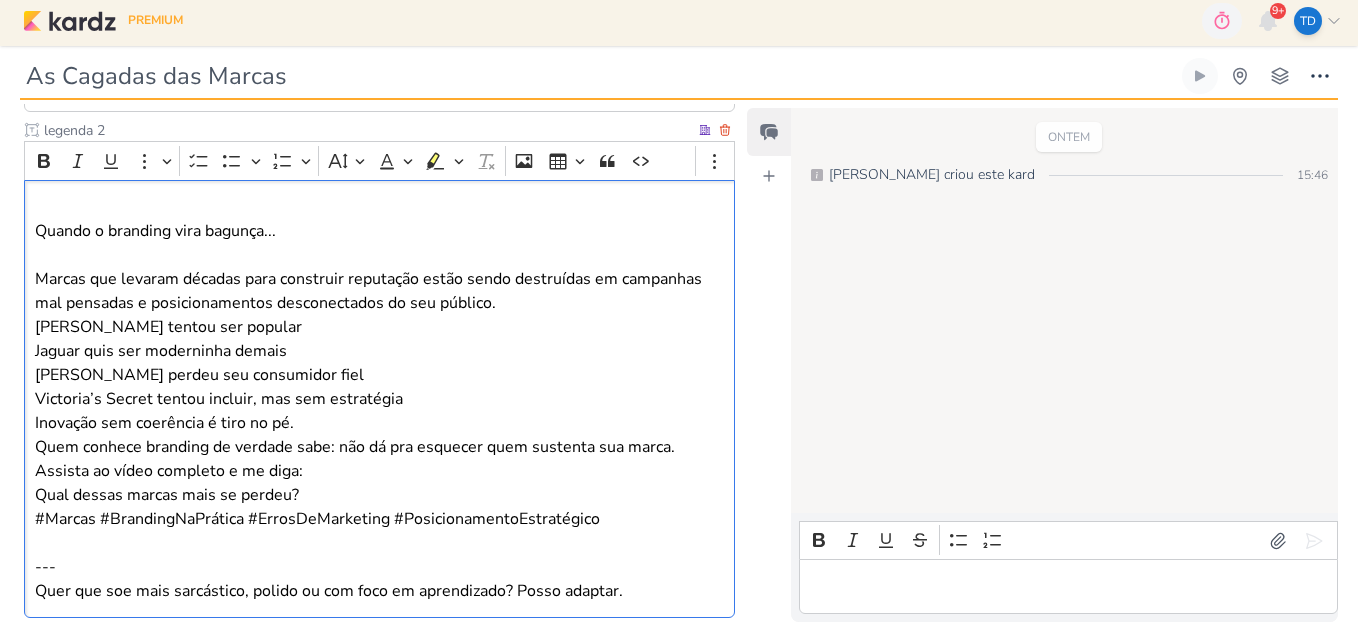 click on "Marcas que levaram décadas para construir reputação estão sendo destruídas em campanhas mal pensadas e posicionamentos desconectados do seu público." at bounding box center [380, 291] 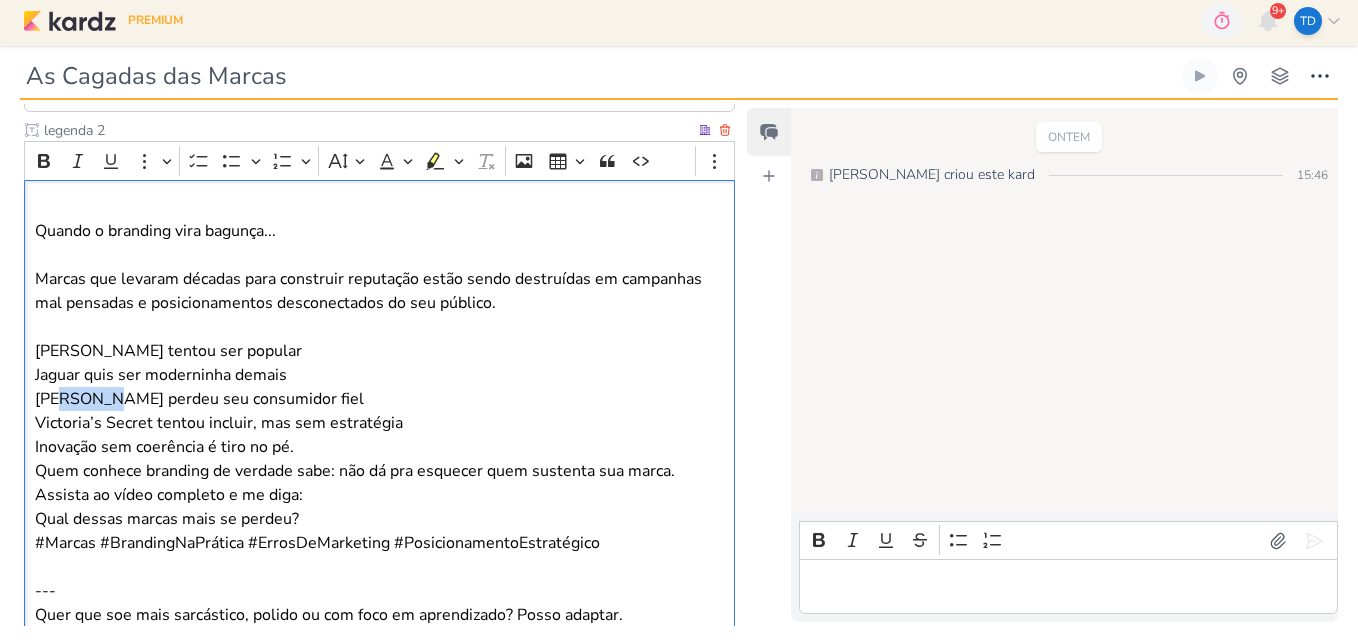 drag, startPoint x: 105, startPoint y: 402, endPoint x: 65, endPoint y: 399, distance: 40.112343 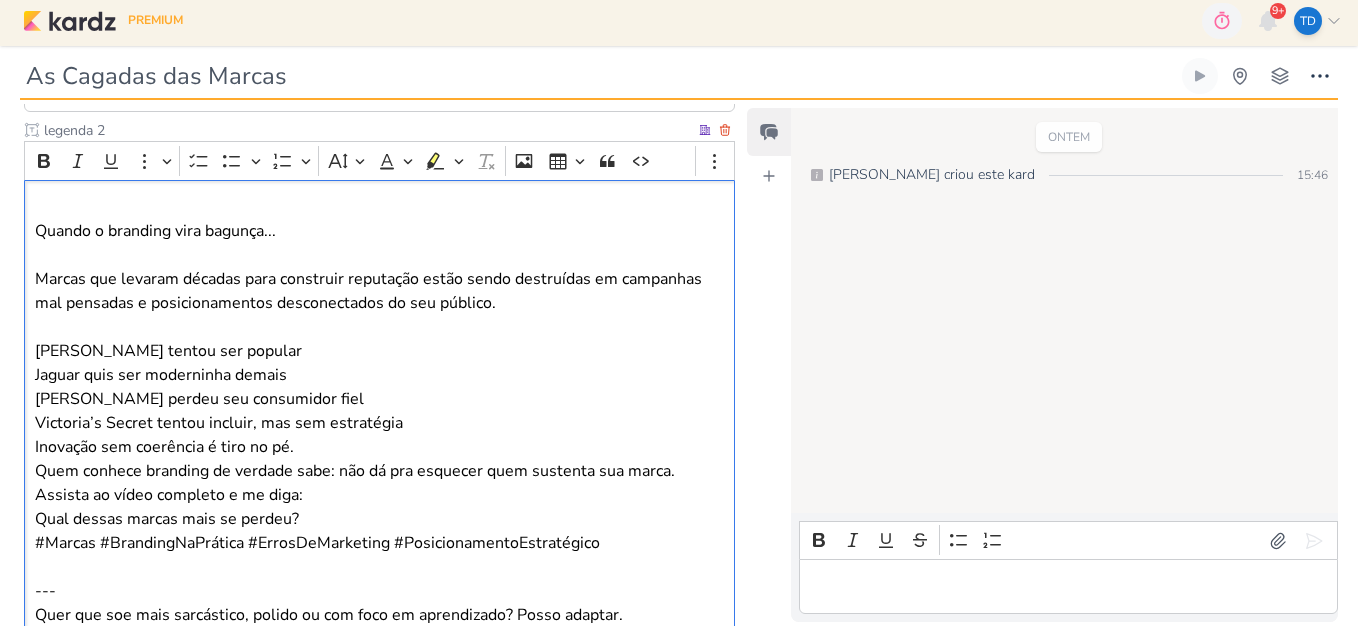 click on "Vivara tentou ser popular Jaguar quis ser moderninha demais Bud perdeu seu consumidor fiel Victoria’s Secret tentou incluir, mas sem estratégia" at bounding box center [380, 387] 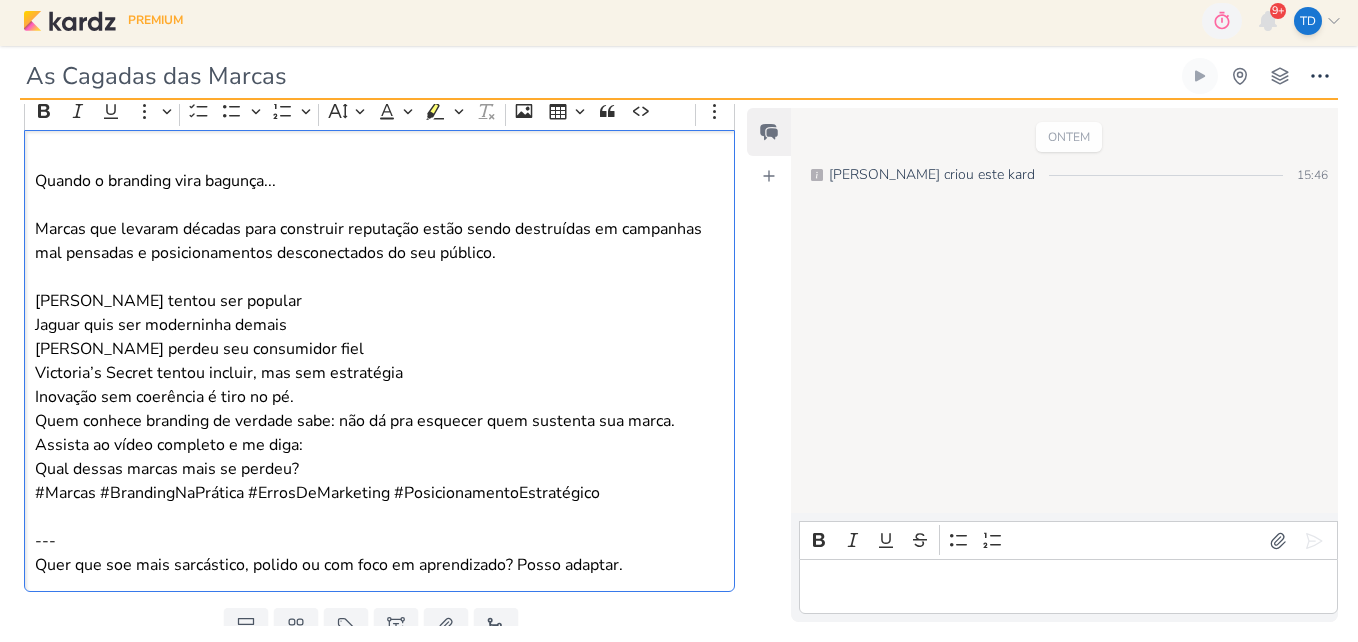 scroll, scrollTop: 999, scrollLeft: 0, axis: vertical 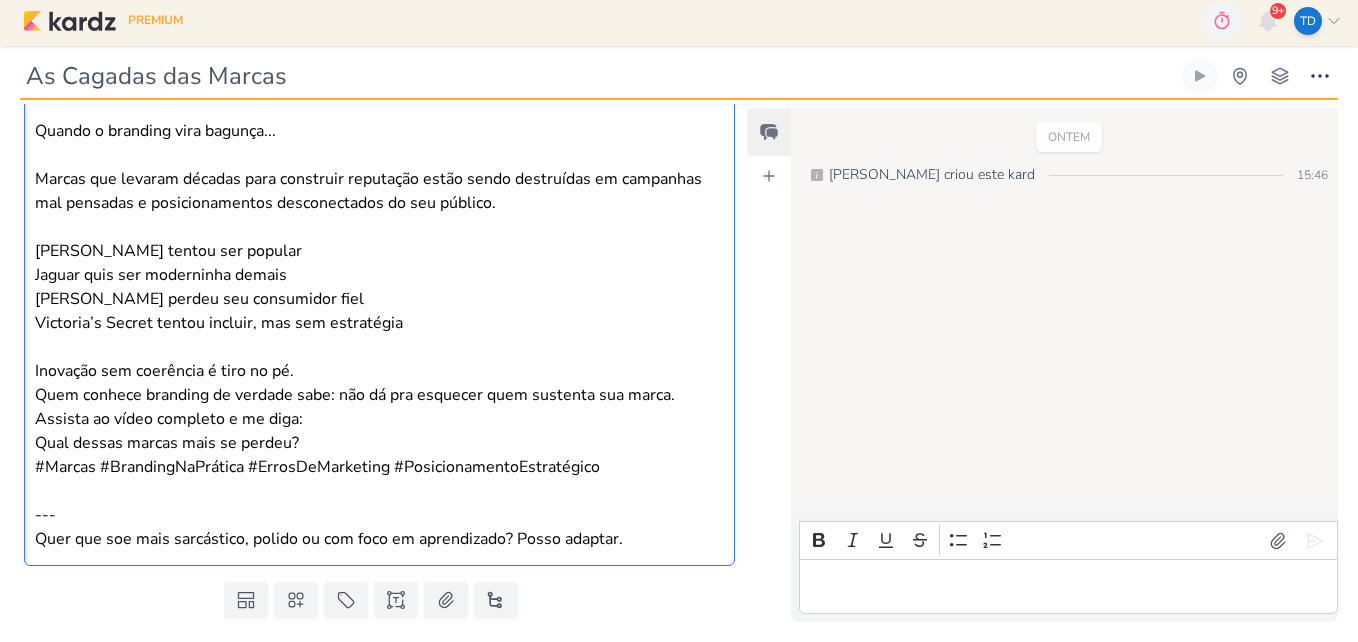 click on "Inovação sem coerência é tiro no pé. Quem conhece branding de verdade sabe: não dá pra esquecer quem sustenta sua marca." at bounding box center [380, 383] 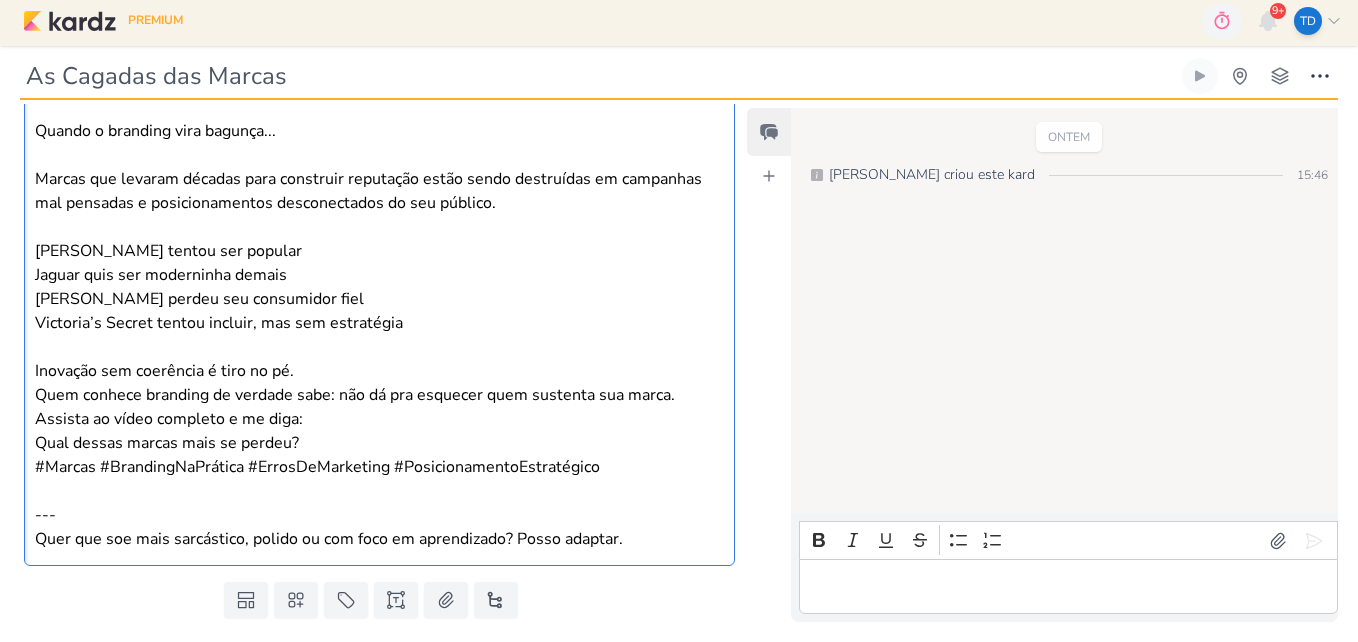click on "Inovação sem coerência é tiro no pé. Quem conhece branding de verdade sabe: não dá pra esquecer quem sustenta sua marca." at bounding box center (380, 383) 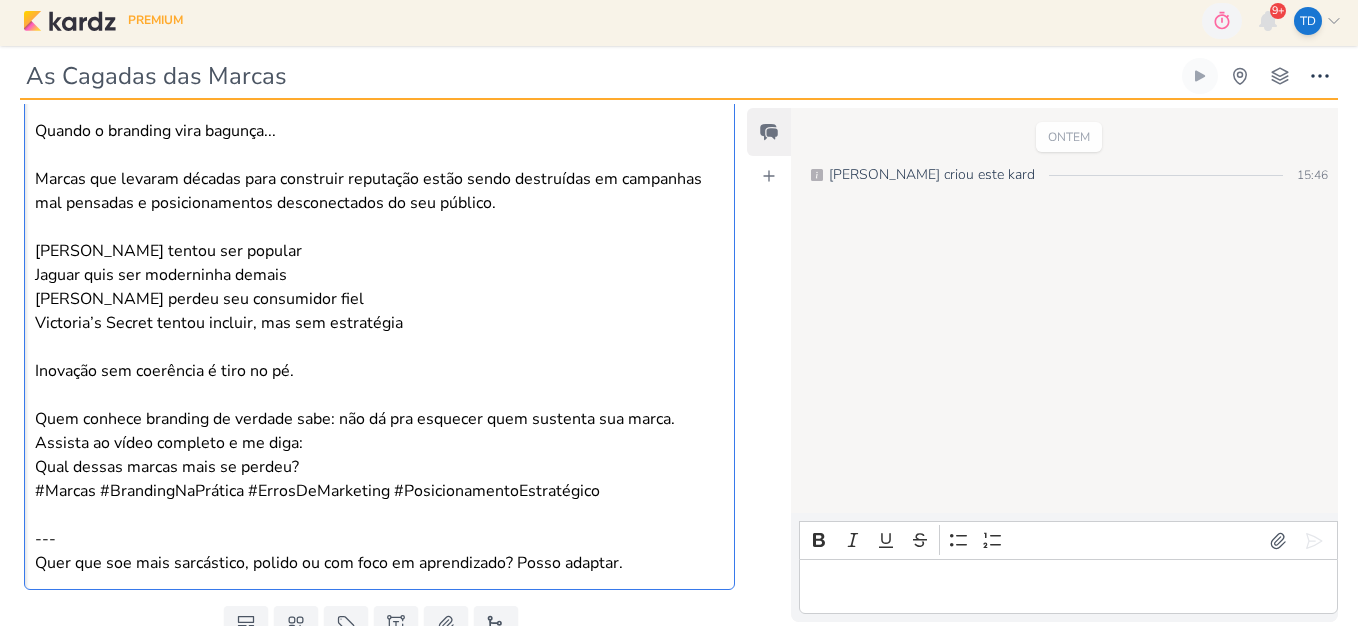 click on "⁠⁠⁠⁠⁠⁠⁠ Quem conhece branding de verdade sabe: não dá pra esquecer quem sustenta sua marca." at bounding box center [380, 407] 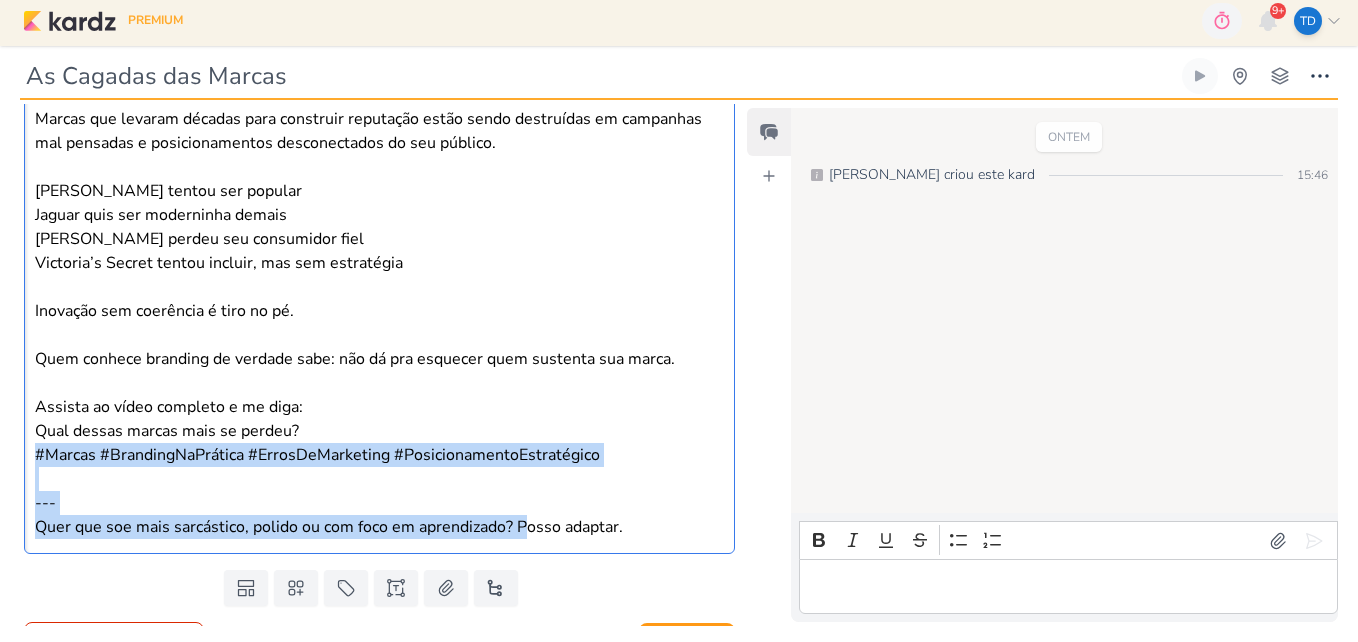 scroll, scrollTop: 1098, scrollLeft: 0, axis: vertical 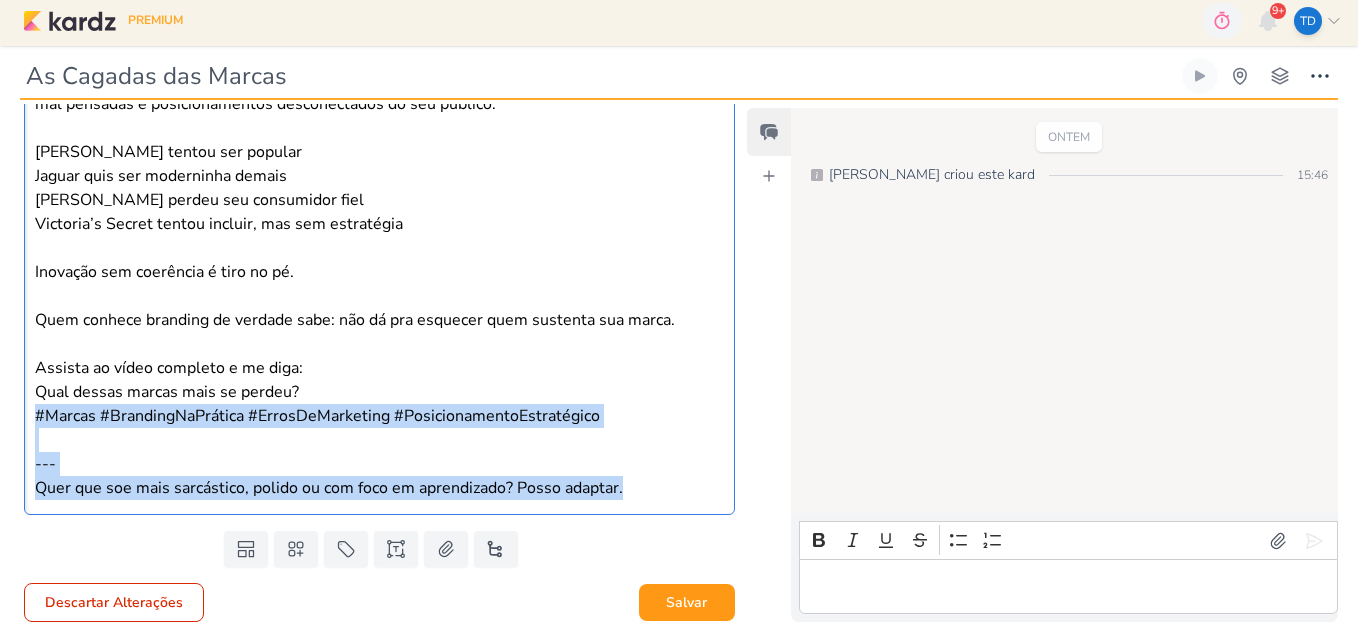 drag, startPoint x: 30, startPoint y: 516, endPoint x: 683, endPoint y: 554, distance: 654.10474 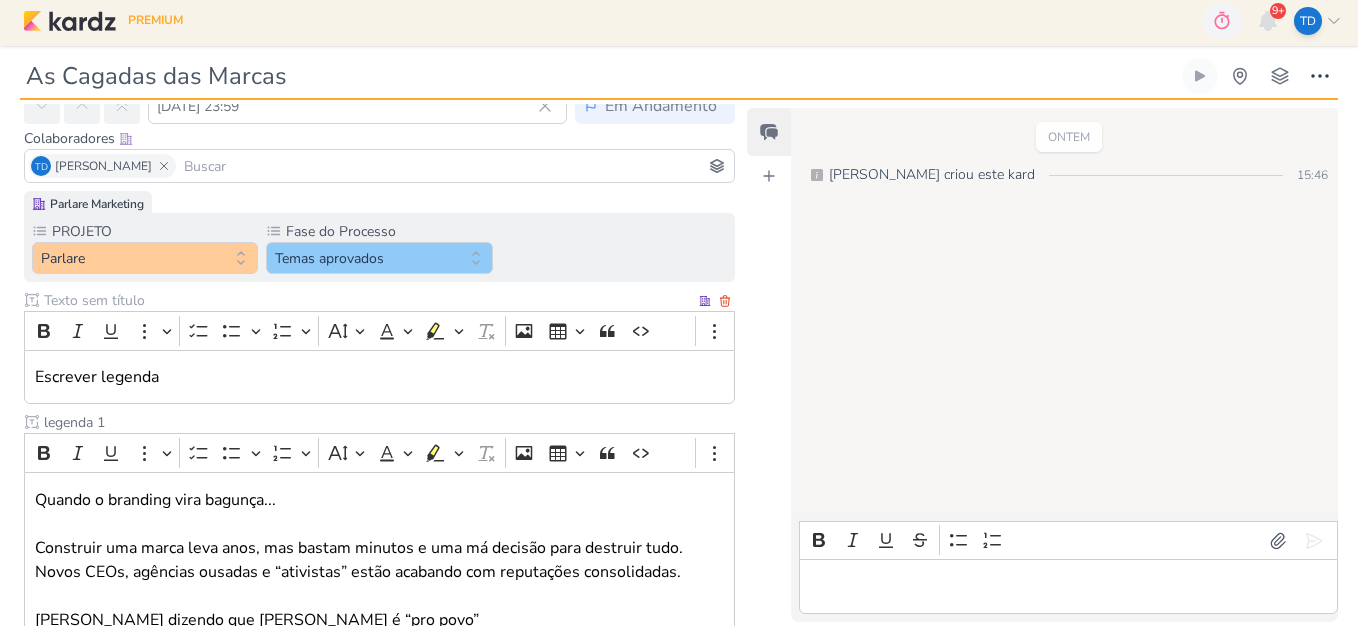scroll, scrollTop: 0, scrollLeft: 0, axis: both 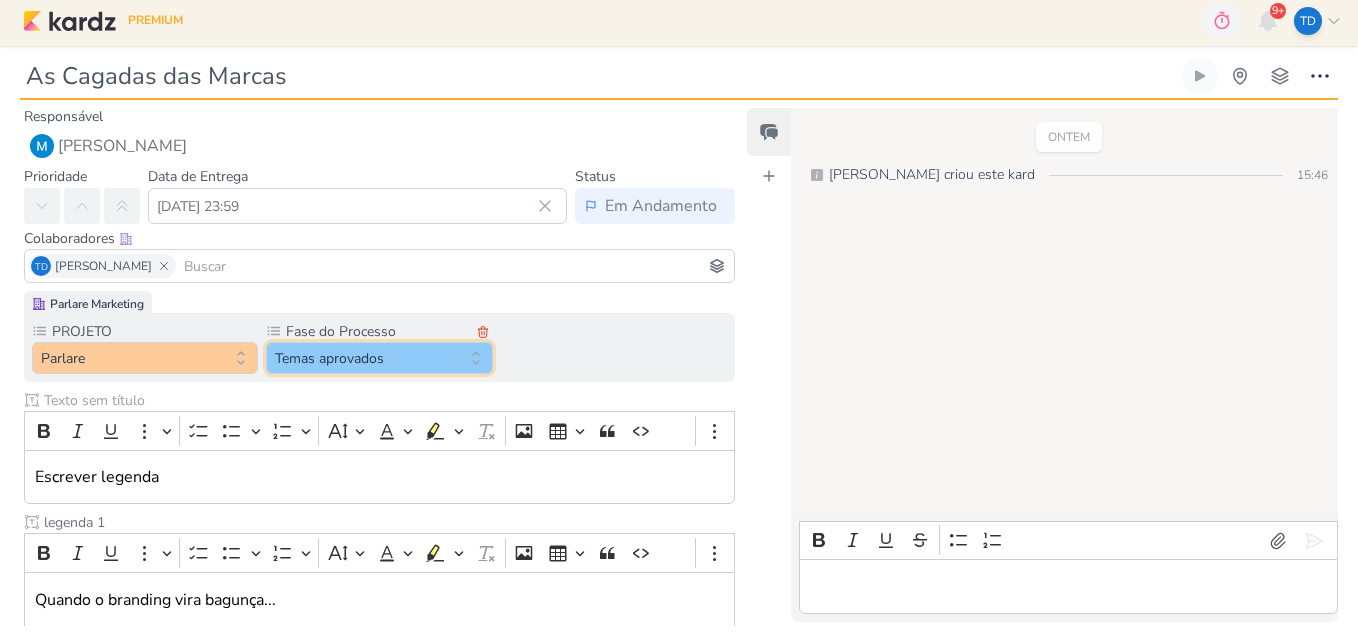click on "Temas aprovados" at bounding box center (379, 358) 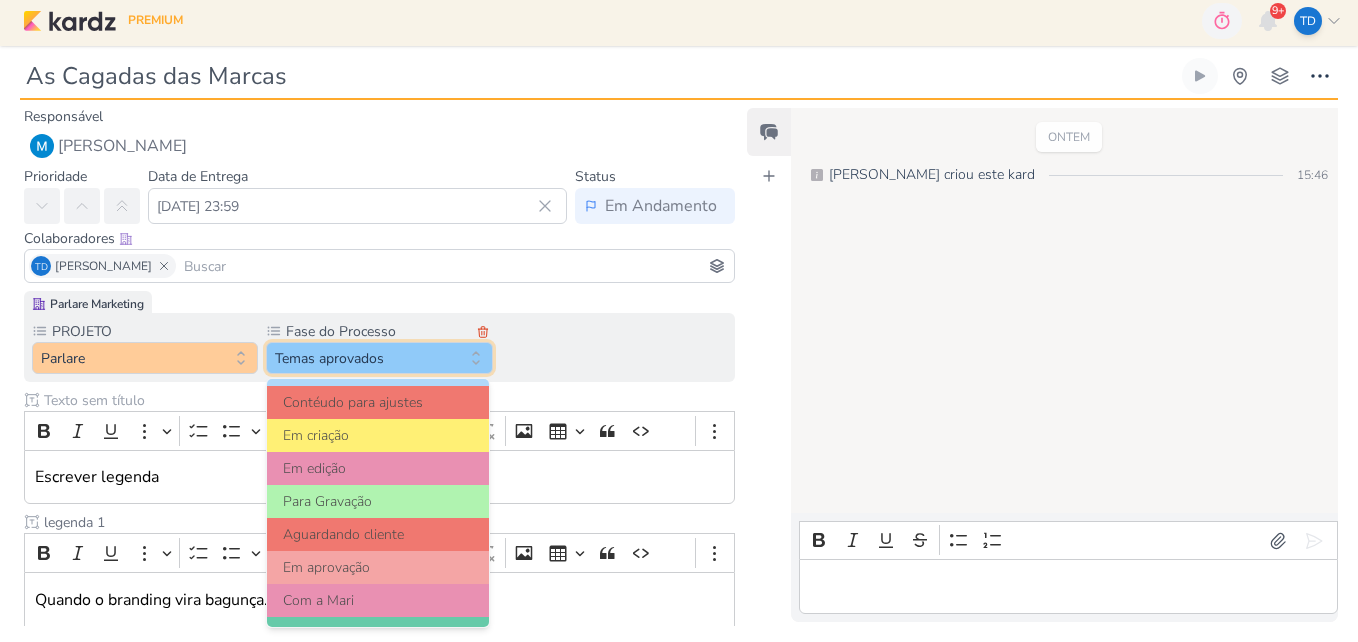 scroll, scrollTop: 193, scrollLeft: 0, axis: vertical 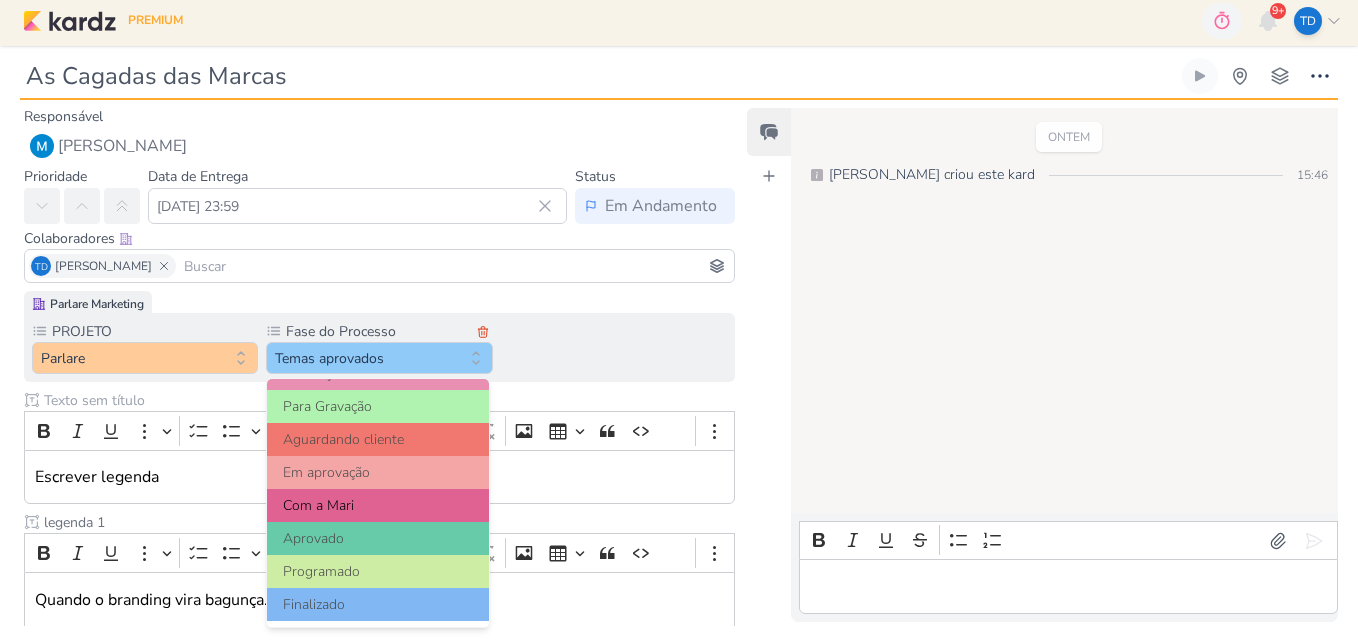 click on "Com a Mari" at bounding box center (378, 505) 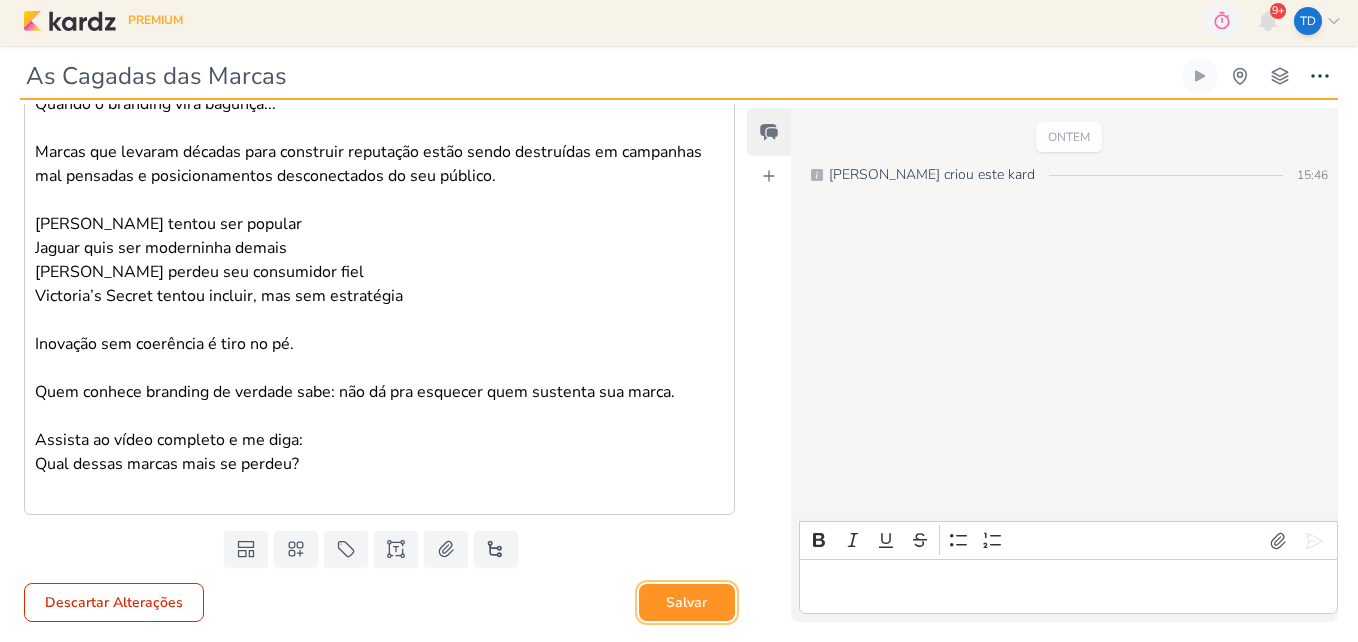 click on "Salvar" at bounding box center [687, 602] 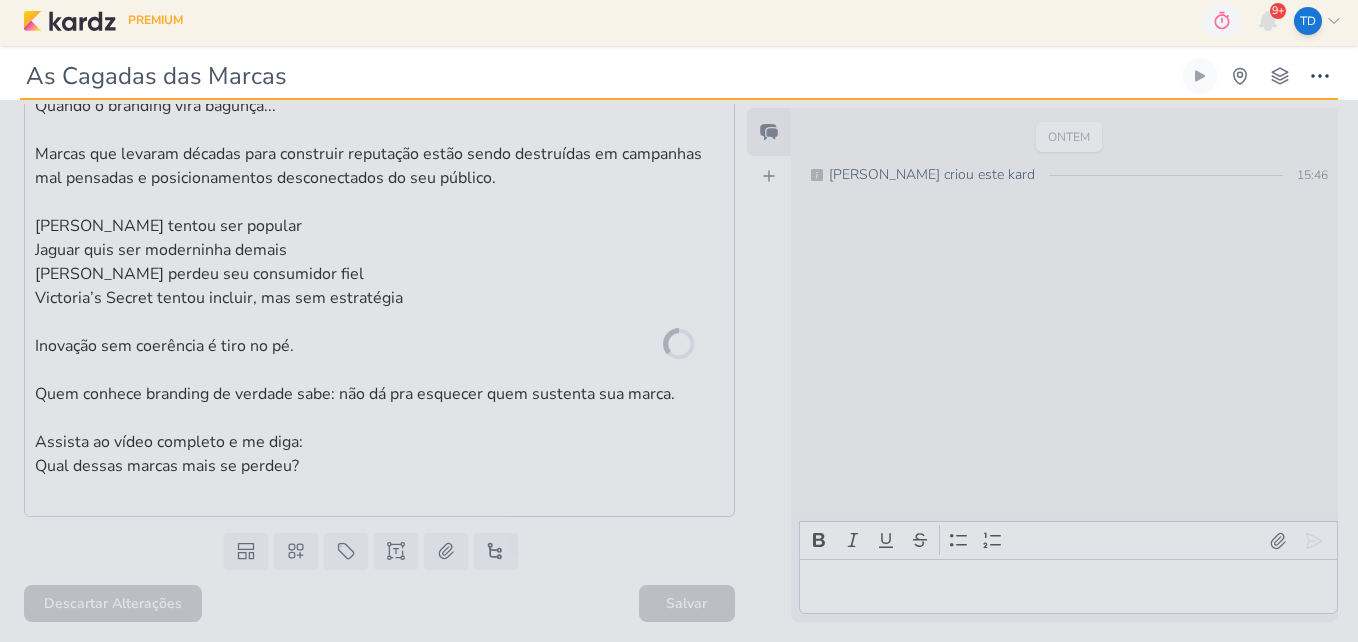 scroll, scrollTop: 1024, scrollLeft: 0, axis: vertical 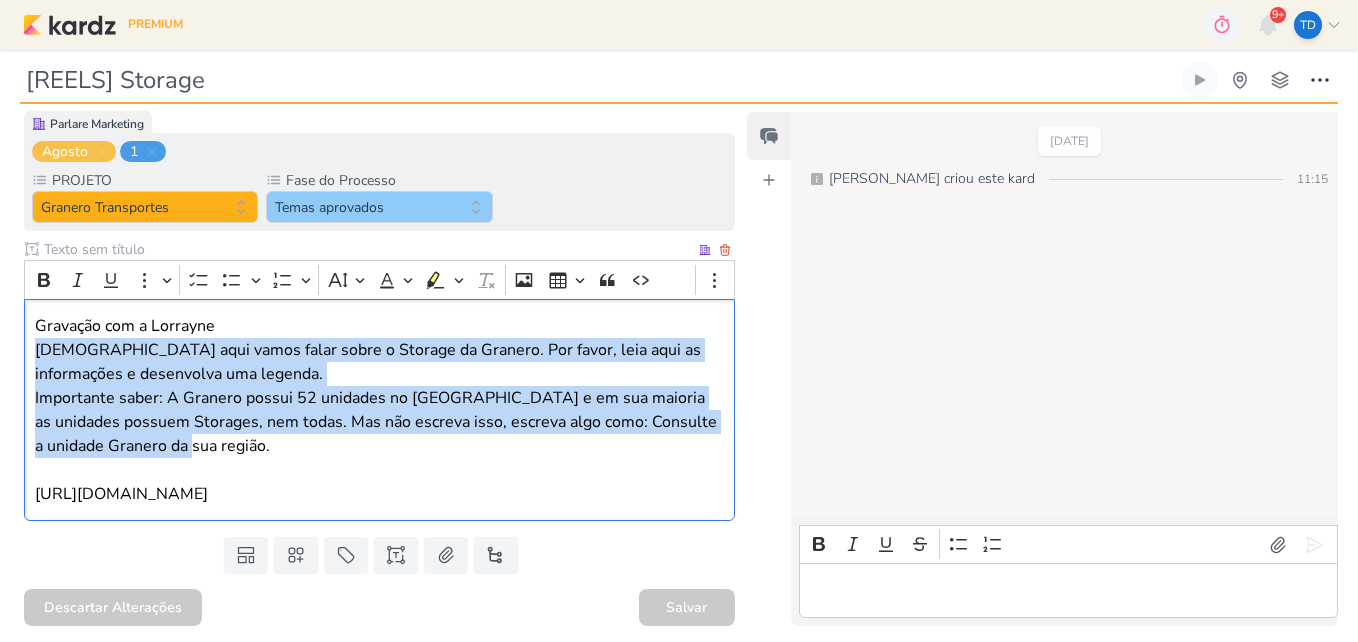 drag, startPoint x: 33, startPoint y: 349, endPoint x: 372, endPoint y: 457, distance: 355.78787 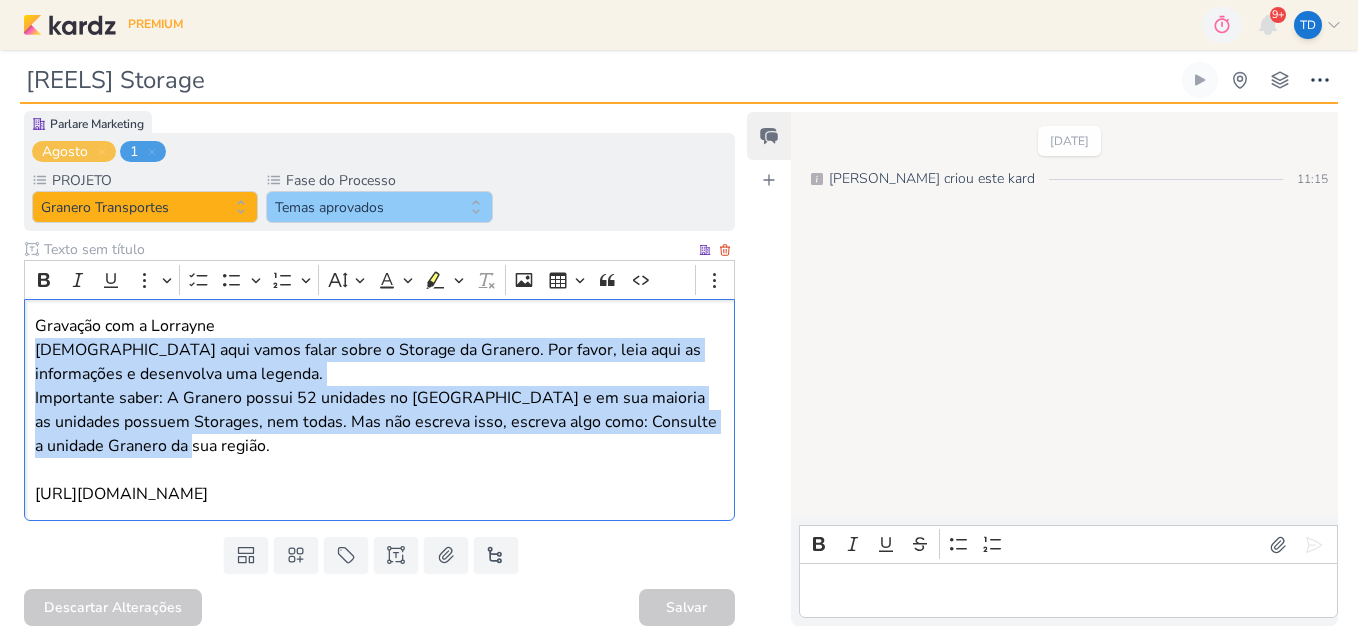 click on "Gravação com a Lorrayne [DEMOGRAPHIC_DATA] aqui vamos falar sobre o Storage da Granero. Por favor, leia aqui as informações e desenvolva uma legenda.  Importante saber: A Granero possui 52 unidades no [GEOGRAPHIC_DATA] e em sua maioria as unidades possuem Storages, nem todas. Mas não escreva isso, escreva algo como: Consulte a unidade Granero da sua região. [URL][DOMAIN_NAME]" at bounding box center [379, 410] 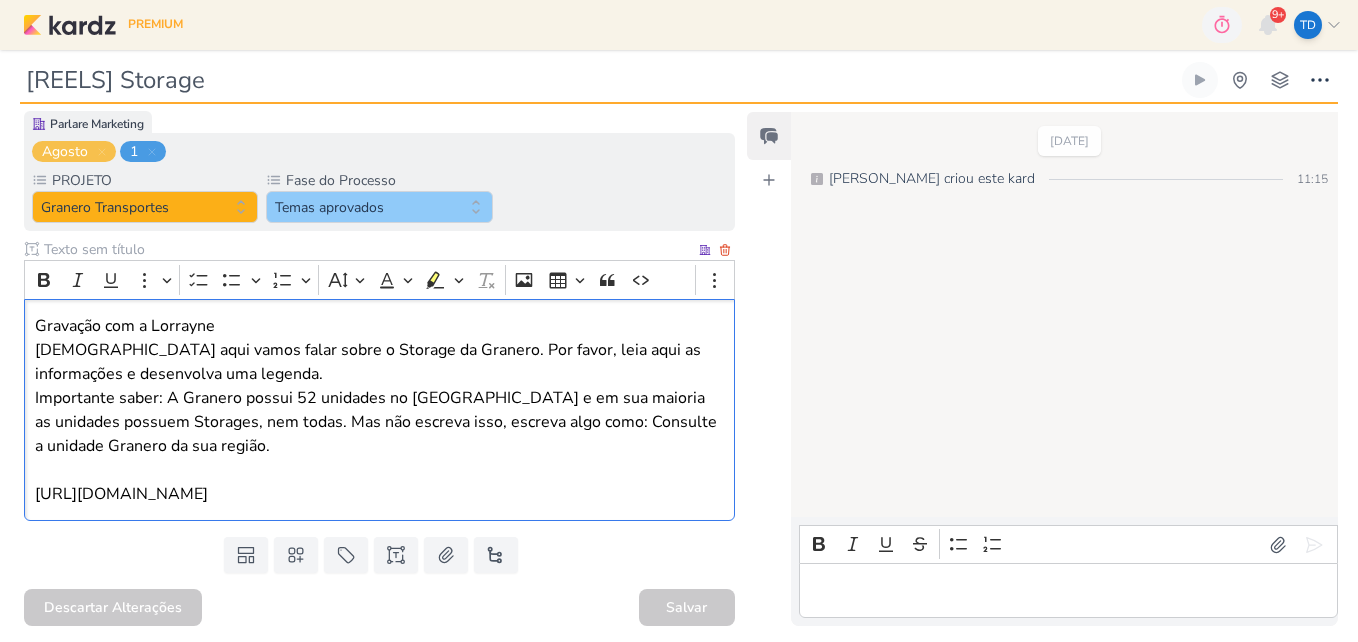 click on "Gravação com a Lorrayne Thais aqui vamos falar sobre o Storage da Granero. Por favor, leia aqui as informações e desenvolva uma legenda." at bounding box center [380, 350] 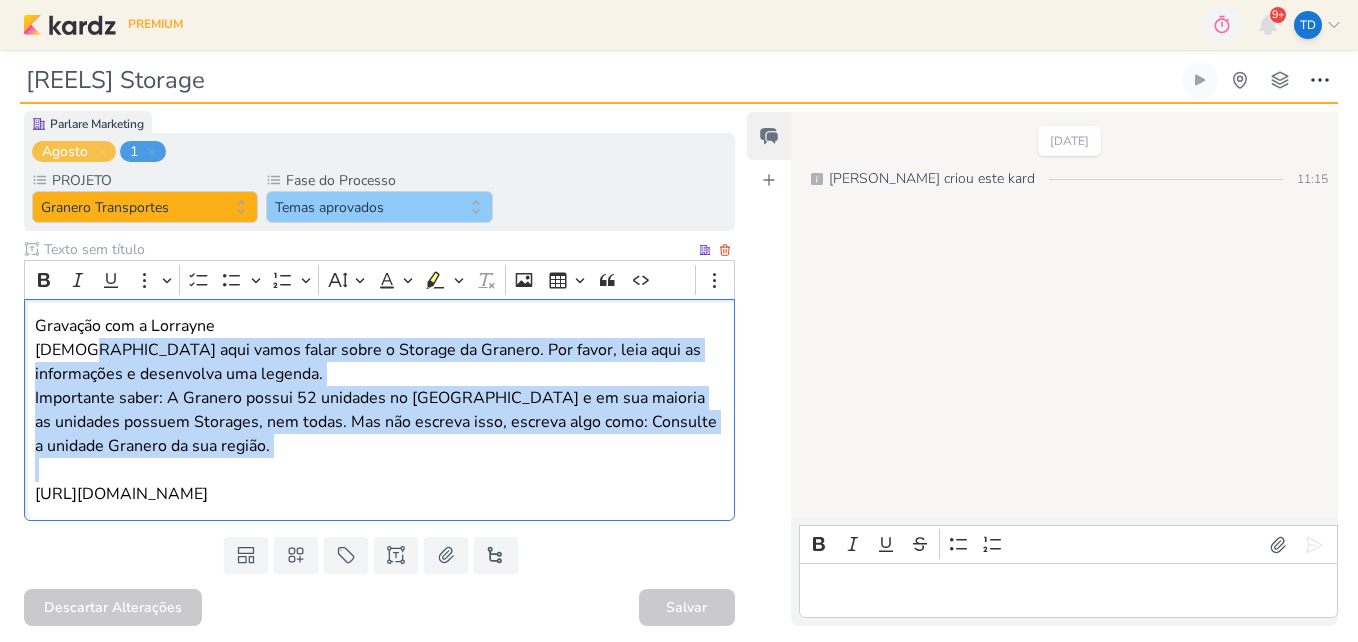 drag, startPoint x: 80, startPoint y: 352, endPoint x: 240, endPoint y: 461, distance: 193.6001 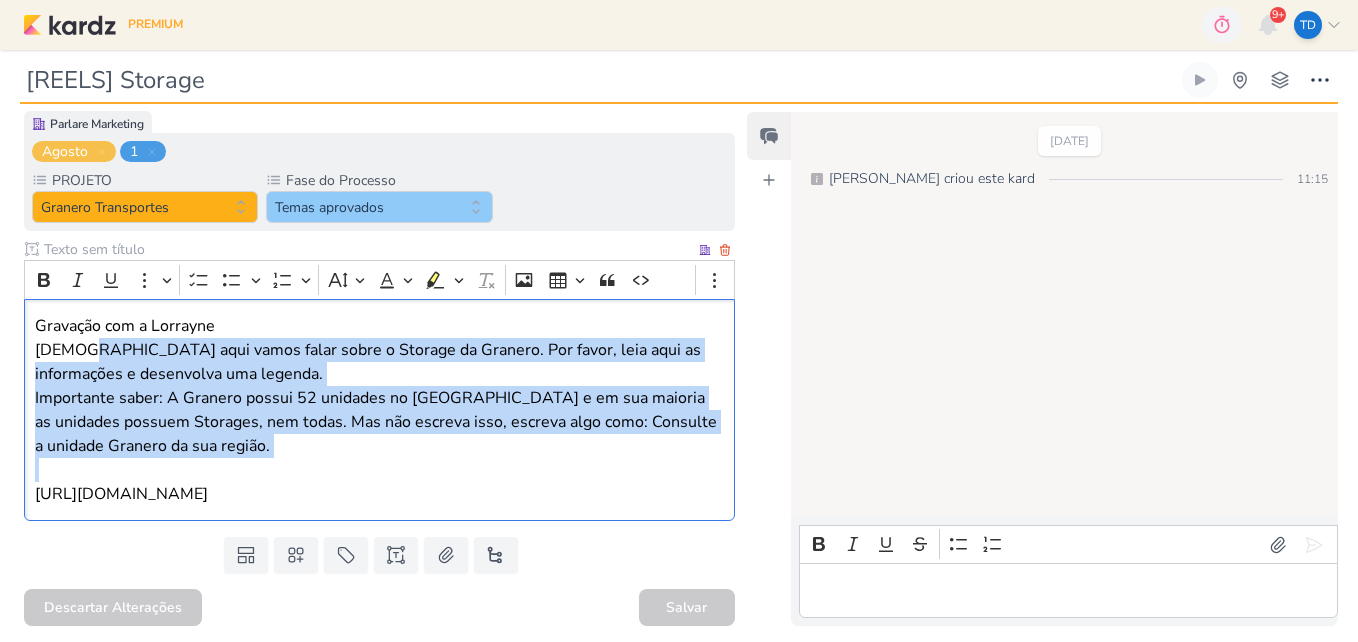 click on "Gravação com a Lorrayne Thais aqui vamos falar sobre o Storage da Granero. Por favor, leia aqui as informações e desenvolva uma legenda.  Importante saber: A Granero possui 52 unidades no Brasil e em sua maioria as unidades possuem Storages, nem todas. Mas não escreva isso, escreva algo como: Consulte a unidade Granero da sua região. https://granero.com.br/storage" at bounding box center (379, 410) 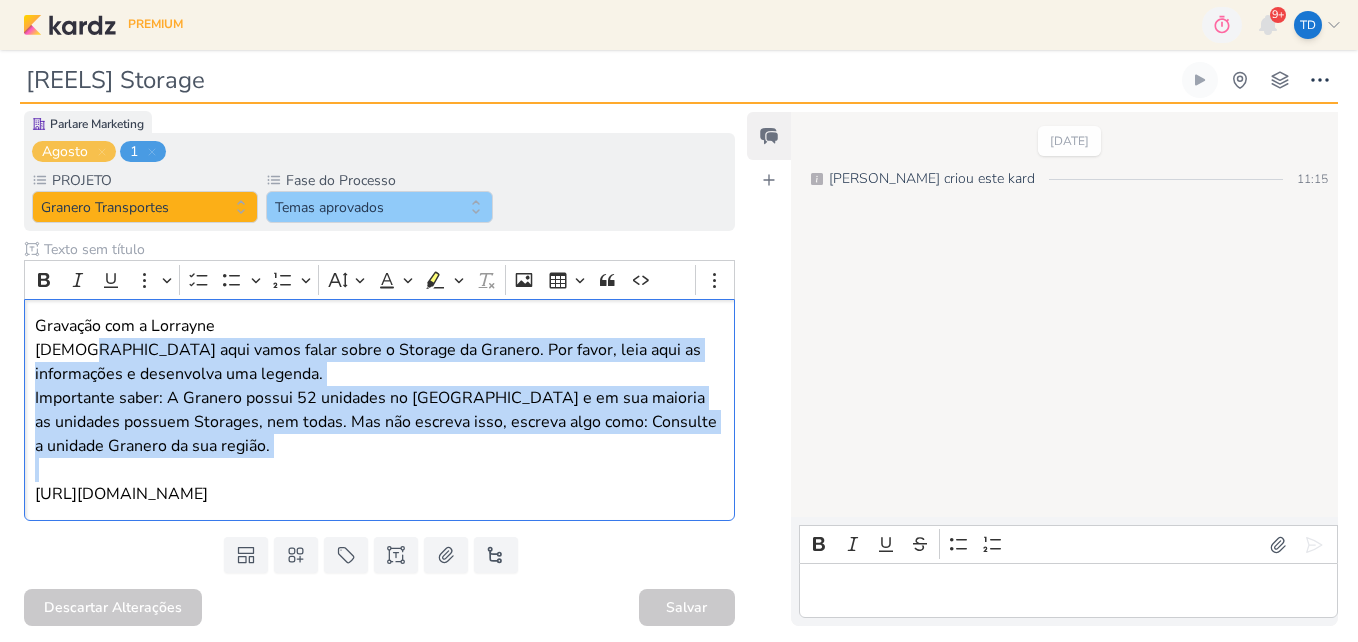 copy on "aqui vamos falar sobre o Storage da Granero. Por favor, leia aqui as informações e desenvolva uma legenda.  Importante saber: A Granero possui 52 unidades no Brasil e em sua maioria as unidades possuem Storages, nem todas. Mas não escreva isso, escreva algo como: Consulte a unidade Granero da sua região." 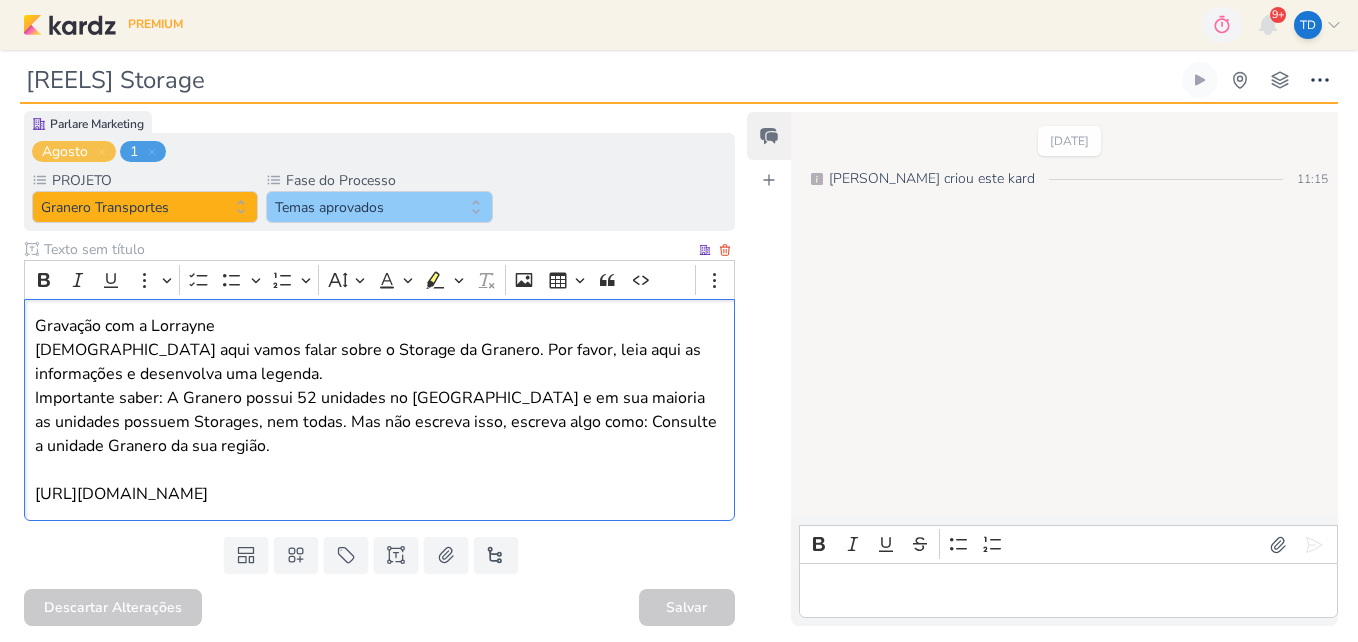 click on "Gravação com a Lorrayne Thais aqui vamos falar sobre o Storage da Granero. Por favor, leia aqui as informações e desenvolva uma legenda.  Importante saber: A Granero possui 52 unidades no Brasil e em sua maioria as unidades possuem Storages, nem todas. Mas não escreva isso, escreva algo como: Consulte a unidade Granero da sua região. https://granero.com.br/storage" at bounding box center (379, 410) 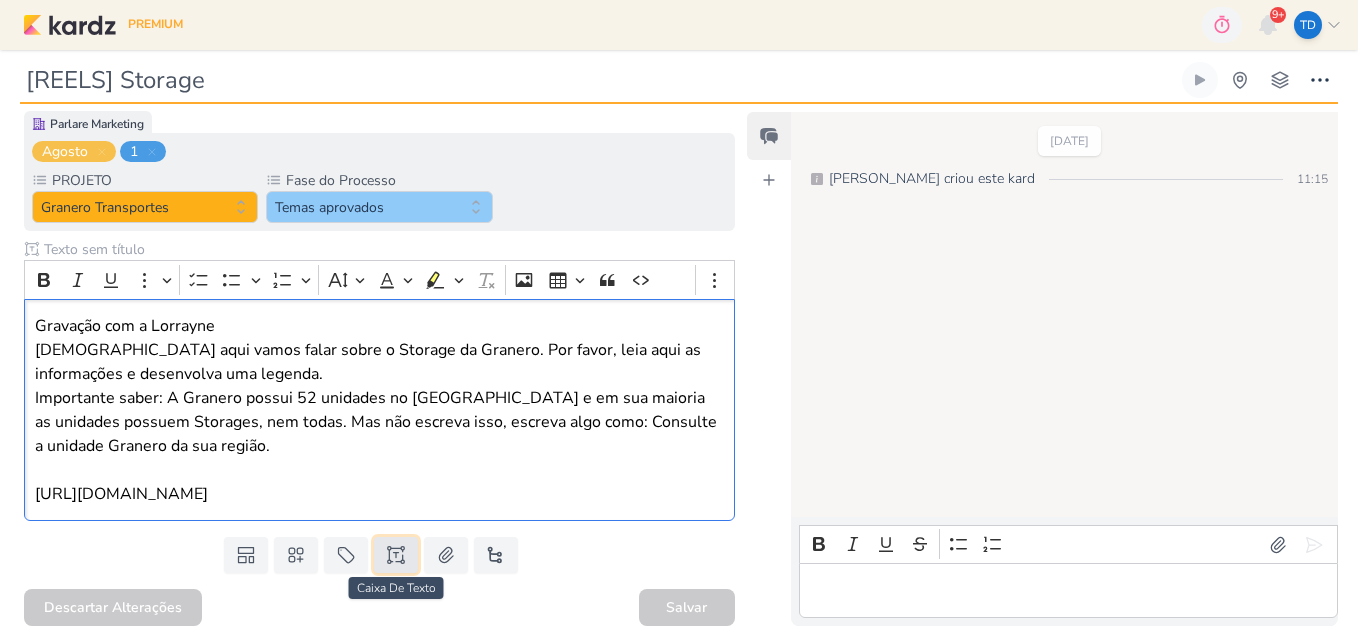click 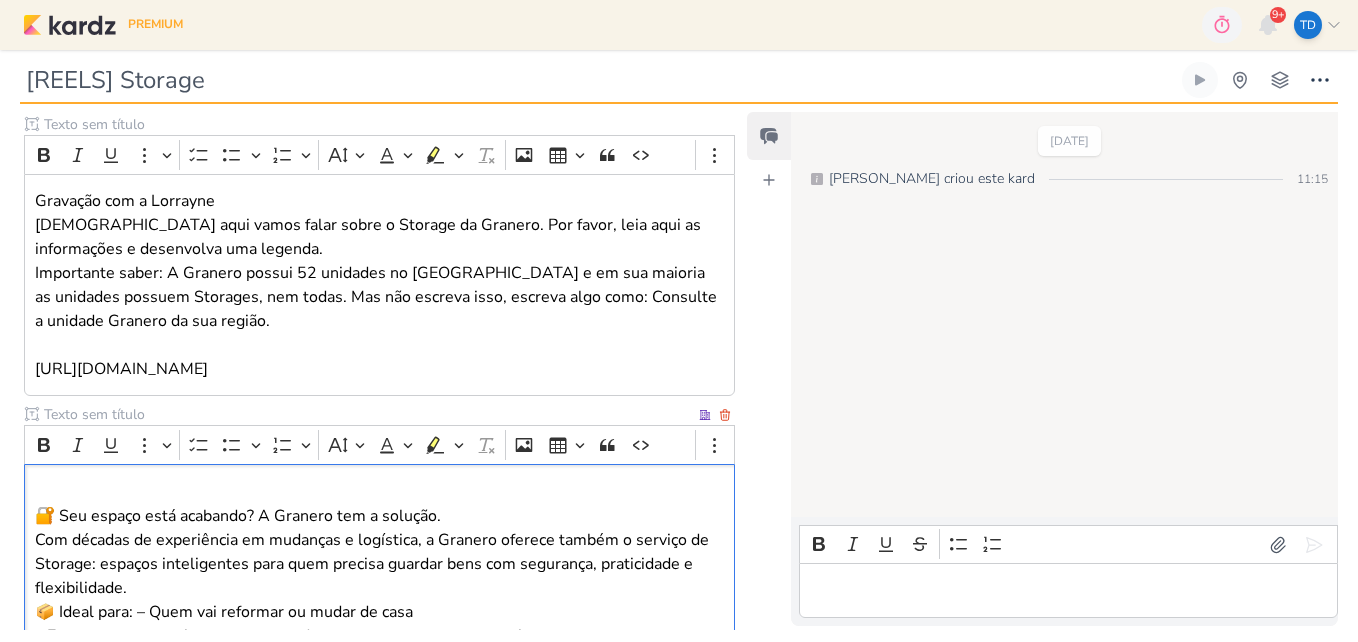 scroll, scrollTop: 519, scrollLeft: 0, axis: vertical 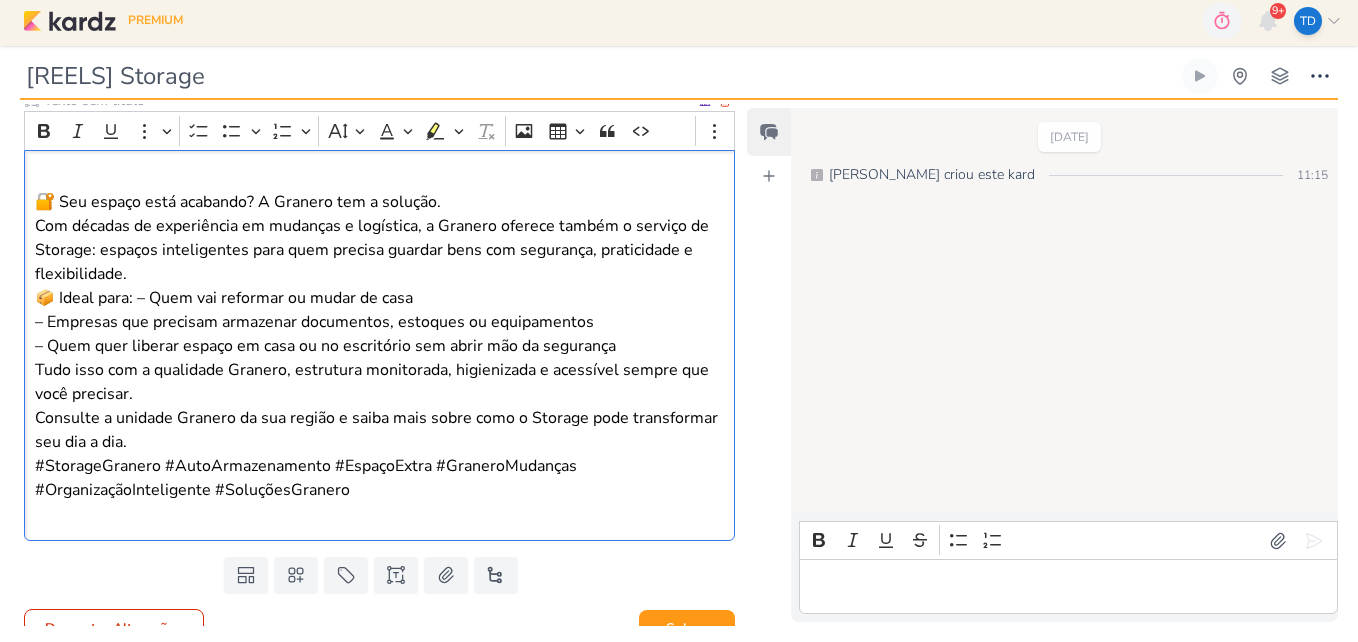 click on "🔐 Seu espaço está acabando? A Granero tem a solução." at bounding box center [380, 202] 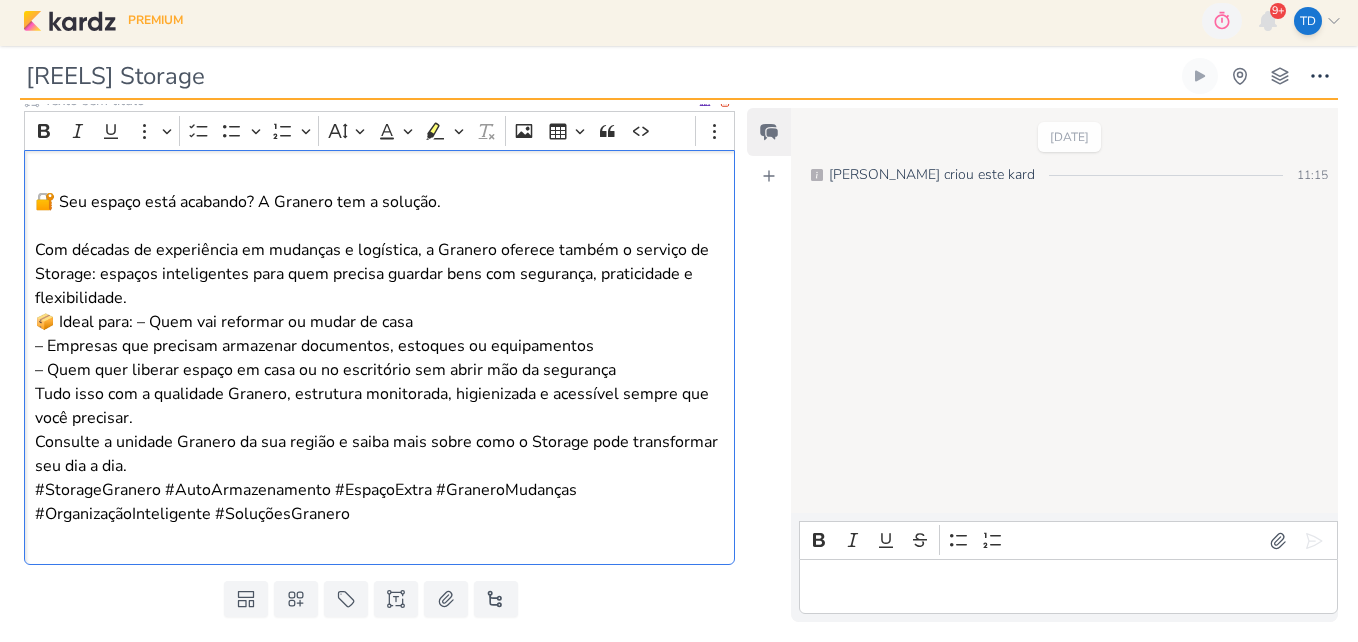 click on "Com décadas de experiência em mudanças e logística, a Granero oferece também o serviço de Storage: espaços inteligentes para quem precisa guardar bens com segurança, praticidade e flexibilidade." at bounding box center [380, 274] 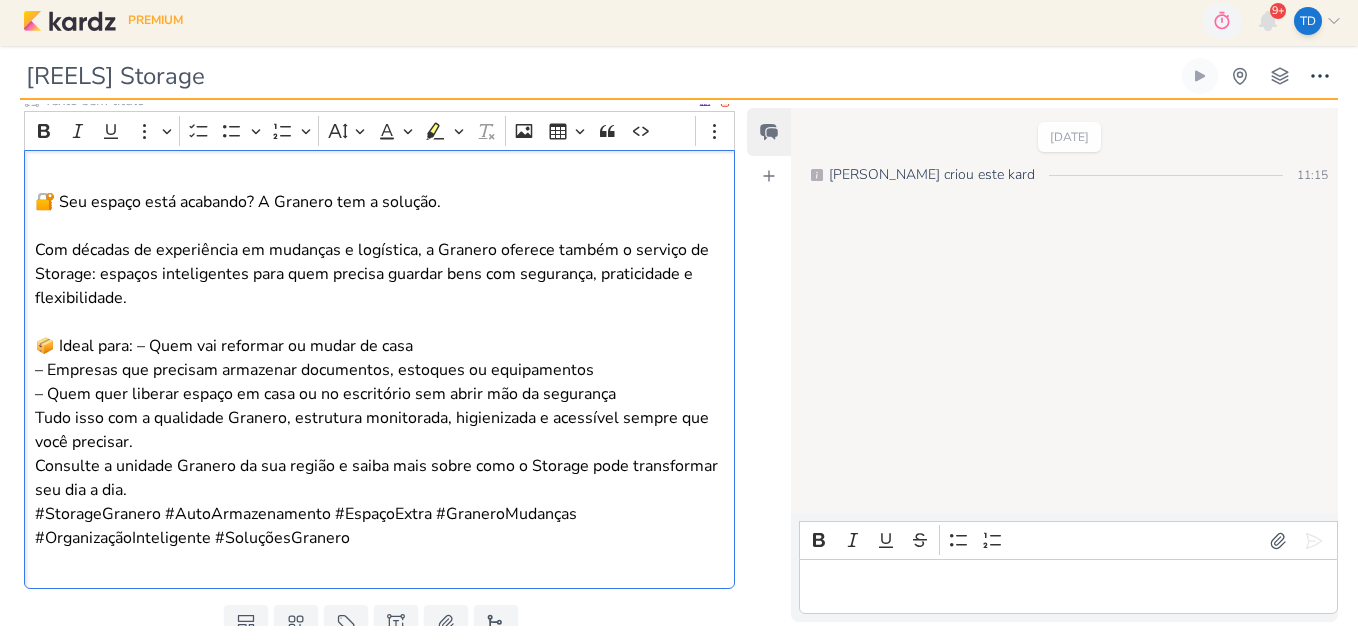 click on "📦 Ideal para: – Quem vai reformar ou mudar de casa – Empresas que precisam armazenar documentos, estoques ou equipamentos – Quem quer liberar espaço em casa ou no escritório sem abrir mão da segurança" at bounding box center (380, 370) 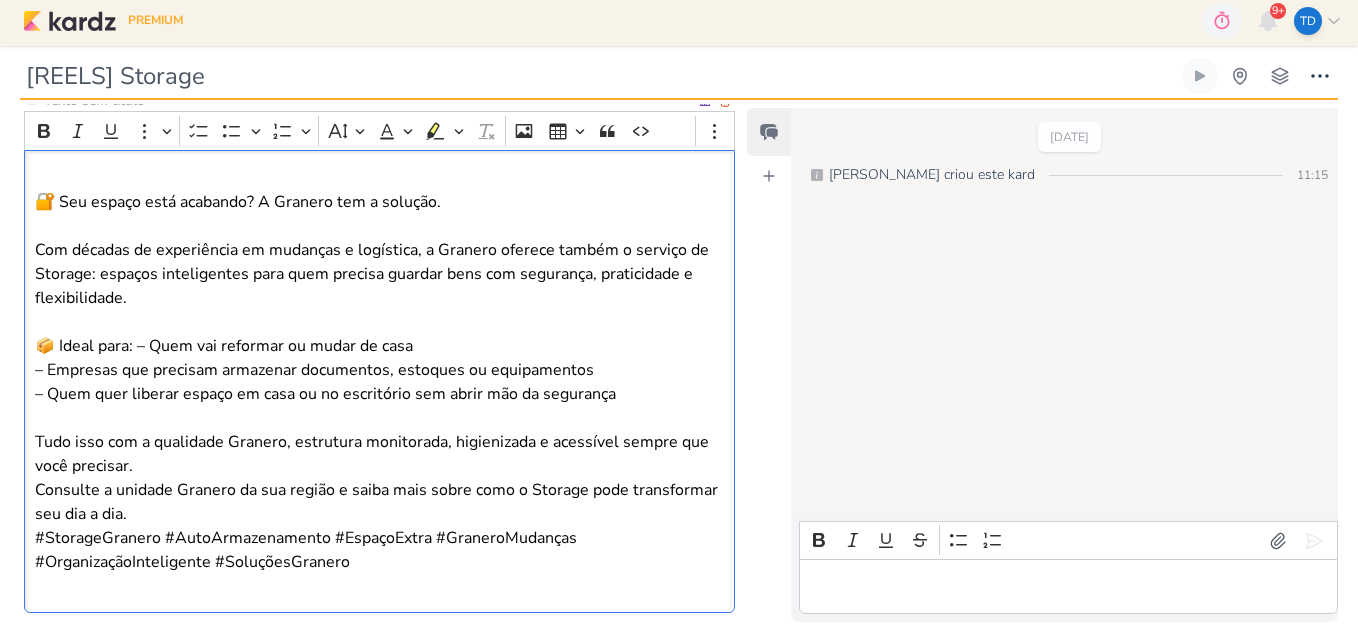 click on "Tudo isso com a qualidade Granero, estrutura monitorada, higienizada e acessível sempre que você precisar." at bounding box center [380, 454] 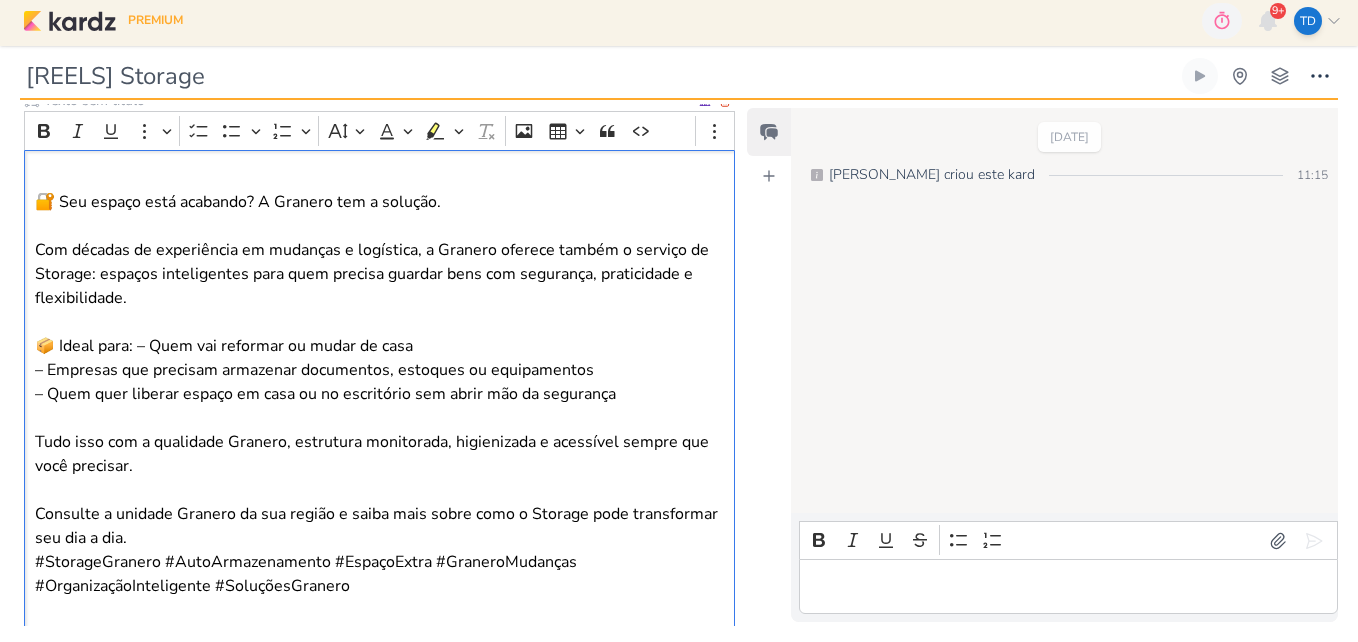 click on "Consulte a unidade Granero da sua região e saiba mais sobre como o Storage pode transformar seu dia a dia." at bounding box center (380, 526) 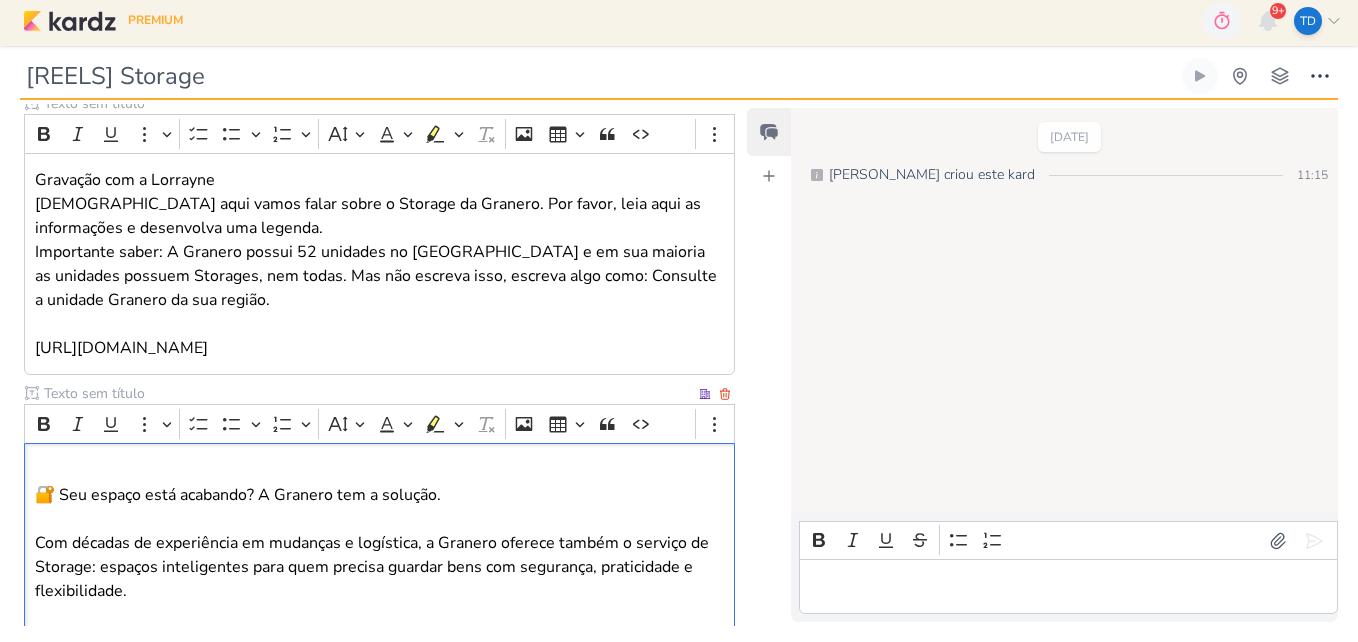 scroll, scrollTop: 289, scrollLeft: 0, axis: vertical 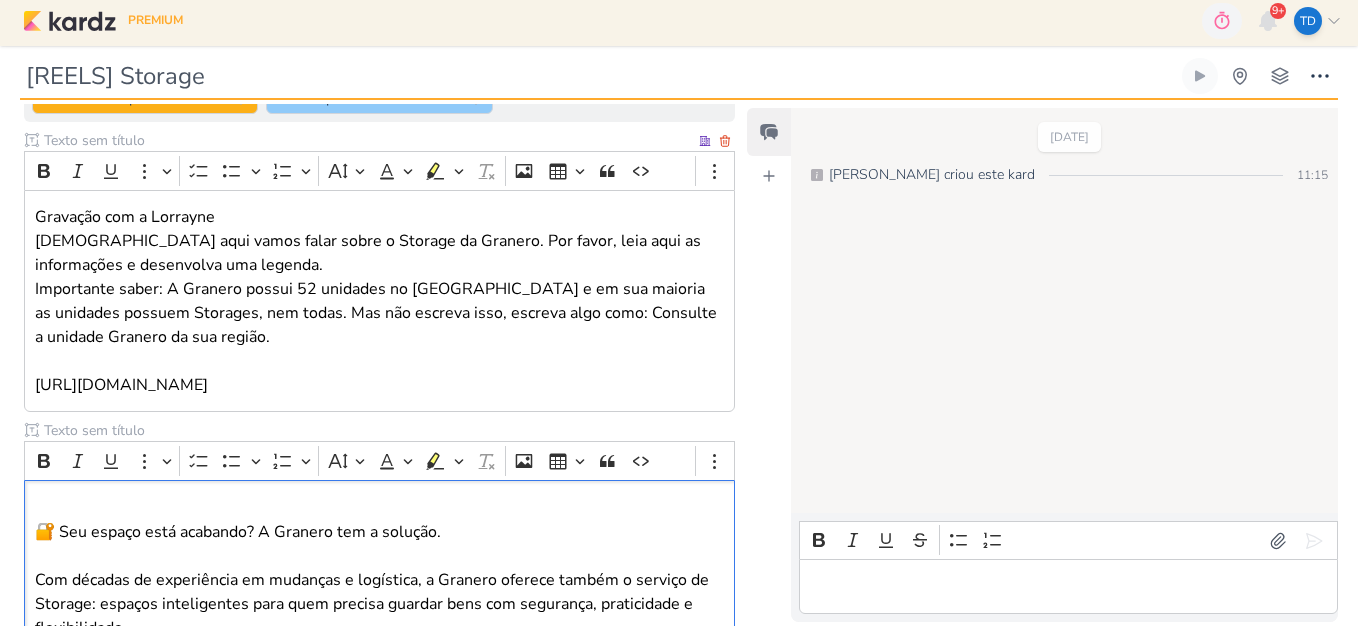 click on "https://granero.com.br/storage" at bounding box center (380, 385) 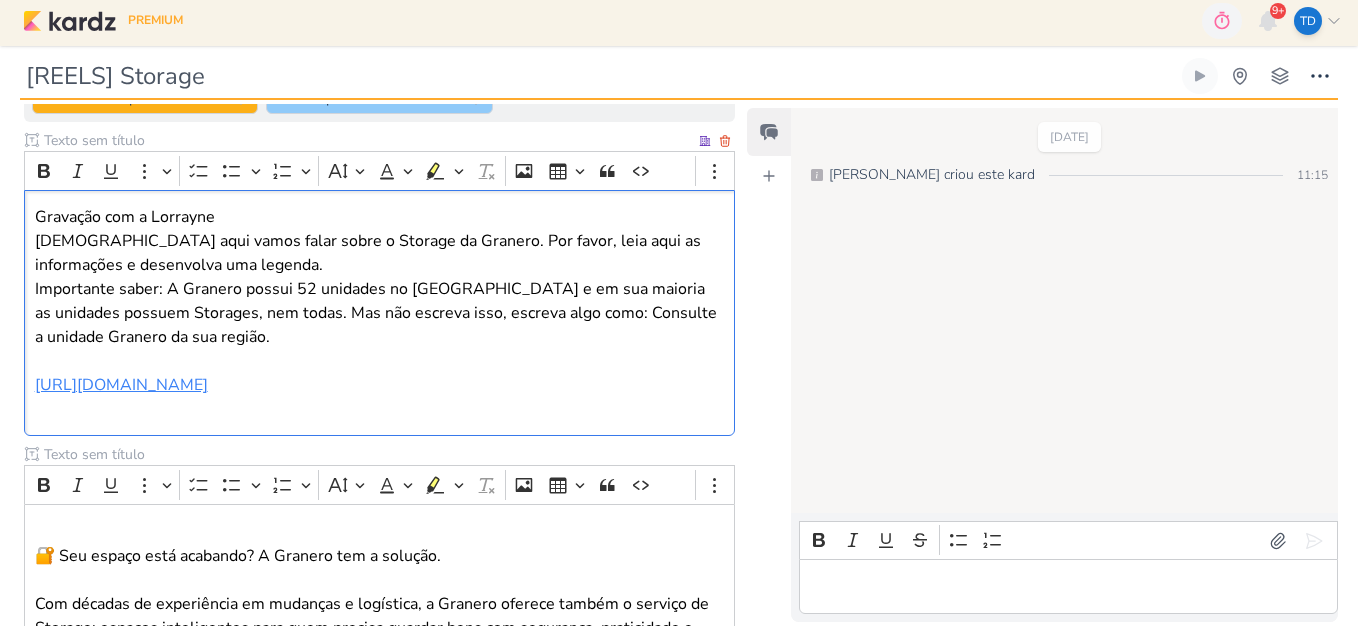 click on "https://granero.com.br/storage" at bounding box center (121, 385) 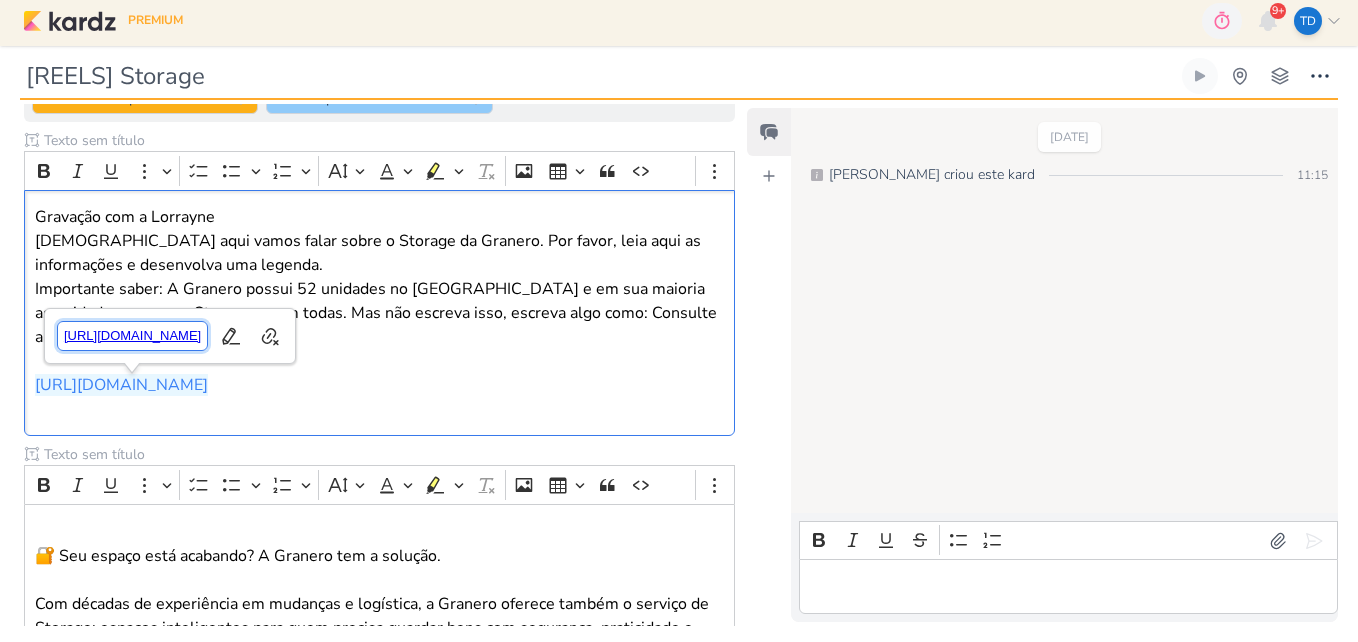 click on "https://granero.com.br/storage" at bounding box center [133, 336] 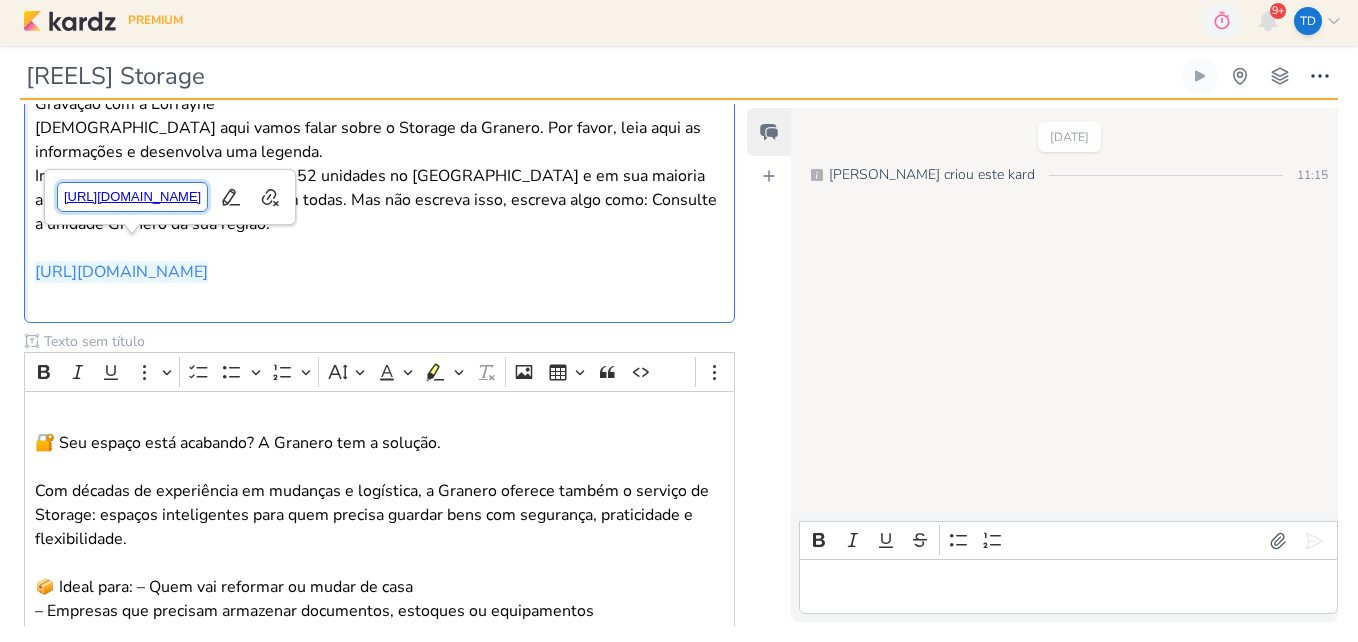 scroll, scrollTop: 489, scrollLeft: 0, axis: vertical 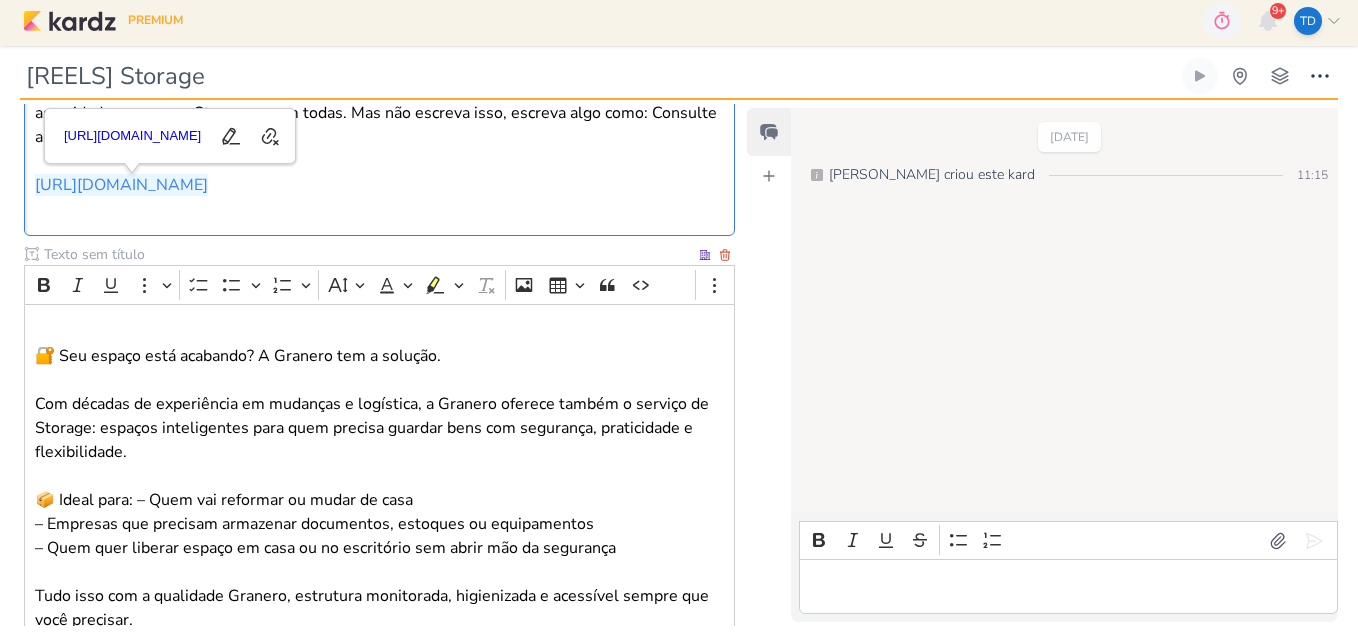 click on "🔐 Seu espaço está acabando? A Granero tem a solução." at bounding box center [380, 356] 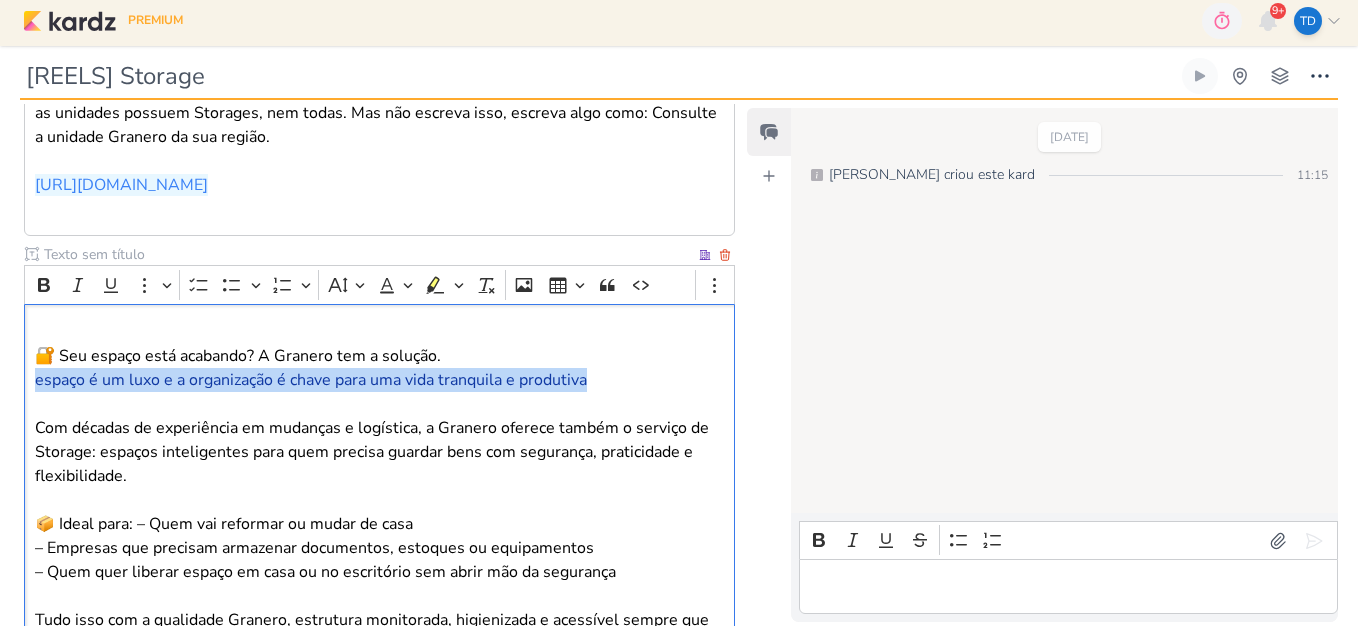 drag, startPoint x: 35, startPoint y: 379, endPoint x: 598, endPoint y: 387, distance: 563.0568 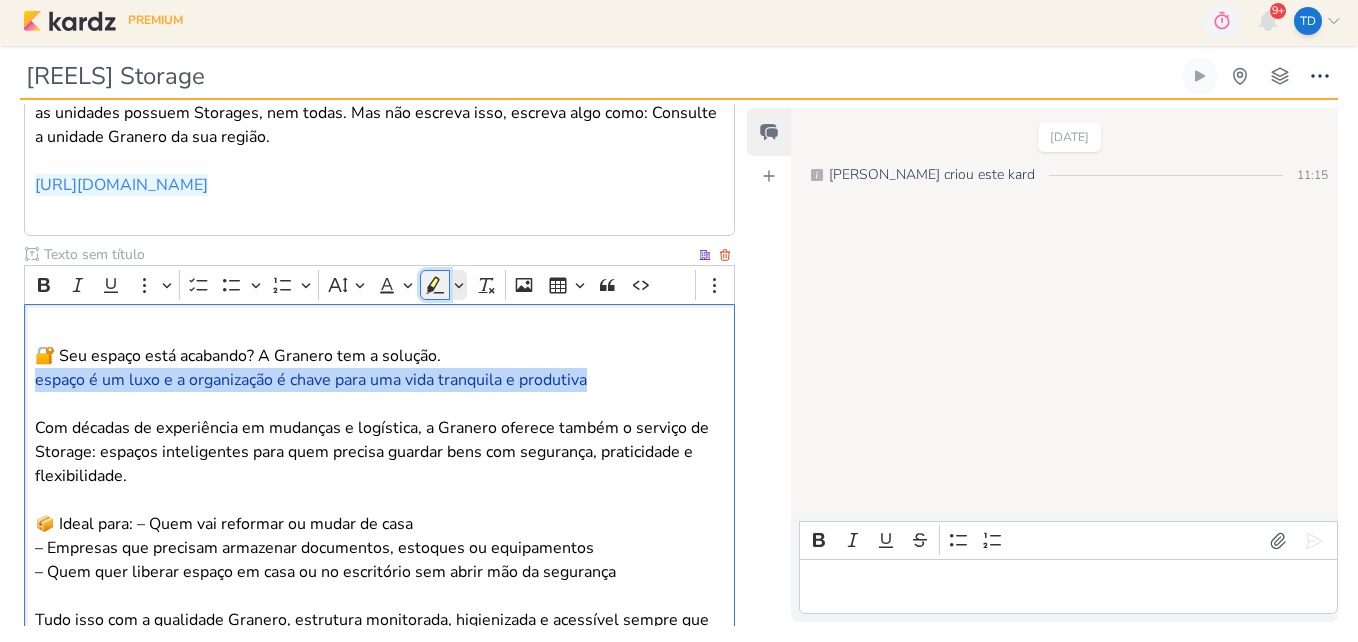click 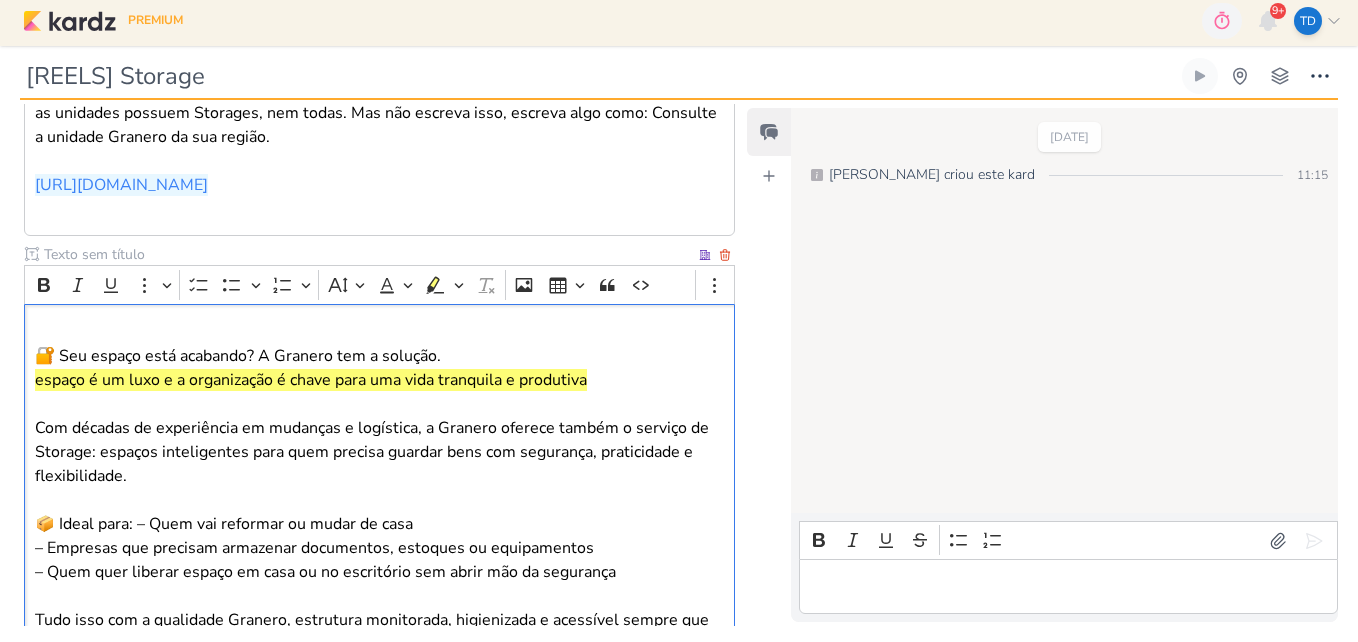 click at bounding box center (380, 332) 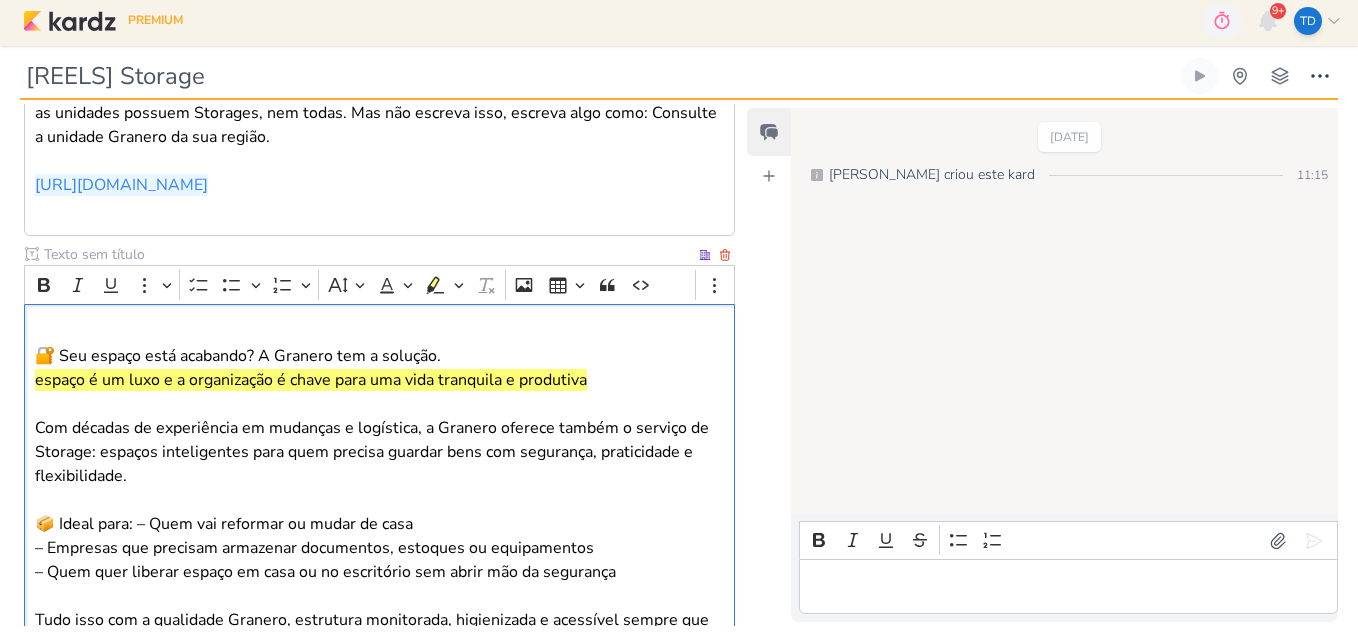 click on "espaço é um luxo e a organização é chave para uma vida tranquila e produtiva" at bounding box center [311, 380] 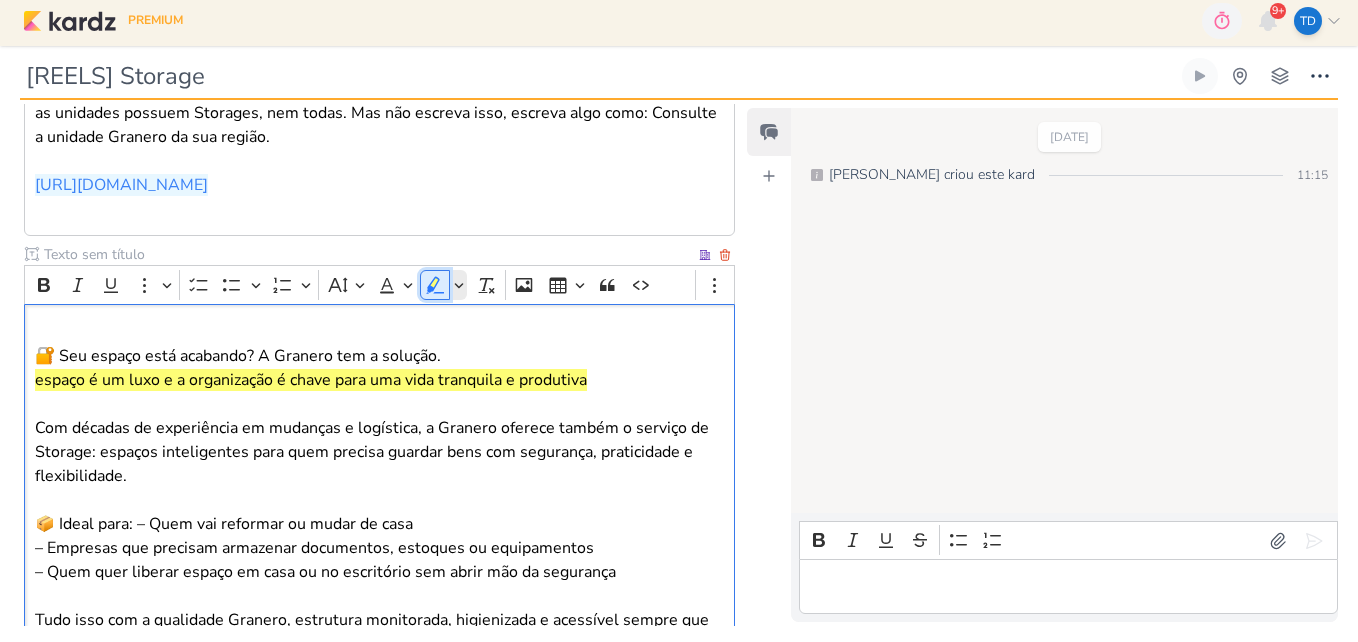 click 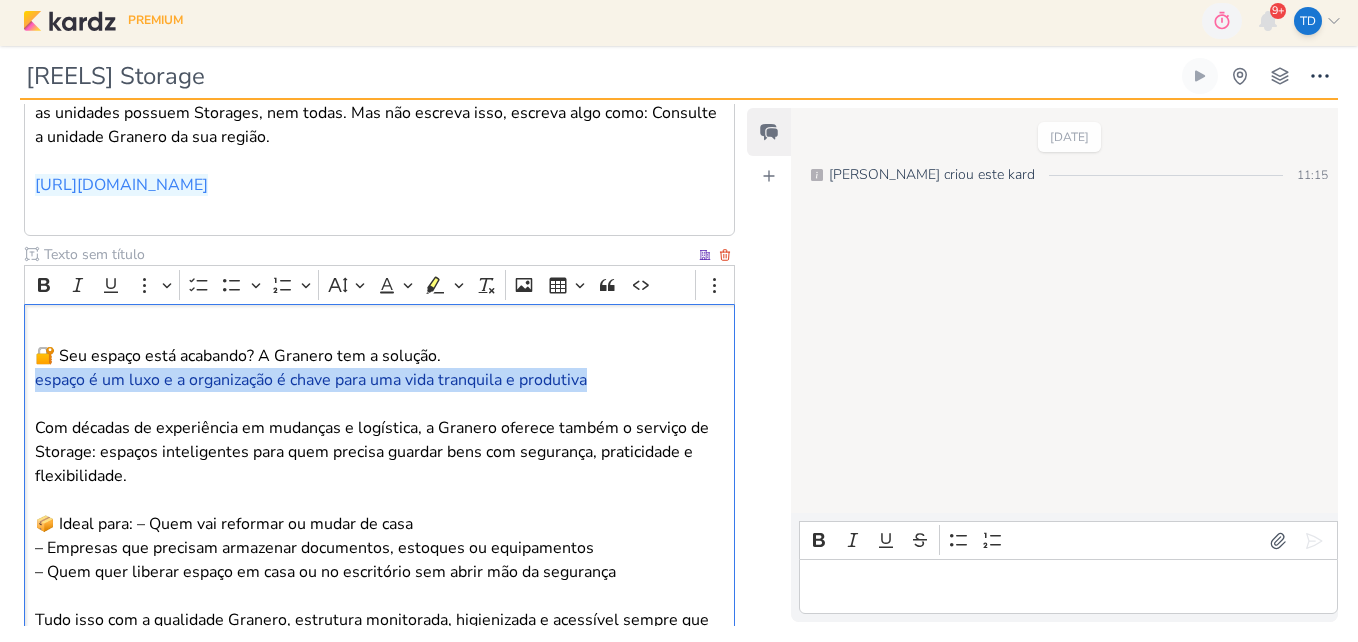 drag, startPoint x: 572, startPoint y: 382, endPoint x: 35, endPoint y: 388, distance: 537.0335 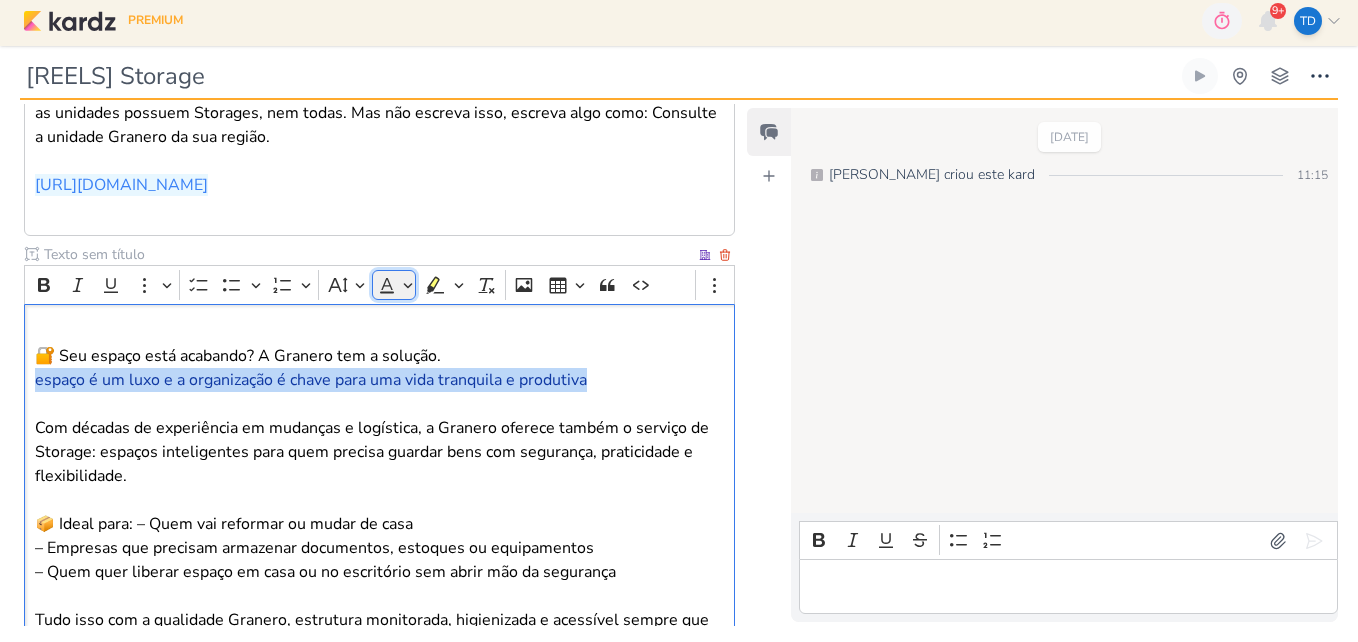 click 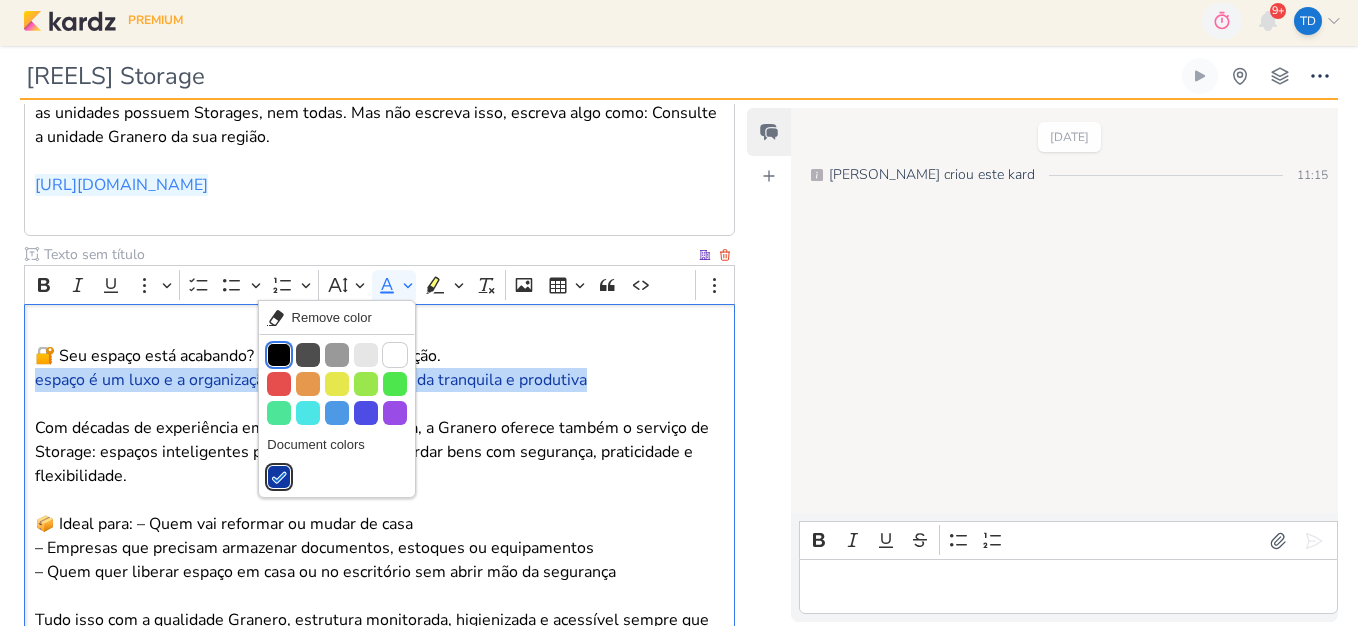 click on "Black" at bounding box center (279, 355) 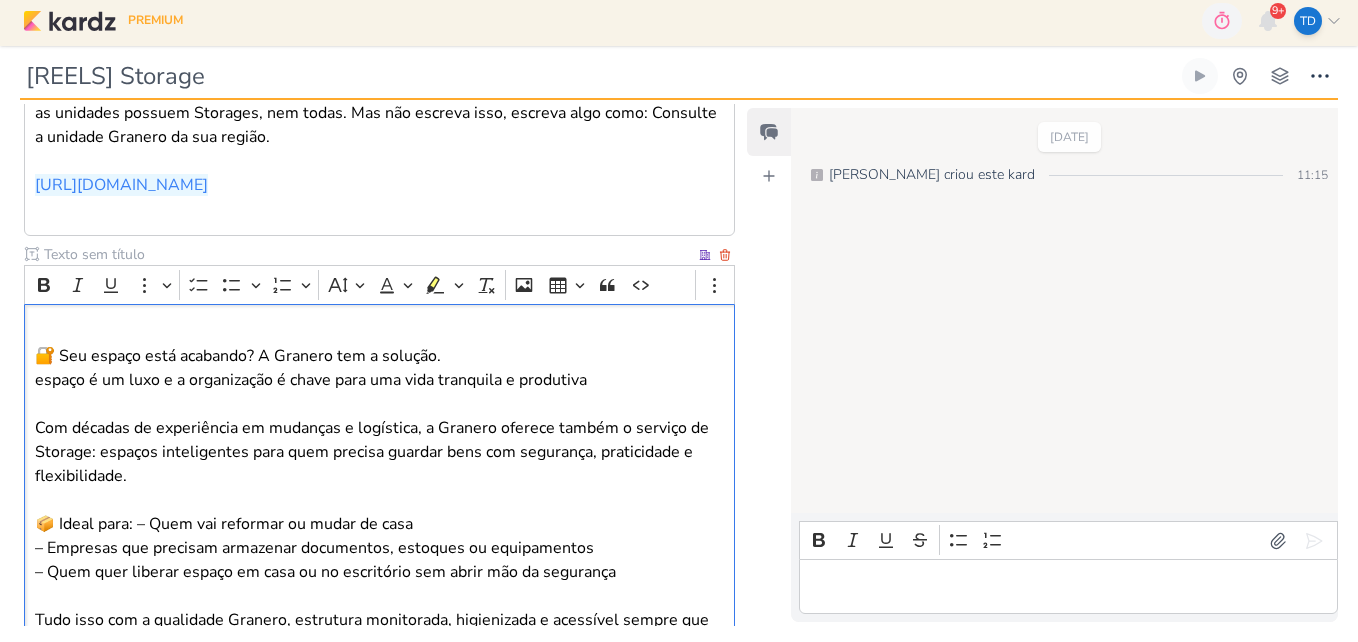 click on "🔐 Seu espaço está acabando? A Granero tem a solução." at bounding box center [380, 356] 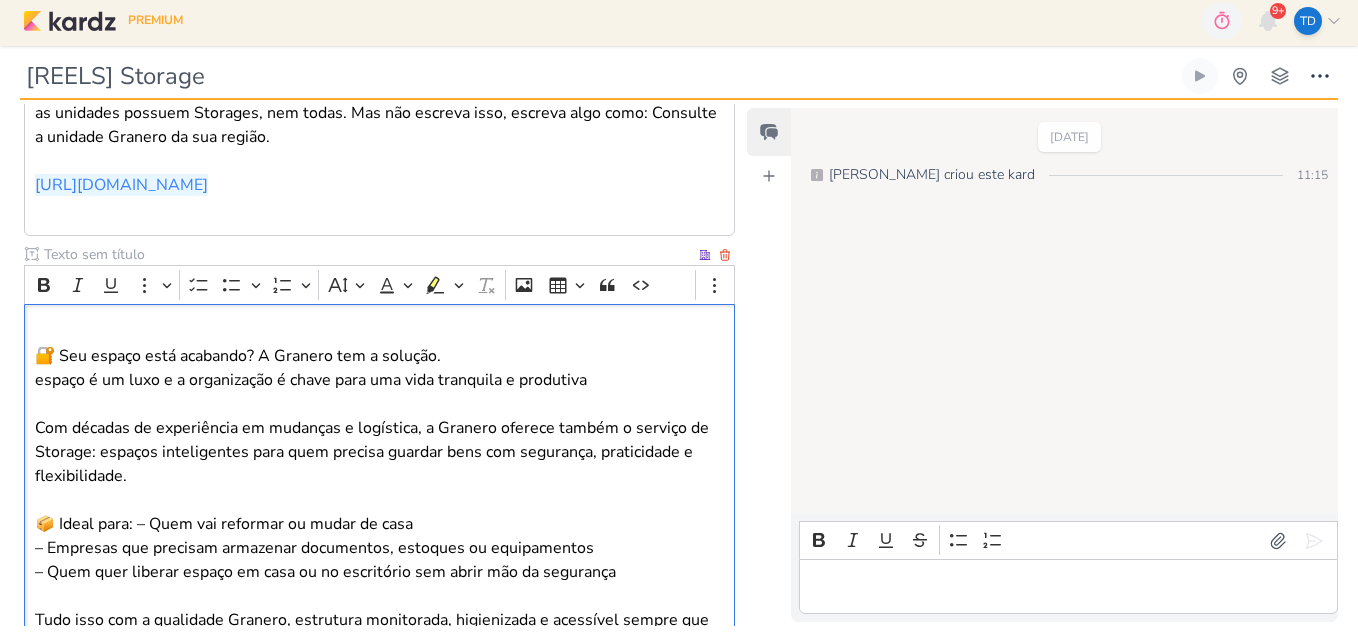 click on "espaço é um luxo e a organização é chave para uma vida tranquila e produtiva" at bounding box center (311, 380) 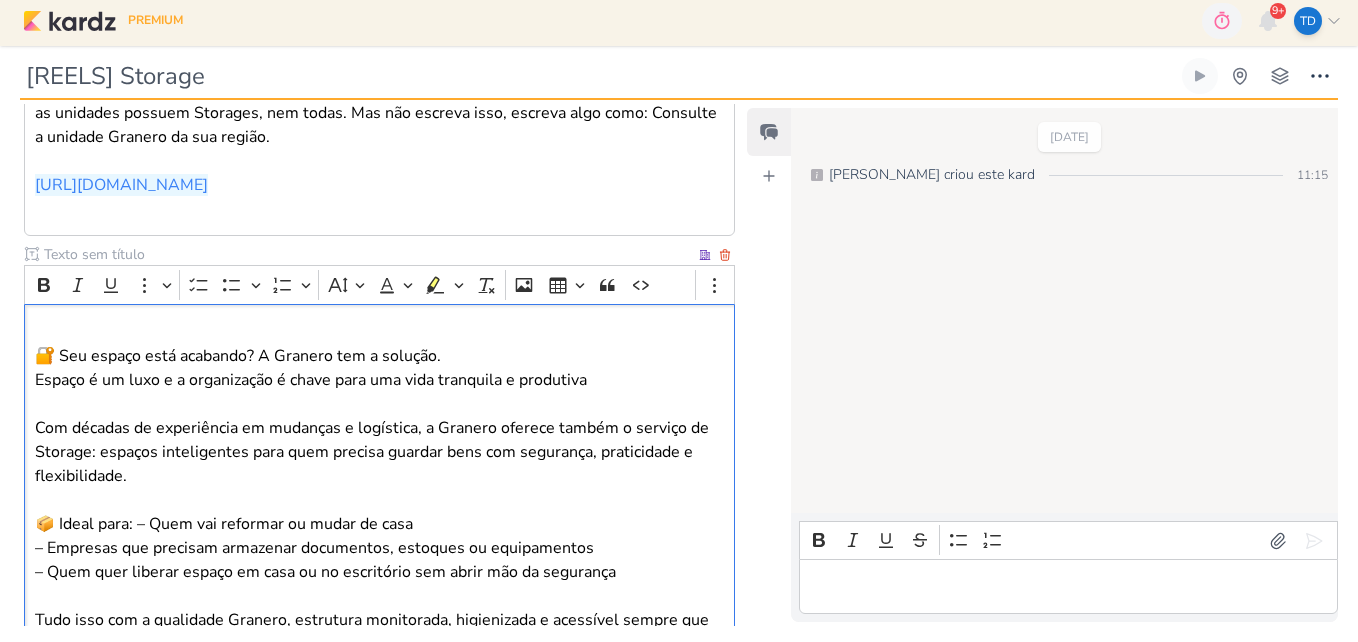 click on "Espaço é um luxo e a organização é chave para uma vida tranquila e produtiva" at bounding box center [380, 380] 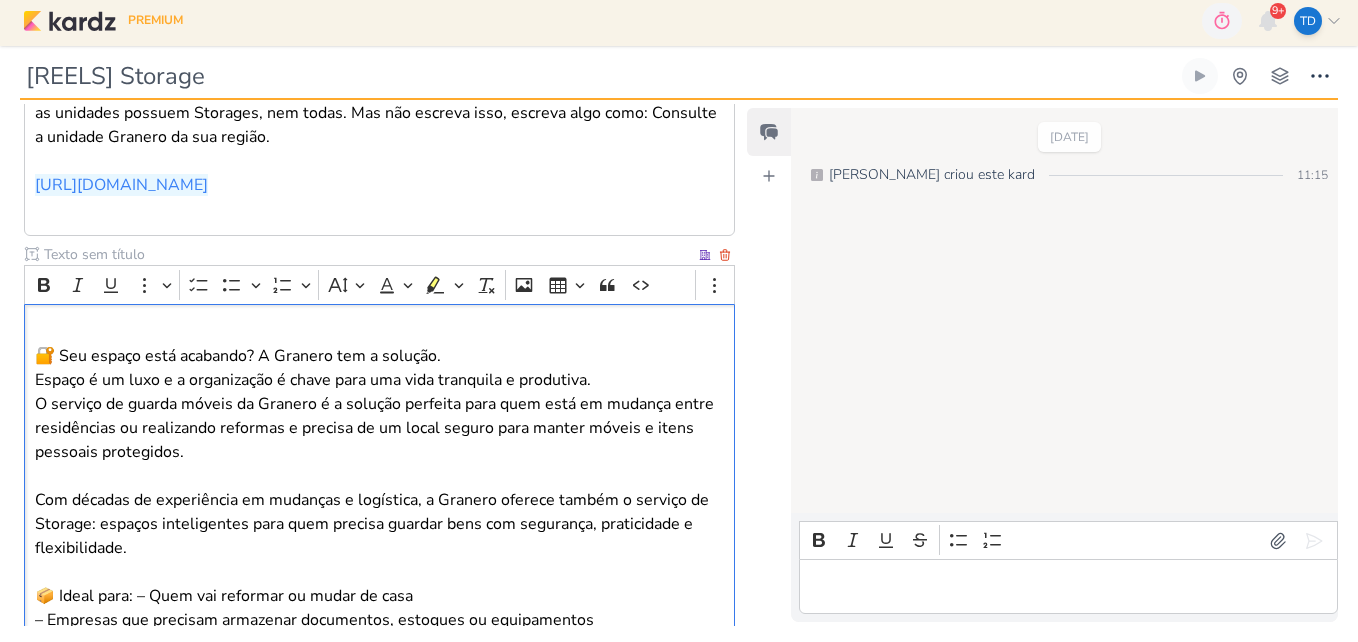 click on "🔐 Seu espaço está acabando? A Granero tem a solução." at bounding box center (380, 356) 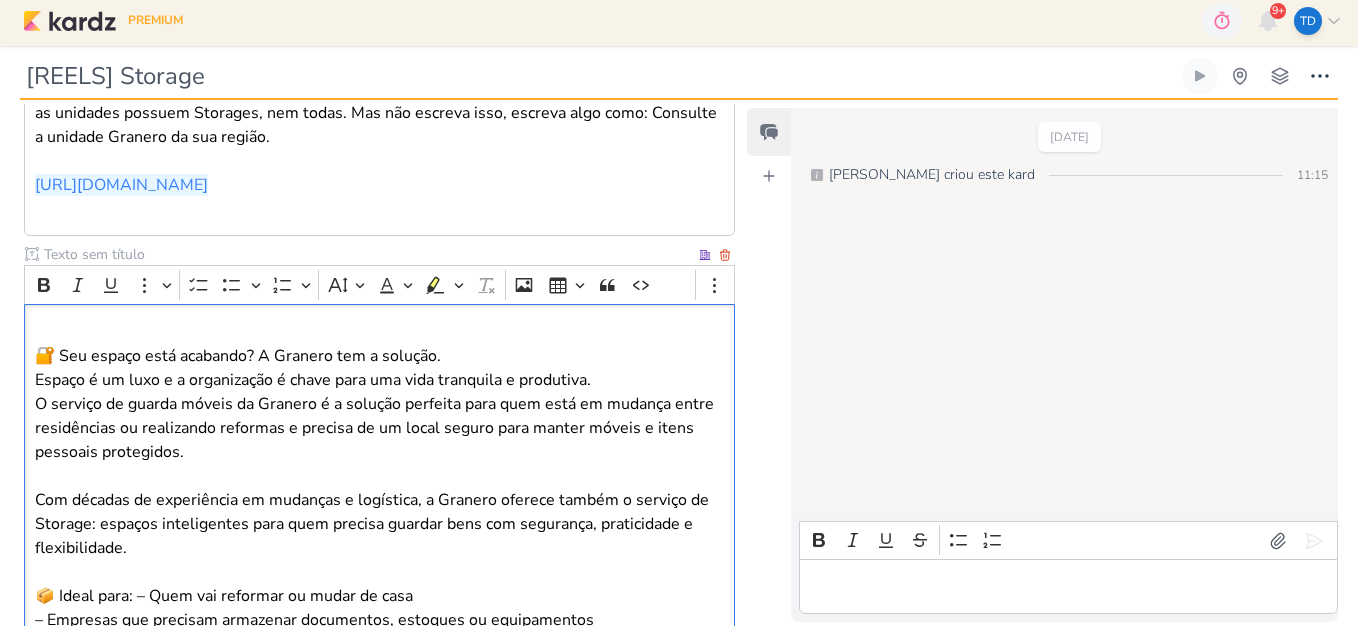 click on "Espaço é um luxo e a organização é chave para uma vida tranquila e produtiva." at bounding box center [380, 380] 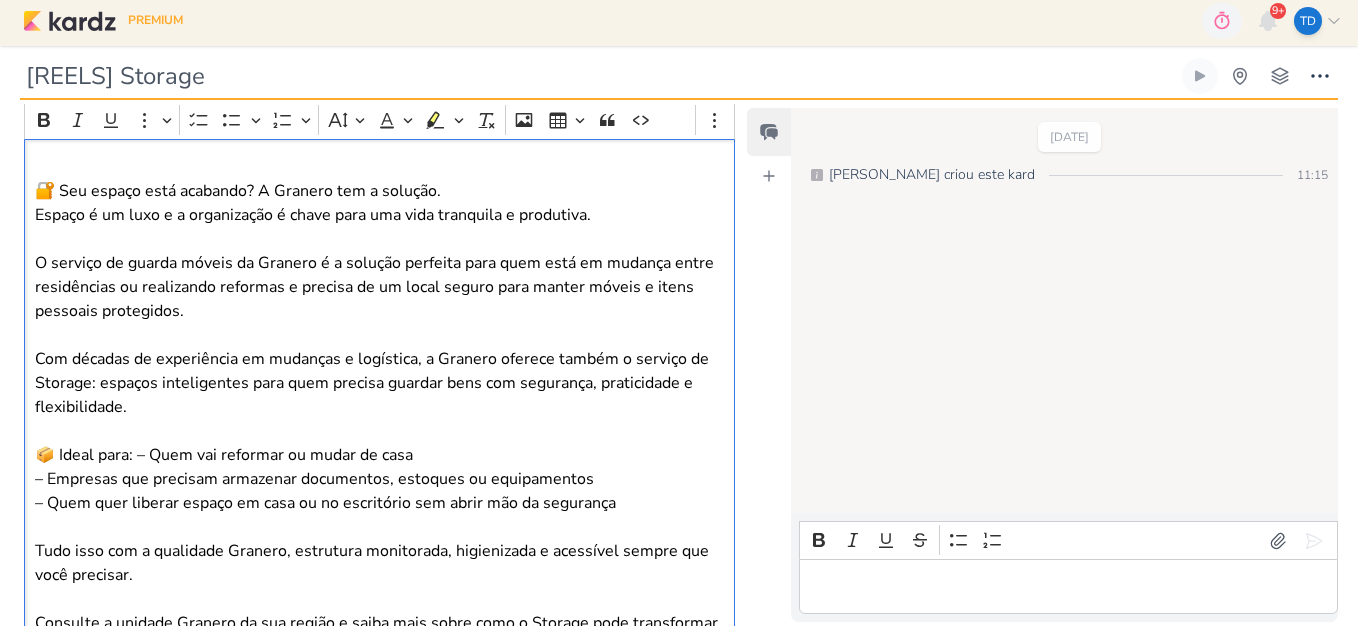 scroll, scrollTop: 689, scrollLeft: 0, axis: vertical 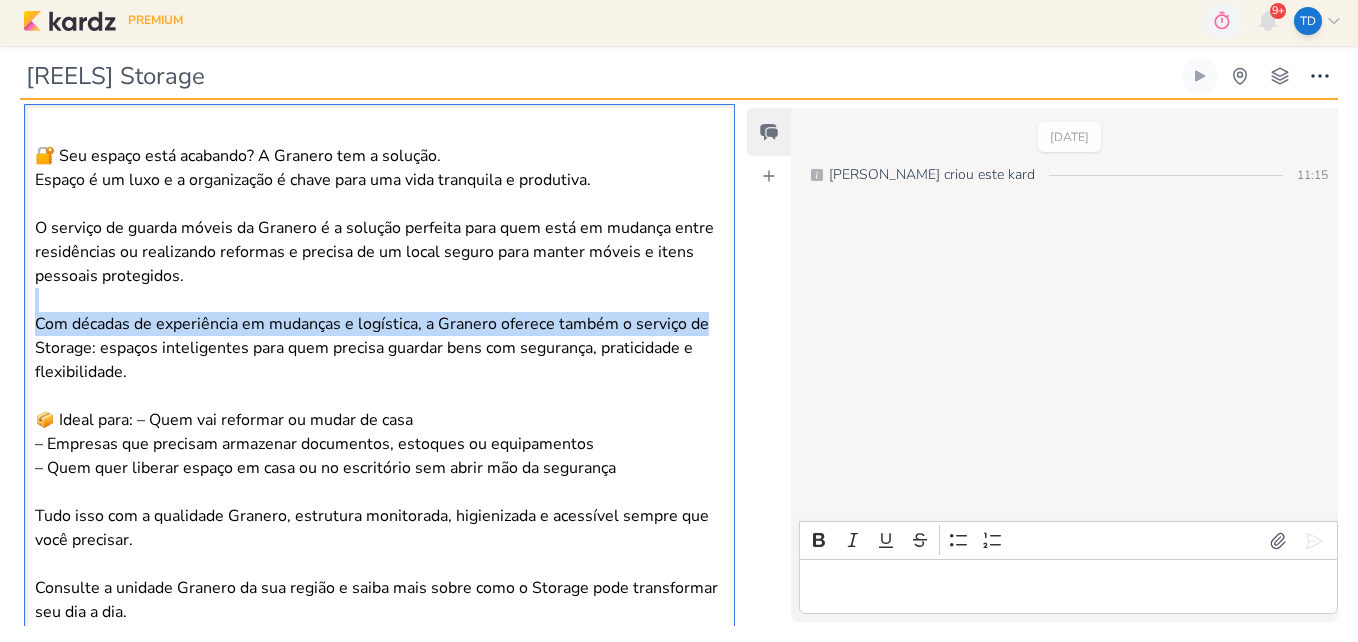drag, startPoint x: 707, startPoint y: 321, endPoint x: 39, endPoint y: 309, distance: 668.1078 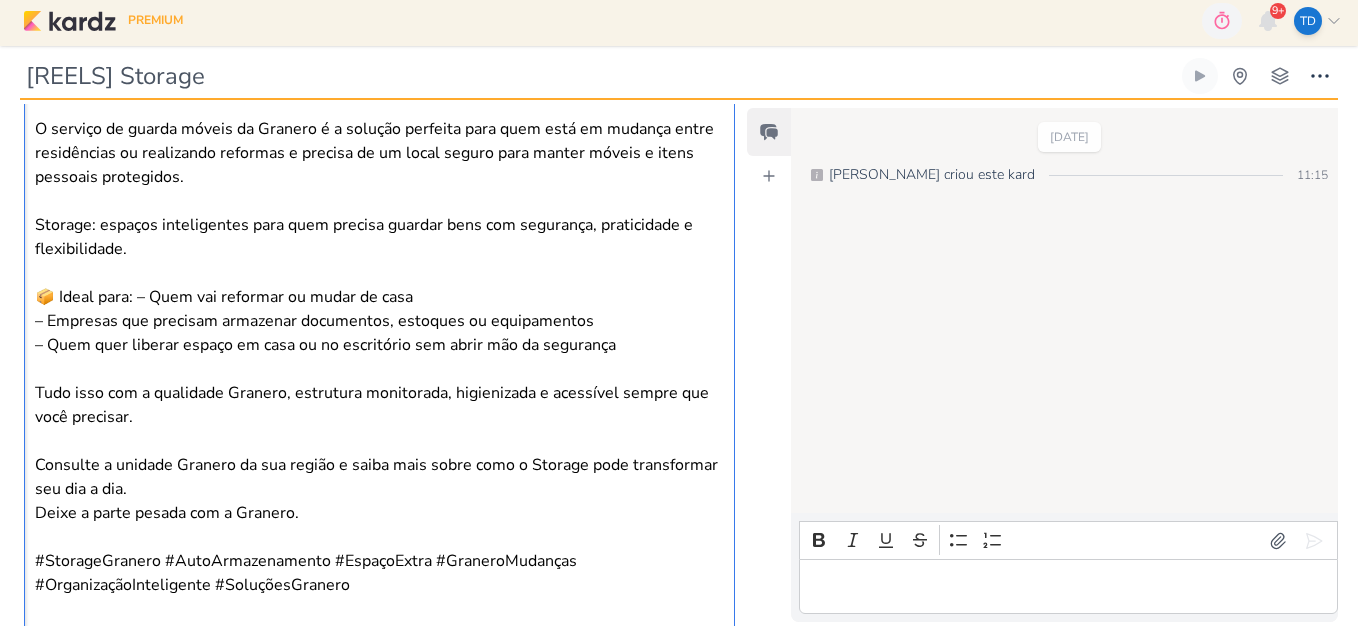 scroll, scrollTop: 789, scrollLeft: 0, axis: vertical 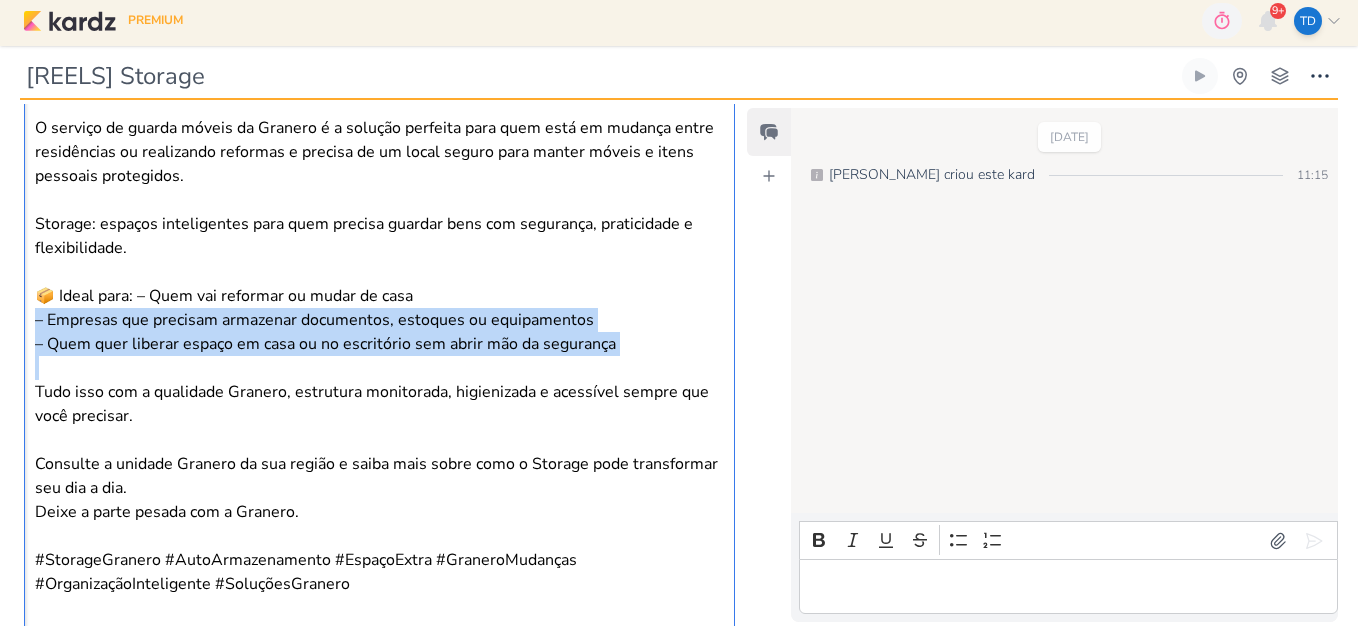 drag, startPoint x: 25, startPoint y: 325, endPoint x: 525, endPoint y: 375, distance: 502.49377 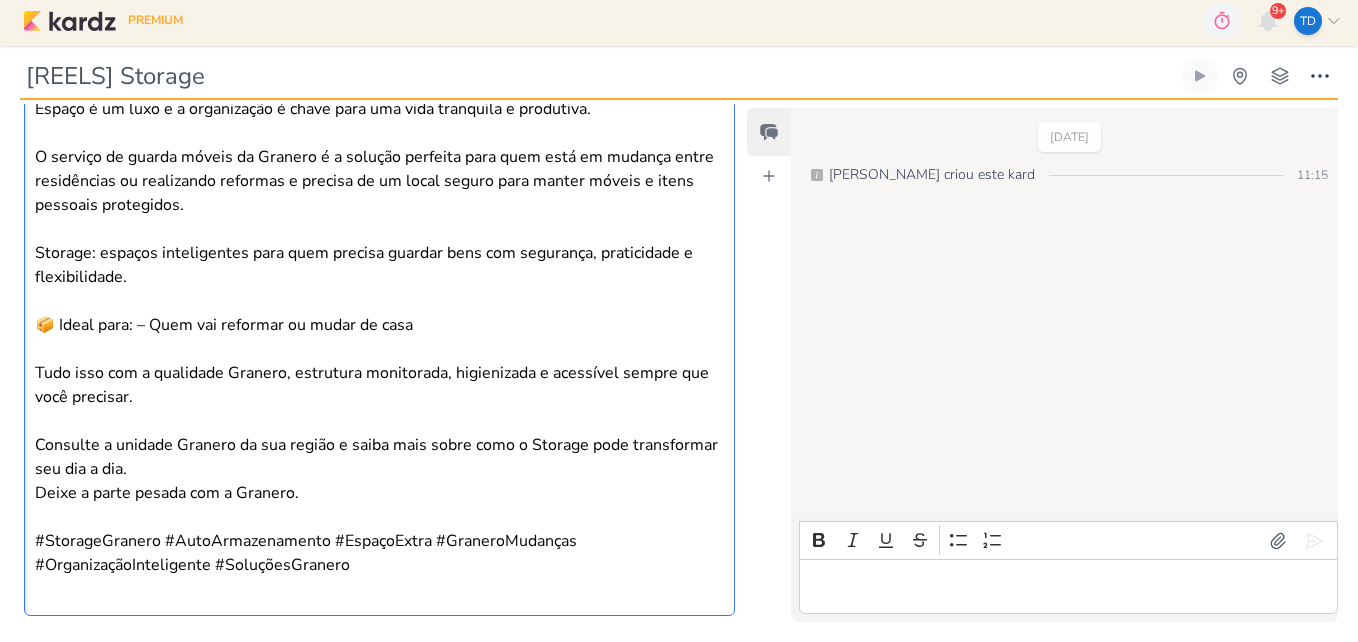 scroll, scrollTop: 661, scrollLeft: 0, axis: vertical 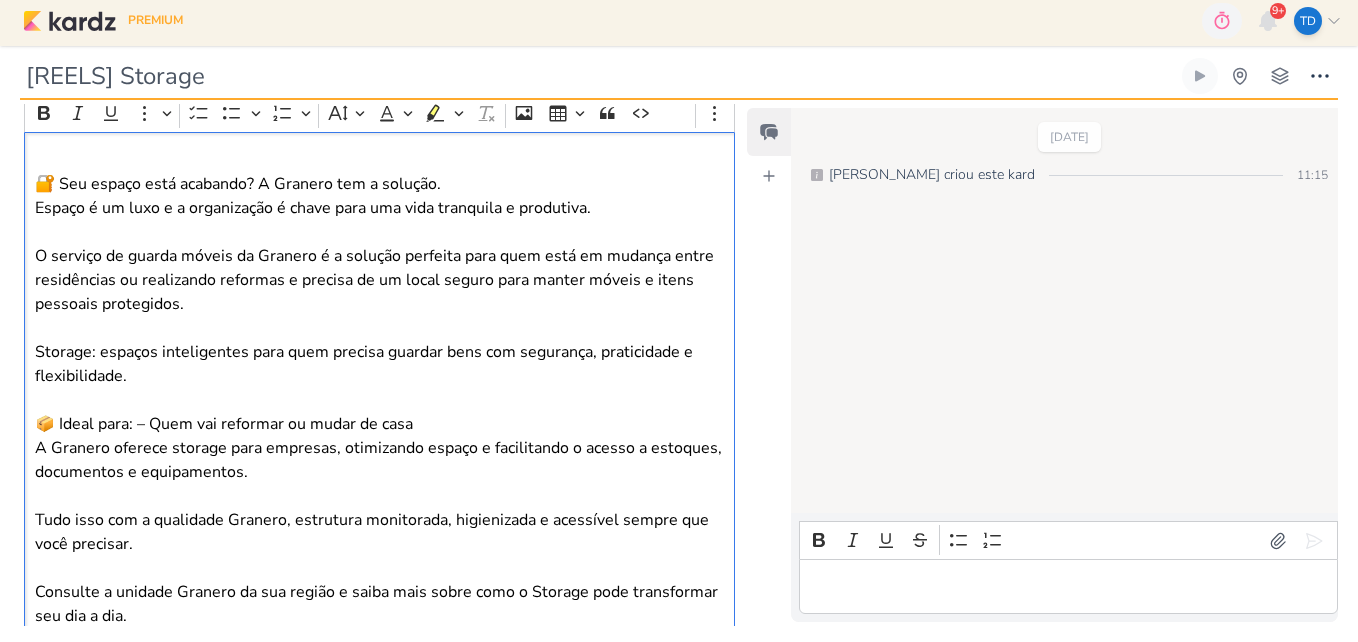 click on "📦 Ideal para: – Quem vai reformar ou mudar de casa" at bounding box center (380, 424) 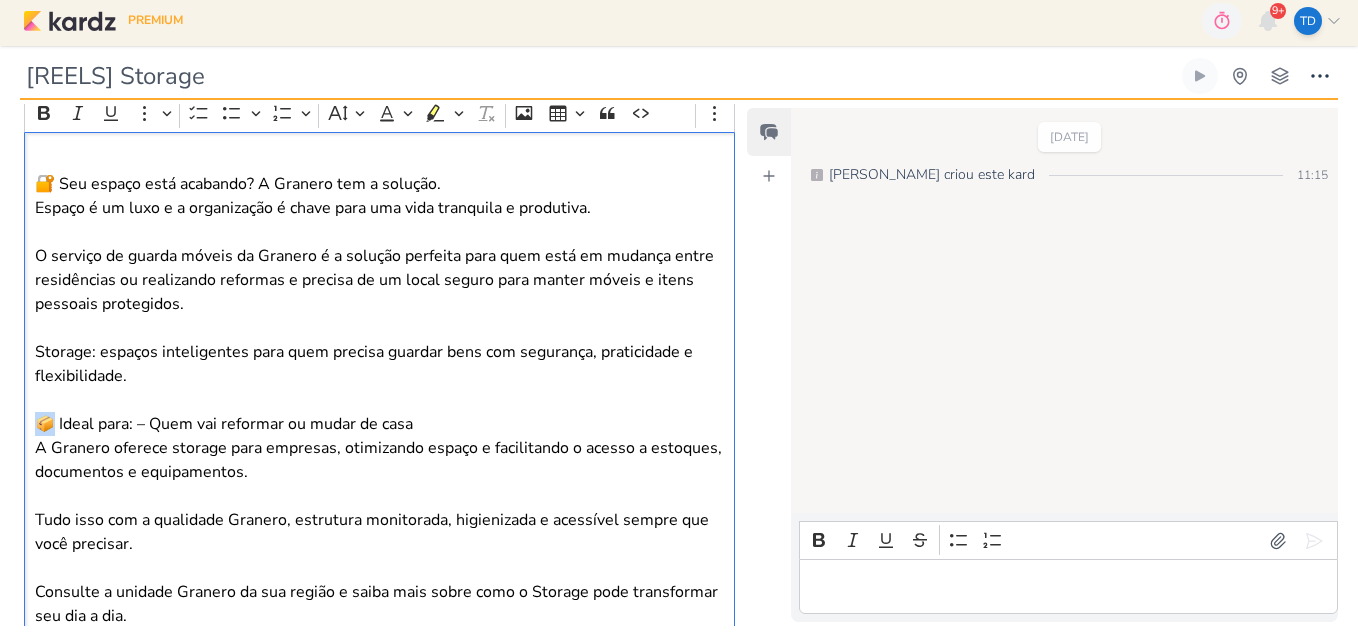 drag, startPoint x: 34, startPoint y: 412, endPoint x: 54, endPoint y: 418, distance: 20.880613 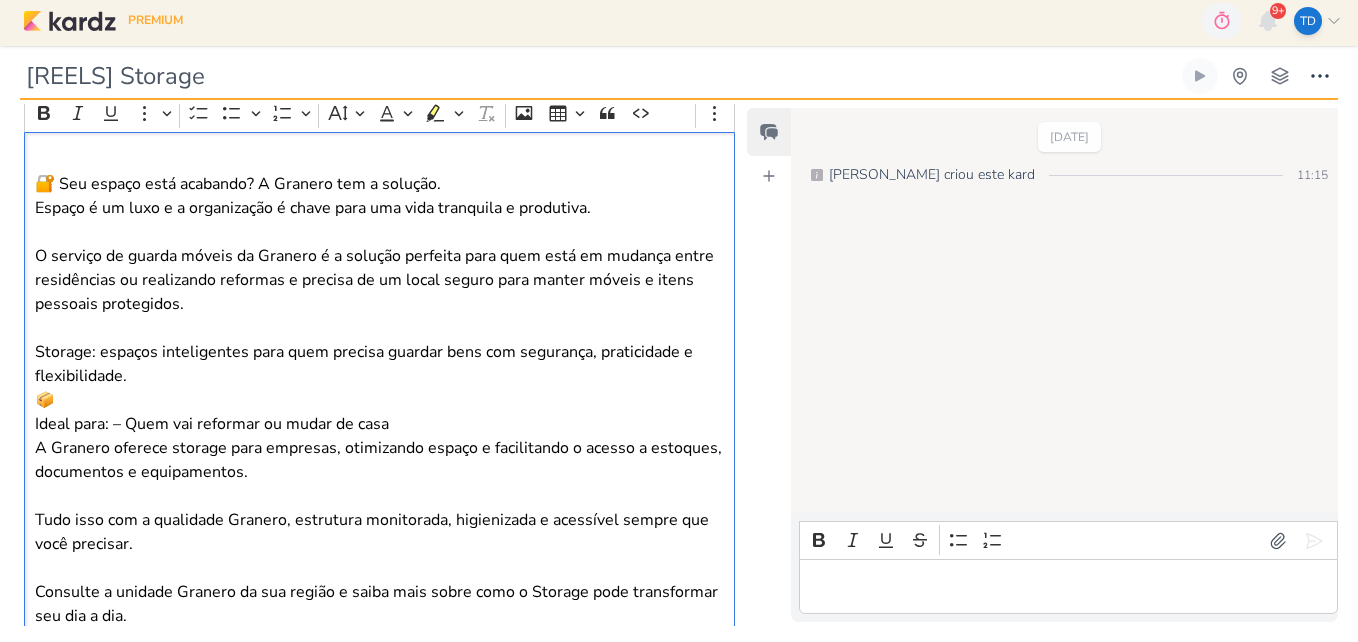 drag, startPoint x: 406, startPoint y: 420, endPoint x: 26, endPoint y: 396, distance: 380.75714 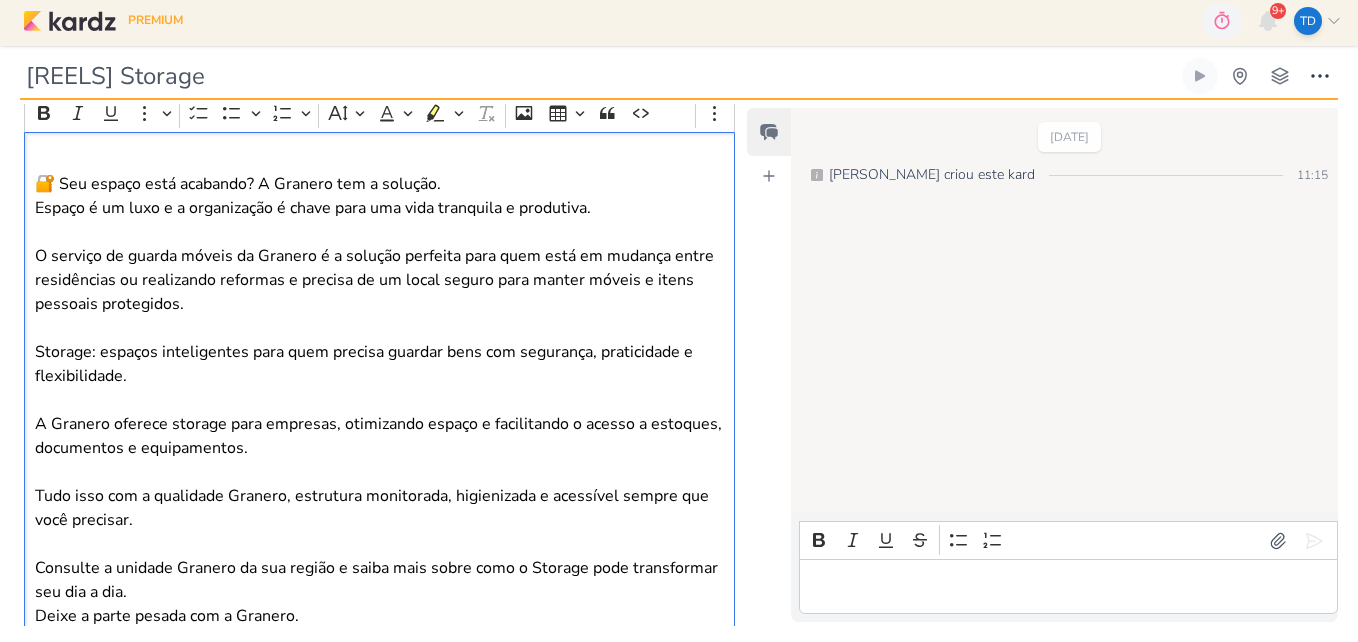 click on "🔐 Seu espaço está acabando? A Granero tem a solução. Espaço é um luxo e a organização é chave para uma vida tranquila e produtiva. O serviço de guarda móveis da Granero é a solução perfeita para quem está em mudança entre residências ou realizando reformas e precisa de um local seguro para manter móveis e itens pessoais protegidos.   Storage: espaços inteligentes para quem precisa guardar bens com segurança, praticidade e flexibilidade. A Granero oferece storage para empresas, otimizando espaço e facilitando o acesso a estoques, documentos e equipamentos. Tudo isso com a qualidade Granero, estrutura monitorada, higienizada e acessível sempre que você precisar. Consulte a unidade Granero da sua região e saiba mais sobre como o Storage pode transformar seu dia a dia. Deixe a parte pesada com a Granero. #StorageGranero #AutoArmazenamento #EspaçoExtra #GraneroMudanças #OrganizaçãoInteligente #SoluçõesGranero" at bounding box center [379, 435] 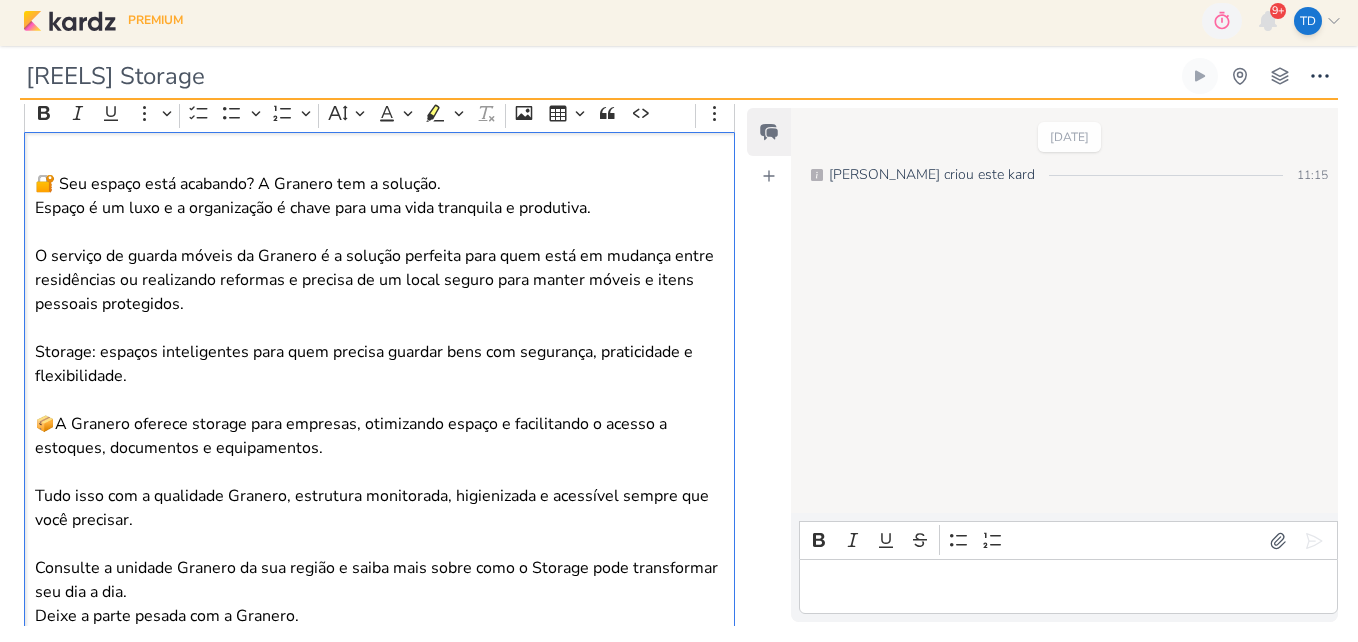 click on "🔐 Seu espaço está acabando? A Granero tem a solução. Espaço é um luxo e a organização é chave para uma vida tranquila e produtiva. O serviço de guarda móveis da Granero é a solução perfeita para quem está em mudança entre residências ou realizando reformas e precisa de um local seguro para manter móveis e itens pessoais protegidos.   Storage: espaços inteligentes para quem precisa guardar bens com segurança, praticidade e flexibilidade. 📦A Granero oferece storage para empresas, otimizando espaço e facilitando o acesso a estoques, documentos e equipamentos. Tudo isso com a qualidade Granero, estrutura monitorada, higienizada e acessível sempre que você precisar. Consulte a unidade Granero da sua região e saiba mais sobre como o Storage pode transformar seu dia a dia. Deixe a parte pesada com a Granero. #StorageGranero #AutoArmazenamento #EspaçoExtra #GraneroMudanças #OrganizaçãoInteligente #SoluçõesGranero" at bounding box center [379, 435] 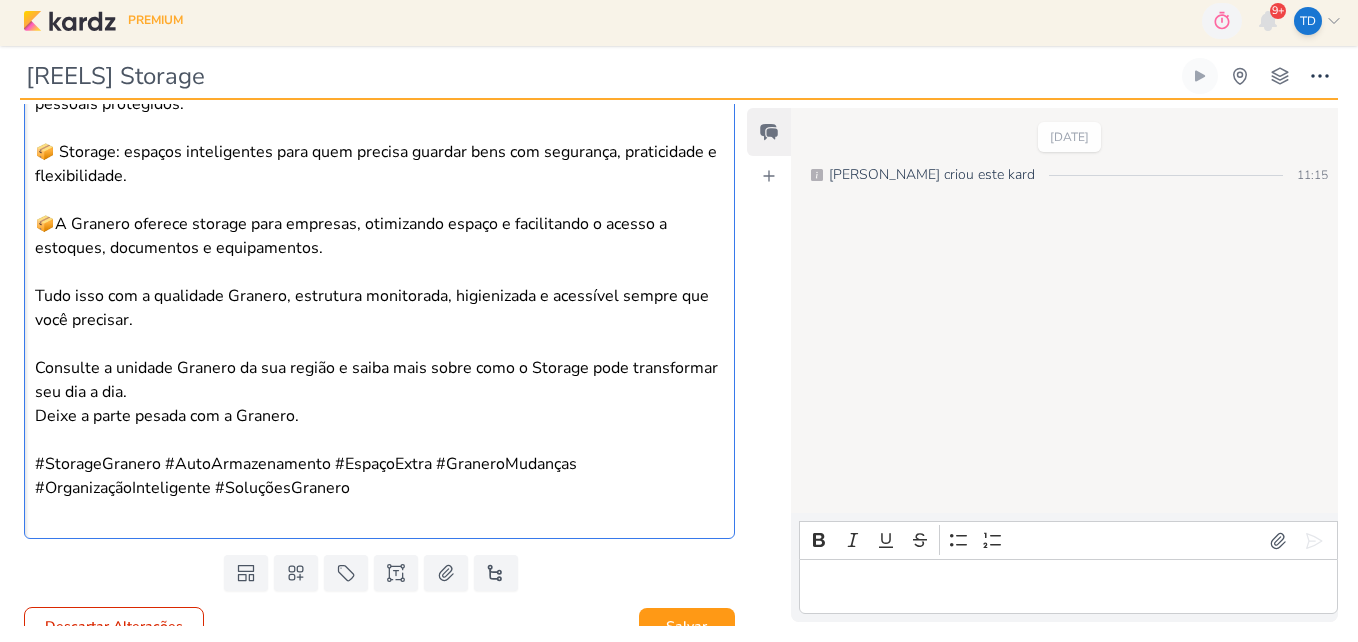 scroll, scrollTop: 885, scrollLeft: 0, axis: vertical 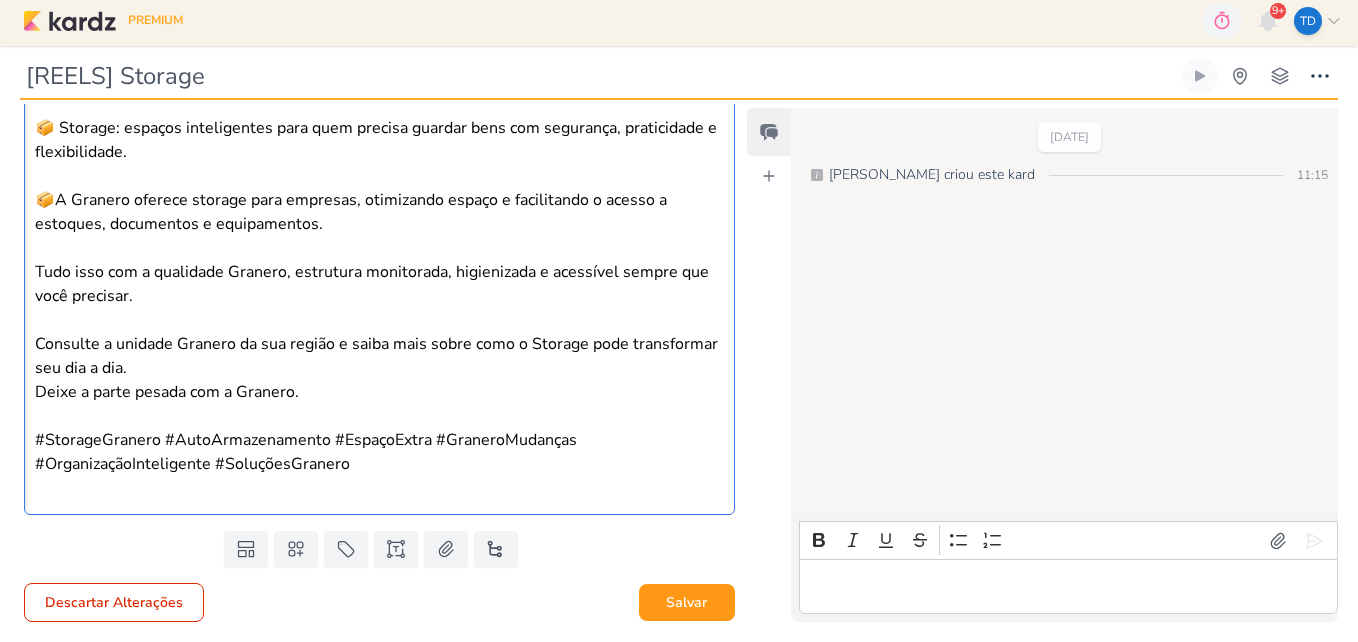 drag, startPoint x: 144, startPoint y: 295, endPoint x: 133, endPoint y: 294, distance: 11.045361 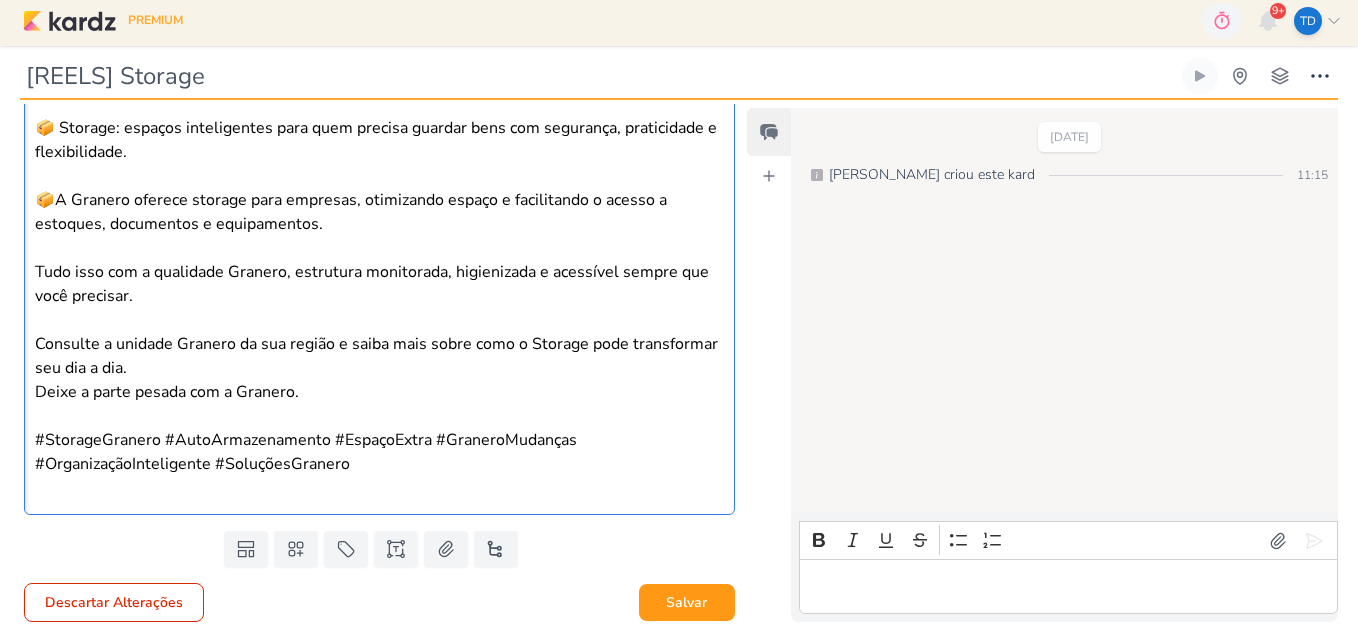 click on "Tudo isso com a qualidade Granero, estrutura monitorada, higienizada e acessível sempre que você precisar." at bounding box center [380, 284] 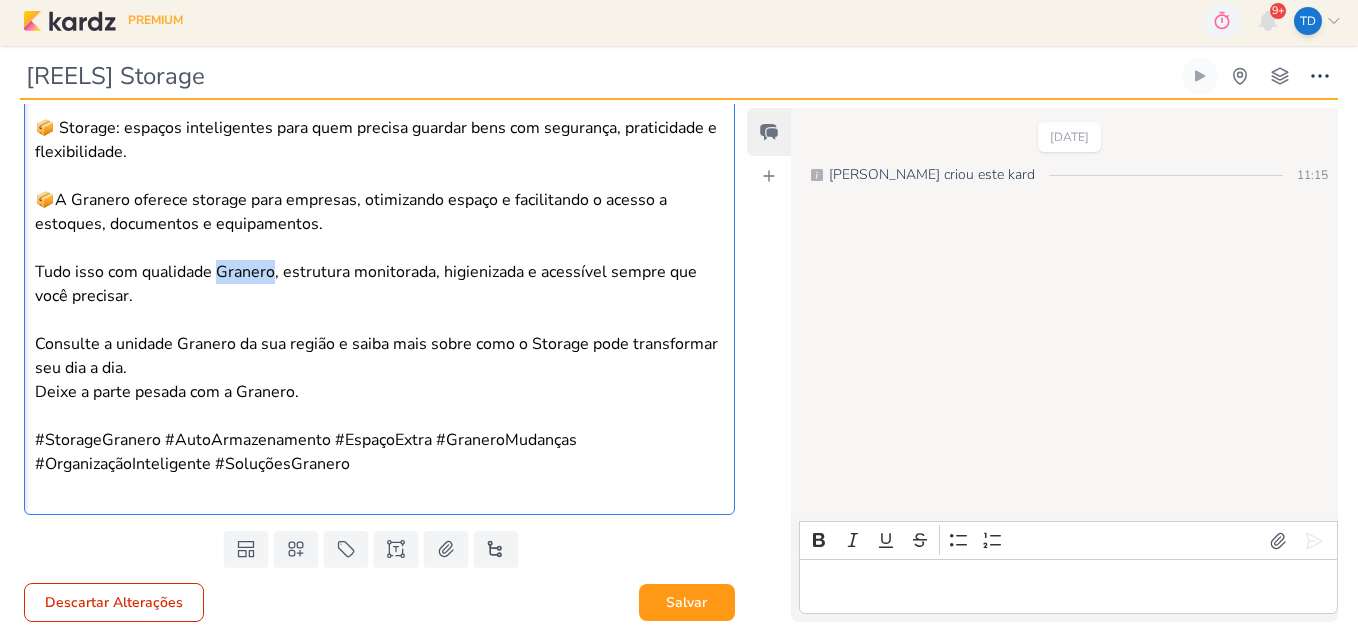 drag, startPoint x: 271, startPoint y: 274, endPoint x: 219, endPoint y: 271, distance: 52.086468 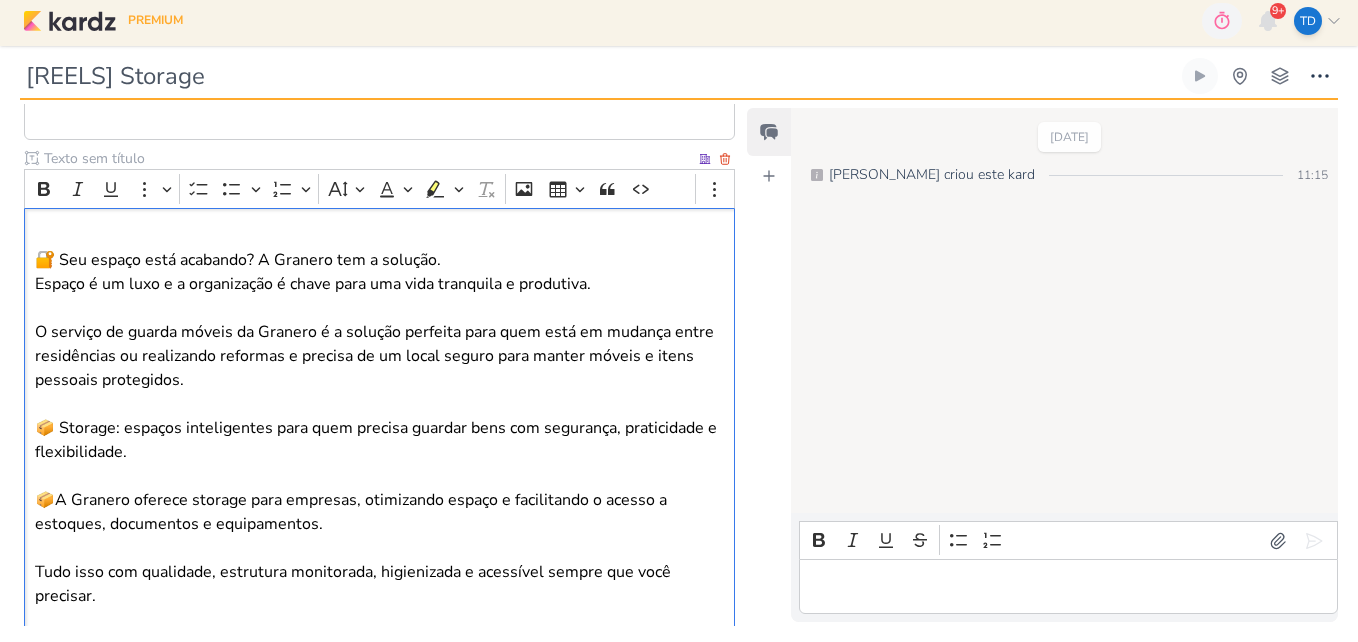 scroll, scrollTop: 685, scrollLeft: 0, axis: vertical 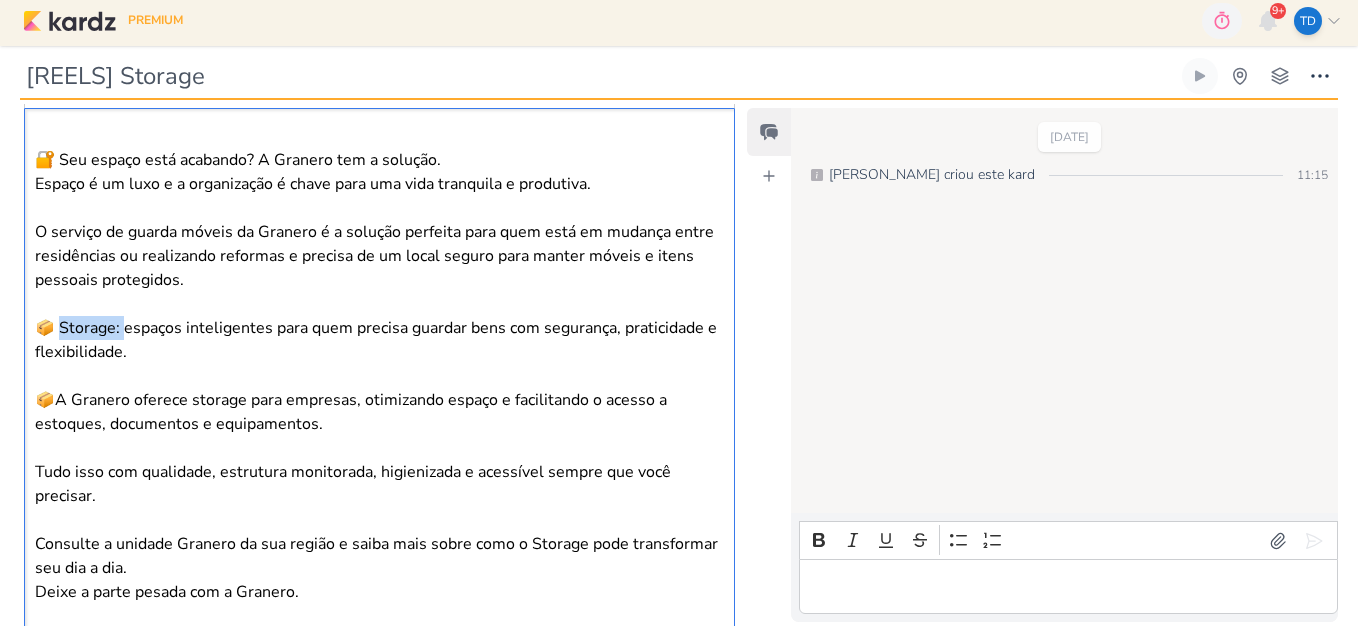 drag, startPoint x: 62, startPoint y: 322, endPoint x: 123, endPoint y: 325, distance: 61.073727 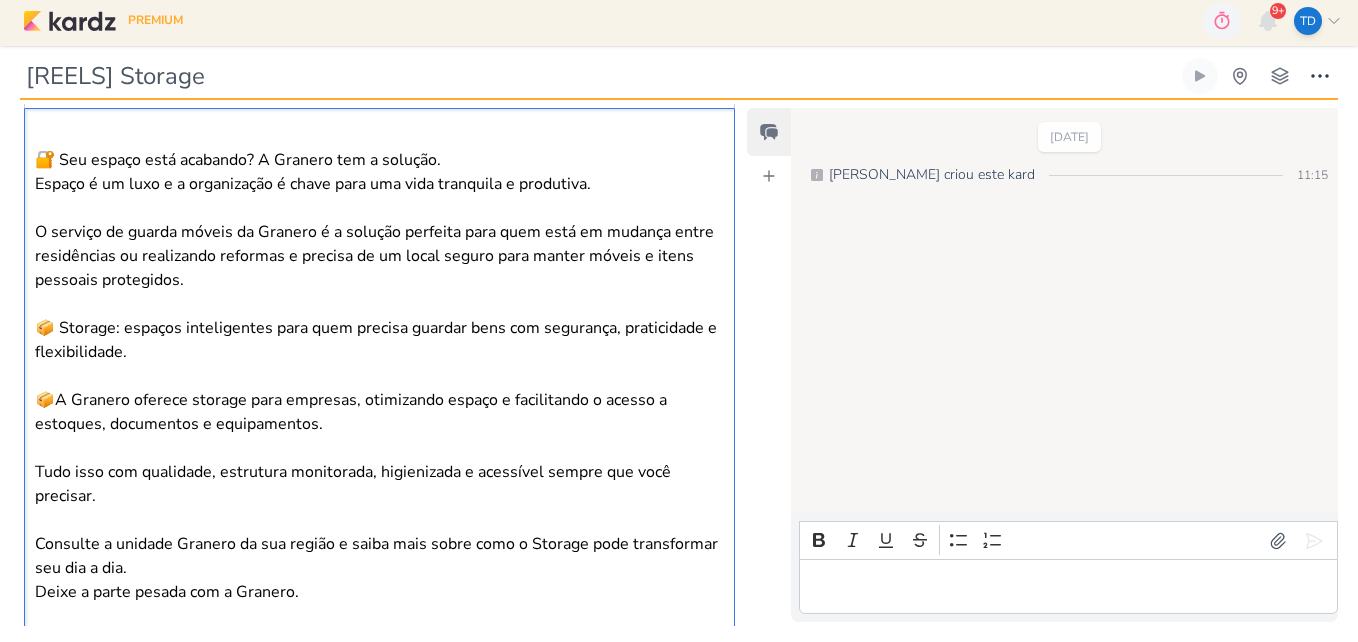 click at bounding box center (380, 376) 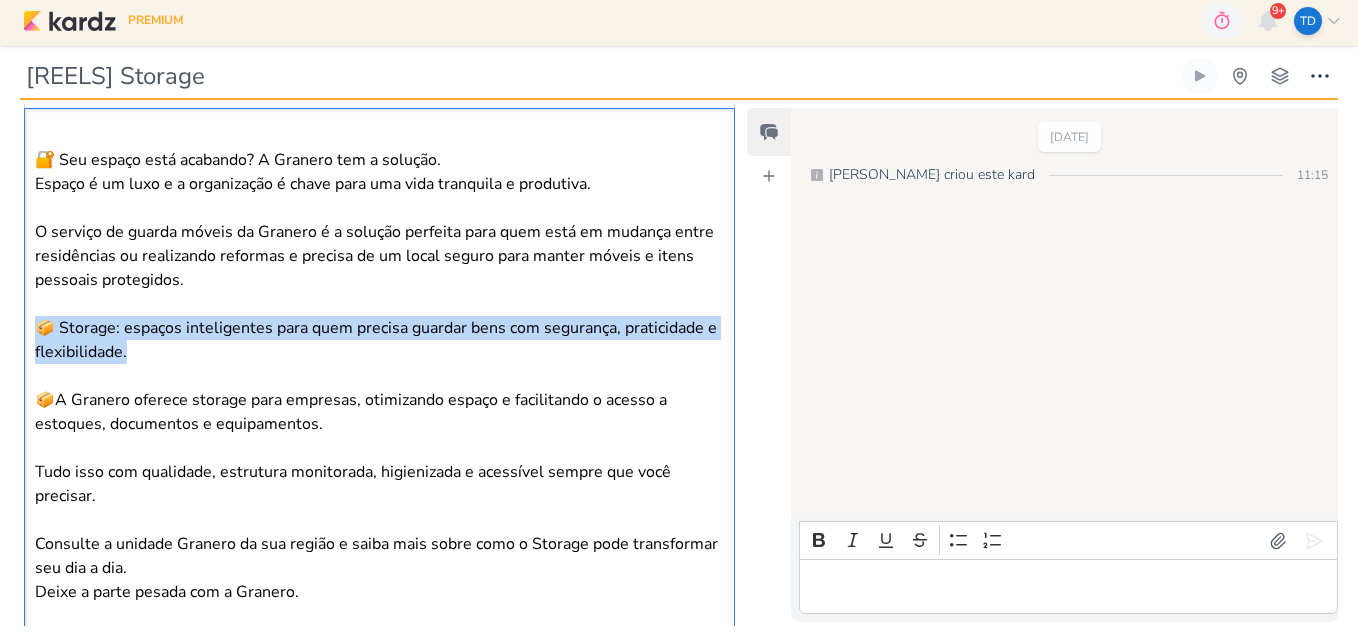 drag, startPoint x: 38, startPoint y: 323, endPoint x: 182, endPoint y: 347, distance: 145.9863 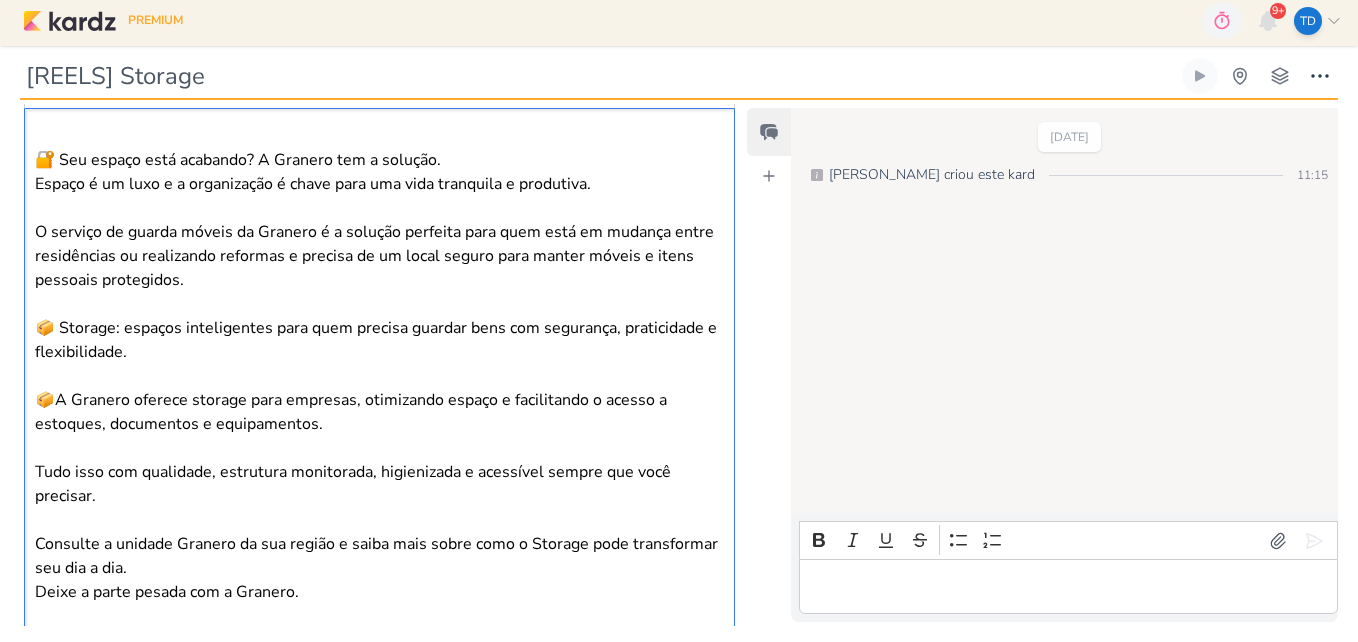 click on "Espaço é um luxo e a organização é chave para uma vida tranquila e produtiva." at bounding box center [380, 184] 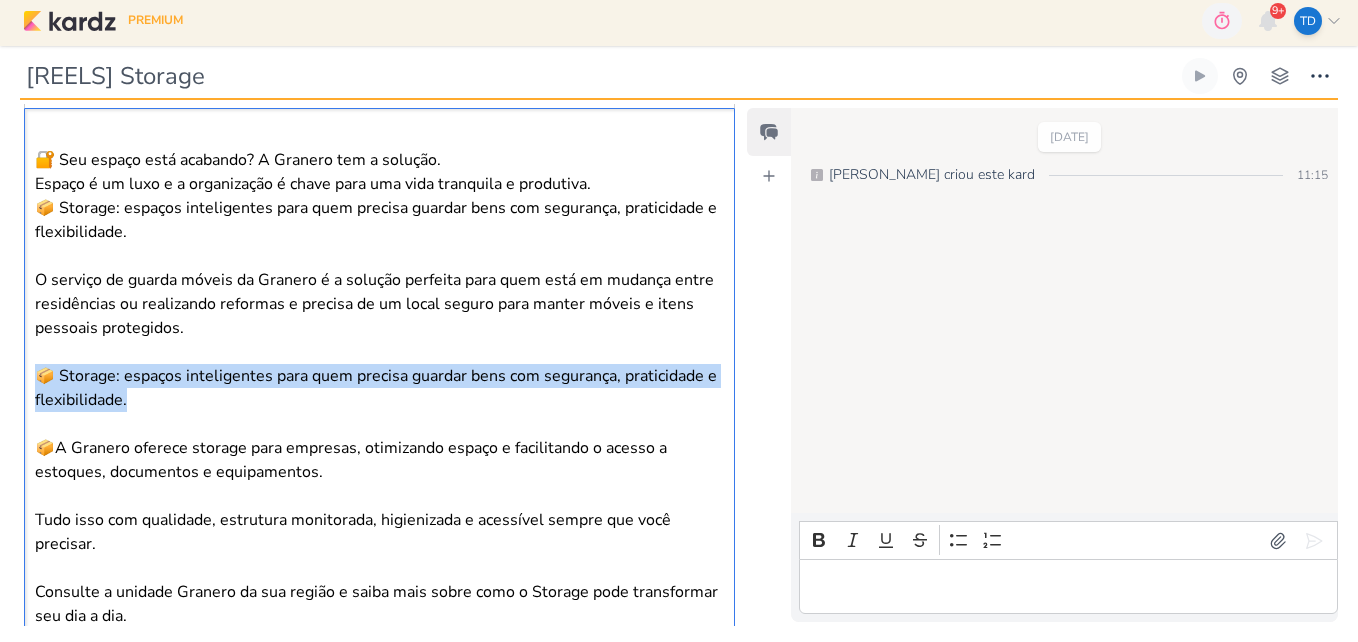 drag, startPoint x: 37, startPoint y: 372, endPoint x: 174, endPoint y: 403, distance: 140.46352 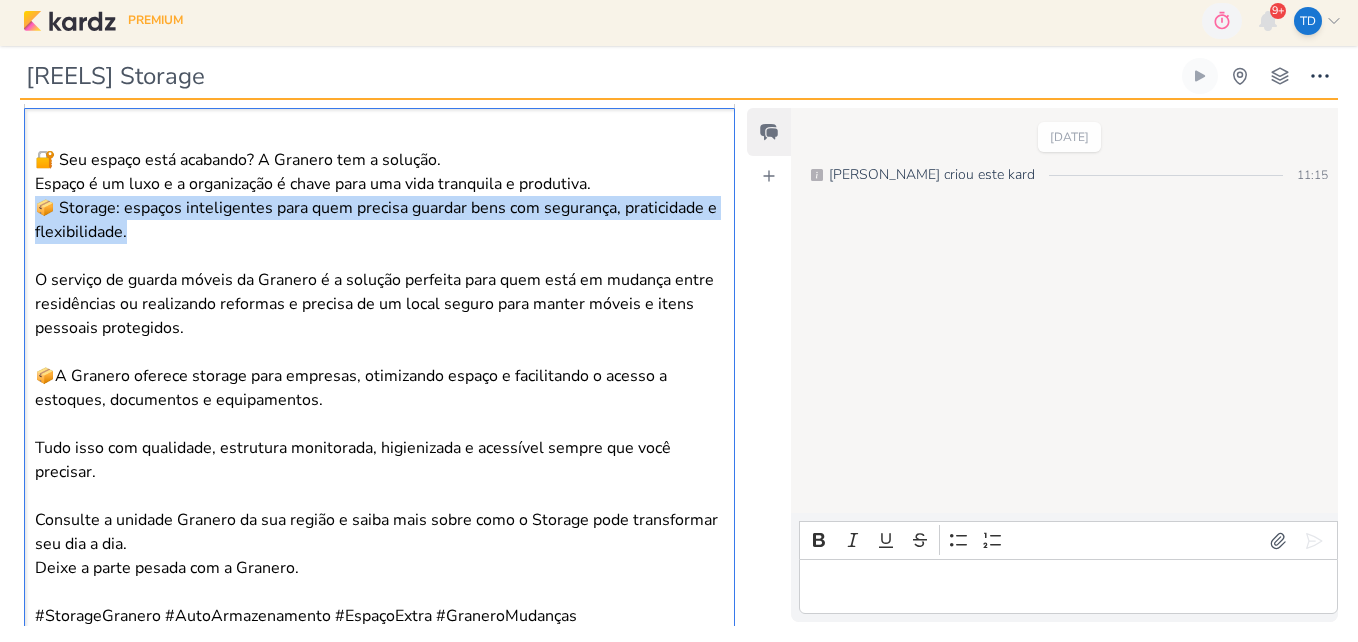 drag, startPoint x: 35, startPoint y: 205, endPoint x: 159, endPoint y: 233, distance: 127.12199 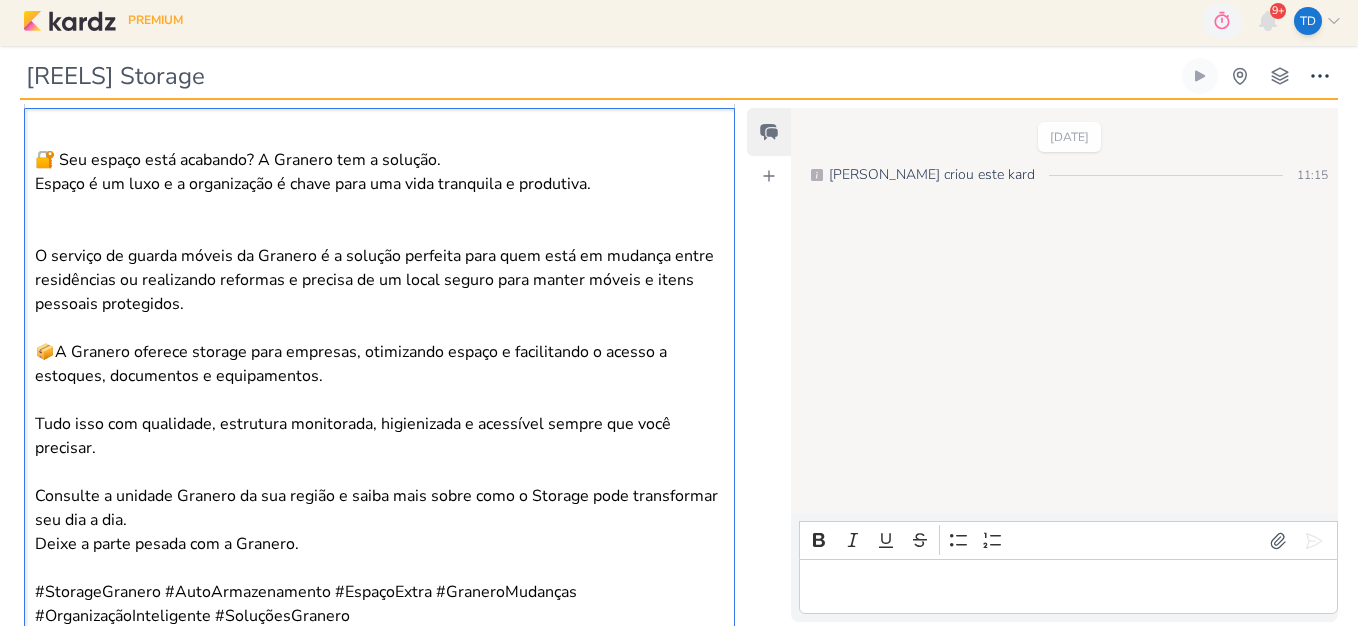 click on "🔐 Seu espaço está acabando? A Granero tem a solução. Espaço é um luxo e a organização é chave para uma vida tranquila e produtiva. O serviço de guarda móveis da Granero é a solução perfeita para quem está em mudança entre residências ou realizando reformas e precisa de um local seguro para manter móveis e itens pessoais protegidos.  📦A Granero oferece storage para empresas, otimizando espaço e facilitando o acesso a estoques, documentos e equipamentos. Tudo isso com qualidade, estrutura monitorada, higienizada e acessível sempre que você precisar. Consulte a unidade Granero da sua região e saiba mais sobre como o Storage pode transformar seu dia a dia. Deixe a parte pesada com a Granero. #StorageGranero #AutoArmazenamento #EspaçoExtra #GraneroMudanças #OrganizaçãoInteligente #SoluçõesGranero" at bounding box center (379, 387) 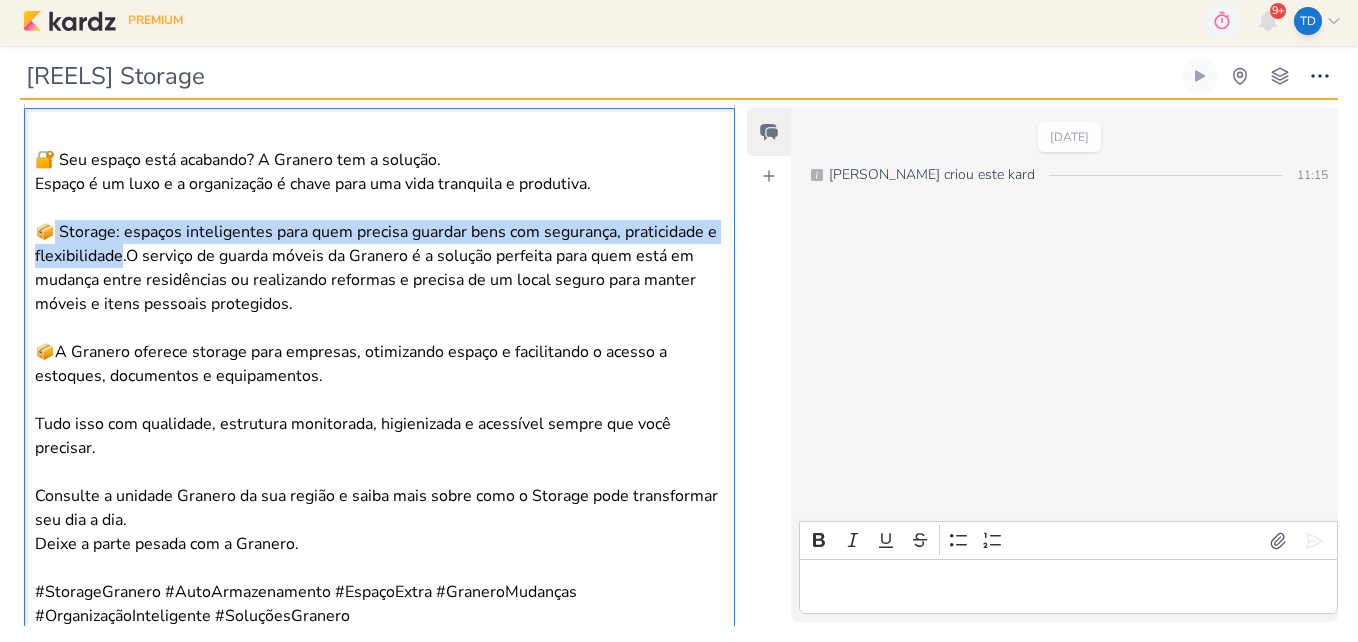 drag, startPoint x: 135, startPoint y: 257, endPoint x: 56, endPoint y: 233, distance: 82.565125 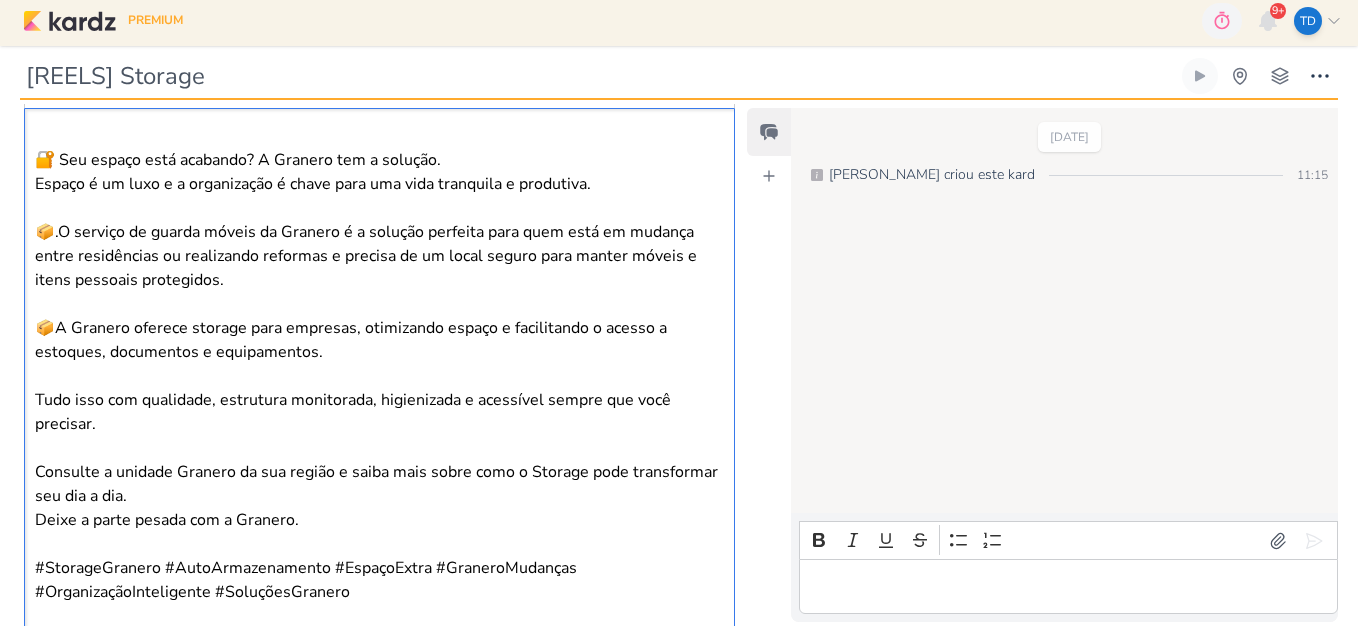 click on "📦.O serviço de guarda móveis da Granero é a solução perfeita para quem está em mudança entre residências ou realizando reformas e precisa de um local seguro para manter móveis e itens pessoais protegidos." at bounding box center [366, 256] 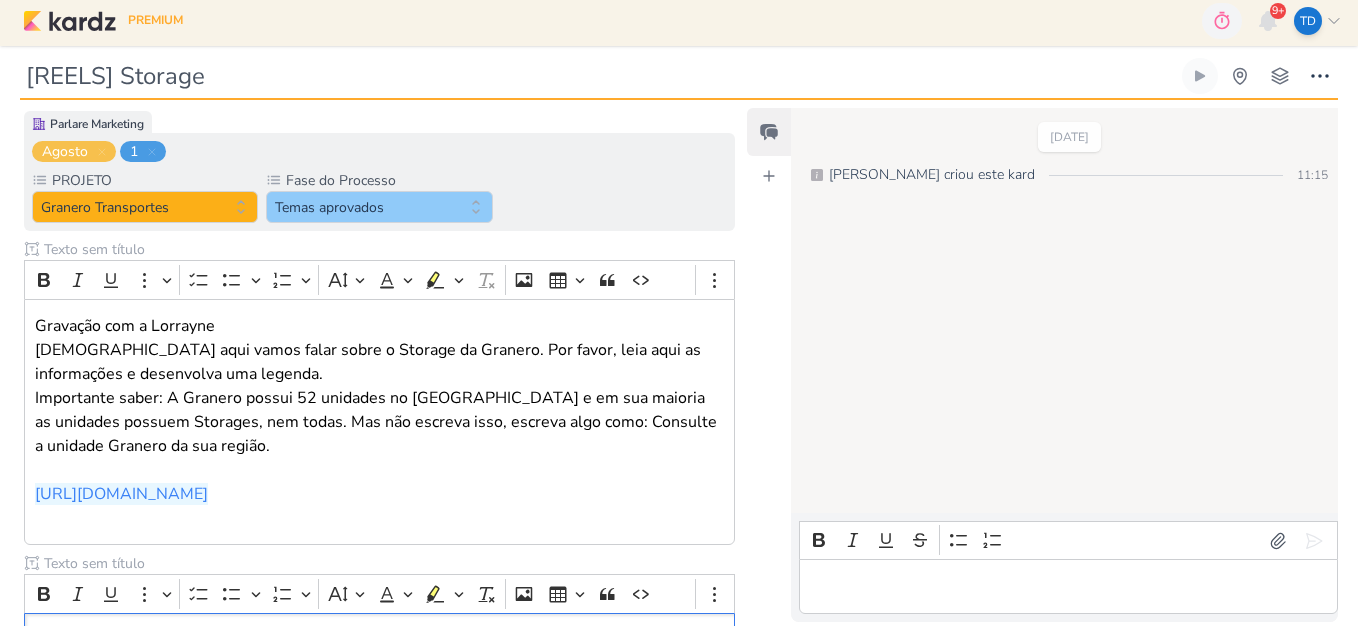 scroll, scrollTop: 0, scrollLeft: 0, axis: both 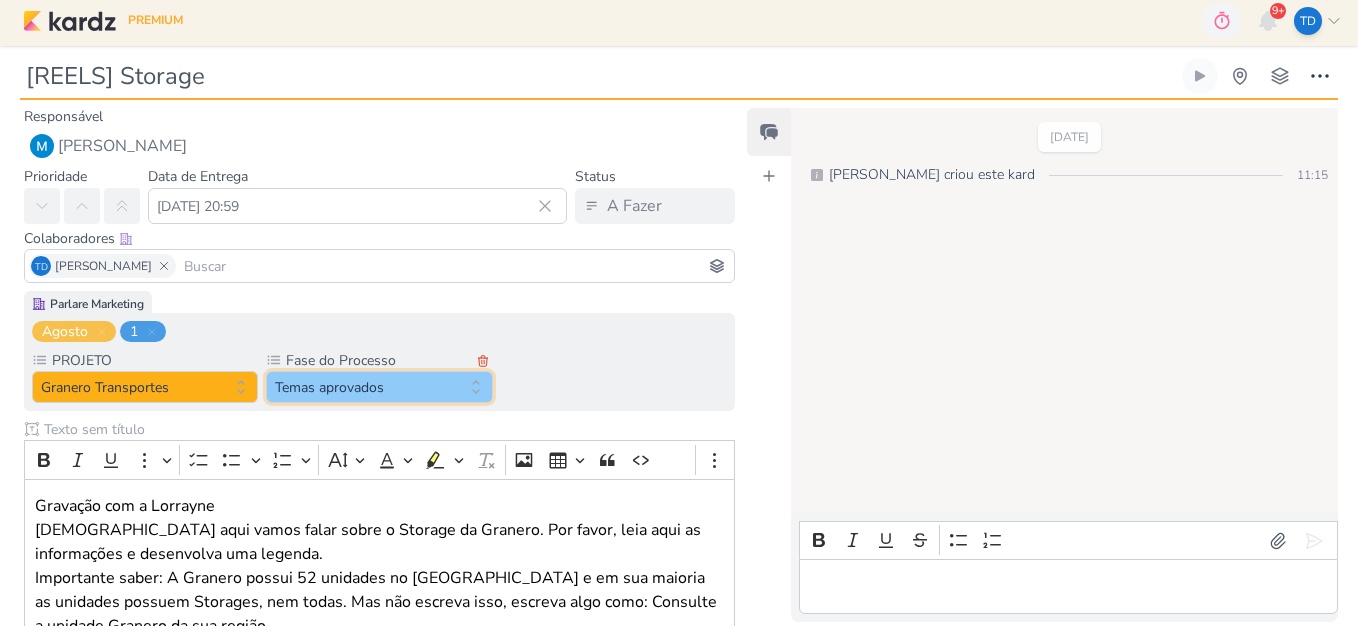 click on "Temas aprovados" at bounding box center [379, 387] 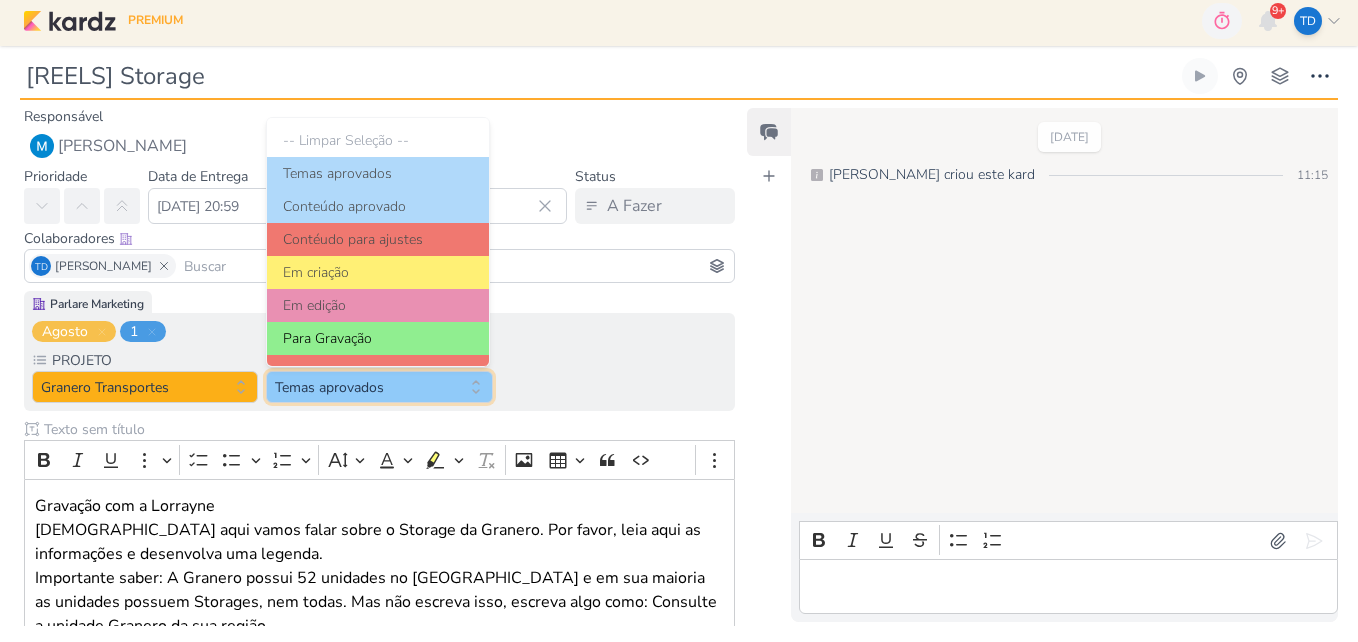 scroll, scrollTop: 193, scrollLeft: 0, axis: vertical 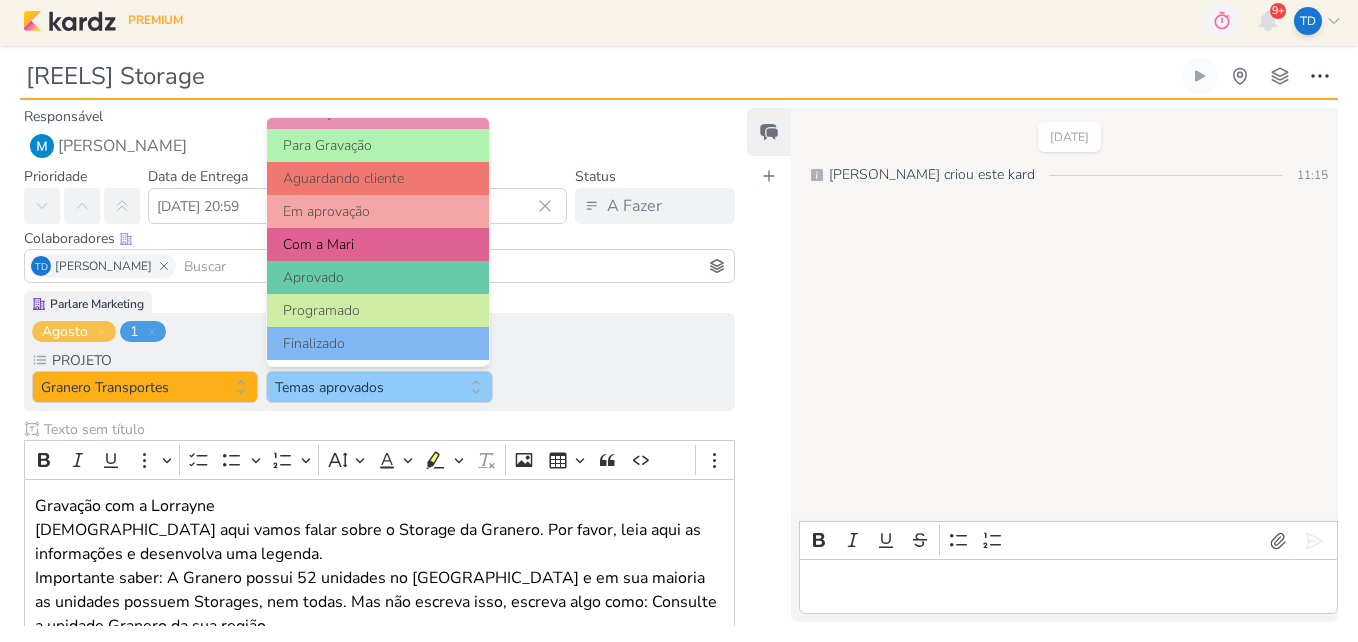 click on "Com a Mari" at bounding box center (378, 244) 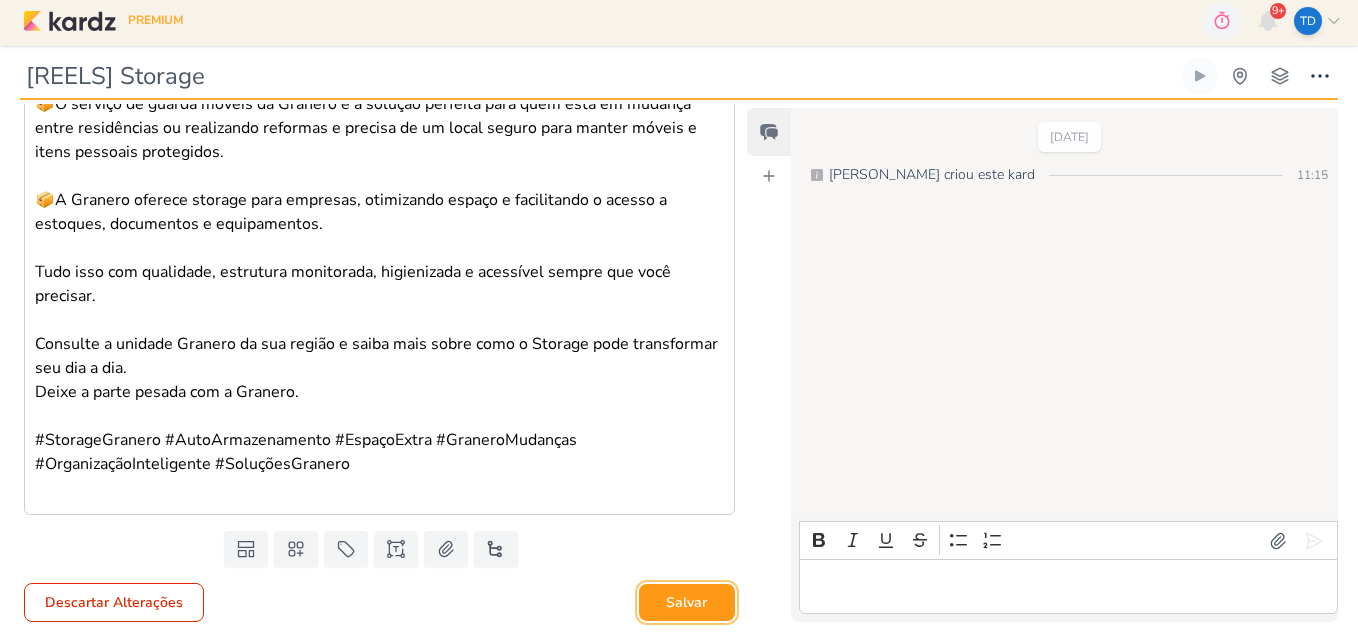 click on "Salvar" at bounding box center (687, 602) 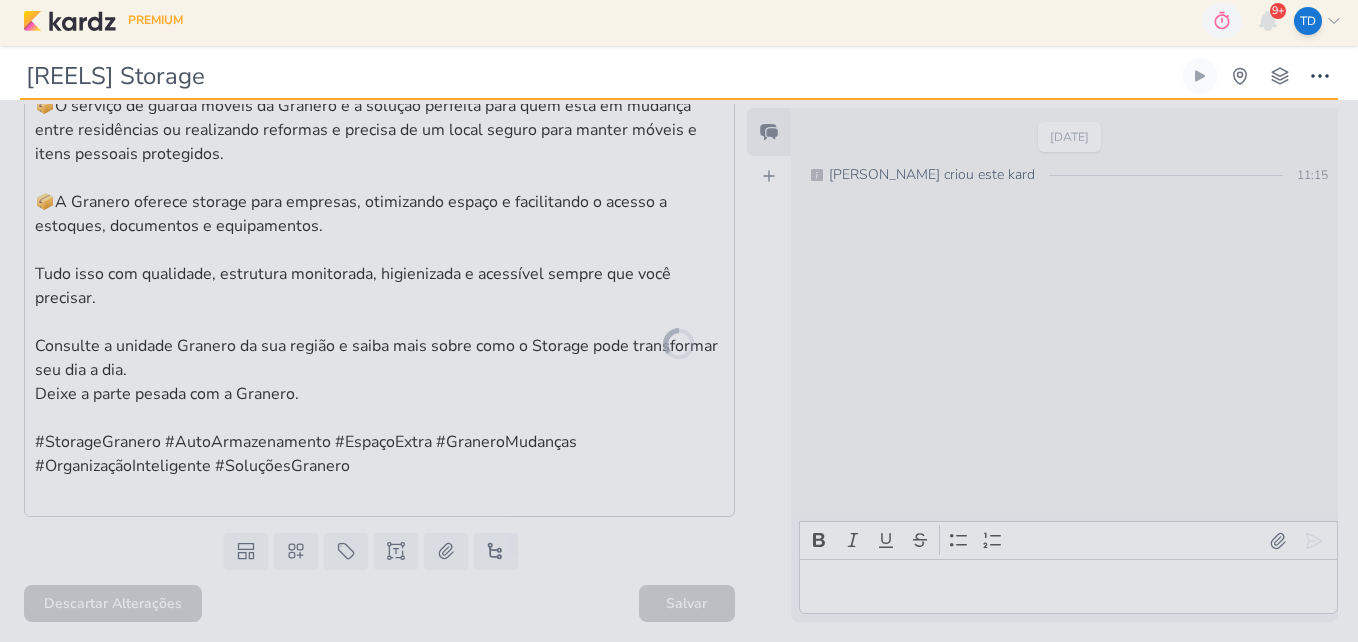 scroll, scrollTop: 811, scrollLeft: 0, axis: vertical 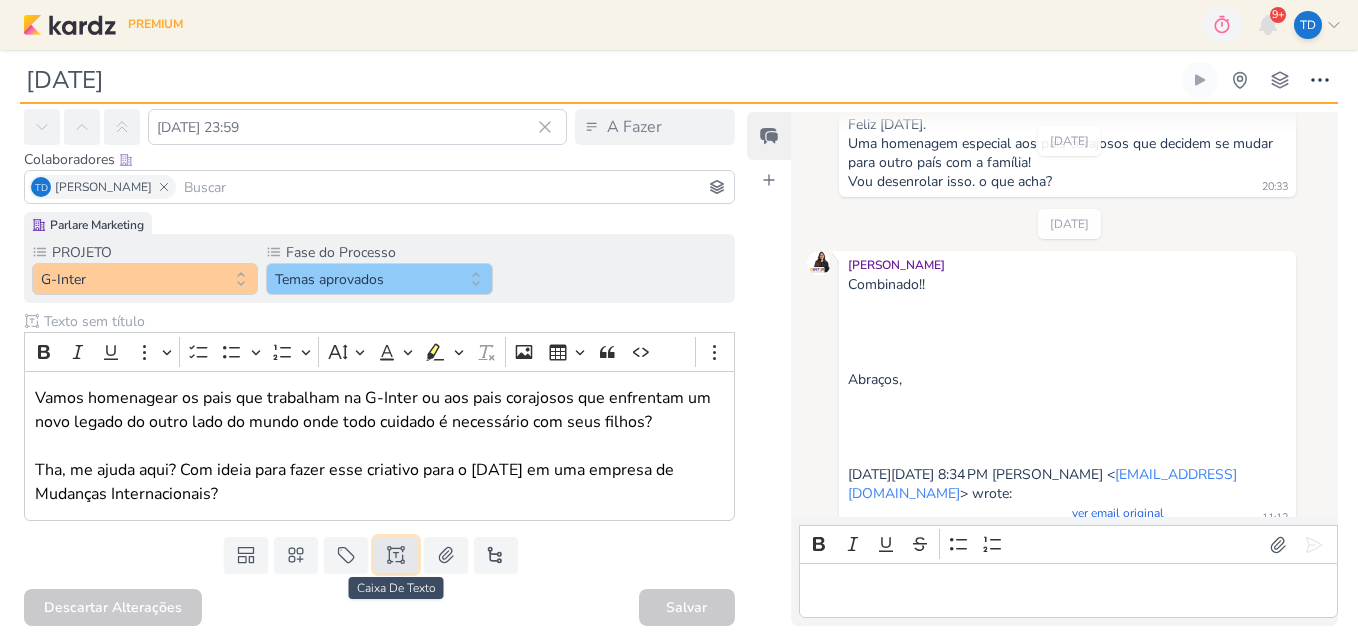 click at bounding box center (396, 555) 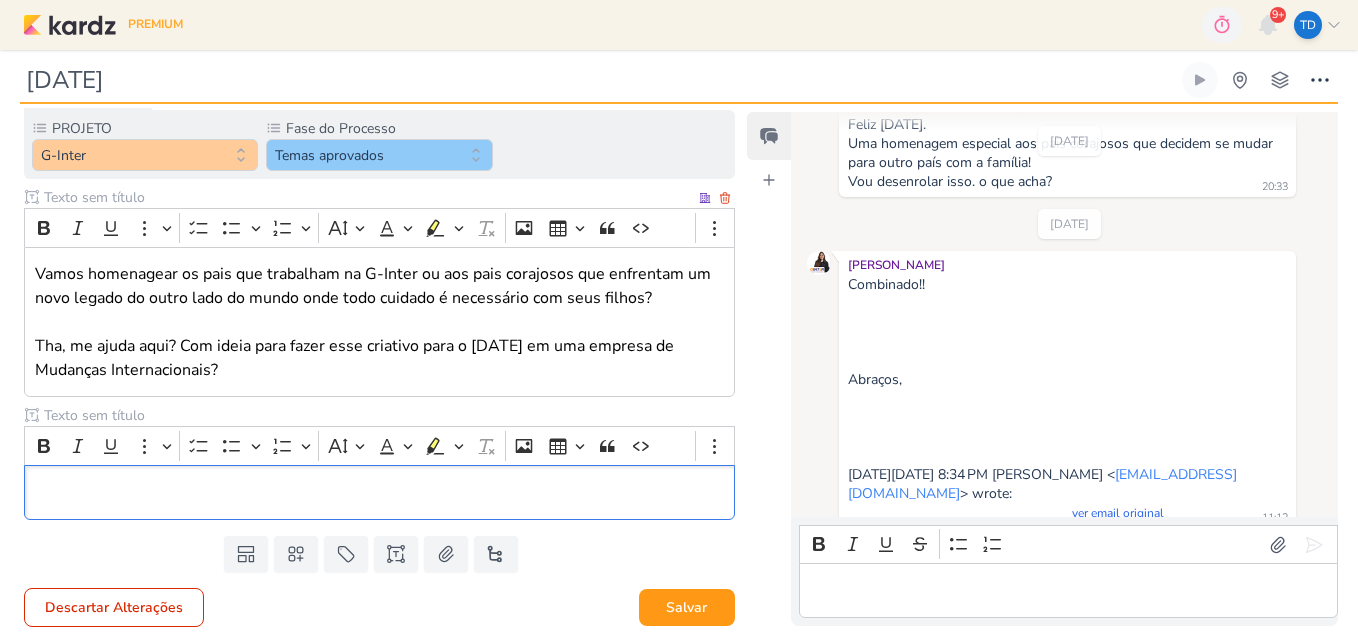 scroll, scrollTop: 208, scrollLeft: 0, axis: vertical 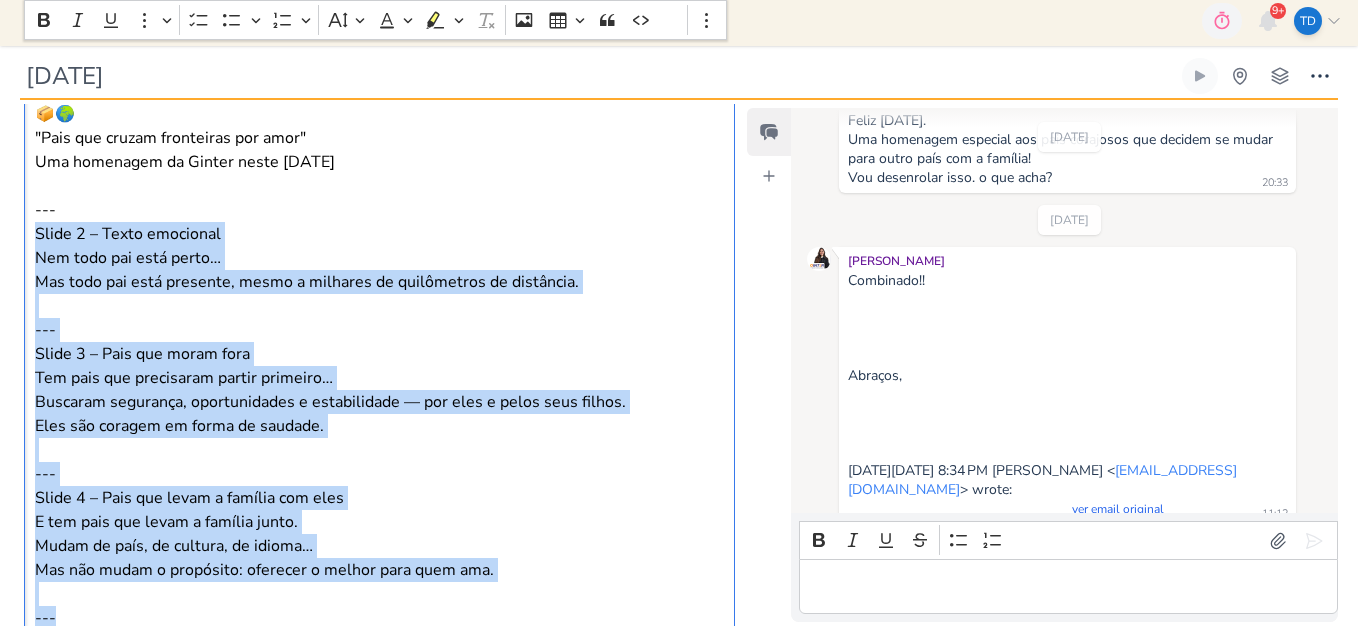 drag, startPoint x: 76, startPoint y: 150, endPoint x: 6, endPoint y: 258, distance: 128.7012 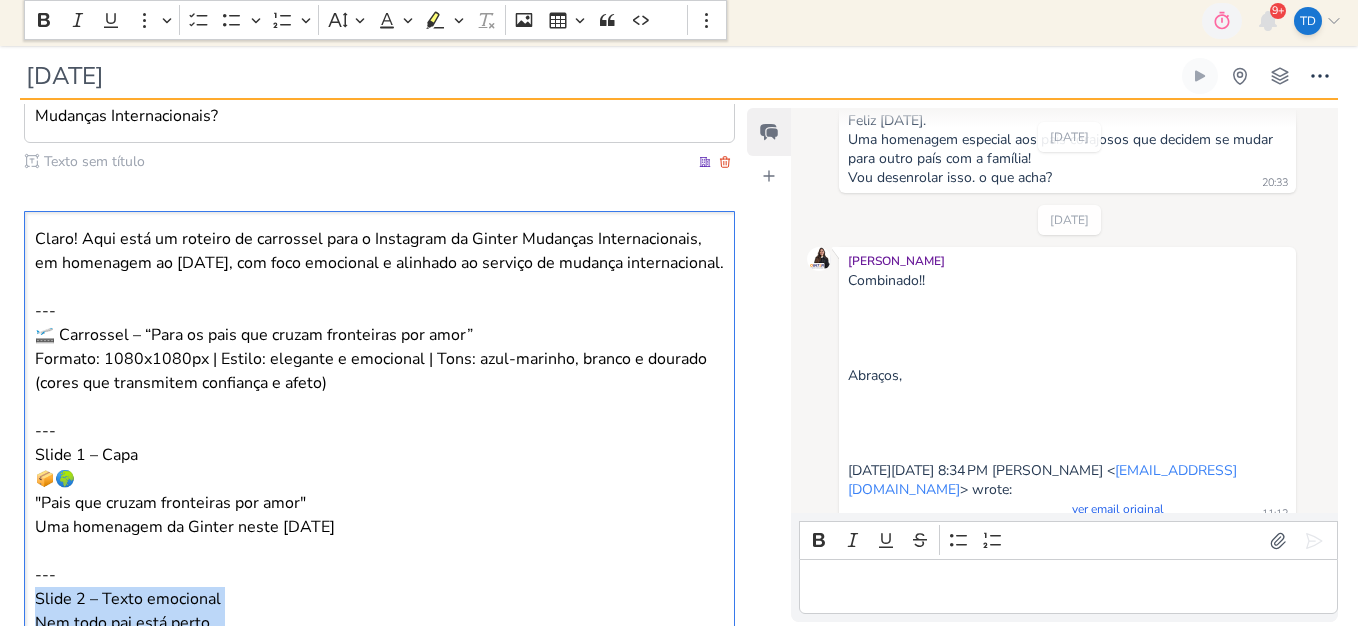scroll, scrollTop: 422, scrollLeft: 0, axis: vertical 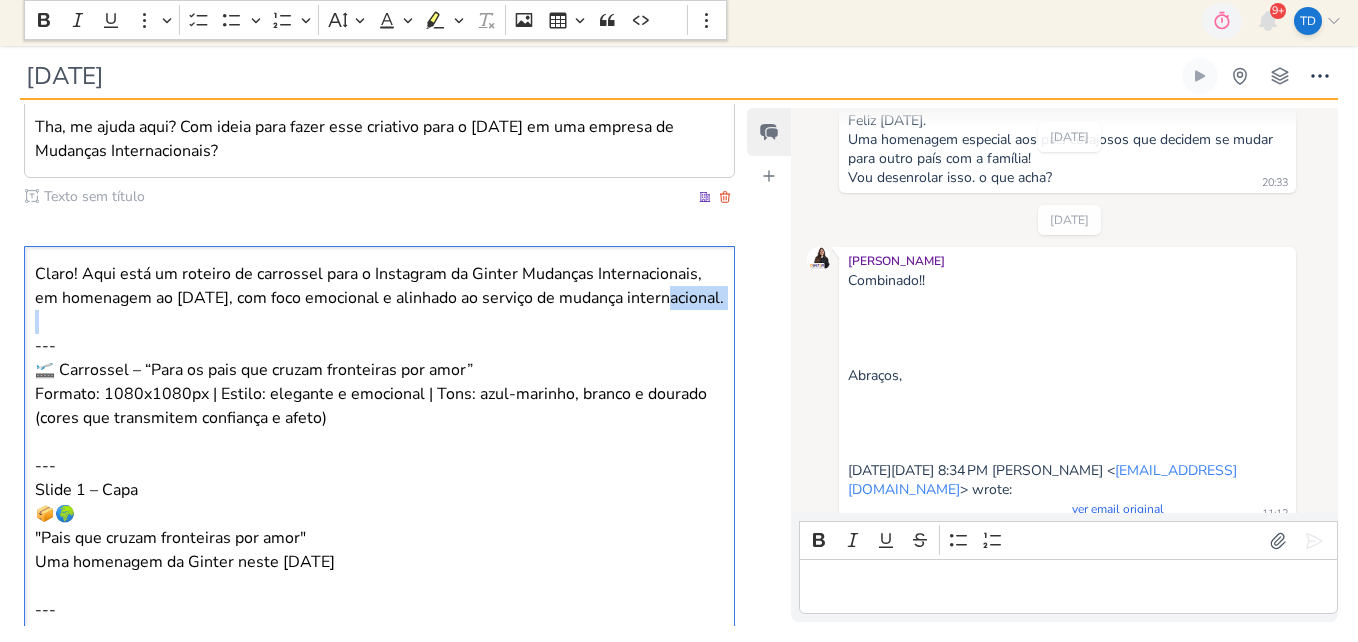 drag, startPoint x: 128, startPoint y: 349, endPoint x: 31, endPoint y: 329, distance: 99.0404 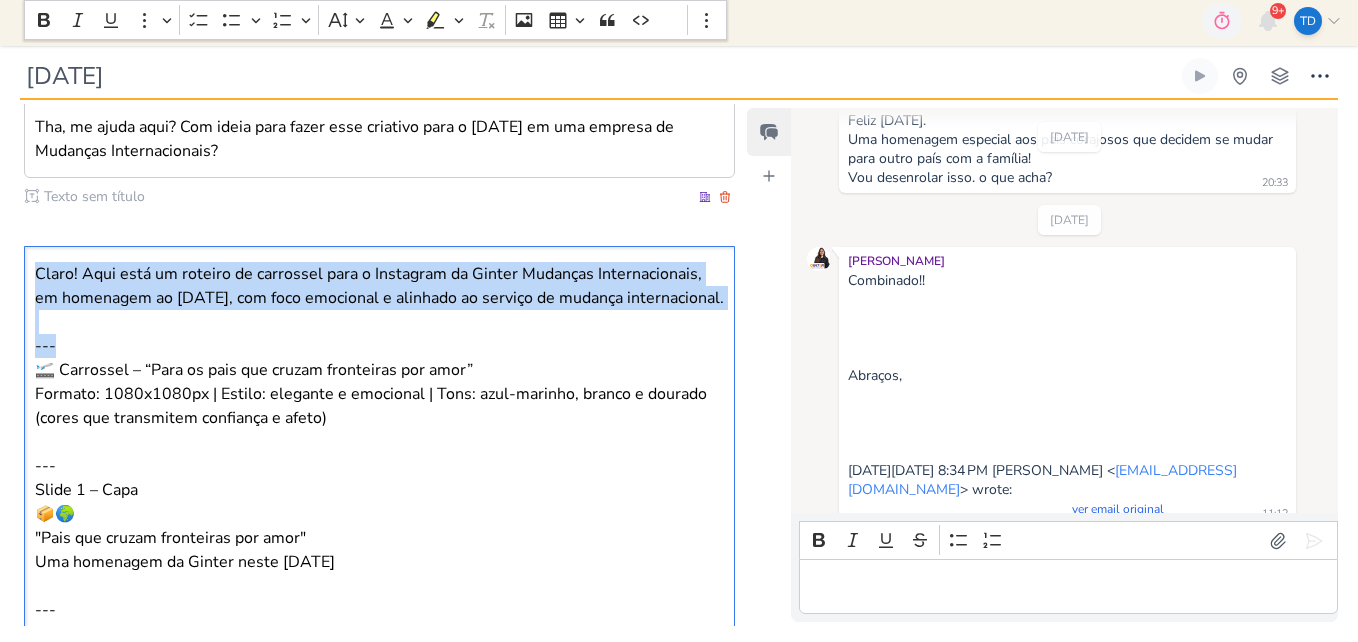 drag, startPoint x: 62, startPoint y: 369, endPoint x: 25, endPoint y: 279, distance: 97.308784 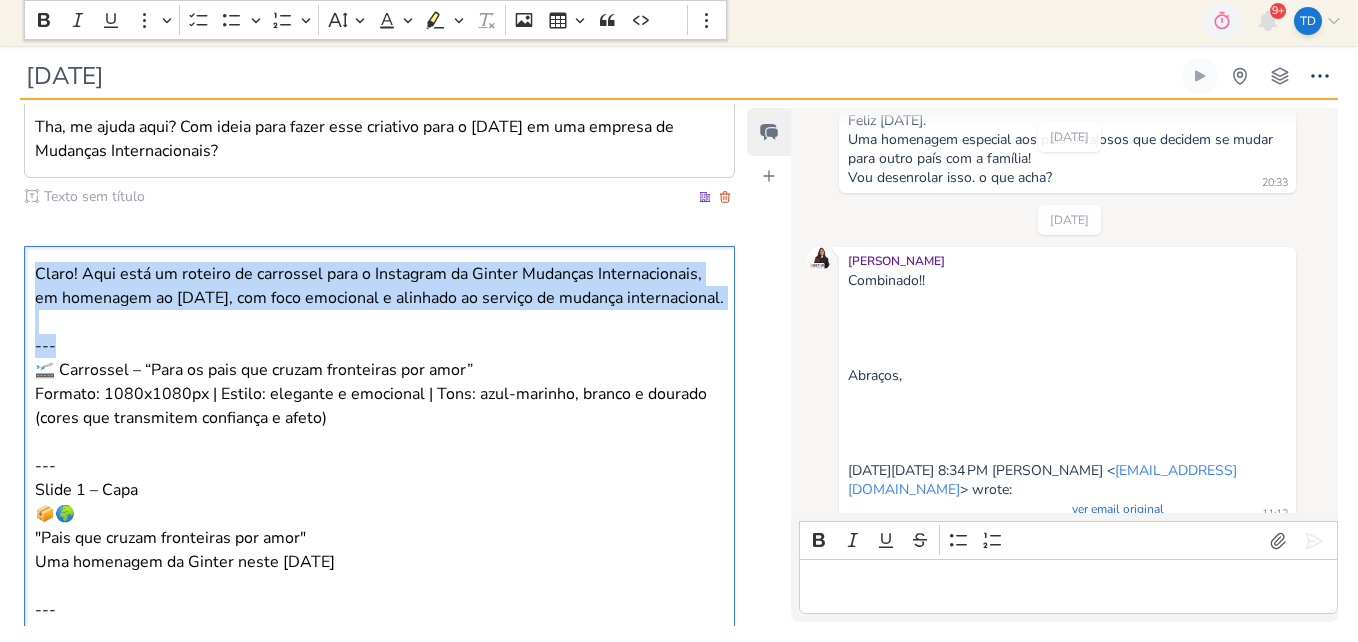 click on "Claro! Aqui está um roteiro de carrossel para o Instagram da Ginter Mudanças Internacionais, em homenagem ao Dia dos Pais, com foco emocional e alinhado ao serviço de mudança internacional. --- 🛫 Carrossel – “Para os pais que cruzam fronteiras por amor” Formato: 1080x1080px | Estilo: elegante e emocional | Tons: azul-marinho, branco e dourado (cores que transmitem confiança e afeto) --- Slide 1 – Capa 📦🌍 "Pais que cruzam fronteiras por amor" Uma homenagem da Ginter neste Dia dos Pais --- Slide 2 – Texto emocional Nem todo pai está perto… Mas todo pai está presente, mesmo a milhares de quilômetros de distância. --- Slide 3 – Pais que moram fora Tem pais que precisaram partir primeiro… Buscaram segurança, oportunidades e estabilidade — por eles e pelos seus filhos. Eles são coragem em forma de saudade. --- Slide 4 – Pais que levam a família com eles E tem pais que levam a família junto. Mudam de país, de cultura, de idioma… --- --- Slide 6 – Homenagem final --- ---" at bounding box center [379, 873] 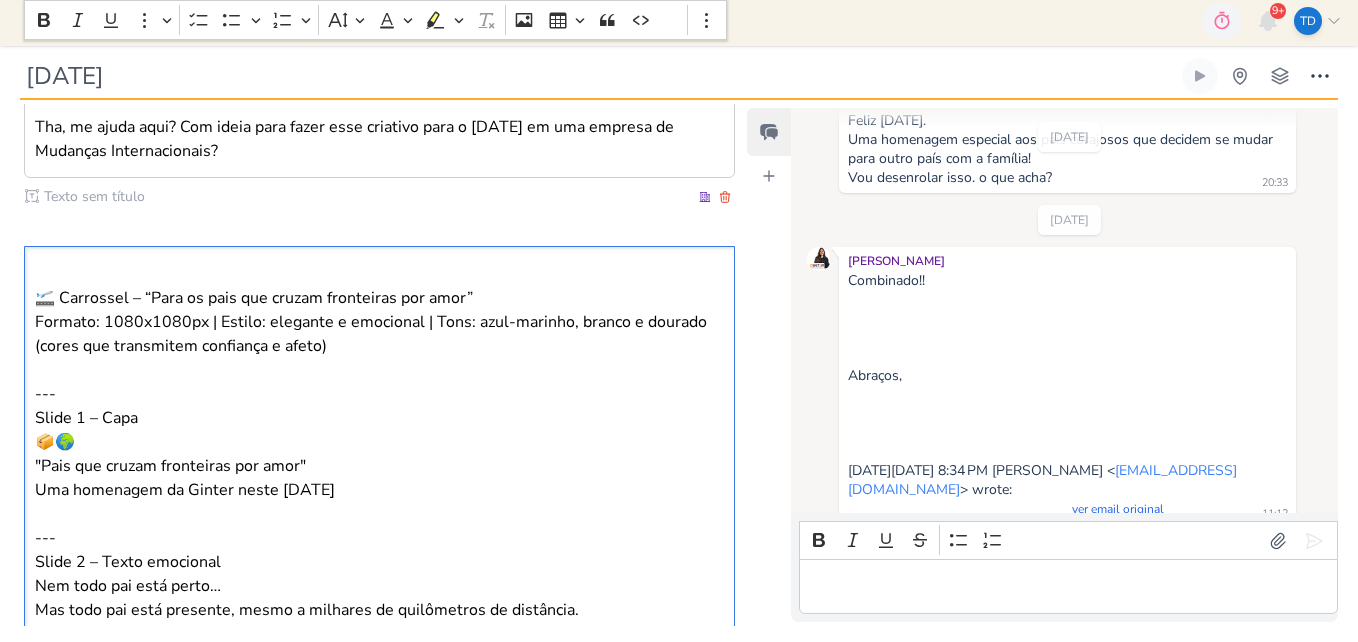 click on "🛫 Carrossel – “Para os pais que cruzam fronteiras por amor”" at bounding box center (380, 298) 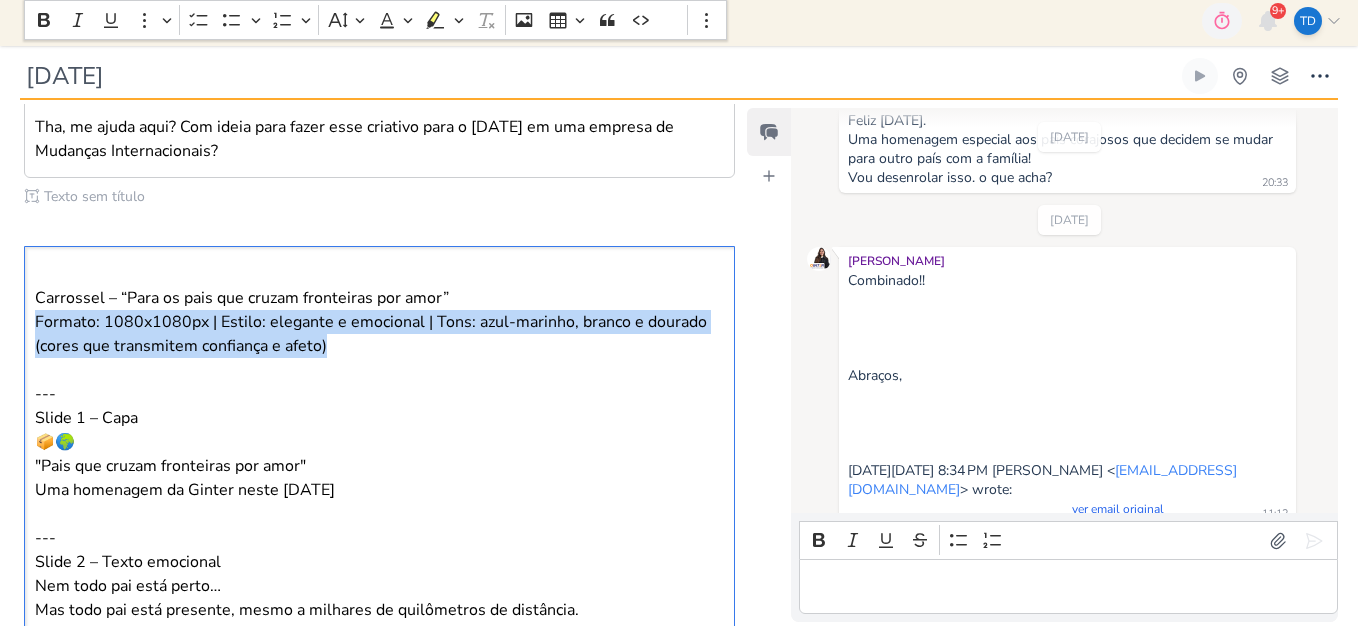 drag, startPoint x: 333, startPoint y: 346, endPoint x: 8, endPoint y: 325, distance: 325.67776 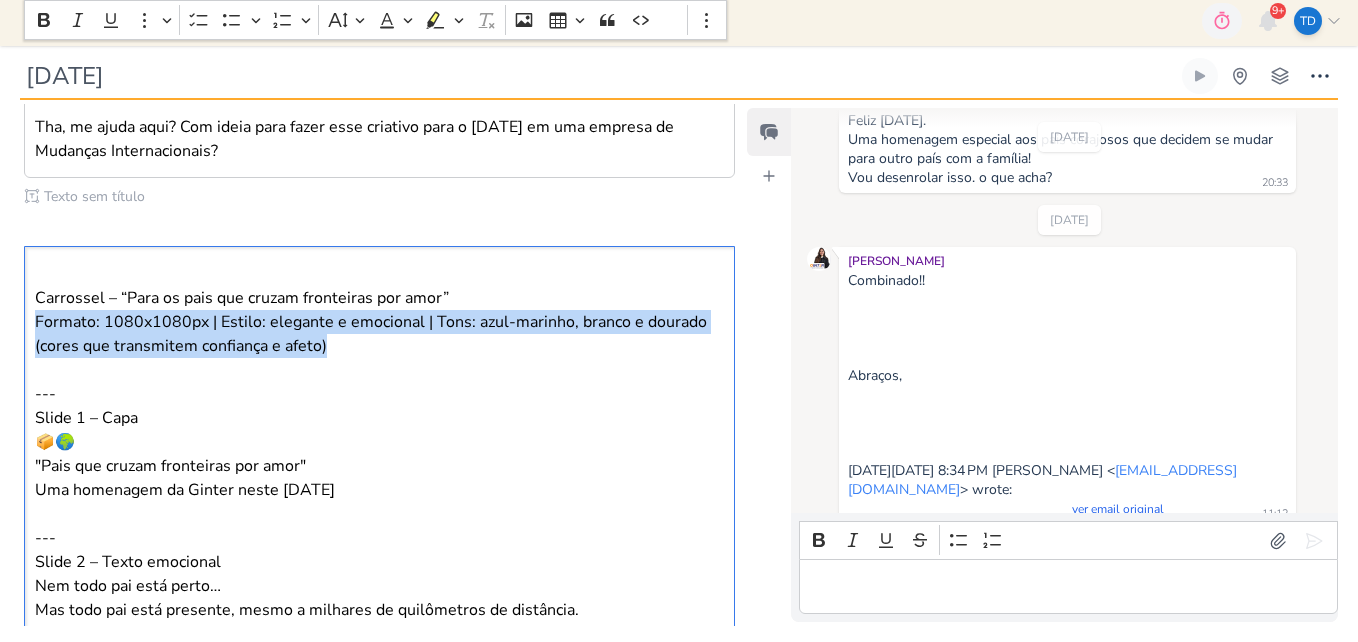 click on "Parlare Marketing
PROJETO
G-Inter
Fase do Processo" at bounding box center [371, 653] 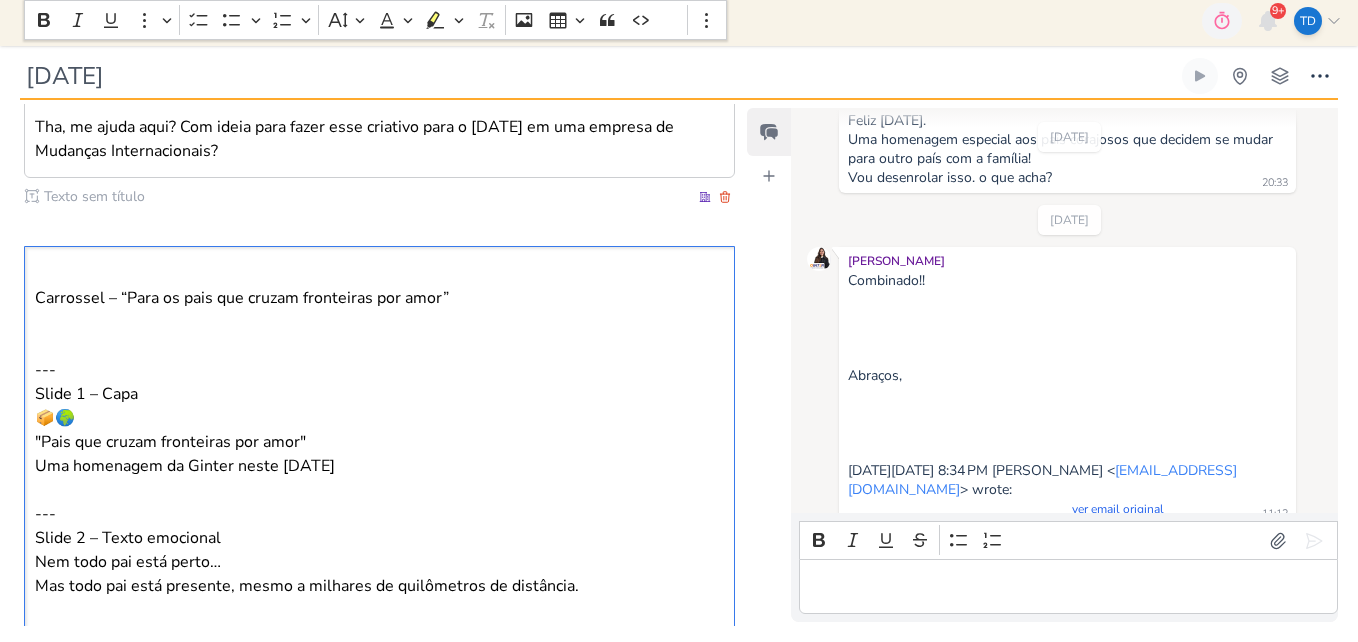 click on "Carrossel – “Para os pais que cruzam fronteiras por amor”" at bounding box center [380, 298] 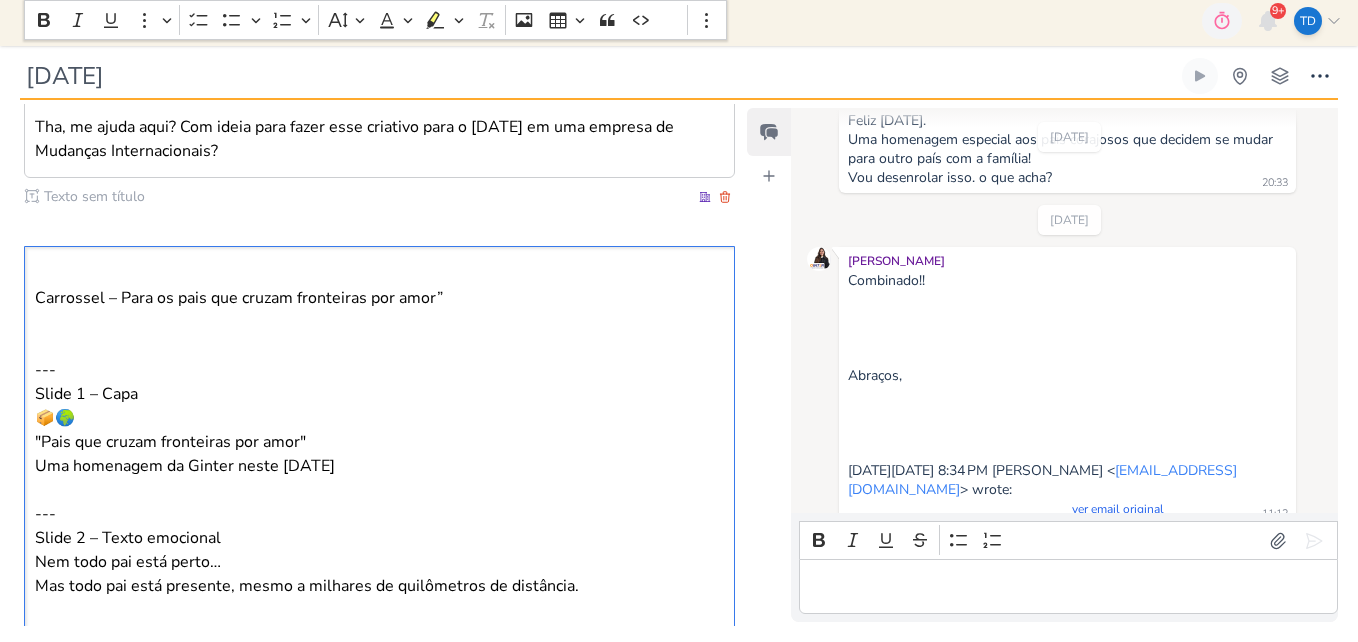 click on "Carrossel – Para os pais que cruzam fronteiras por amor”" at bounding box center (380, 298) 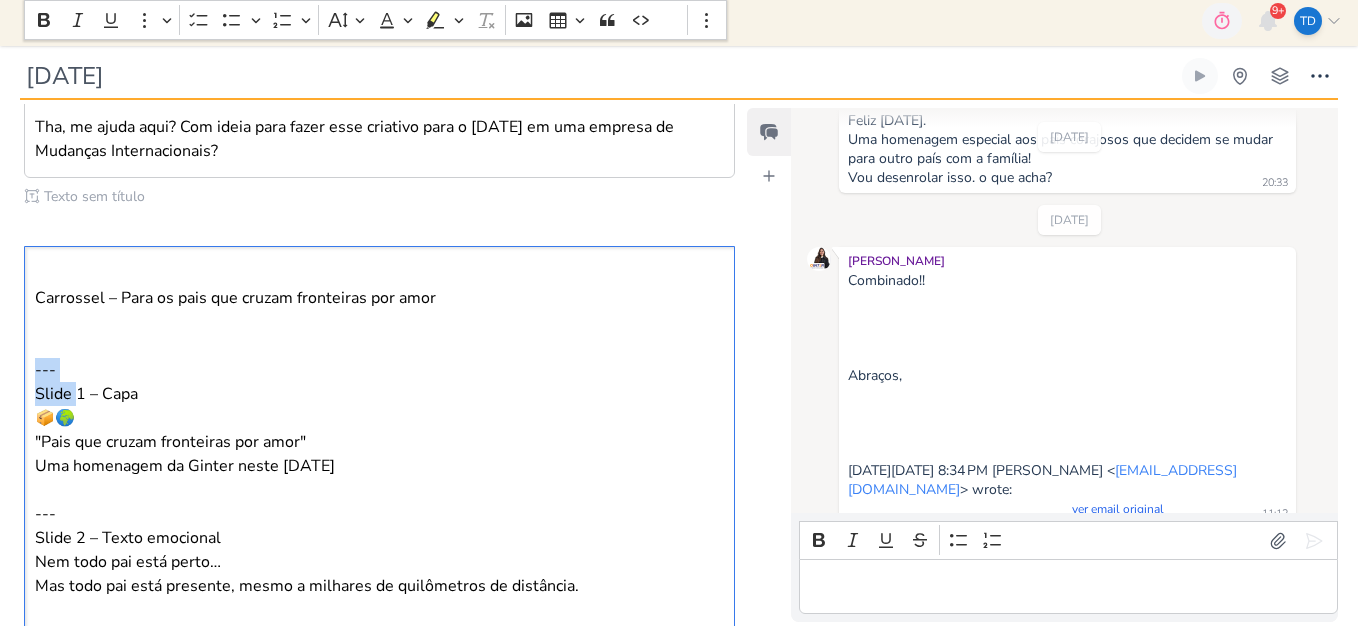 drag, startPoint x: 74, startPoint y: 390, endPoint x: 13, endPoint y: 369, distance: 64.513565 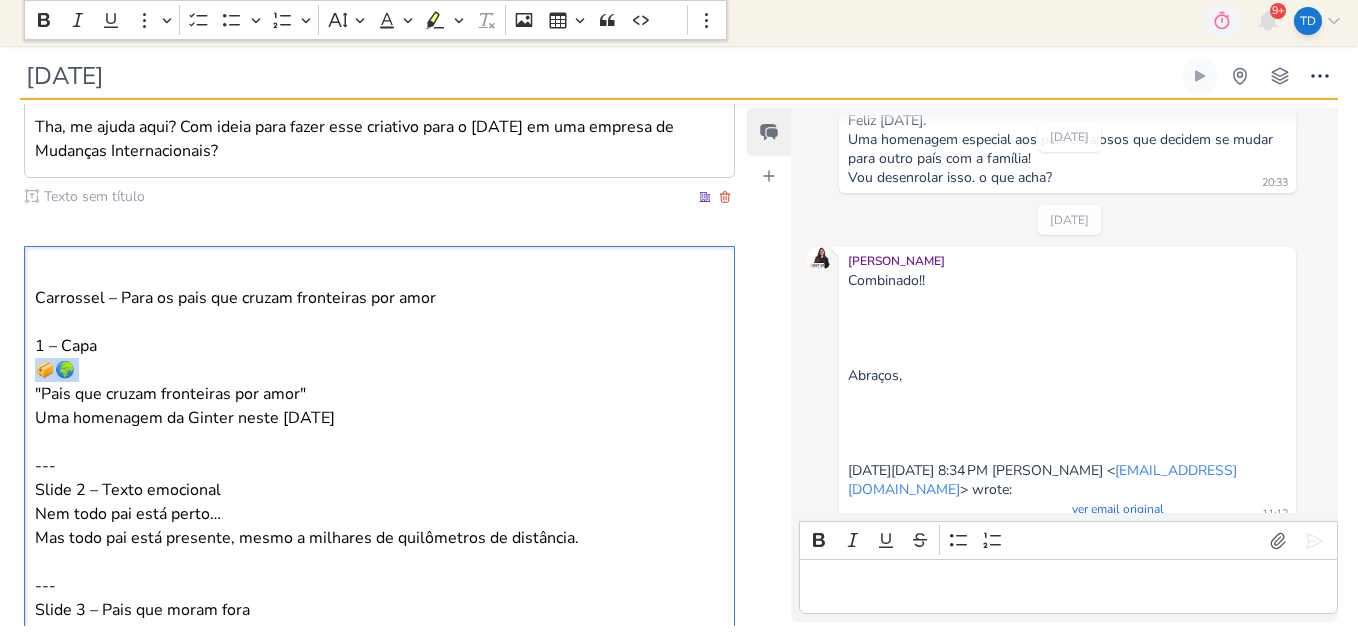 drag, startPoint x: 94, startPoint y: 375, endPoint x: 1, endPoint y: 382, distance: 93.26307 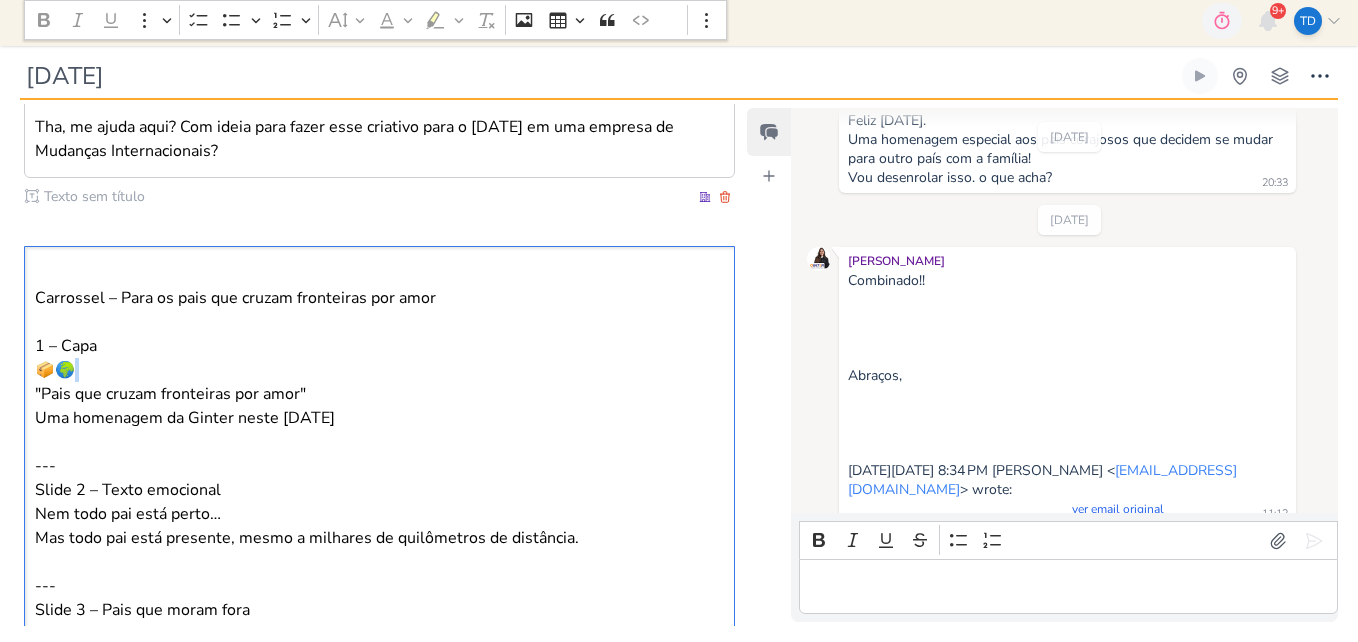 click on "1 – Capa 📦🌍 "Pais que cruzam fronteiras por amor" Uma homenagem da Ginter neste Dia dos Pais" at bounding box center (380, 382) 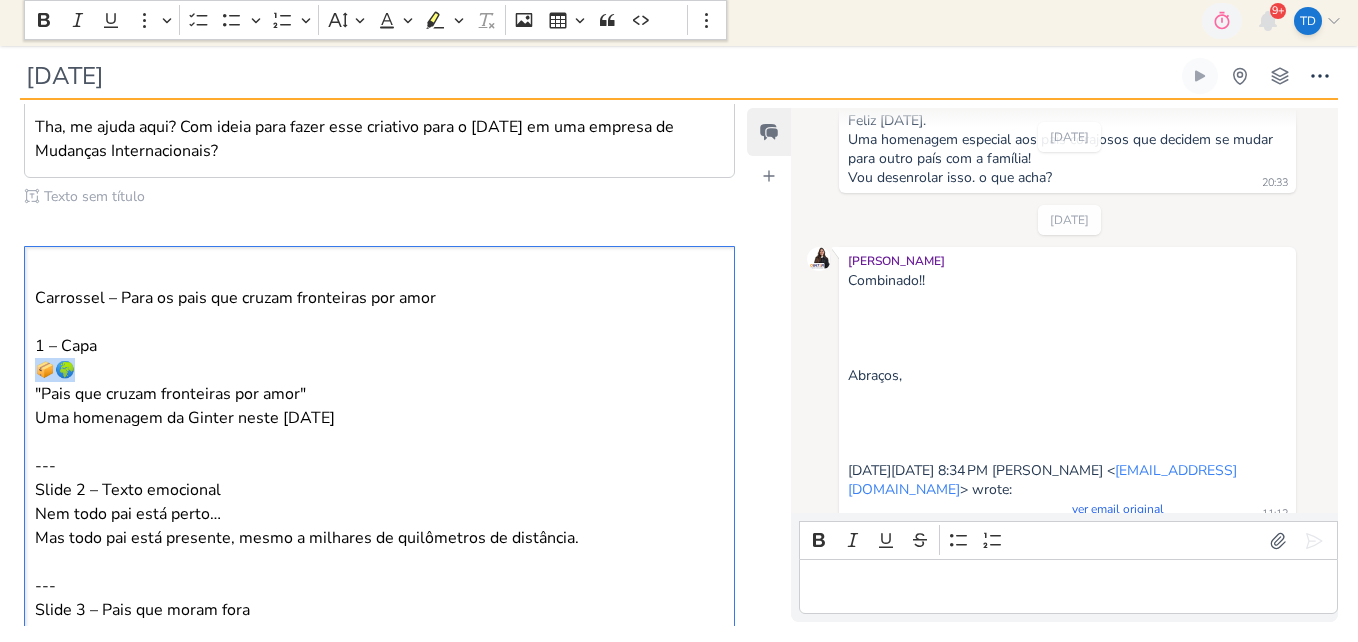 drag, startPoint x: 86, startPoint y: 378, endPoint x: 11, endPoint y: 366, distance: 75.95393 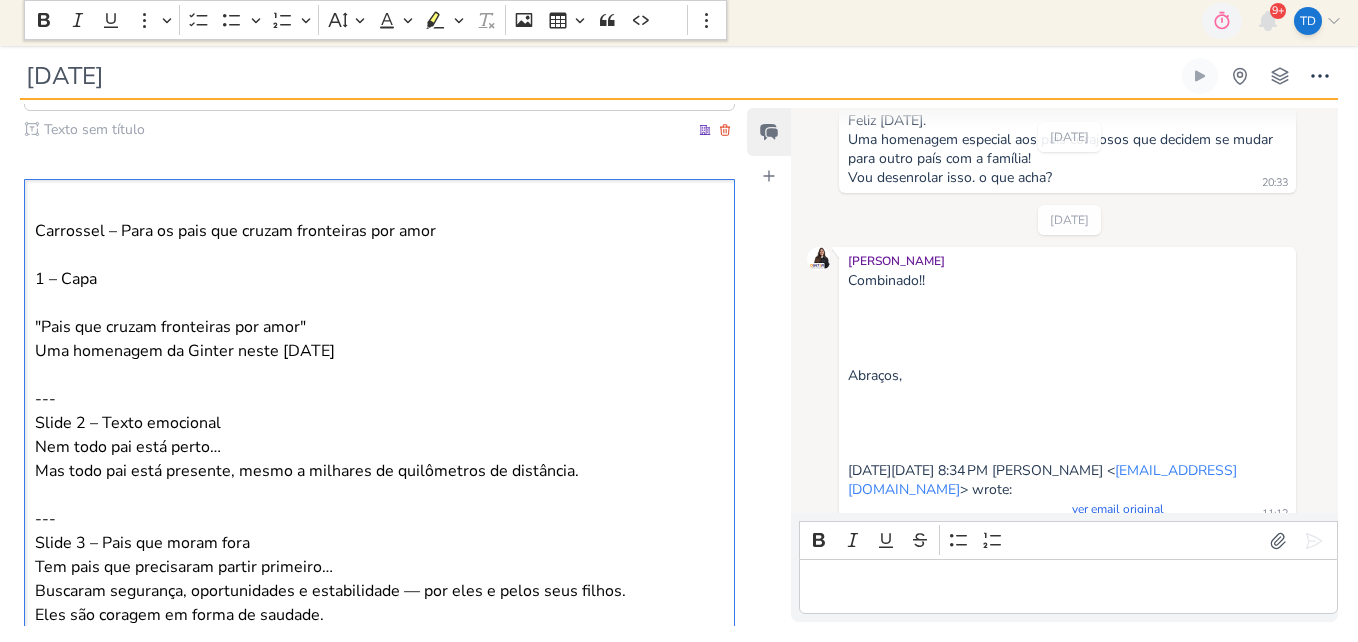 scroll, scrollTop: 522, scrollLeft: 0, axis: vertical 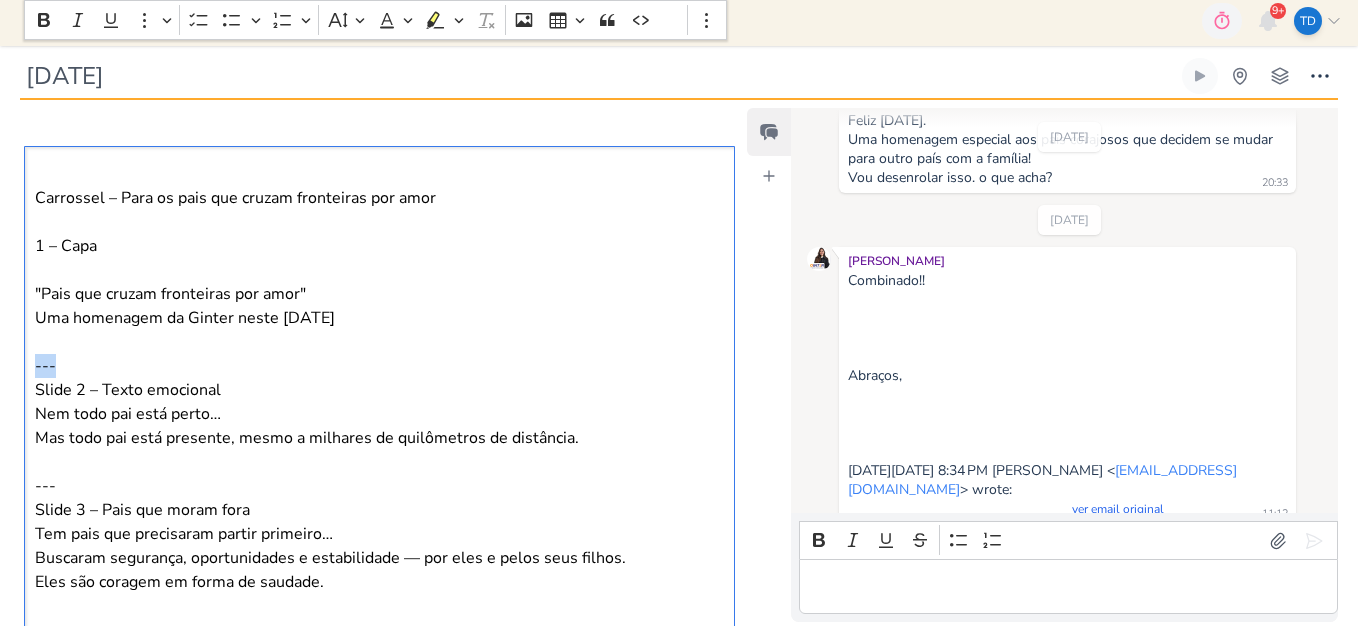 drag, startPoint x: 64, startPoint y: 371, endPoint x: 4, endPoint y: 373, distance: 60.033325 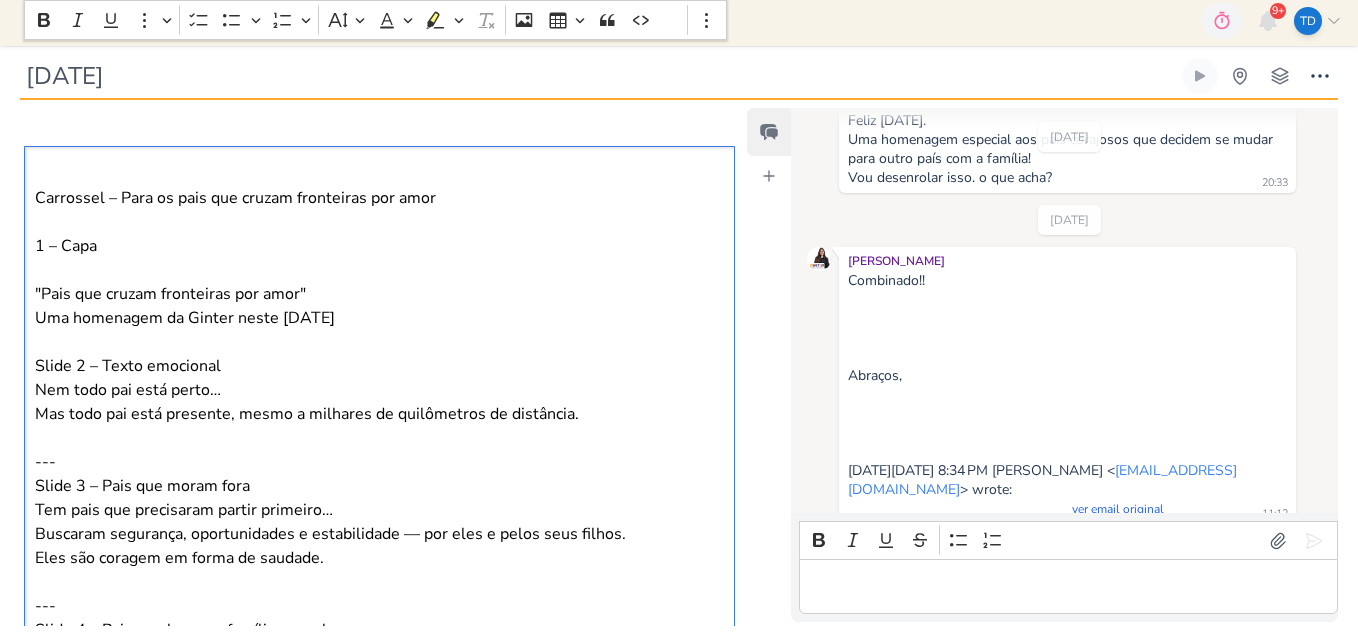click on "Slide 2 – Texto emocional Nem todo pai está perto… Mas todo pai está presente, mesmo a milhares de quilômetros de distância." at bounding box center (380, 390) 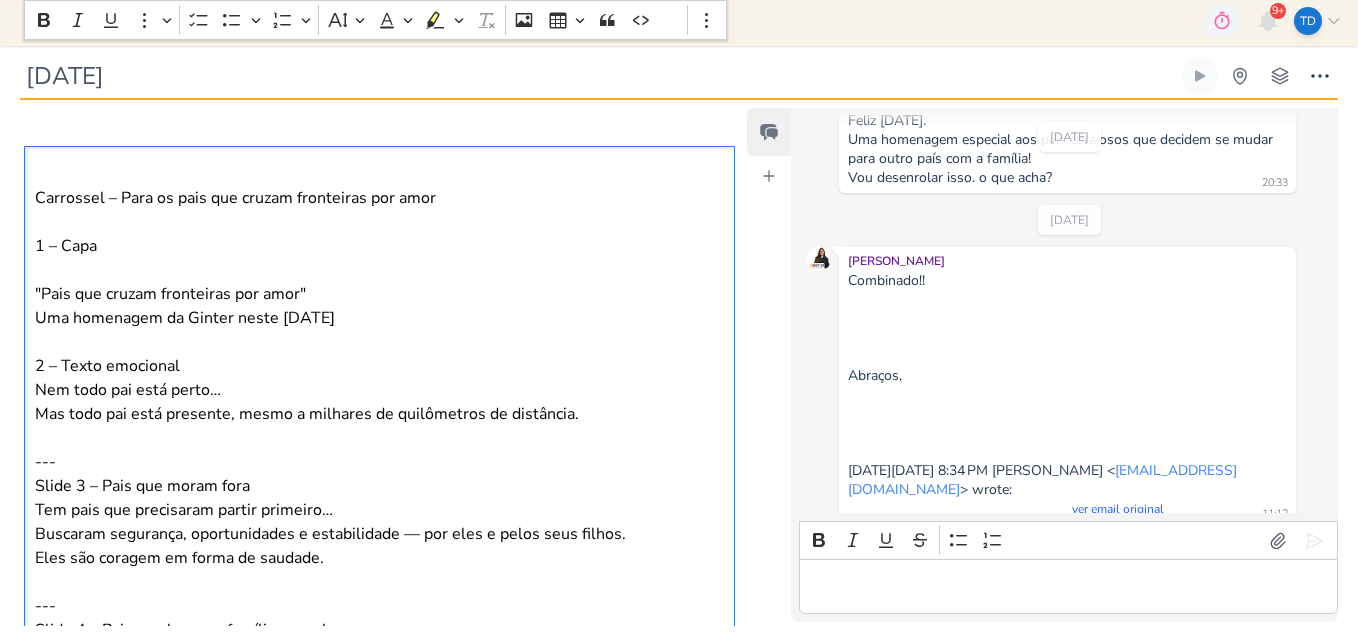 click at bounding box center (380, 342) 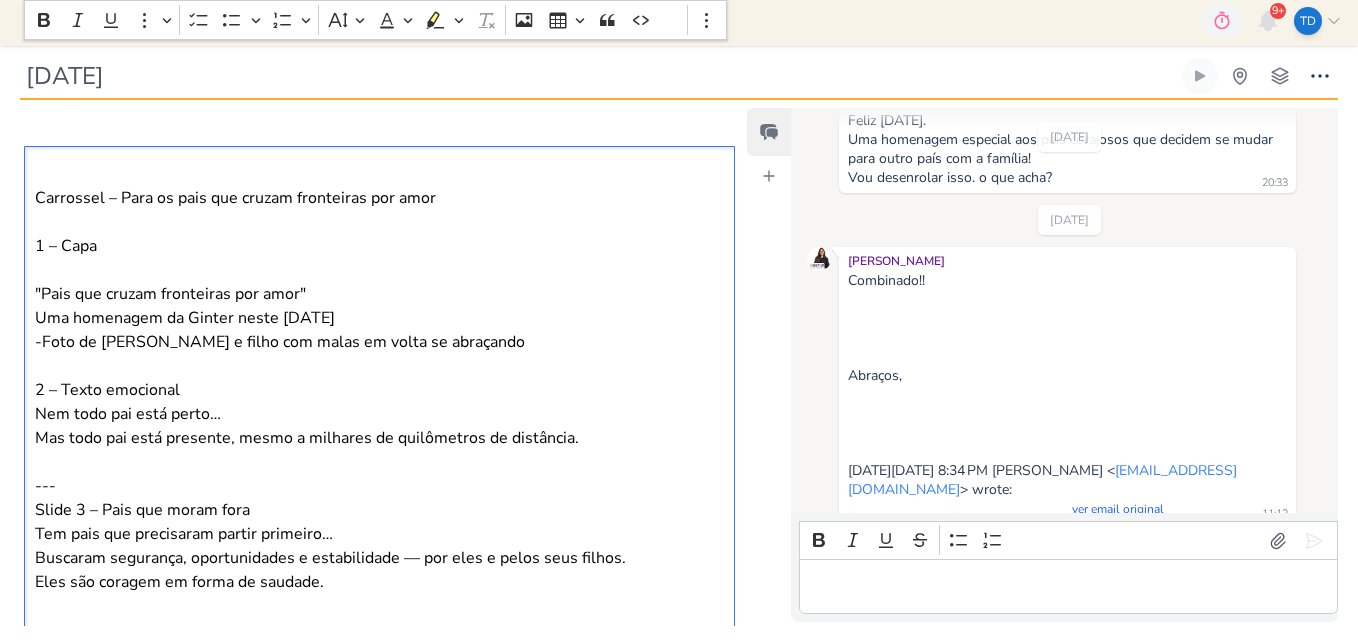 scroll, scrollTop: 622, scrollLeft: 0, axis: vertical 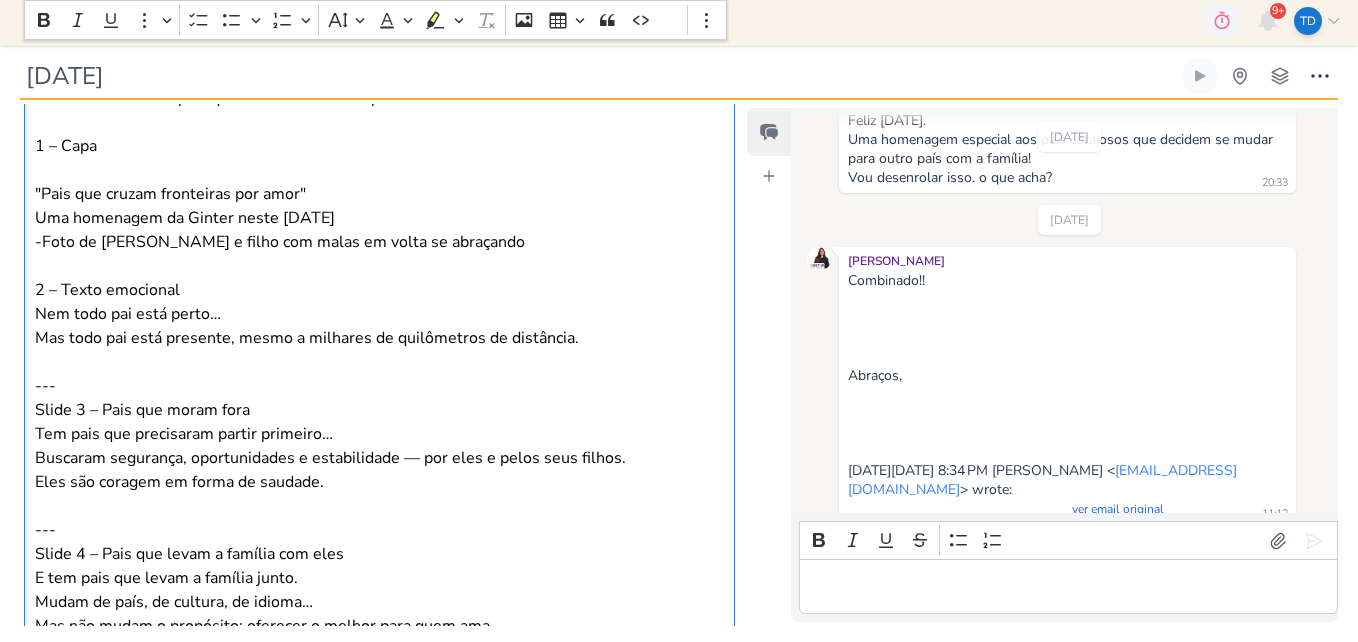 drag, startPoint x: 591, startPoint y: 342, endPoint x: 616, endPoint y: 346, distance: 25.317978 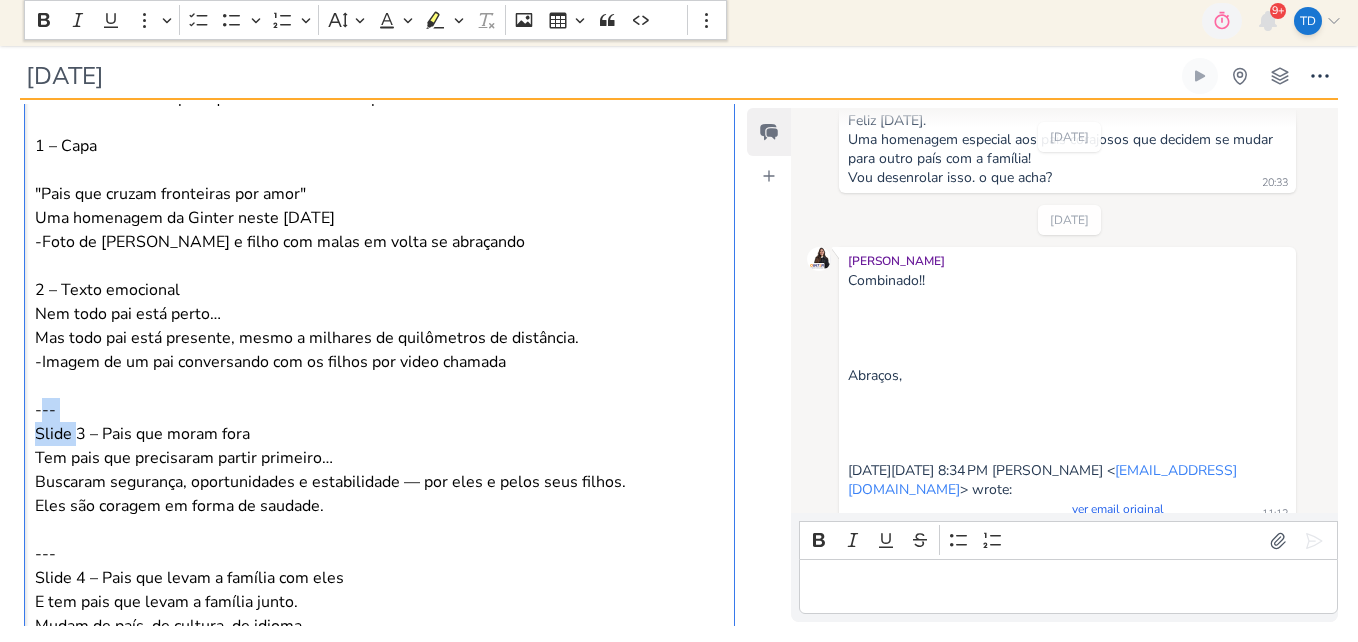 drag, startPoint x: 77, startPoint y: 423, endPoint x: 56, endPoint y: 414, distance: 22.847319 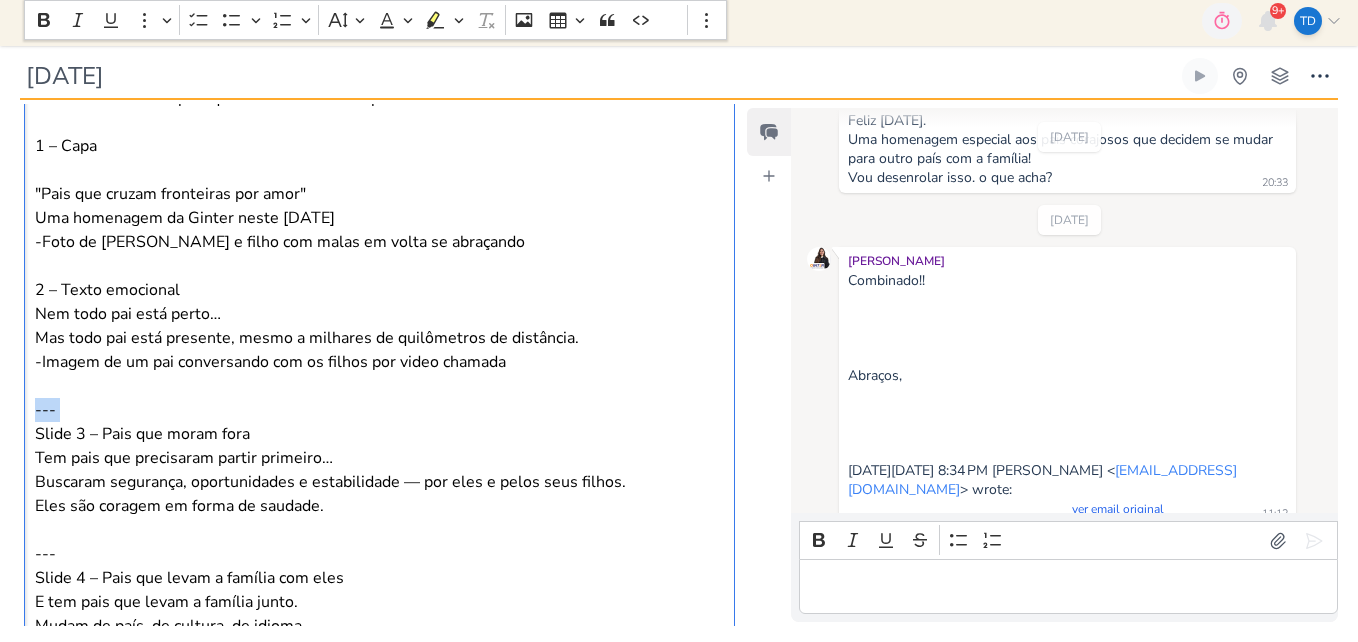 click on "---" at bounding box center [380, 398] 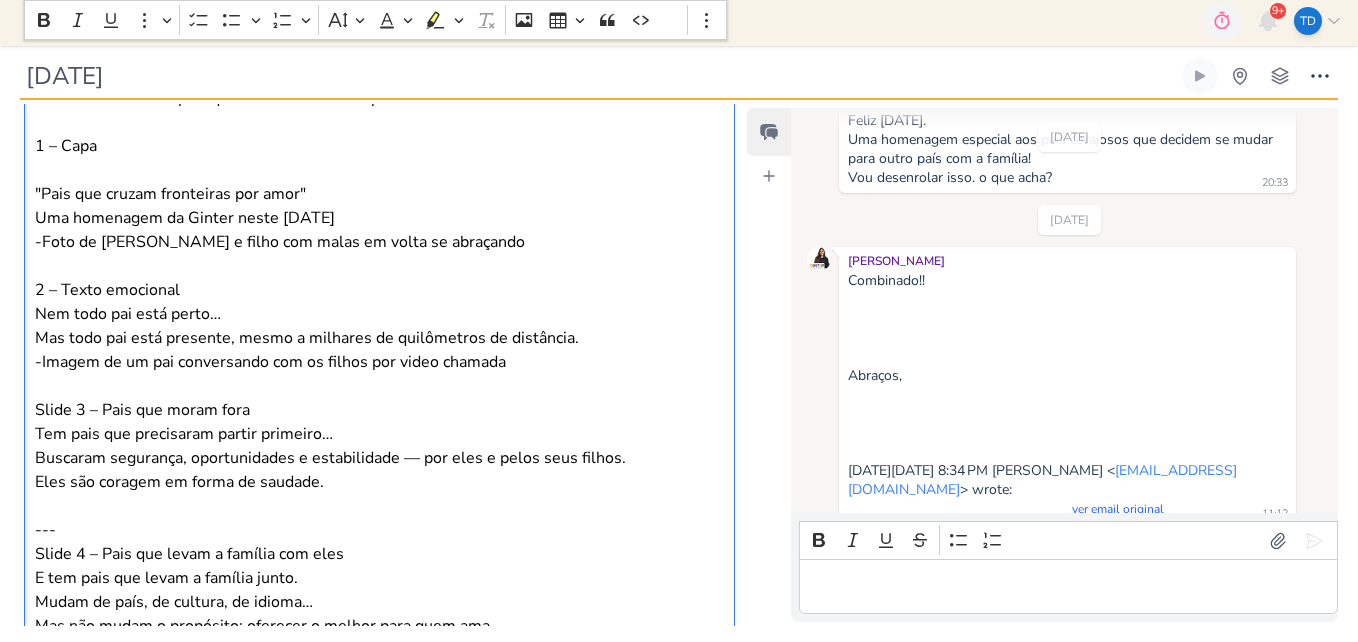 click on "Slide 3 – Pais que moram fora Tem pais que precisaram partir primeiro… Buscaram segurança, oportunidades e estabilidade — por eles e pelos seus filhos. Eles são coragem em forma de saudade." at bounding box center [380, 446] 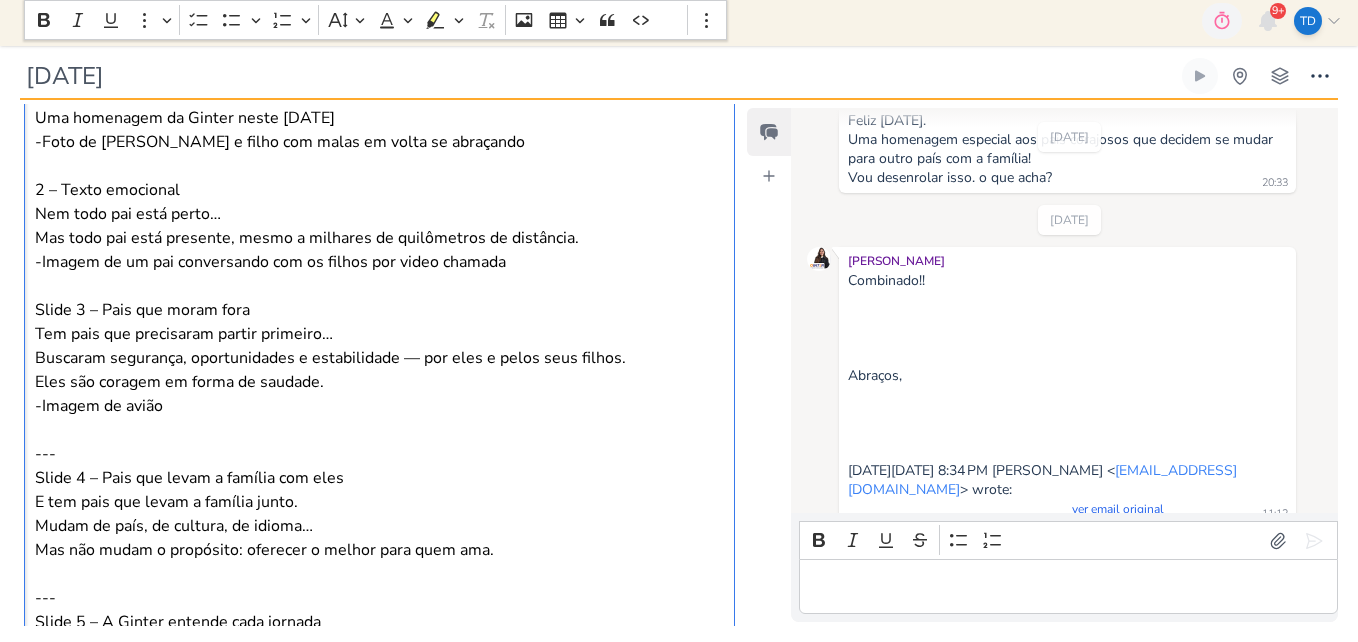 scroll, scrollTop: 822, scrollLeft: 0, axis: vertical 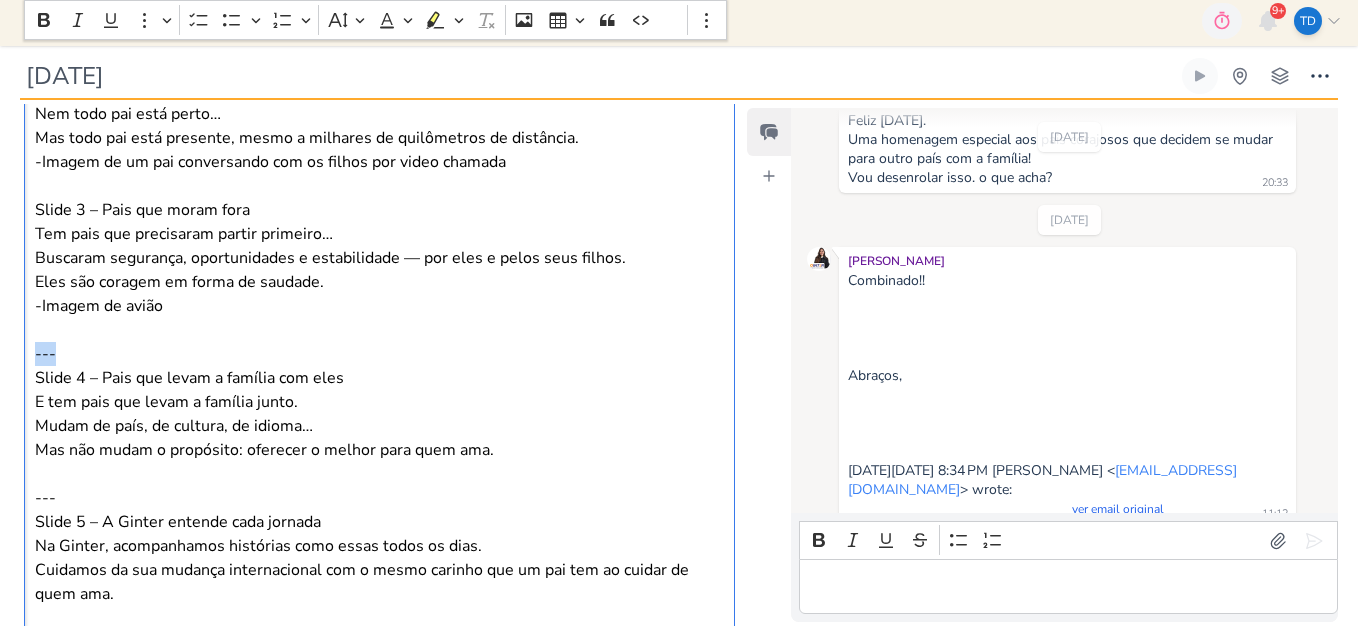 drag, startPoint x: 63, startPoint y: 361, endPoint x: 24, endPoint y: 358, distance: 39.115215 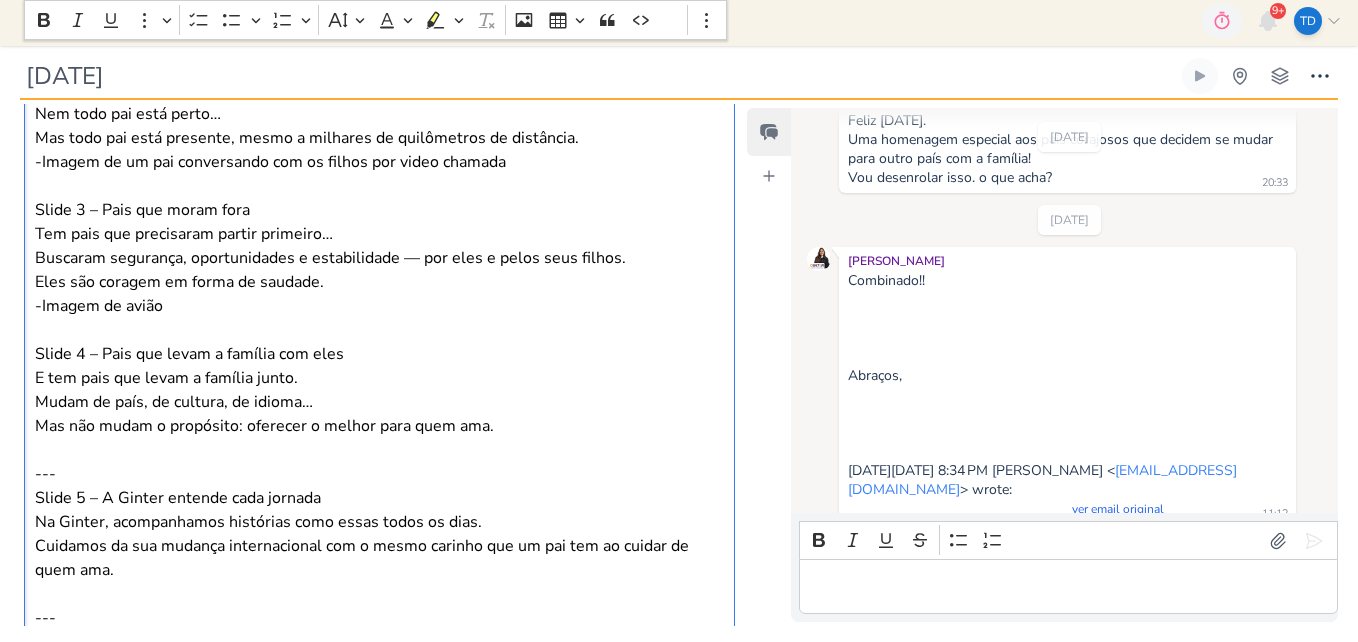 click on "Slide 4 – Pais que levam a família com eles E tem pais que levam a família junto. Mudam de país, de cultura, de idioma… Mas não mudam o propósito: oferecer o melhor para quem ama." at bounding box center (380, 390) 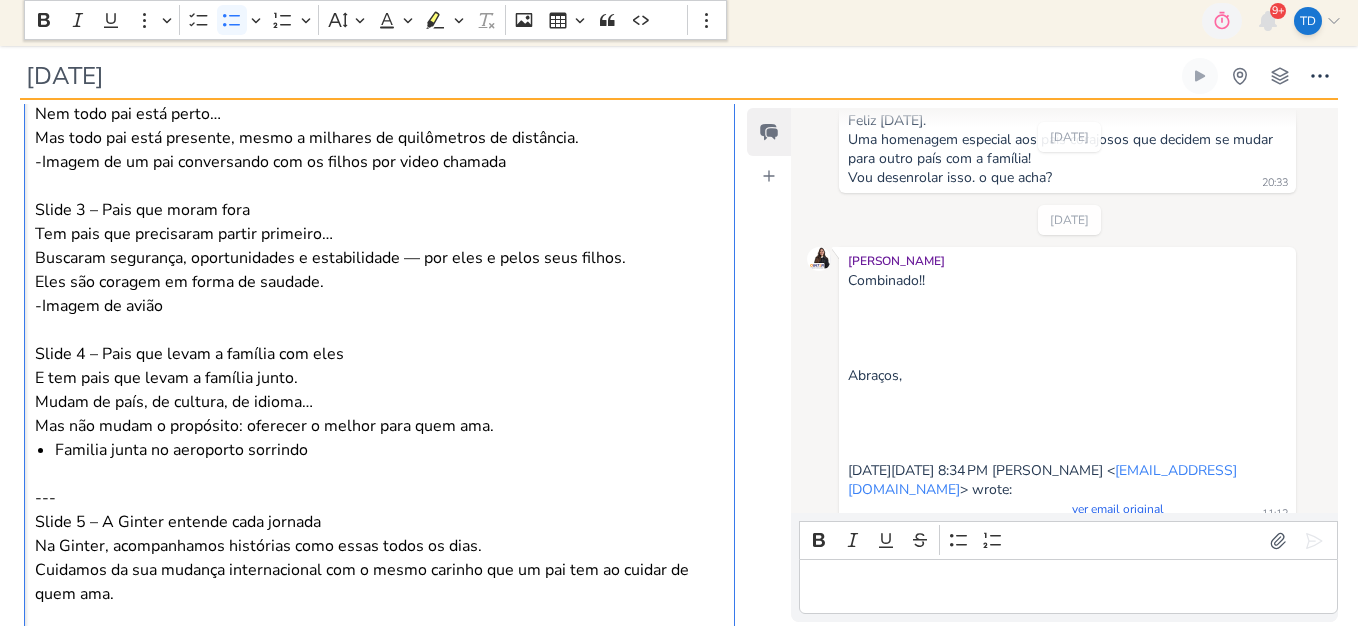 click on "Carrossel – Para os pais que cruzam fronteiras por amor 1 – Capa "Pais que cruzam fronteiras por amor" Uma homenagem da Ginter neste Dia dos Pais -Foto de pai e filho com malas em volta se abraçando 2 – Texto emocional Nem todo pai está perto… Mas todo pai está presente, mesmo a milhares de quilômetros de distância. -Imagem de um pai conversando com os filhos por video chamada  Slide 3 – Pais que moram fora Tem pais que precisaram partir primeiro… Buscaram segurança, oportunidades e estabilidade — por eles e pelos seus filhos. Eles são coragem em forma de saudade. -Imagem de avião  Slide 4 – Pais que levam a família com eles E tem pais que levam a família junto. Mudam de país, de cultura, de idioma… Mas não mudam o propósito: oferecer o melhor para quem ama. Familia junta no aeroporto sorrindo  --- Slide 5 – A Ginter entende cada jornada Na Ginter, acompanhamos histórias como essas todos os dias. --- Slide 6 – Homenagem final Vocês nos inspiram. --- ---" at bounding box center (379, 413) 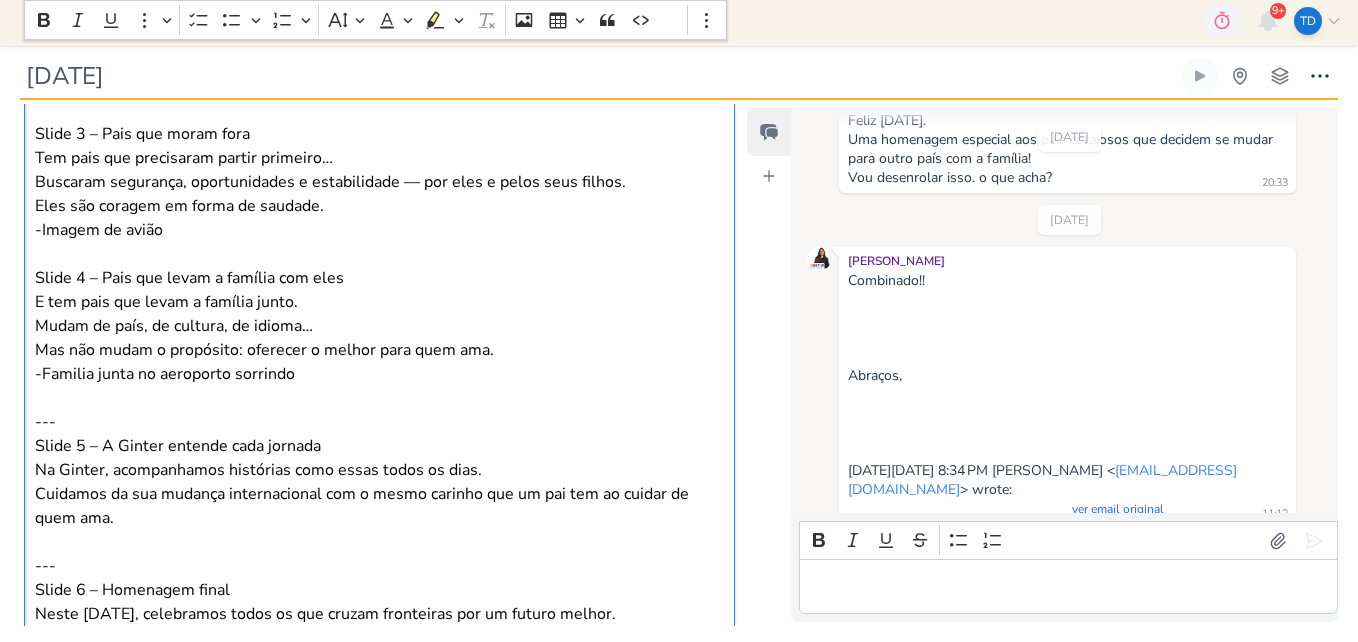 scroll, scrollTop: 1022, scrollLeft: 0, axis: vertical 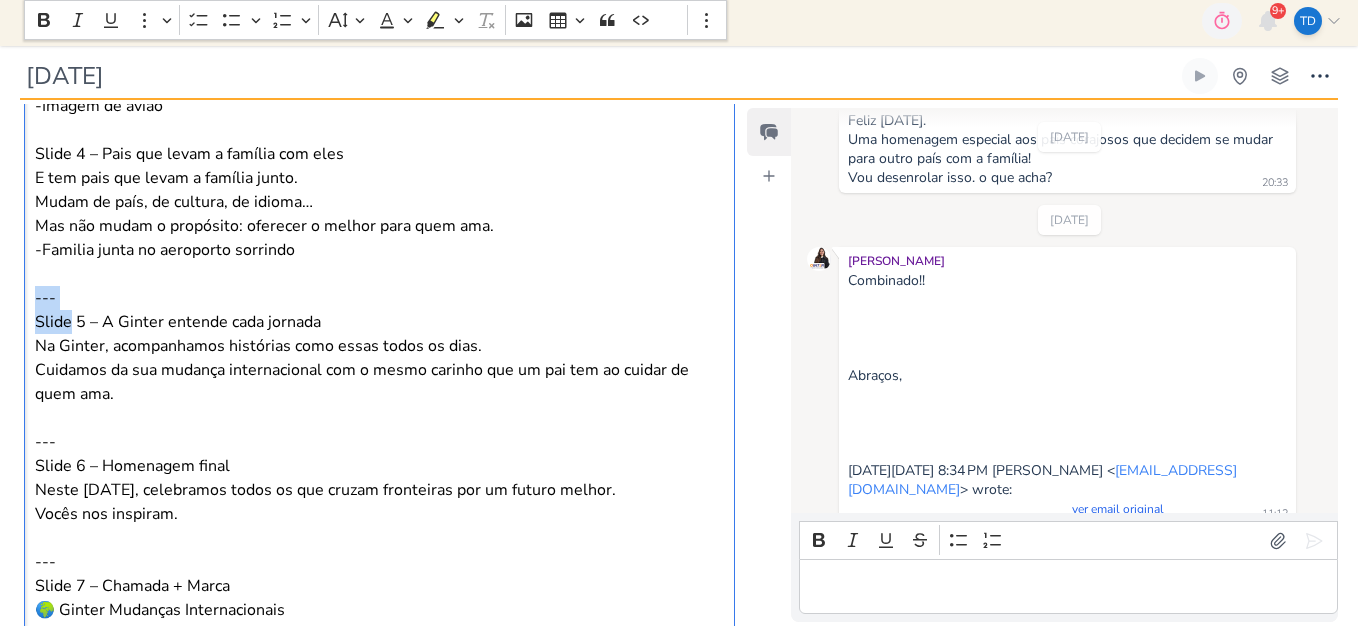 drag, startPoint x: 72, startPoint y: 317, endPoint x: 22, endPoint y: 296, distance: 54.230988 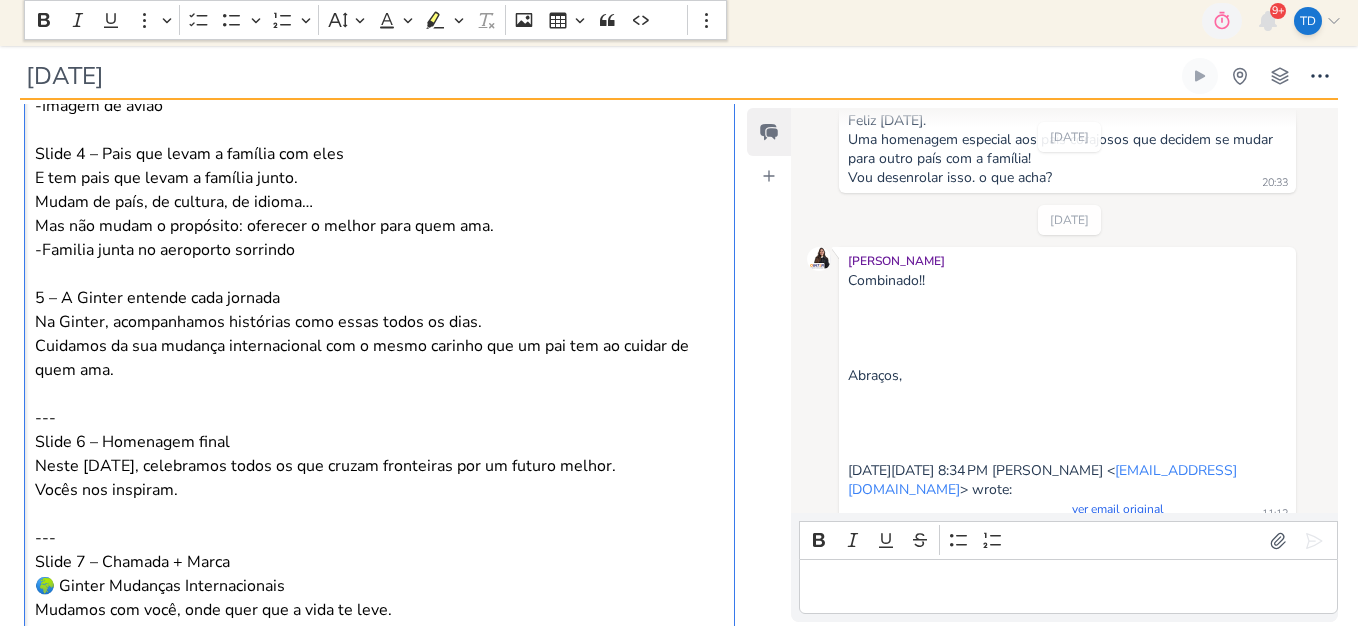 click on "5 – A Ginter entende cada jornada Na Ginter, acompanhamos histórias como essas todos os dias. Cuidamos da sua mudança internacional com o mesmo carinho que um pai tem ao cuidar de quem ama." at bounding box center (380, 322) 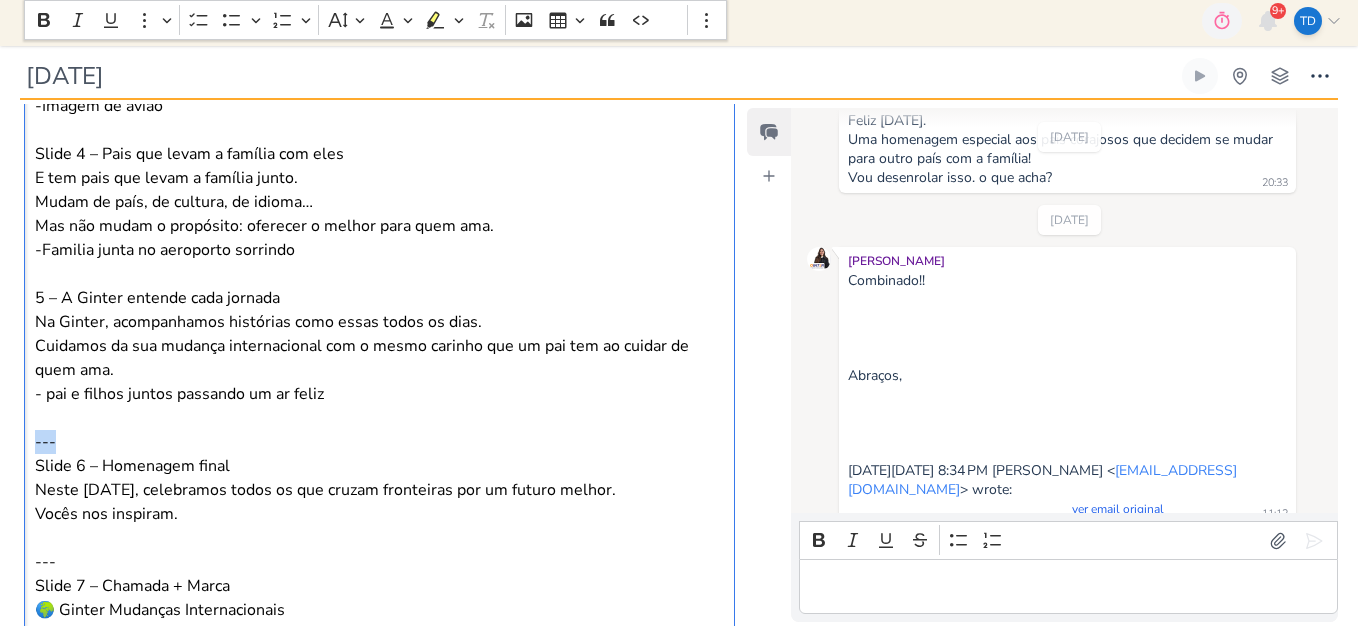drag, startPoint x: 60, startPoint y: 448, endPoint x: 42, endPoint y: 451, distance: 18.248287 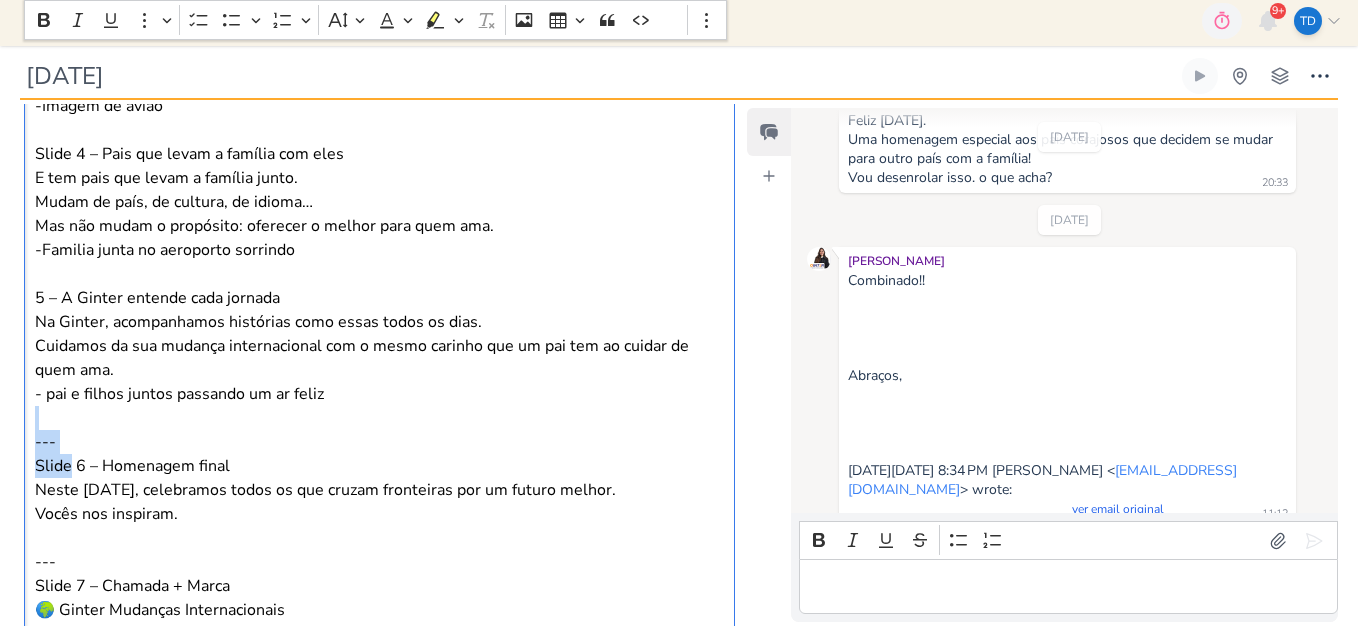 drag, startPoint x: 68, startPoint y: 465, endPoint x: 12, endPoint y: 426, distance: 68.24222 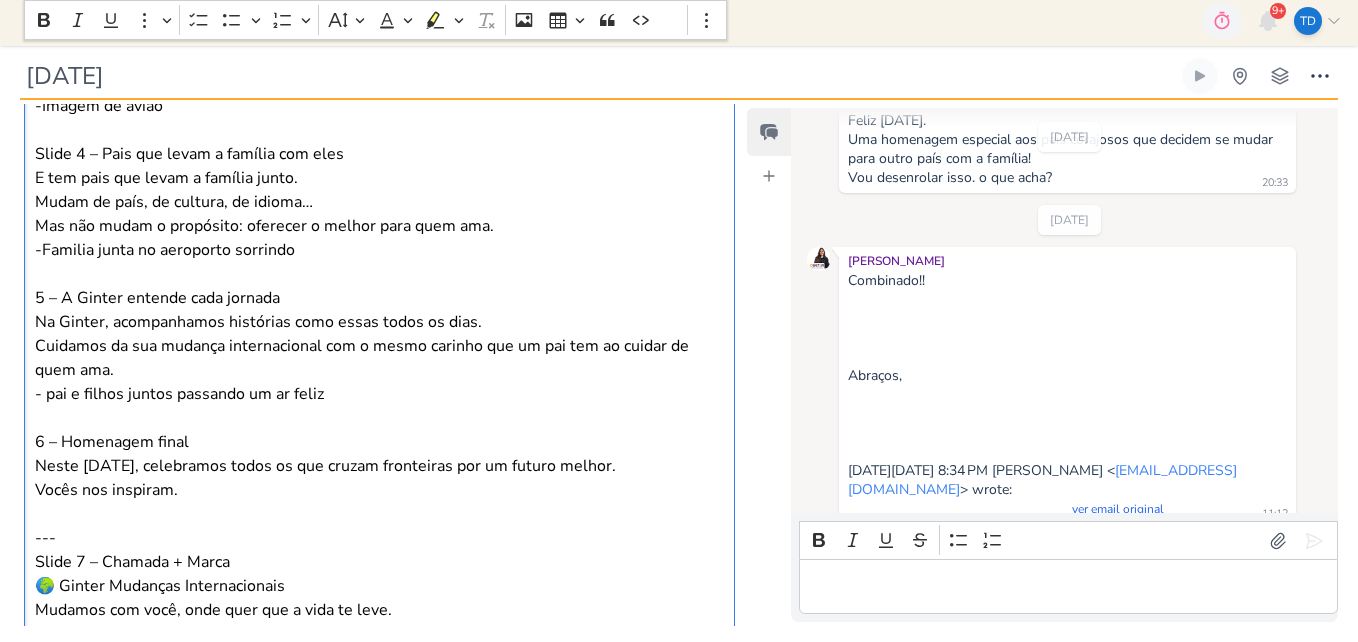 click on "6 – Homenagem final Neste Dia dos Pais, celebramos todos os que cruzam fronteiras por um futuro melhor. Vocês nos inspiram." at bounding box center (380, 466) 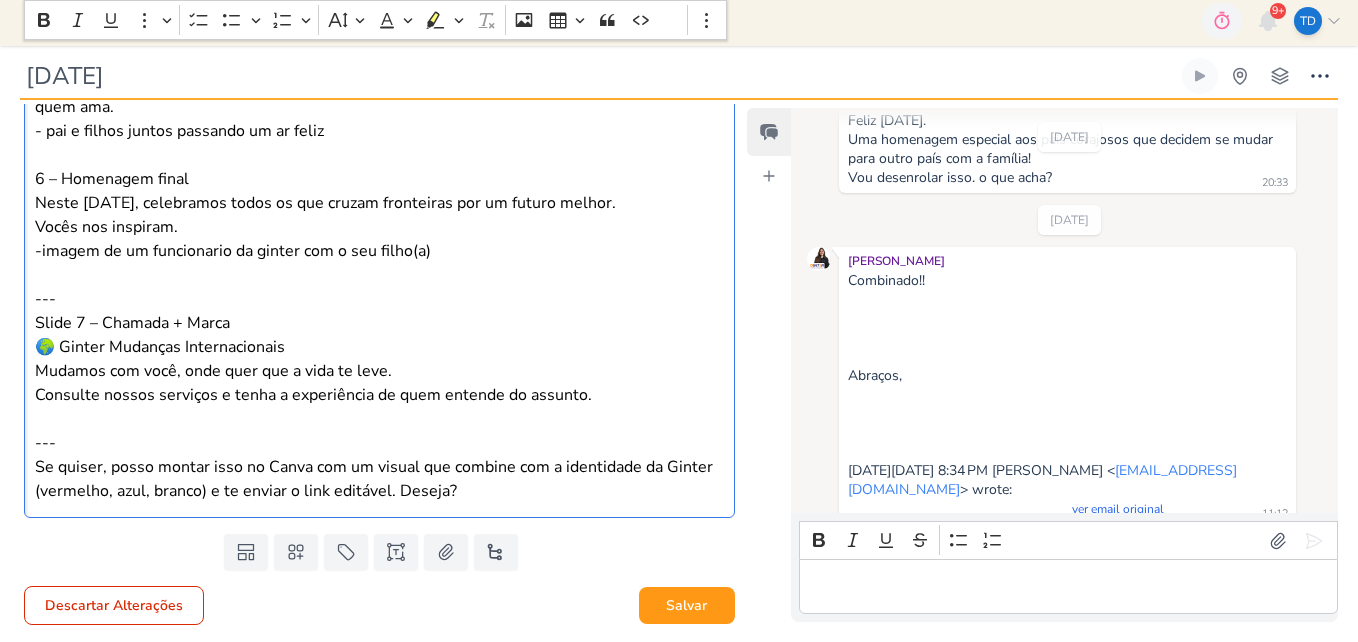 scroll, scrollTop: 1288, scrollLeft: 0, axis: vertical 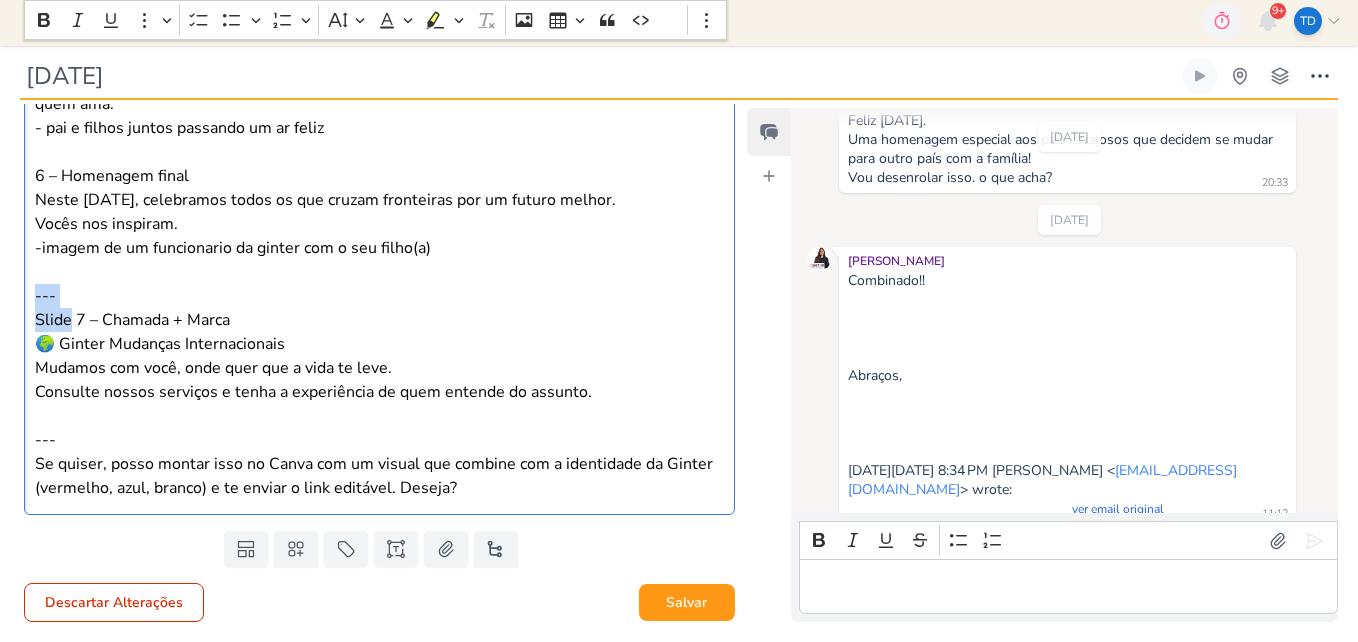 drag, startPoint x: 70, startPoint y: 322, endPoint x: 17, endPoint y: 286, distance: 64.070274 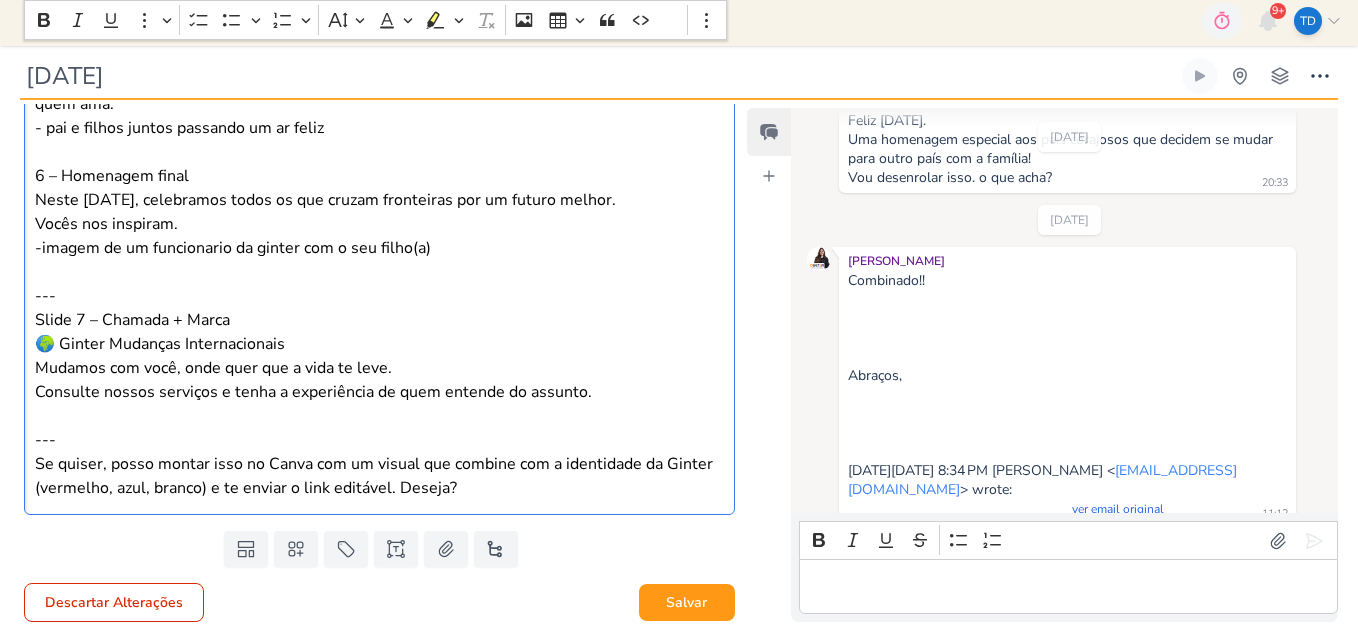 scroll, scrollTop: 1264, scrollLeft: 0, axis: vertical 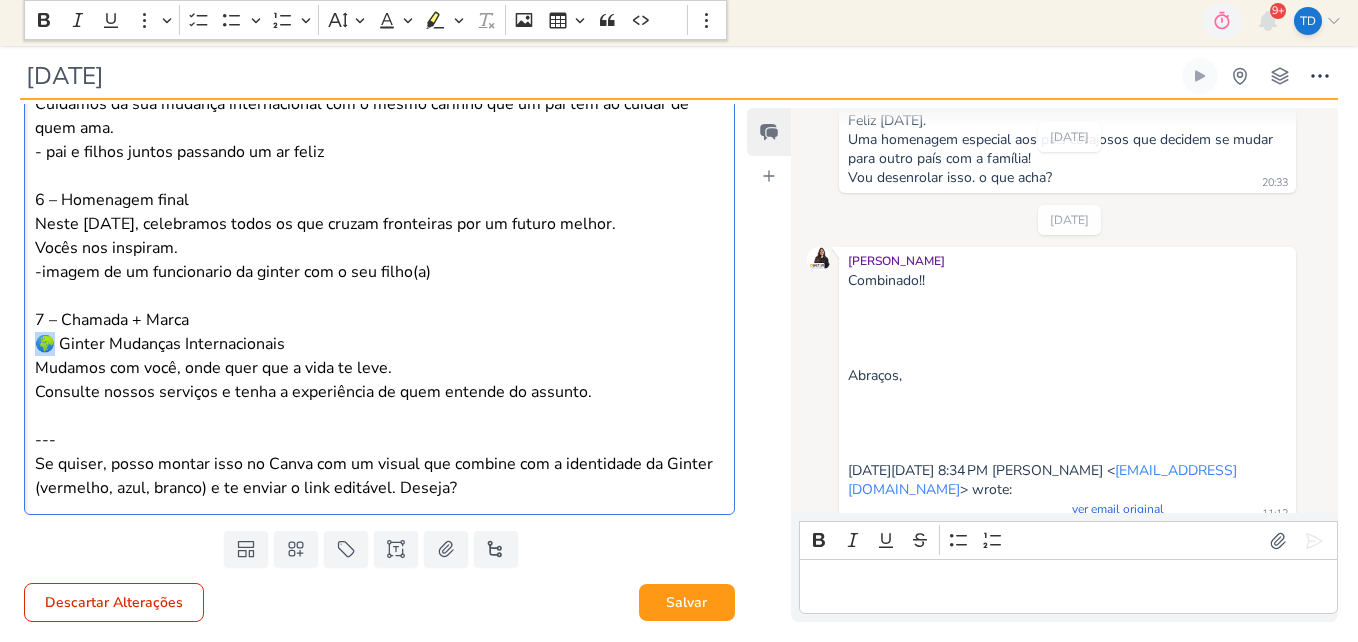 drag, startPoint x: 56, startPoint y: 347, endPoint x: 21, endPoint y: 351, distance: 35.22783 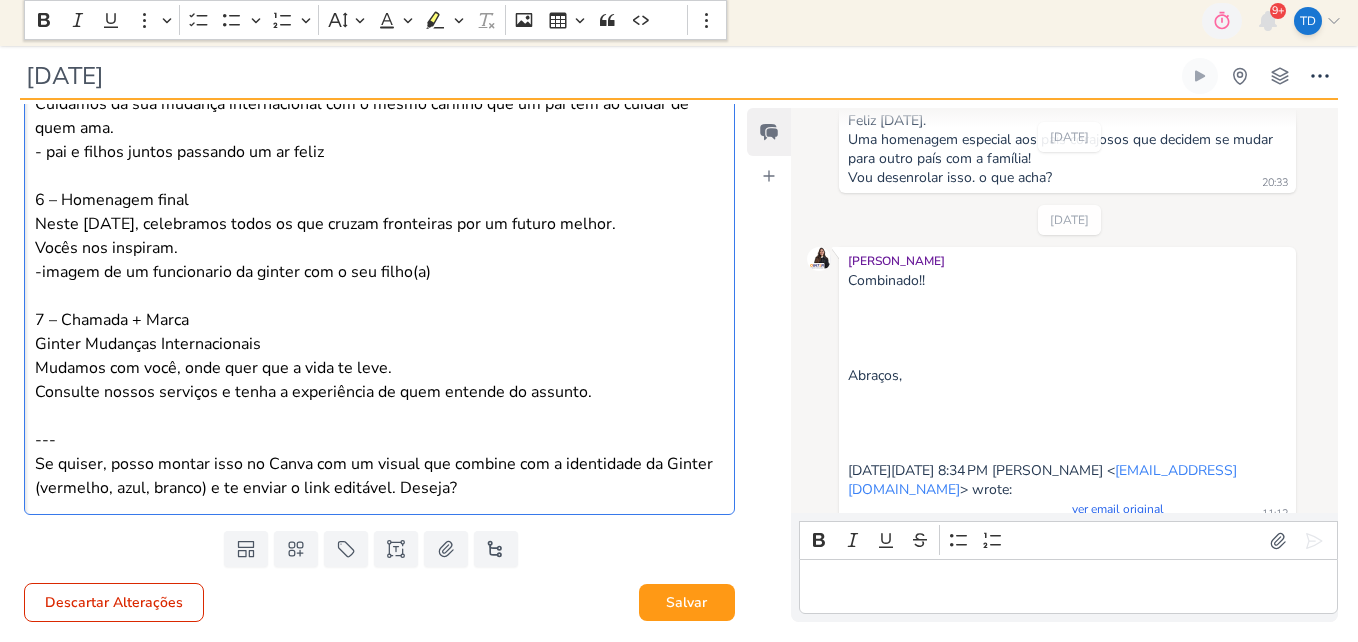 click on "7 – Chamada + Marca  Ginter Mudanças Internacionais Mudamos com você, onde quer que a vida te leve. Consulte nossos serviços e tenha a experiência de quem entende do assunto." at bounding box center [380, 344] 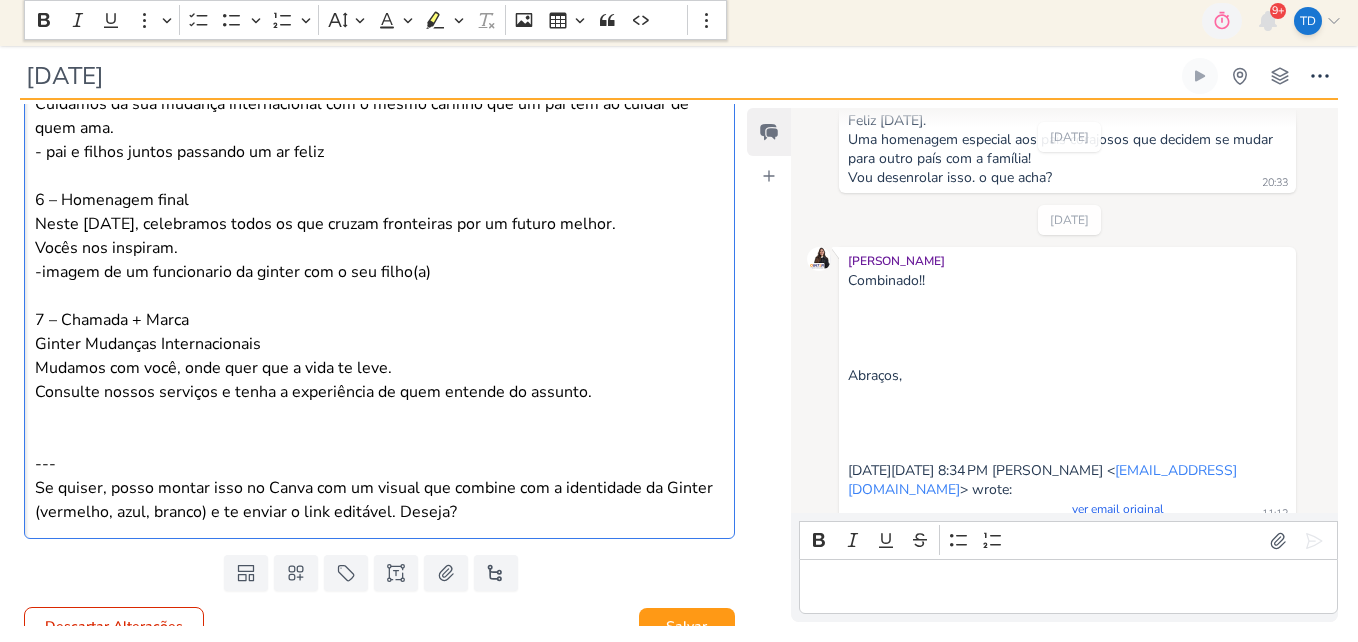 scroll, scrollTop: 1288, scrollLeft: 0, axis: vertical 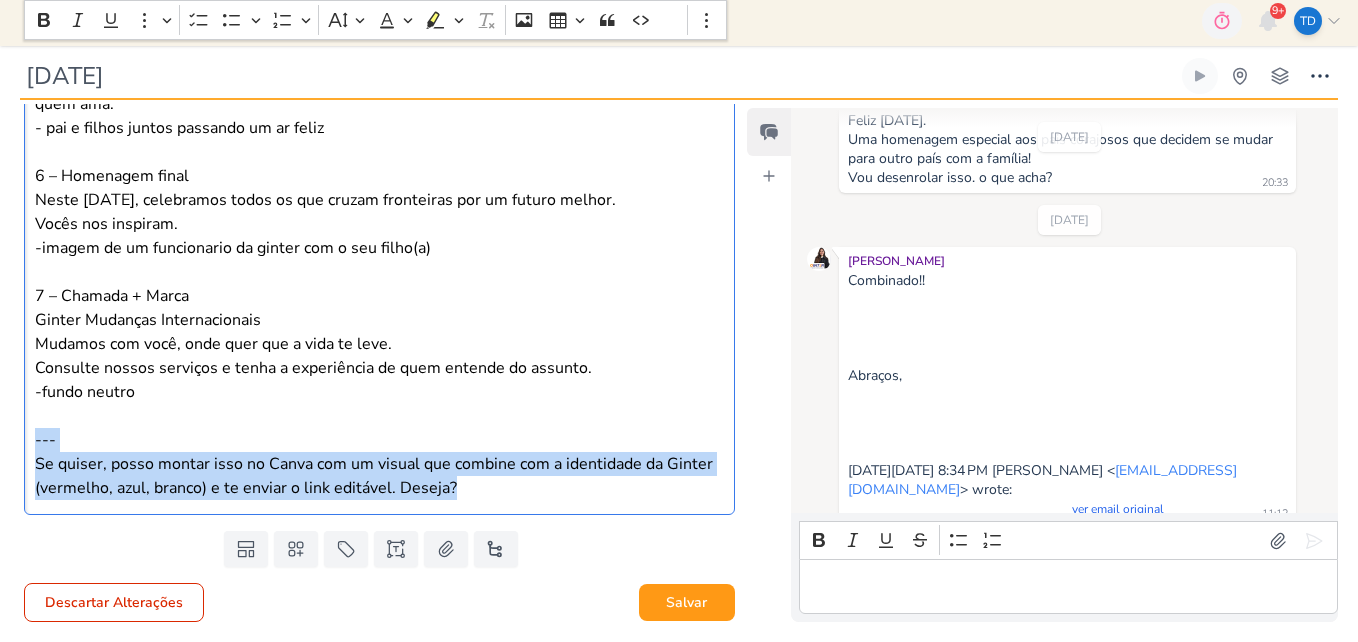 drag, startPoint x: 57, startPoint y: 437, endPoint x: 720, endPoint y: 557, distance: 673.7722 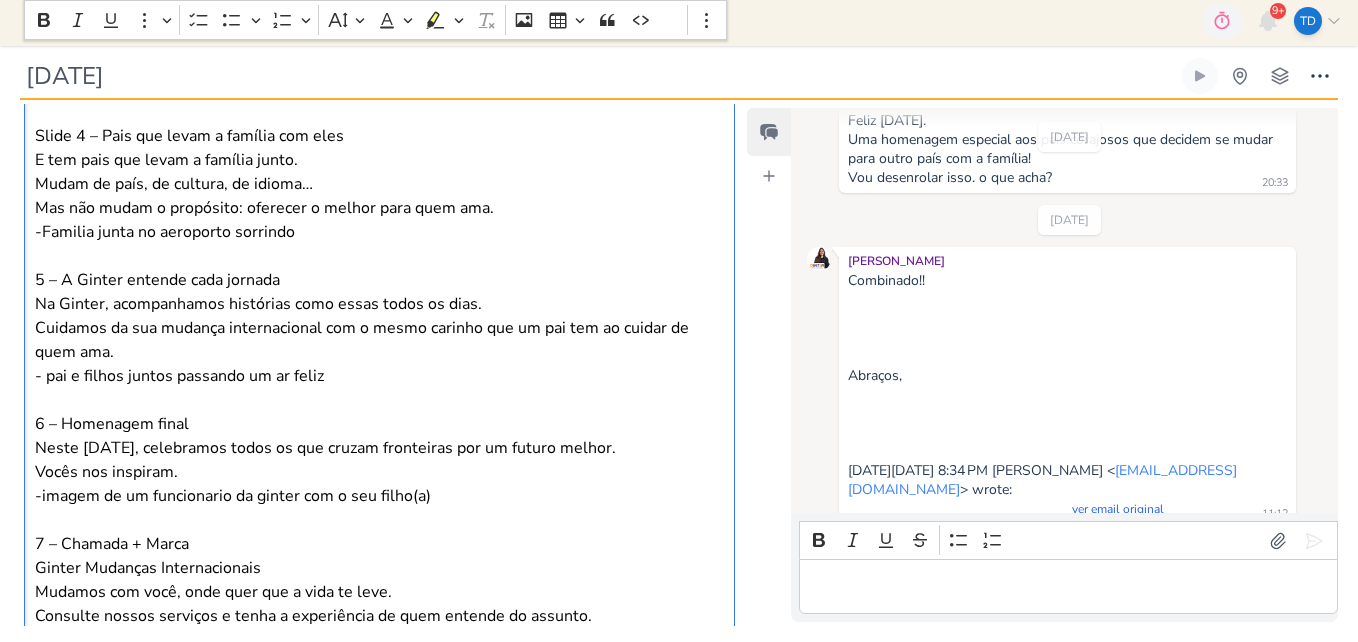 scroll, scrollTop: 940, scrollLeft: 0, axis: vertical 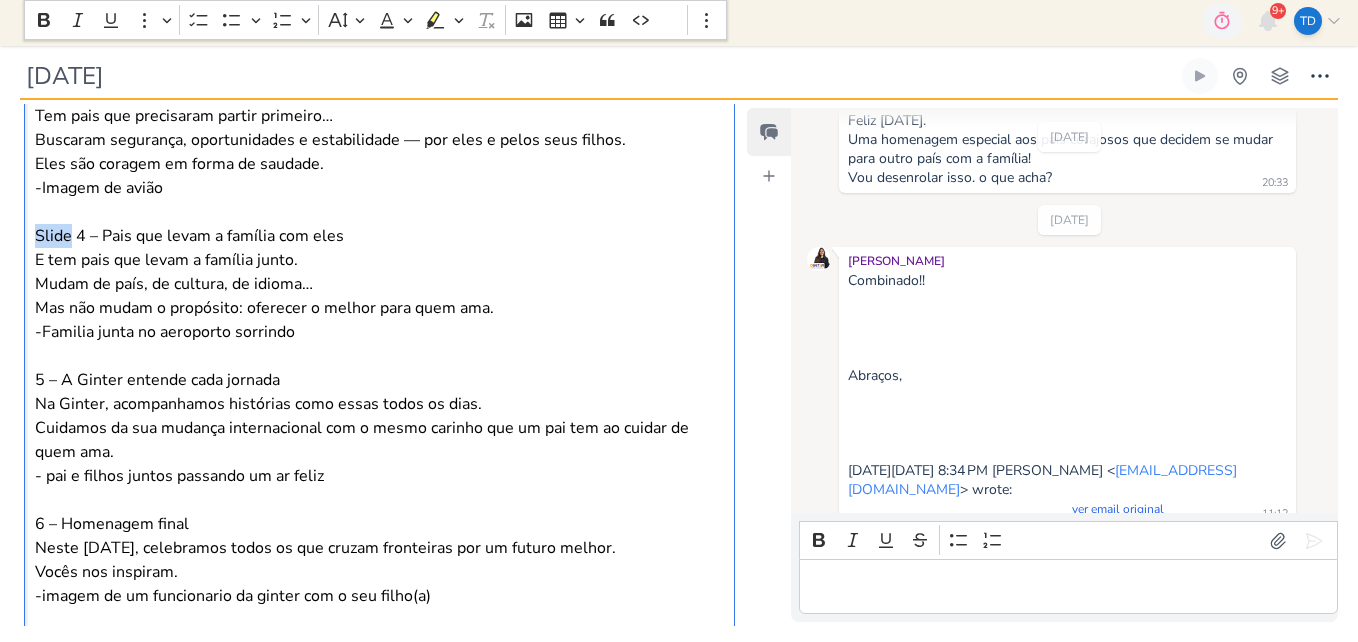 drag, startPoint x: 72, startPoint y: 235, endPoint x: 24, endPoint y: 232, distance: 48.09366 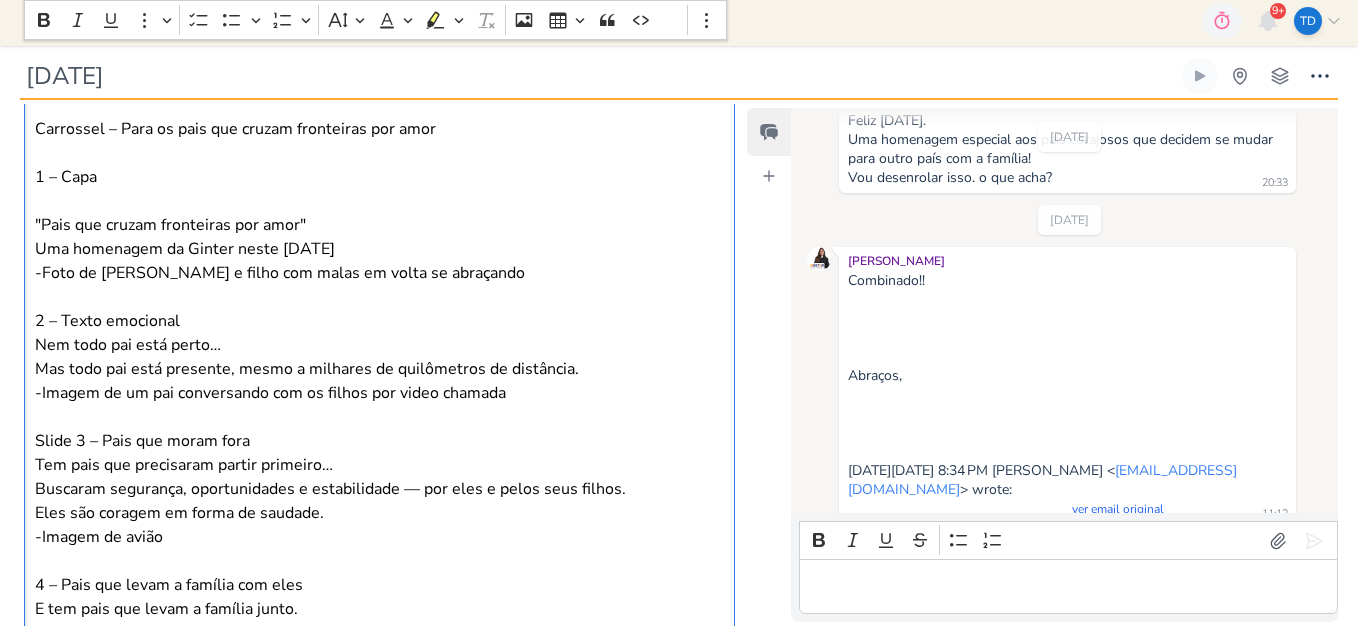 scroll, scrollTop: 640, scrollLeft: 0, axis: vertical 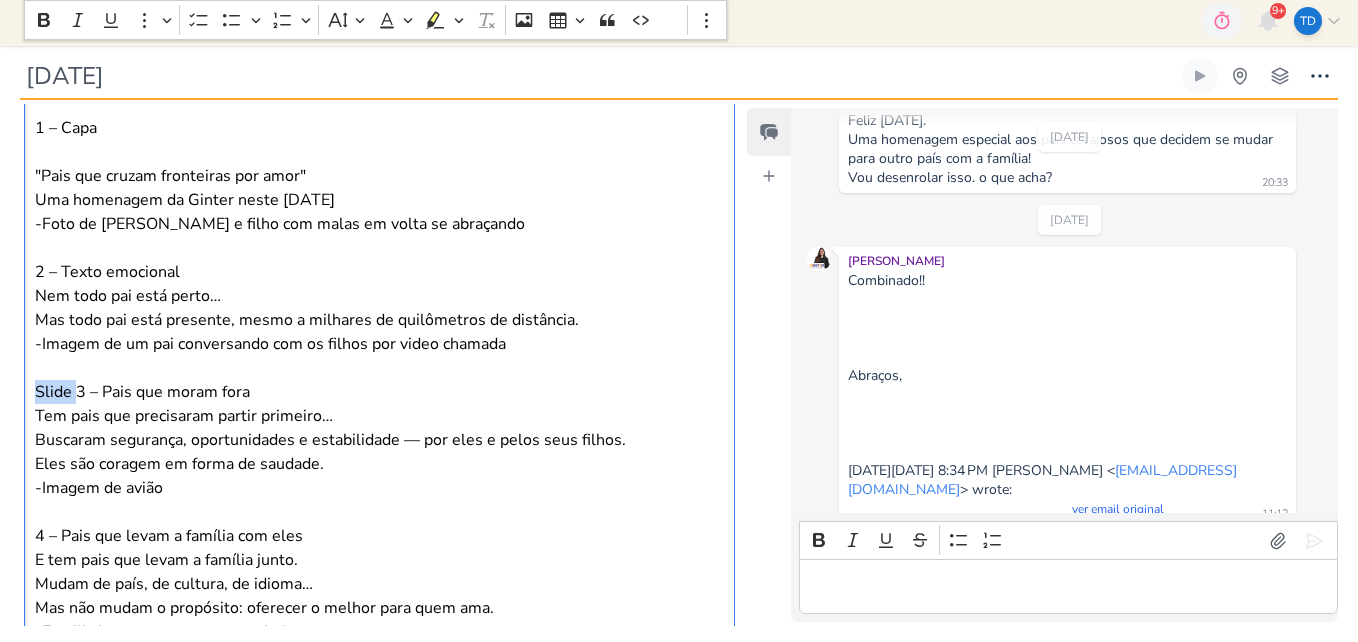 drag, startPoint x: 74, startPoint y: 391, endPoint x: 0, endPoint y: 399, distance: 74.431175 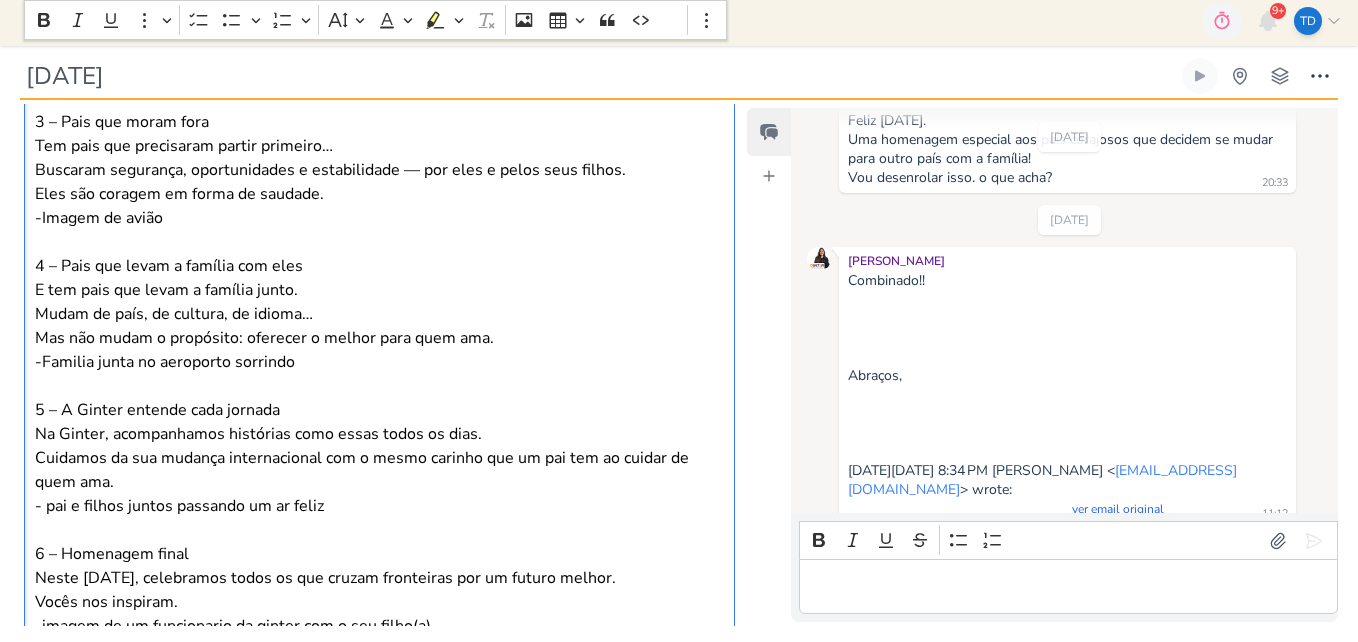 scroll, scrollTop: 1040, scrollLeft: 0, axis: vertical 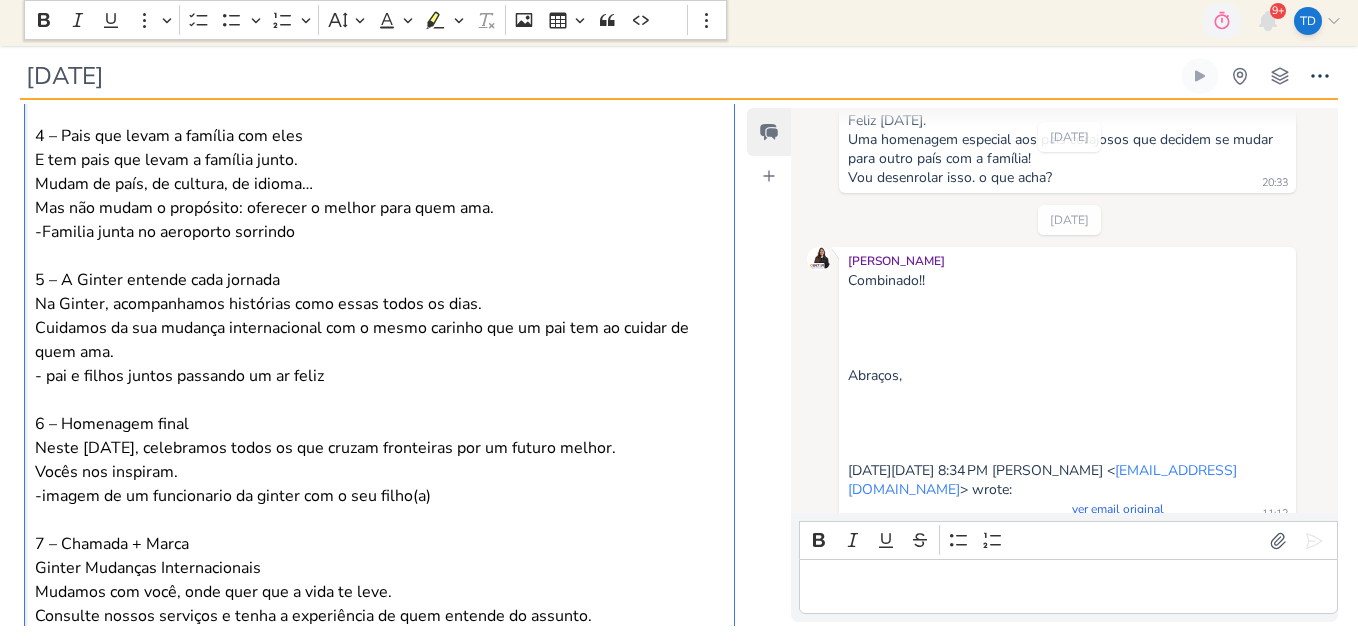click on "- pai e filhos juntos passando um ar feliz" at bounding box center [380, 376] 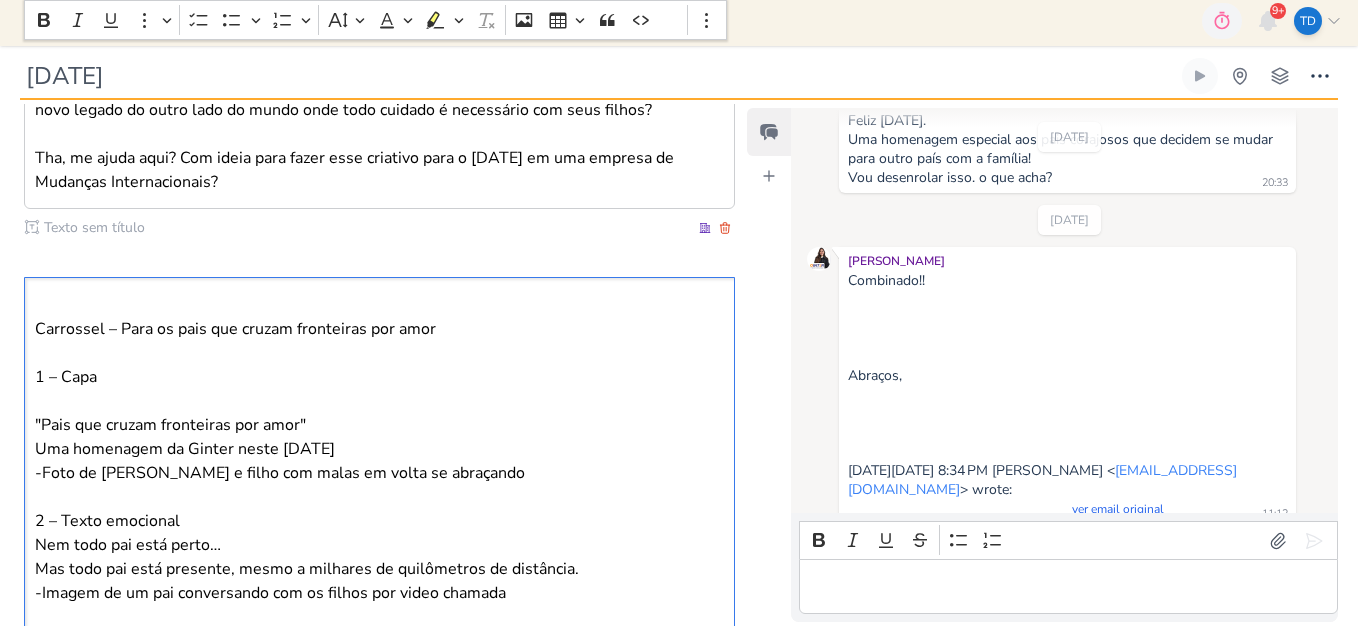 scroll, scrollTop: 340, scrollLeft: 0, axis: vertical 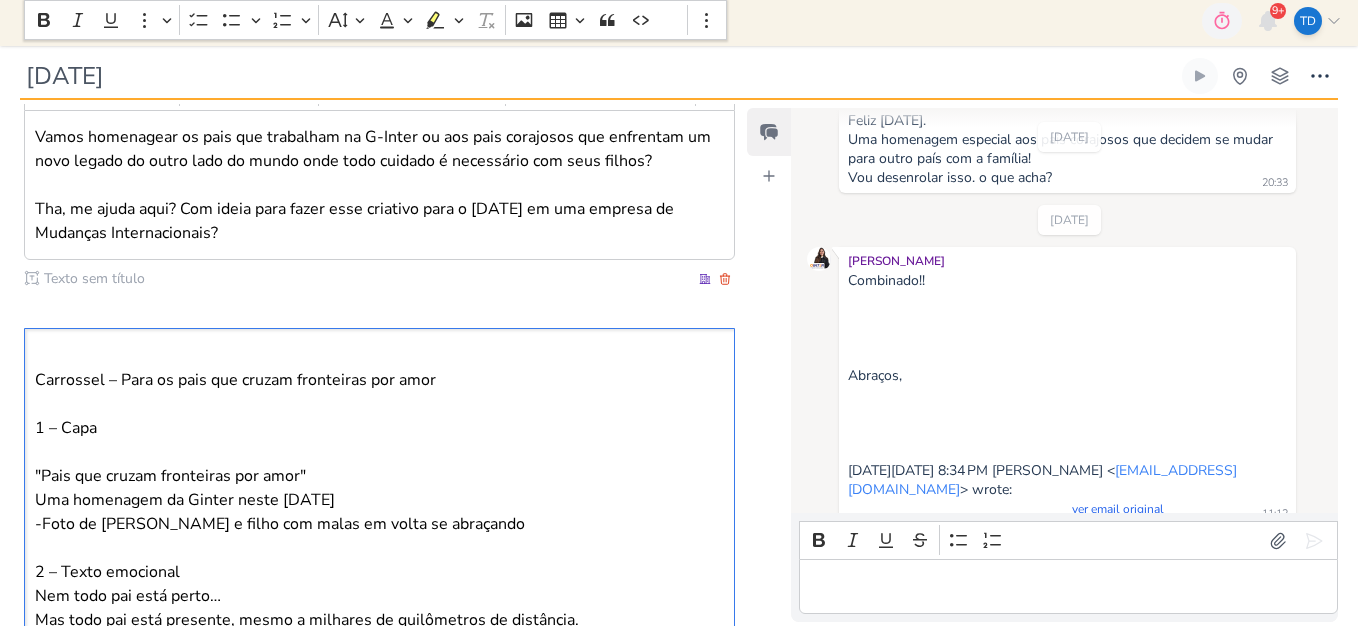 click on "Clique para deixar o item visível somente à membros da sua organização
Rich Text Editor Bold Italic Underline More To-do List Bulleted List Bulleted List Numbered List Numbered List Font Size Font Color Remove color Highlight Highlight Remove Format Insert image Insert table Block quote Code Show more items" at bounding box center [379, 732] 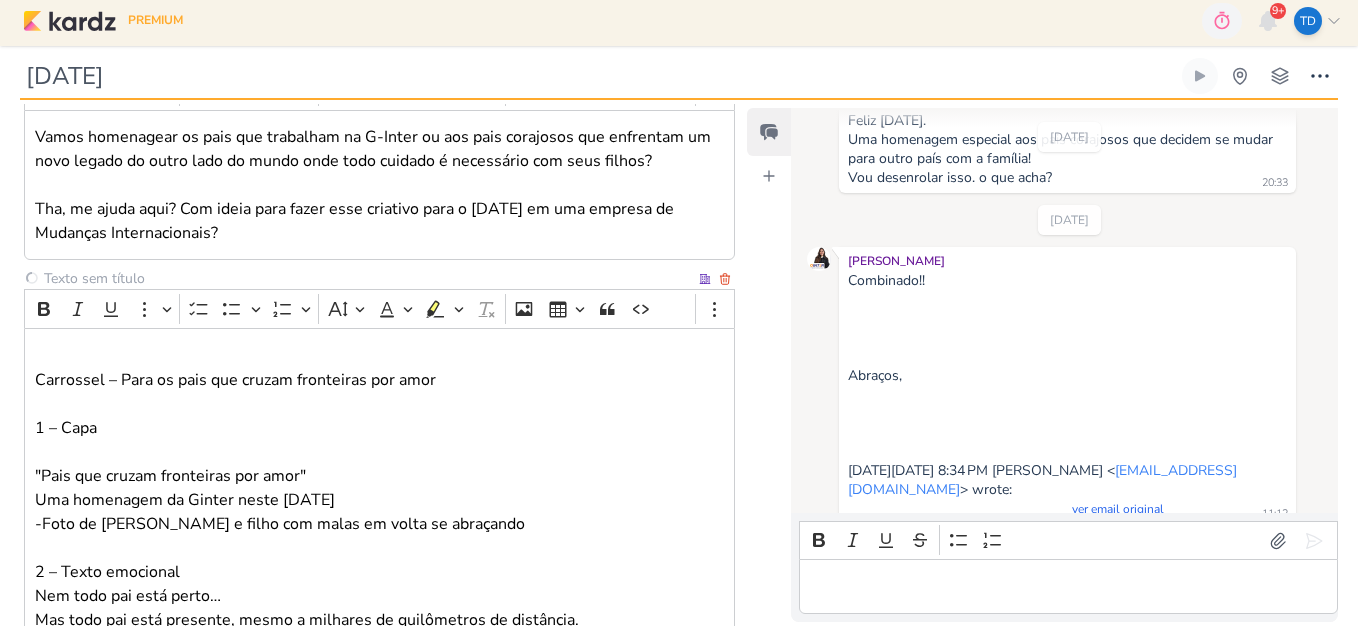 click at bounding box center [367, 278] 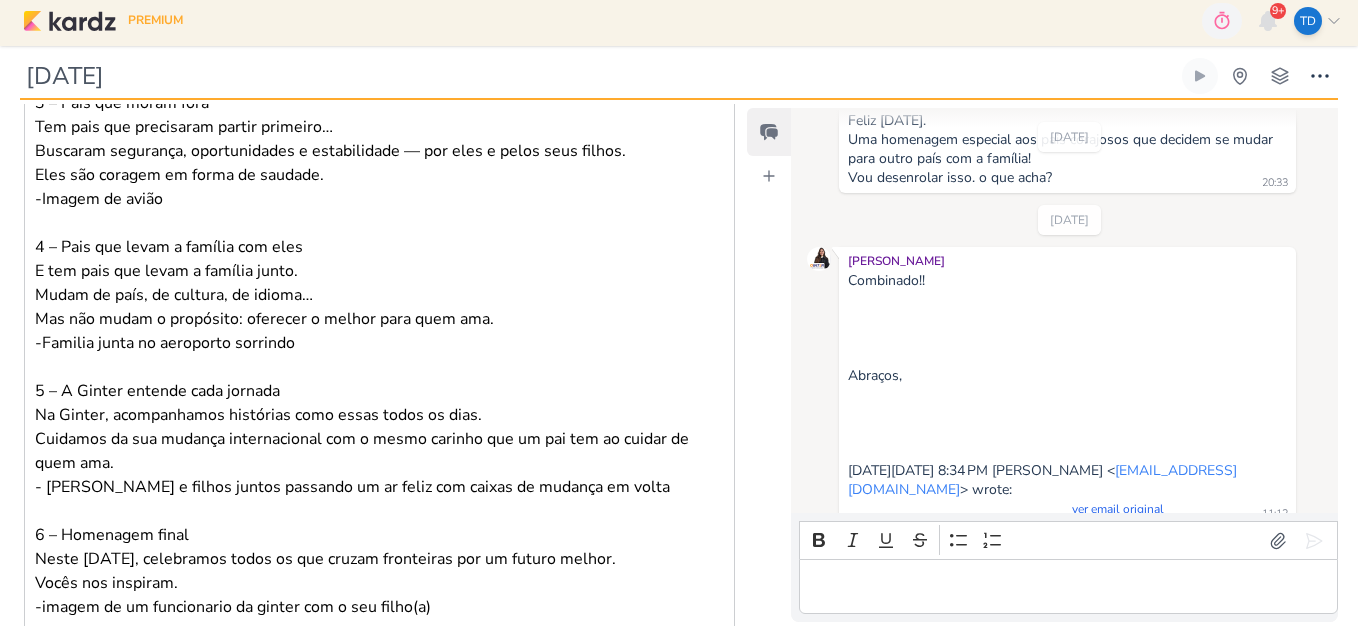 scroll, scrollTop: 1240, scrollLeft: 0, axis: vertical 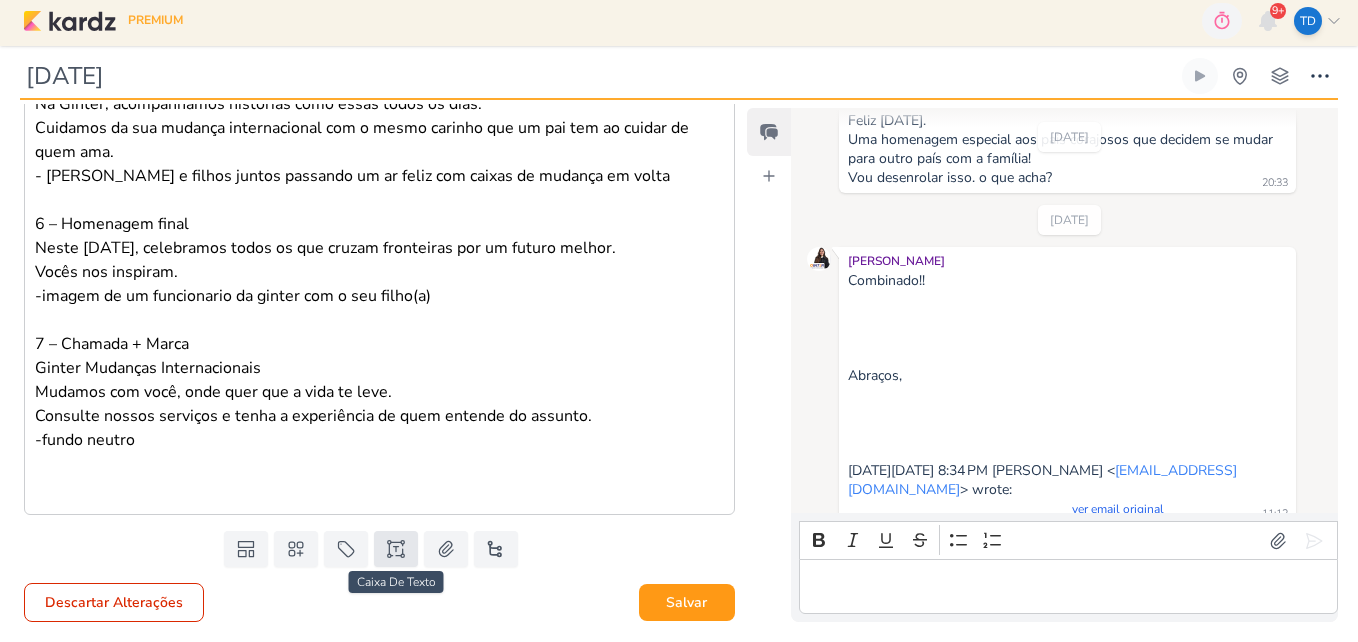 type on "ideia de carrossel para o dia dos pais" 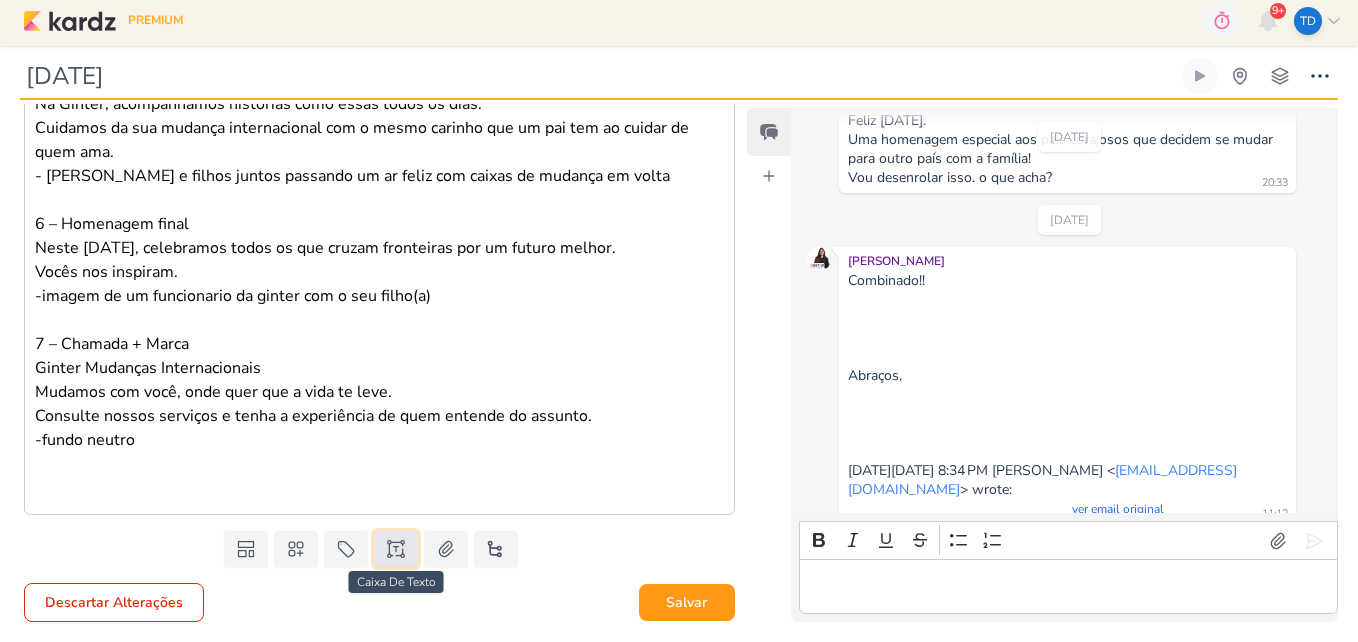 click 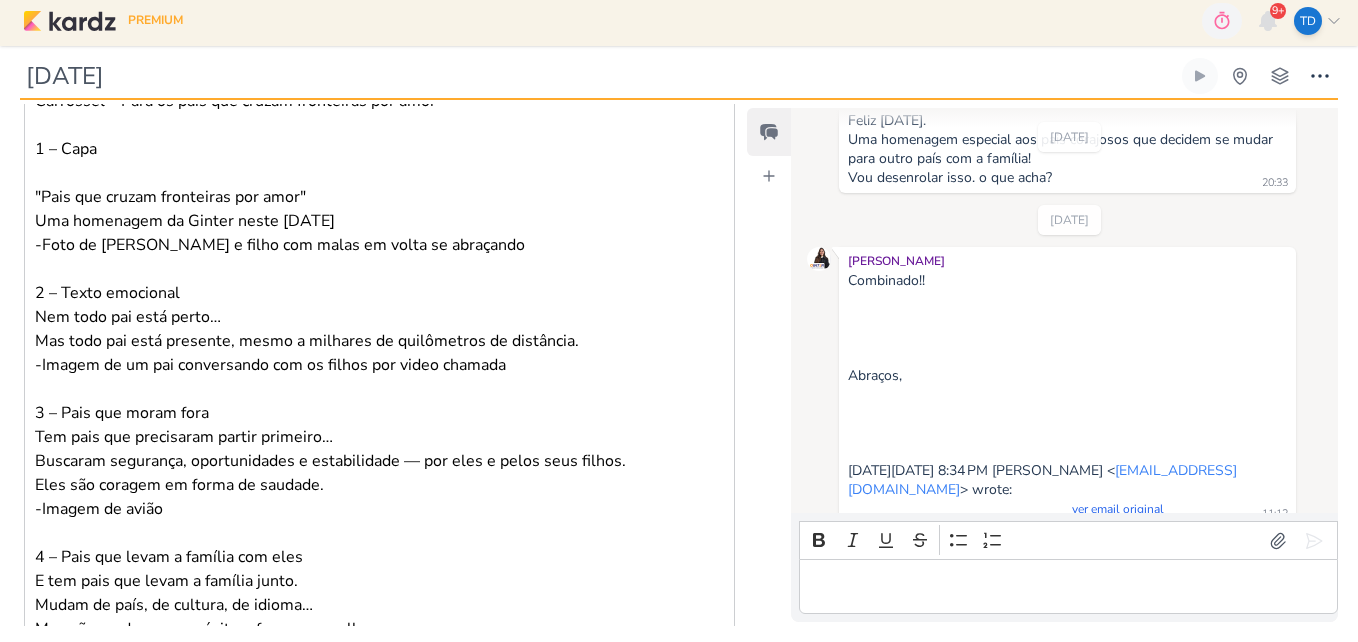 scroll, scrollTop: 262, scrollLeft: 0, axis: vertical 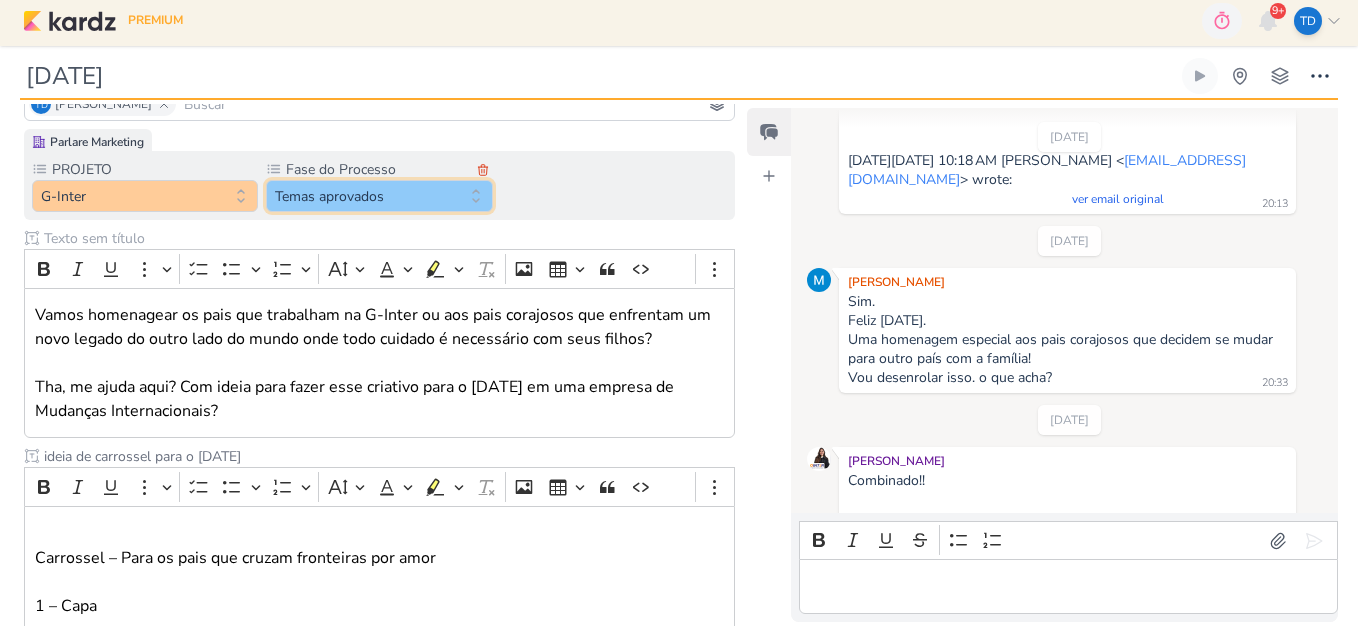 click on "Temas aprovados" at bounding box center [379, 196] 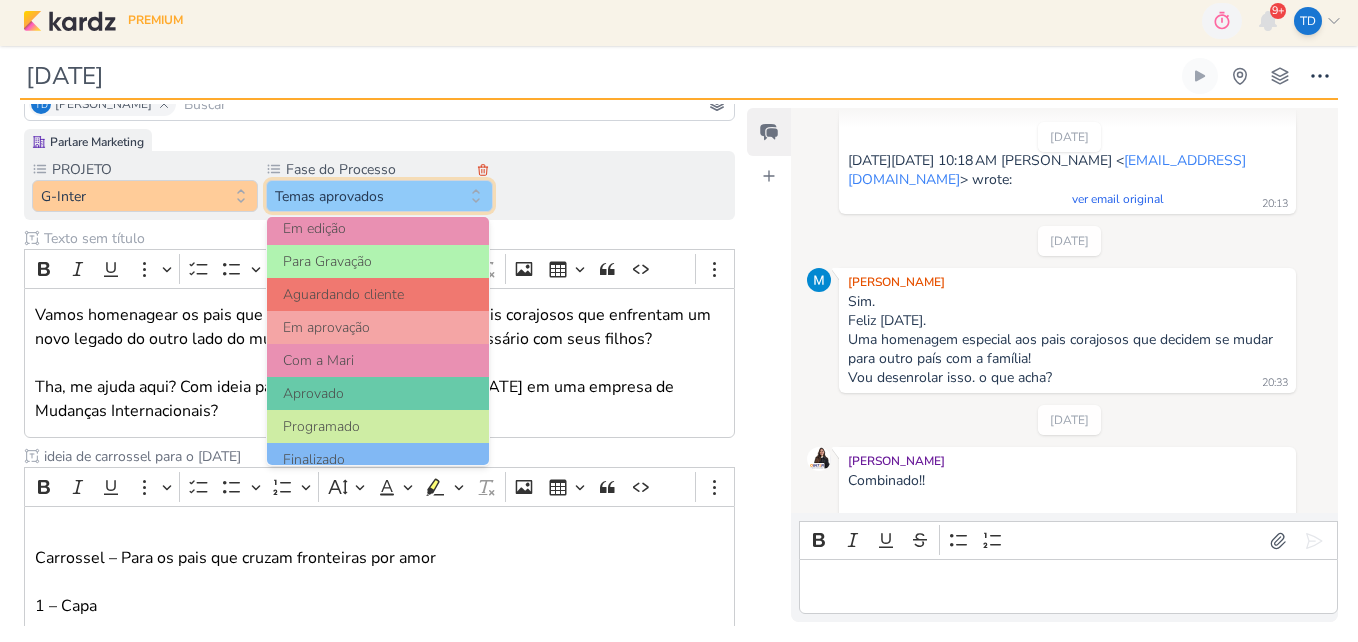 scroll, scrollTop: 193, scrollLeft: 0, axis: vertical 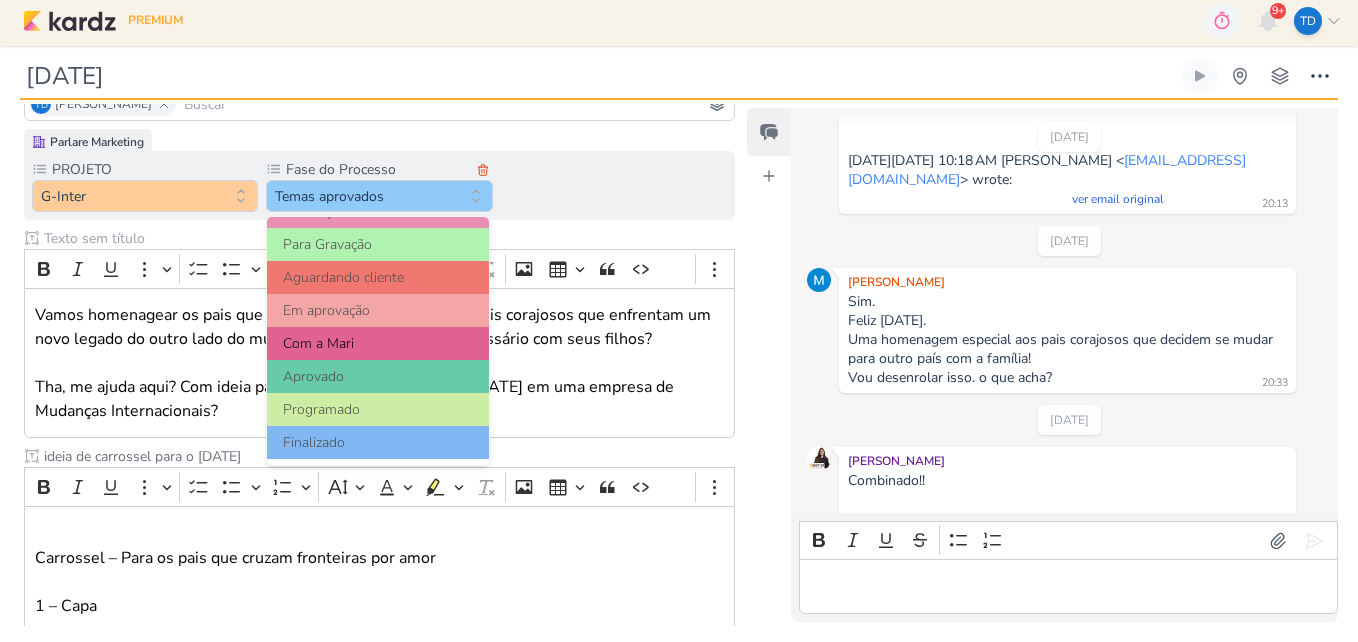 click on "Com a Mari" at bounding box center [378, 343] 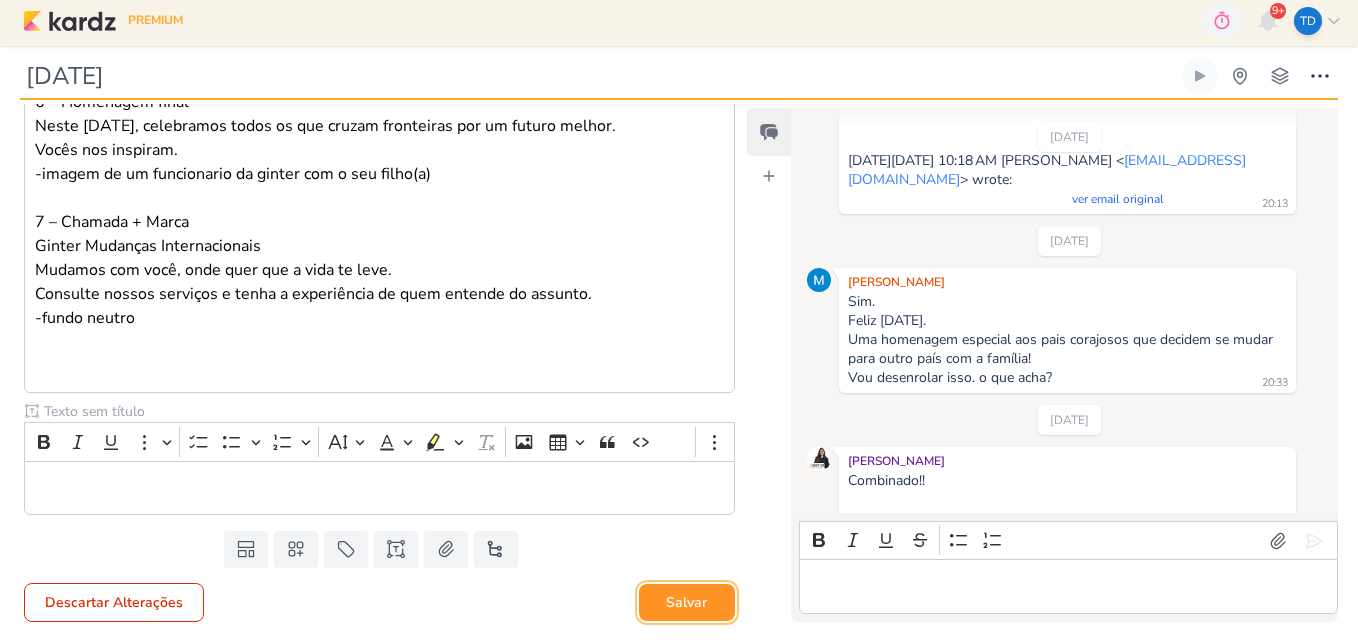 click on "Salvar" at bounding box center (687, 602) 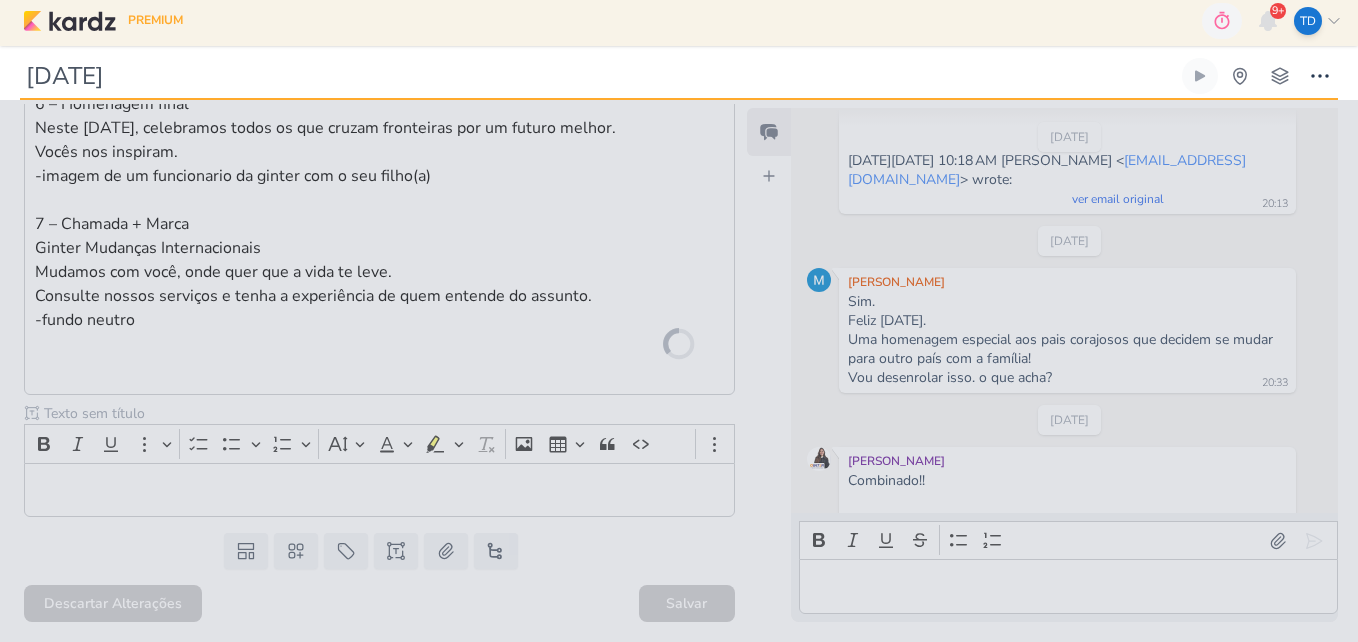 scroll, scrollTop: 1360, scrollLeft: 0, axis: vertical 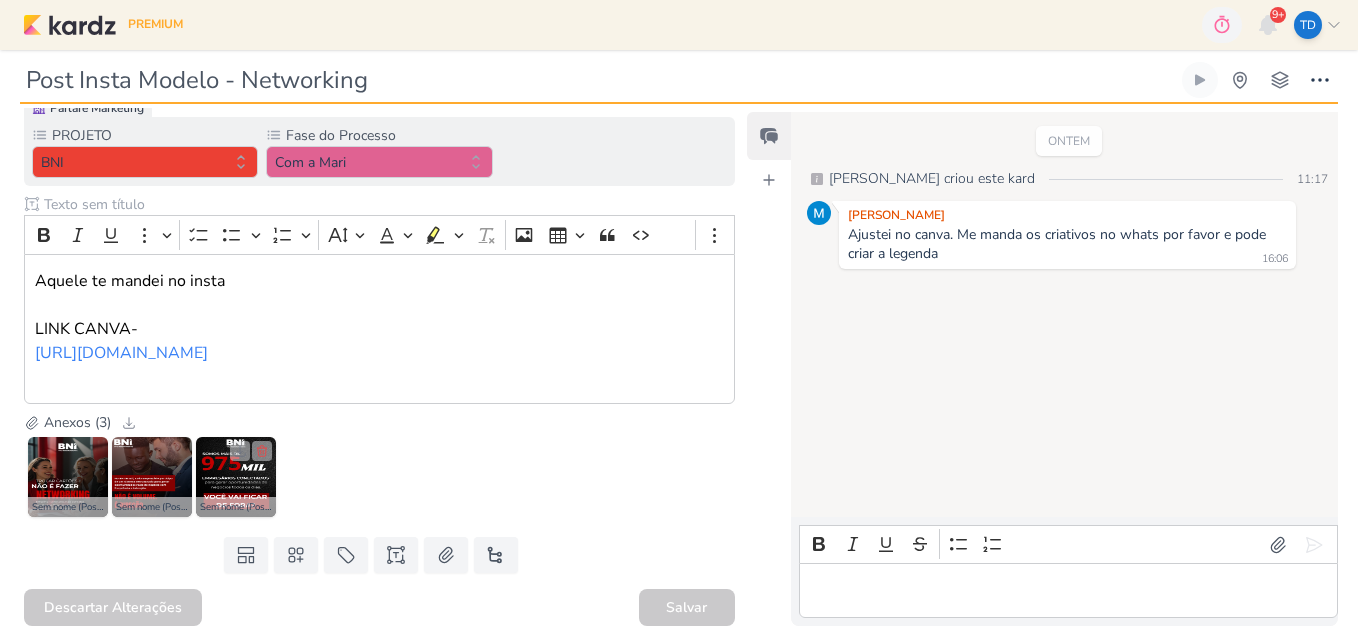 click at bounding box center [236, 477] 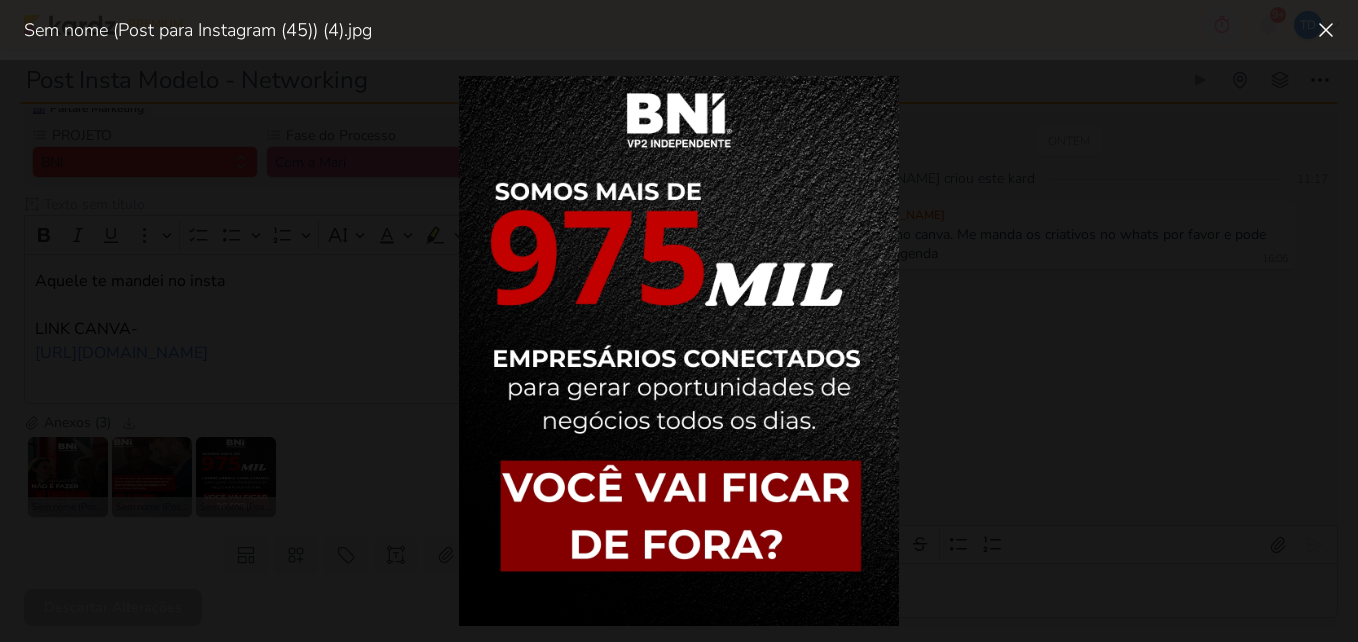 click at bounding box center (679, 351) 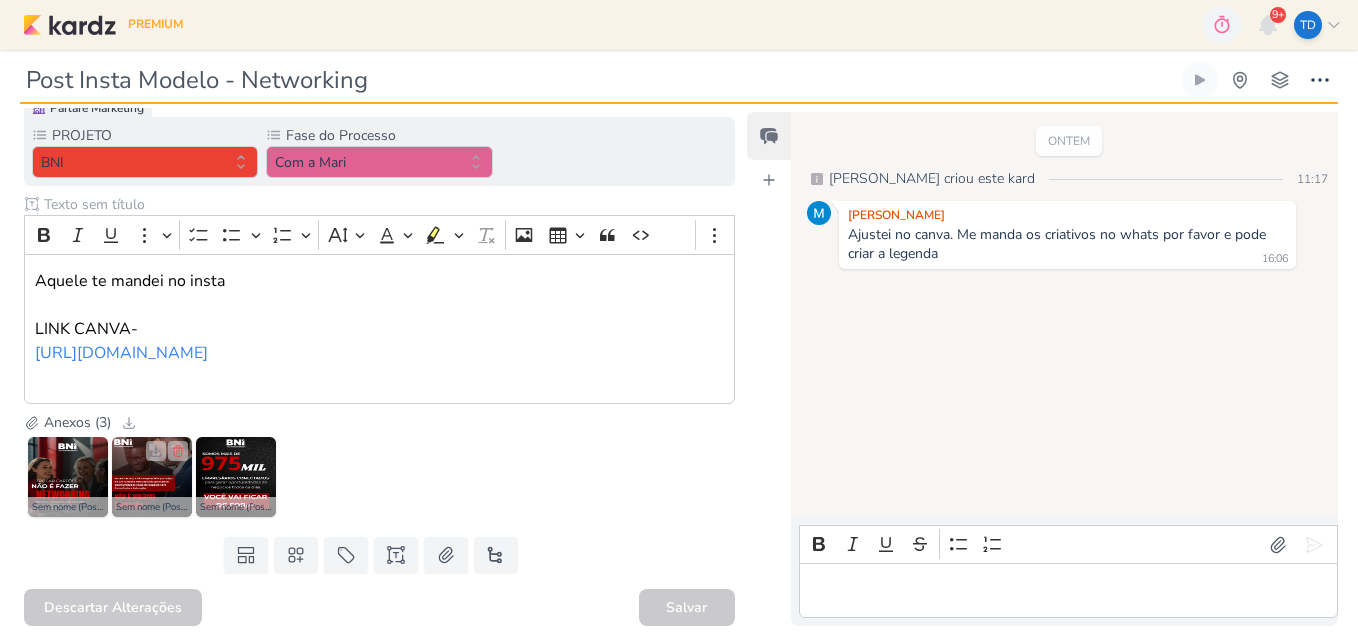 click at bounding box center [152, 477] 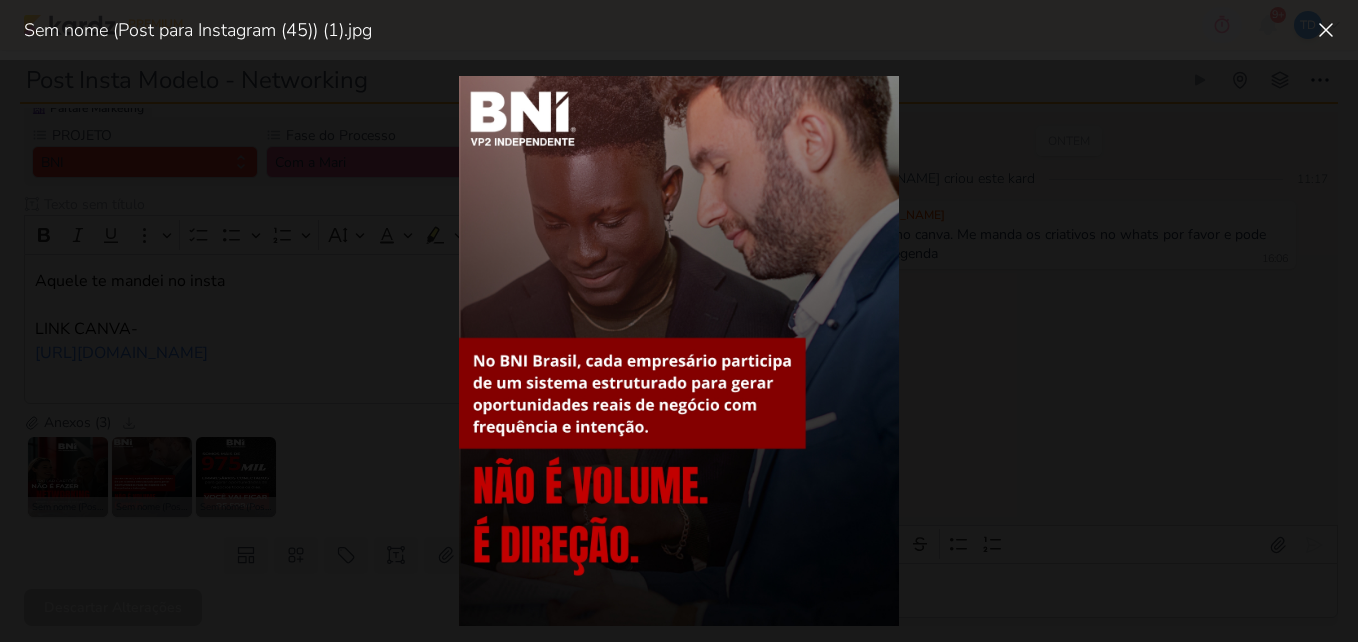 click at bounding box center (679, 351) 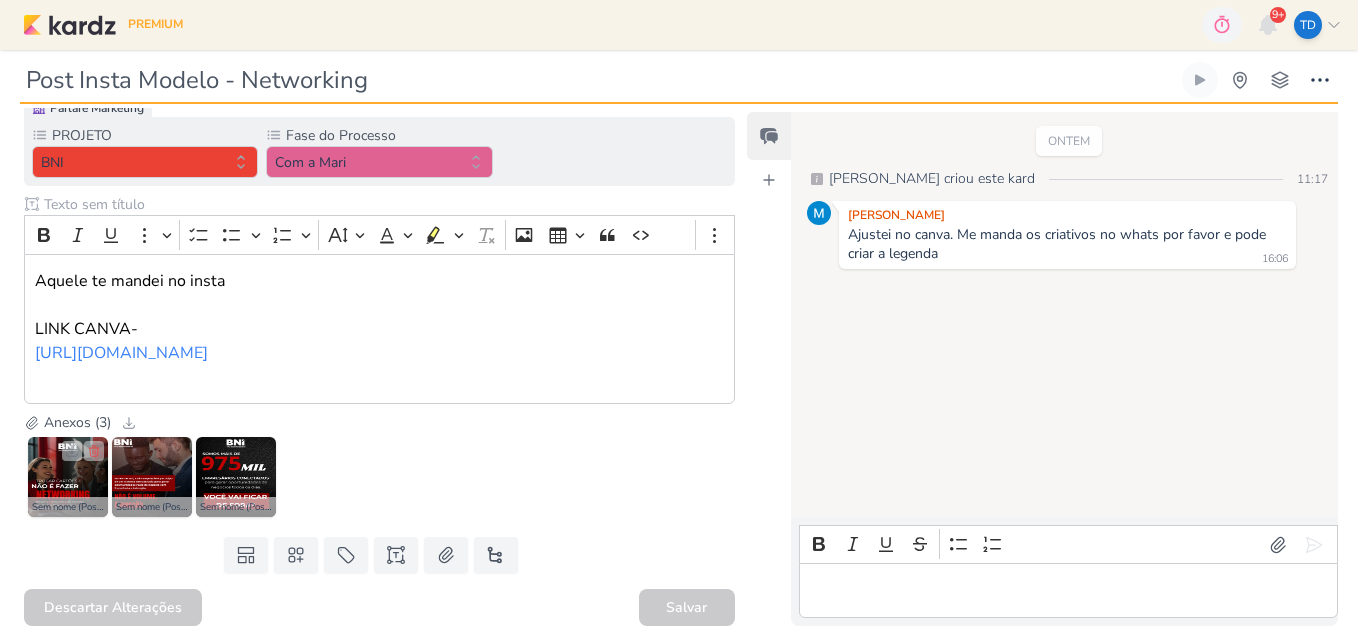 click at bounding box center [68, 477] 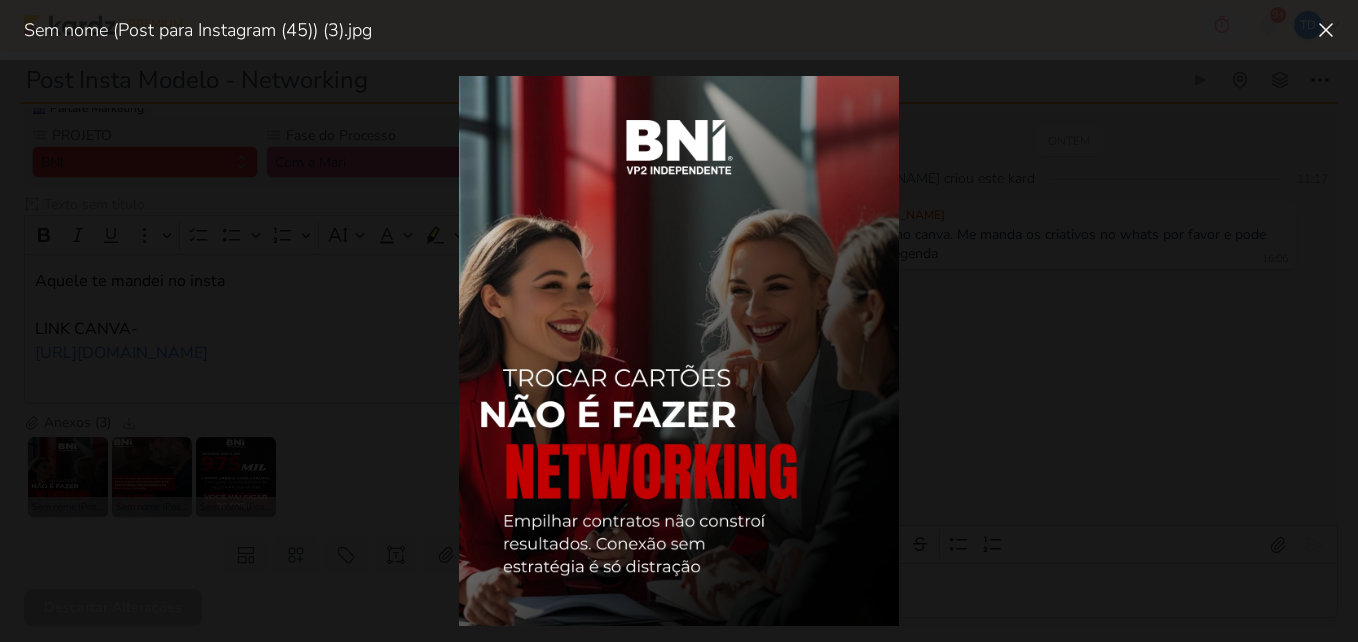 click at bounding box center [679, 351] 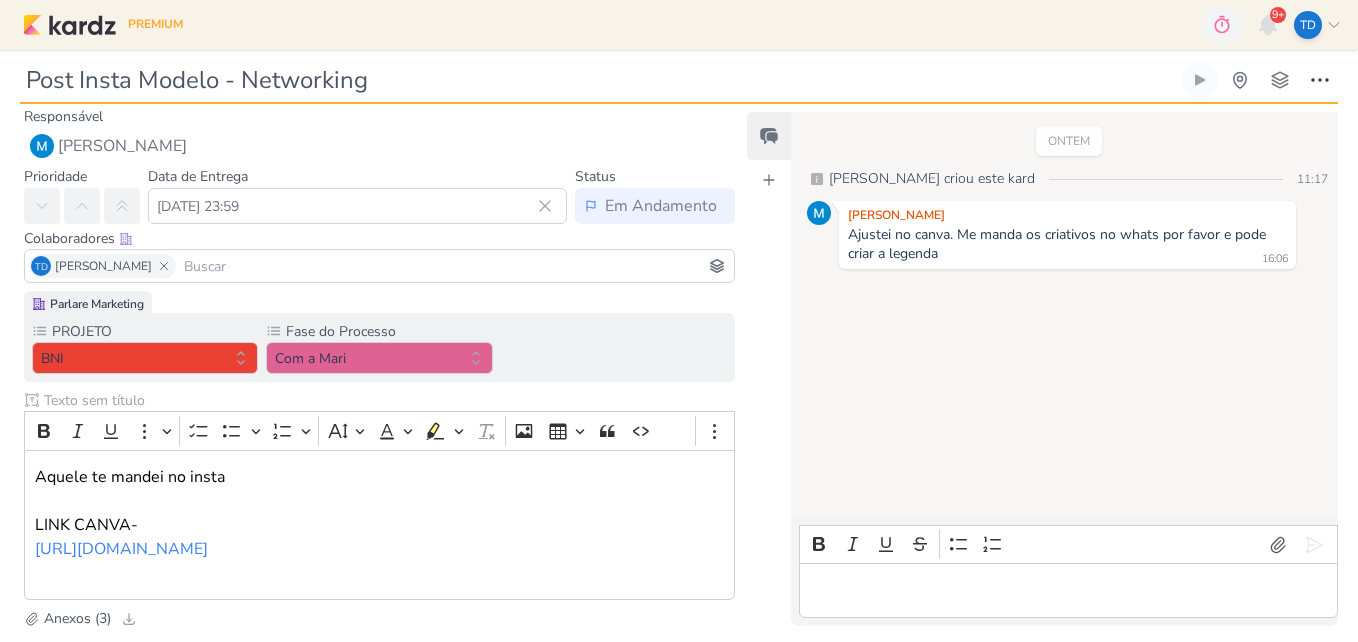 scroll, scrollTop: 0, scrollLeft: 0, axis: both 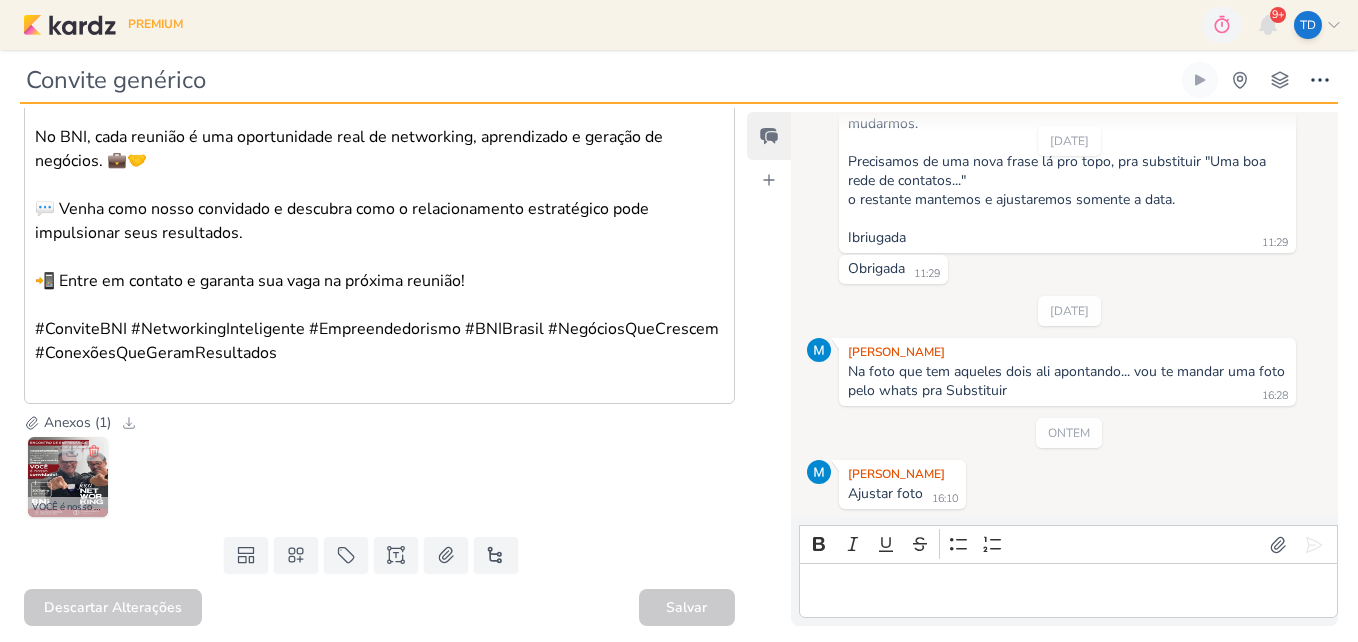 click at bounding box center [68, 477] 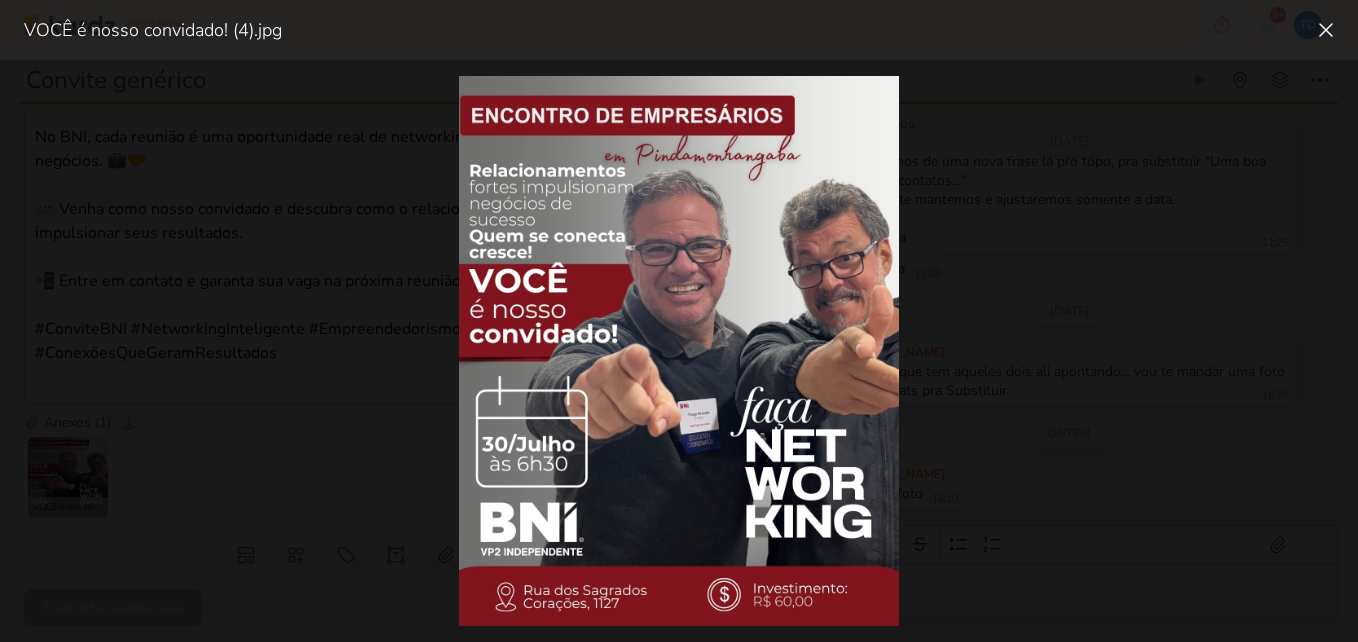 click at bounding box center [679, 351] 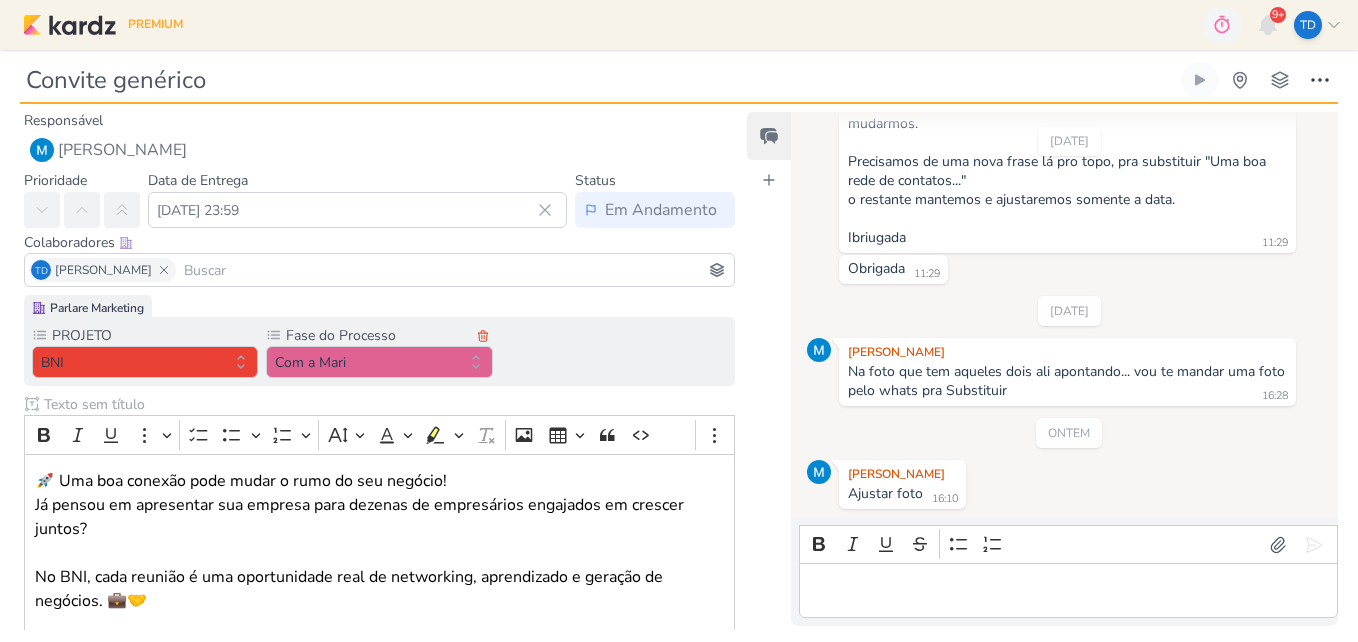 scroll, scrollTop: 440, scrollLeft: 0, axis: vertical 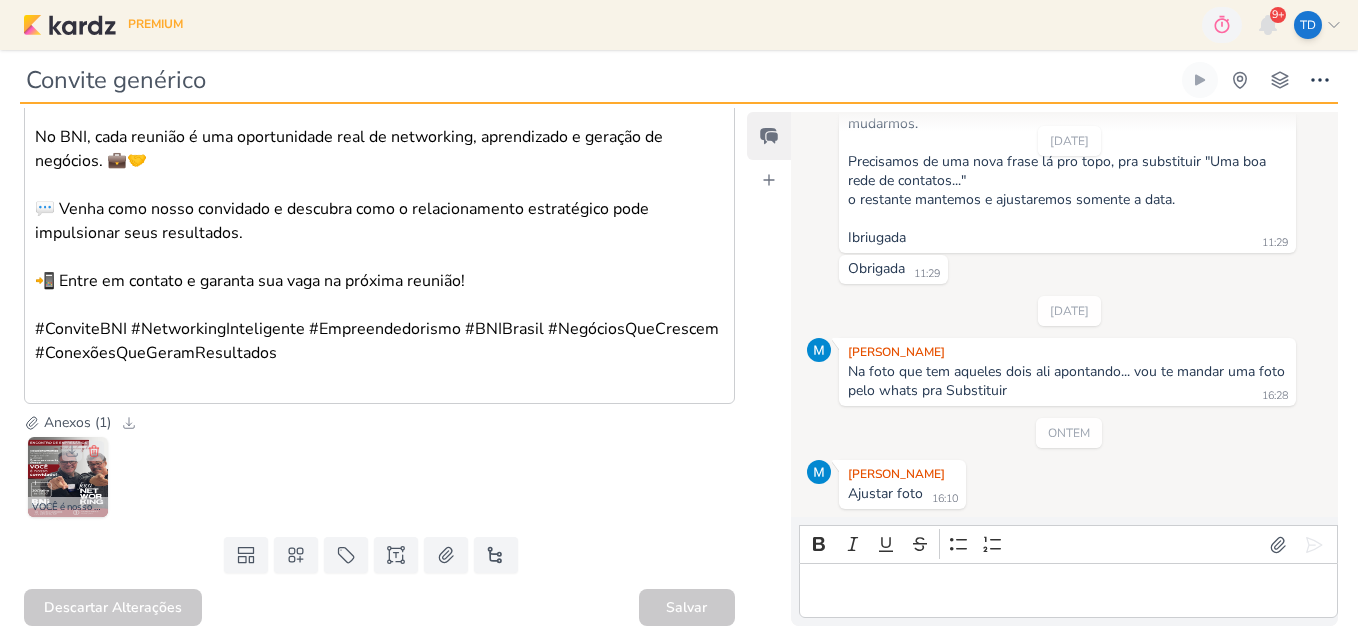 click at bounding box center (68, 477) 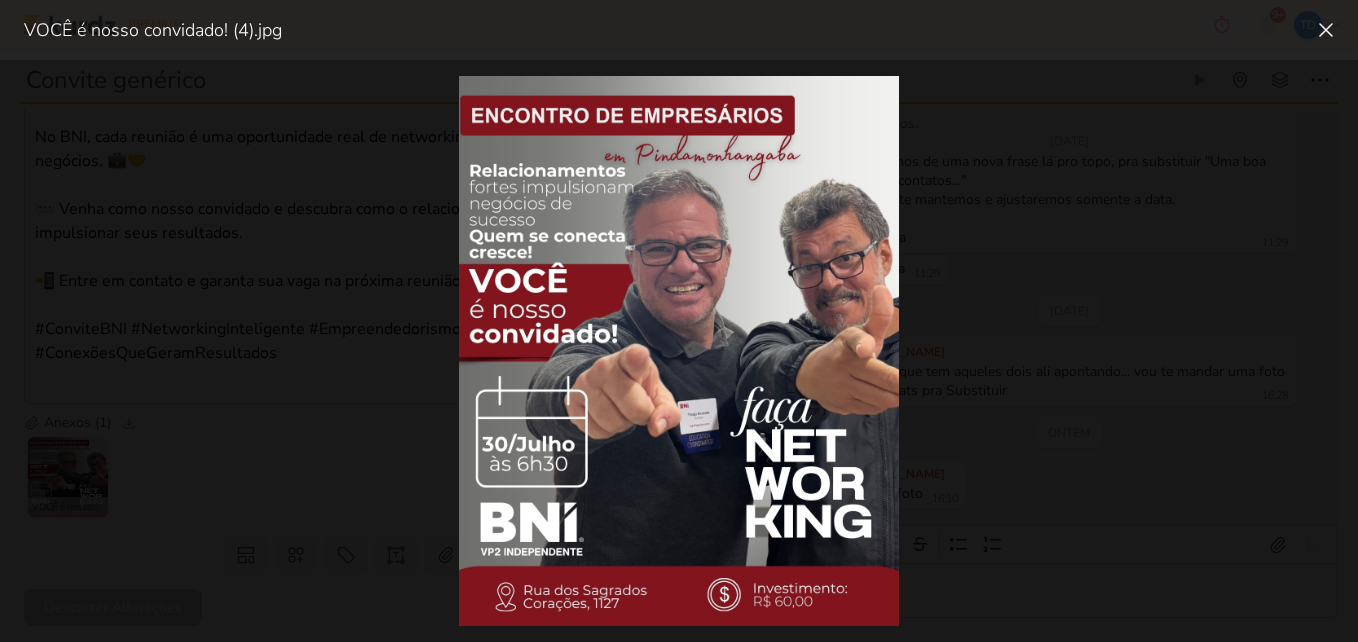click at bounding box center [679, 351] 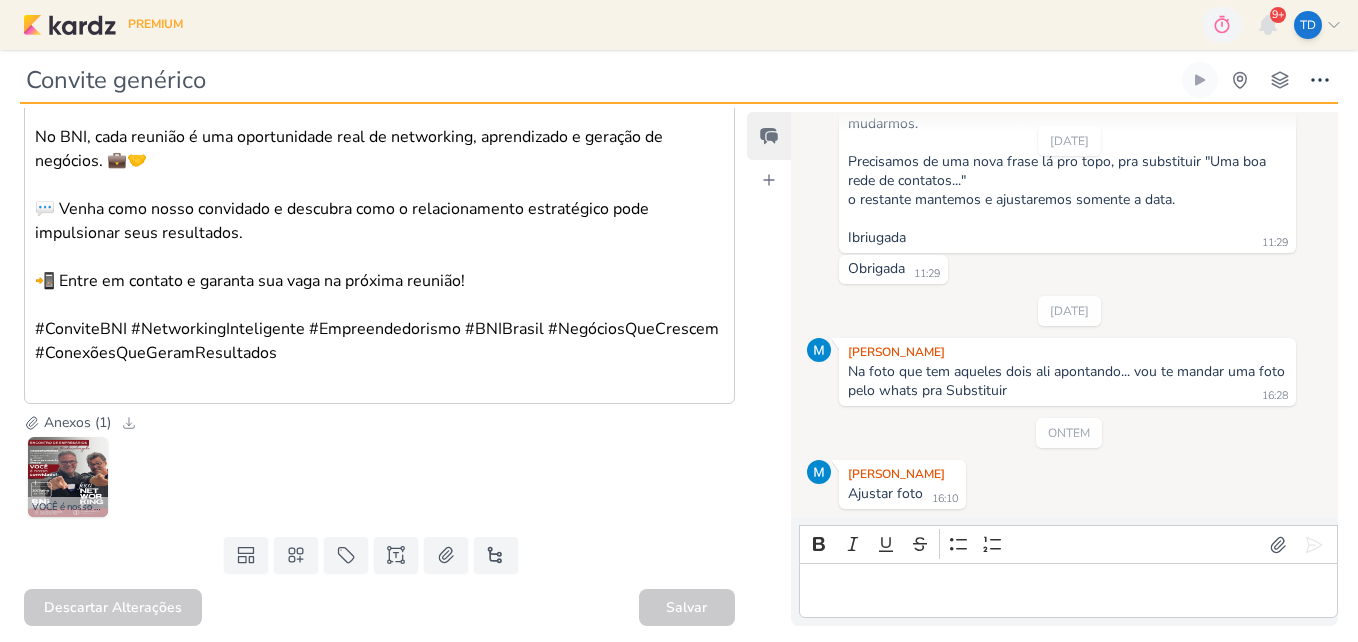 scroll, scrollTop: 0, scrollLeft: 0, axis: both 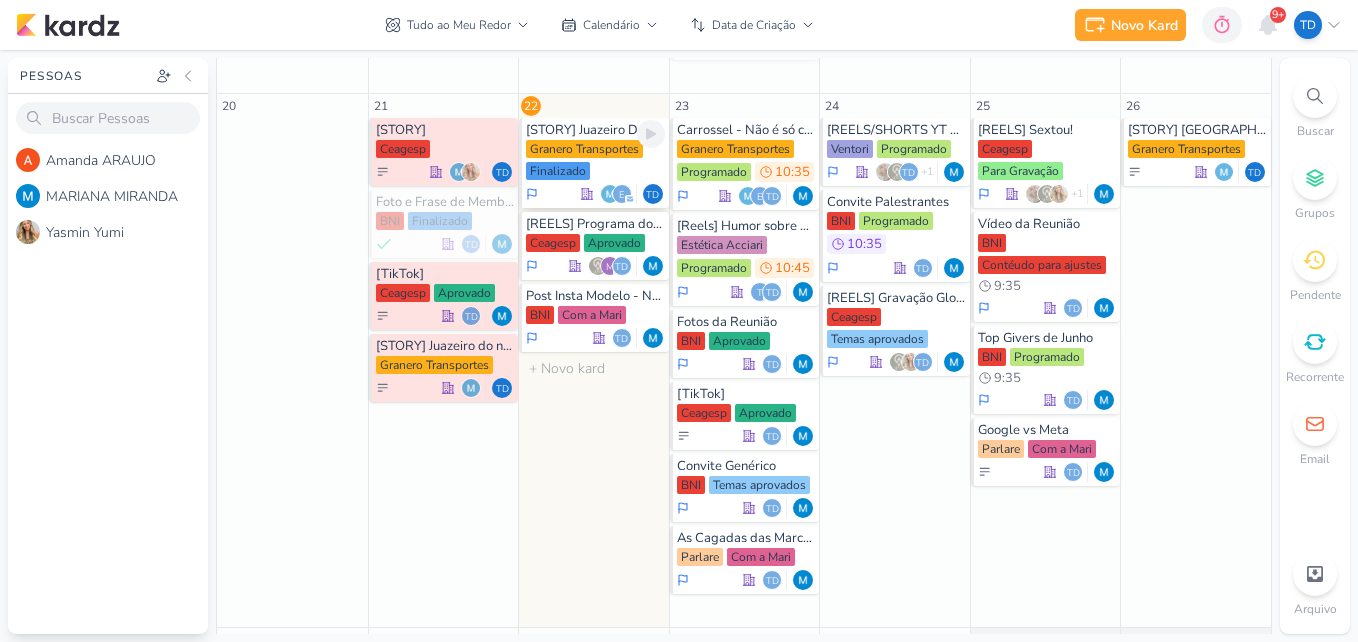 click on "Granero Transportes
Finalizado" at bounding box center [595, 161] 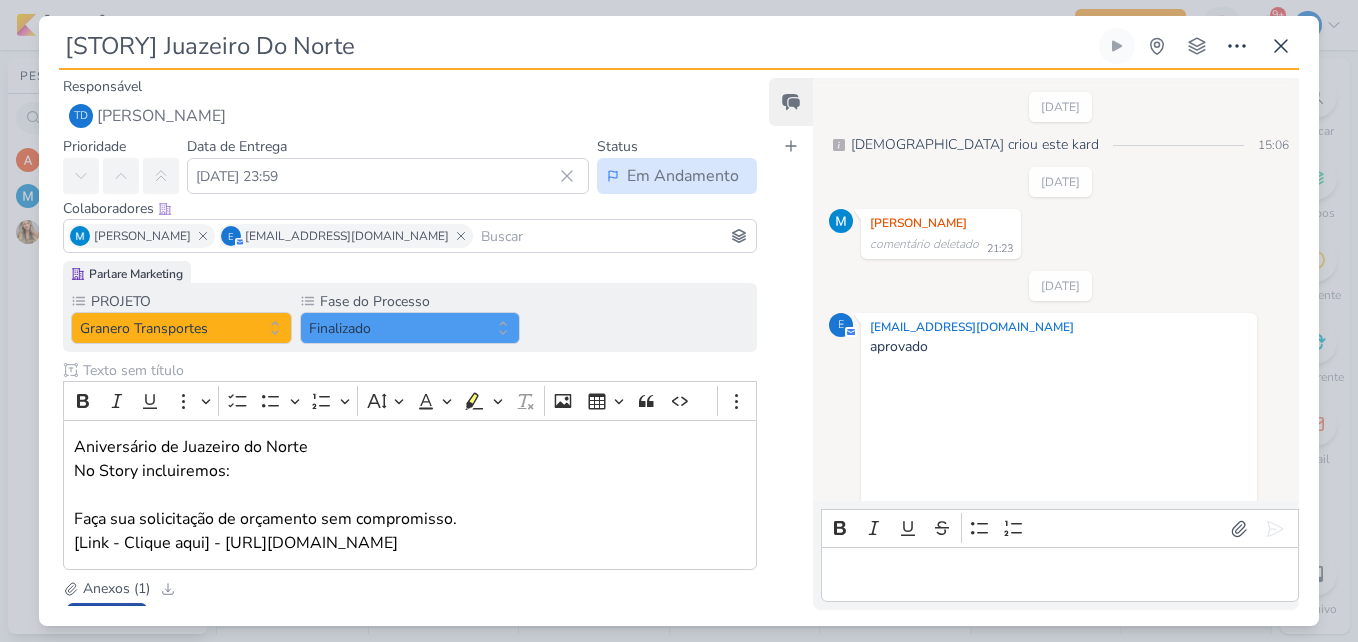 scroll, scrollTop: 439, scrollLeft: 0, axis: vertical 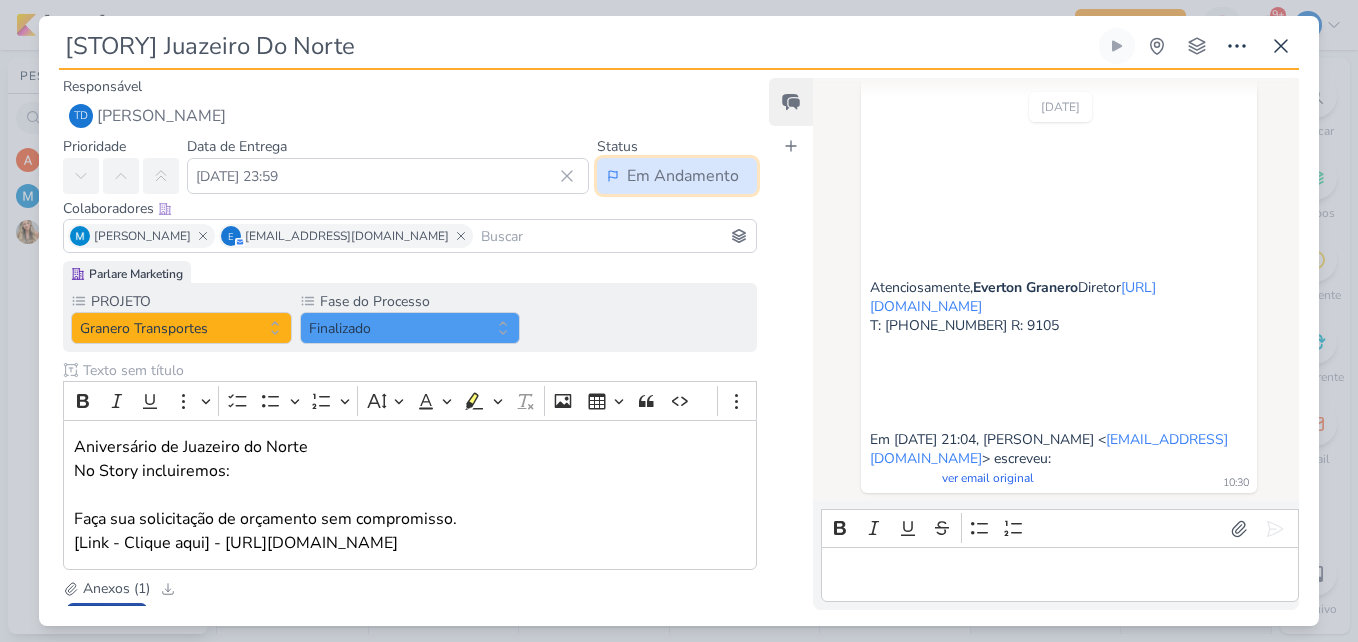 click on "Em Andamento" at bounding box center [683, 176] 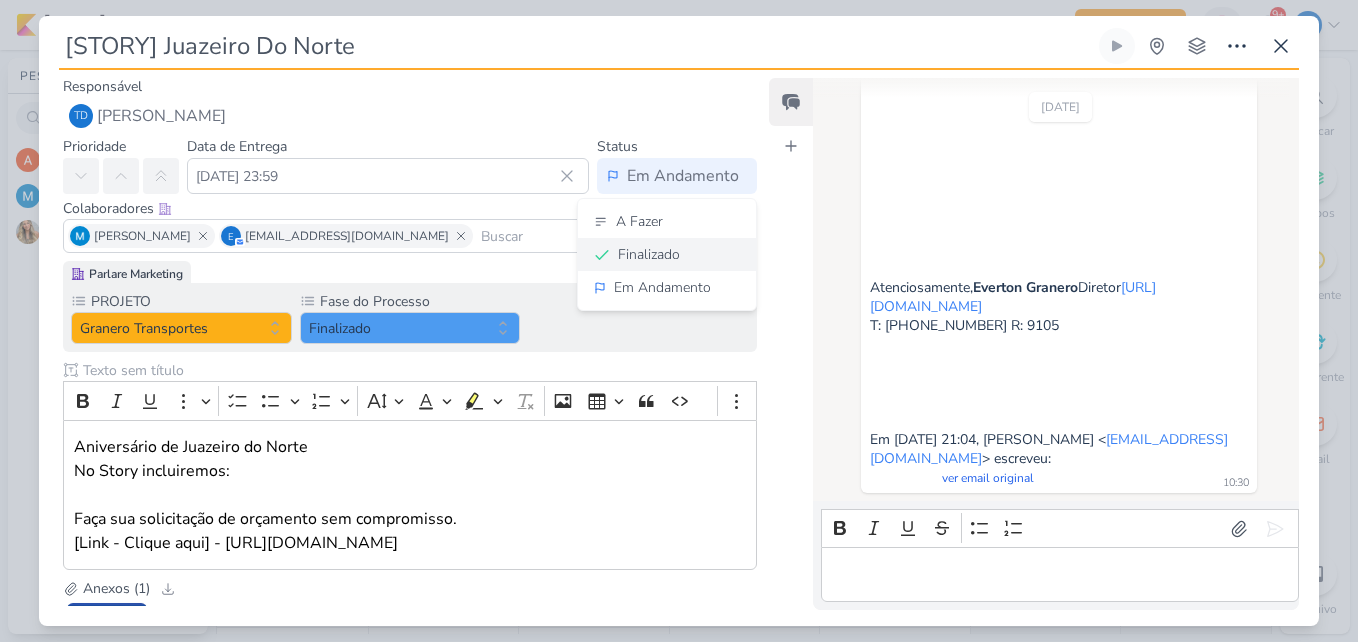click on "Finalizado" at bounding box center (667, 254) 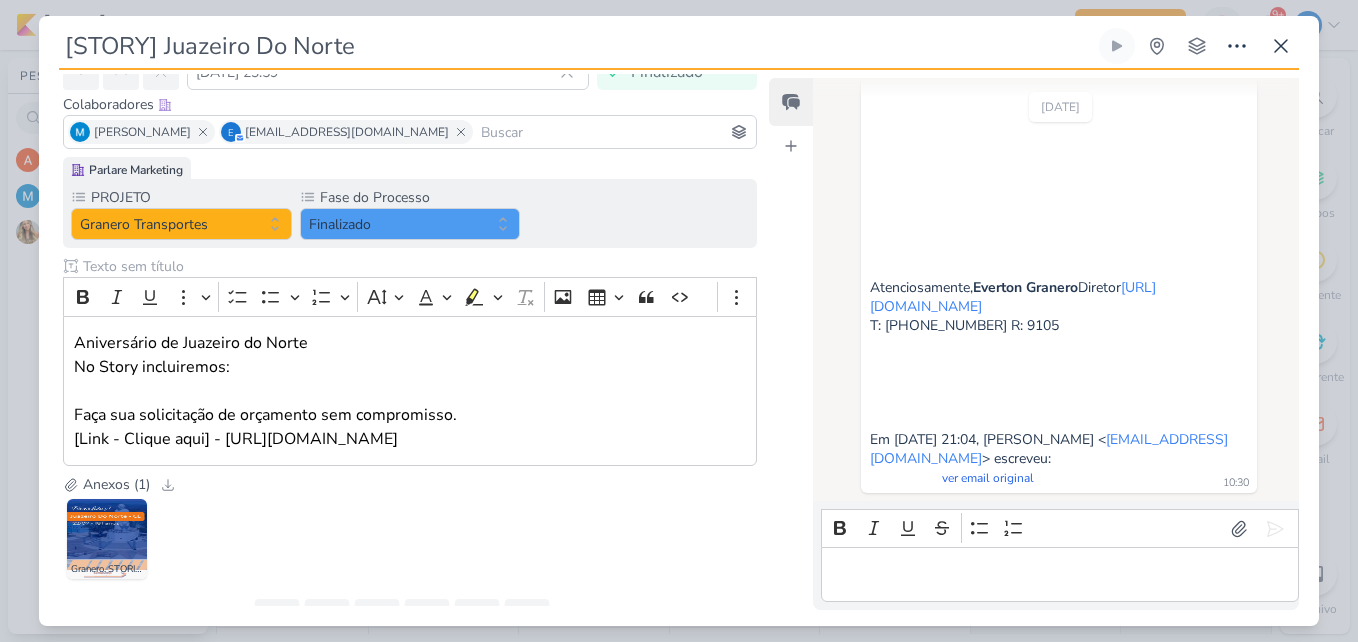 scroll, scrollTop: 192, scrollLeft: 0, axis: vertical 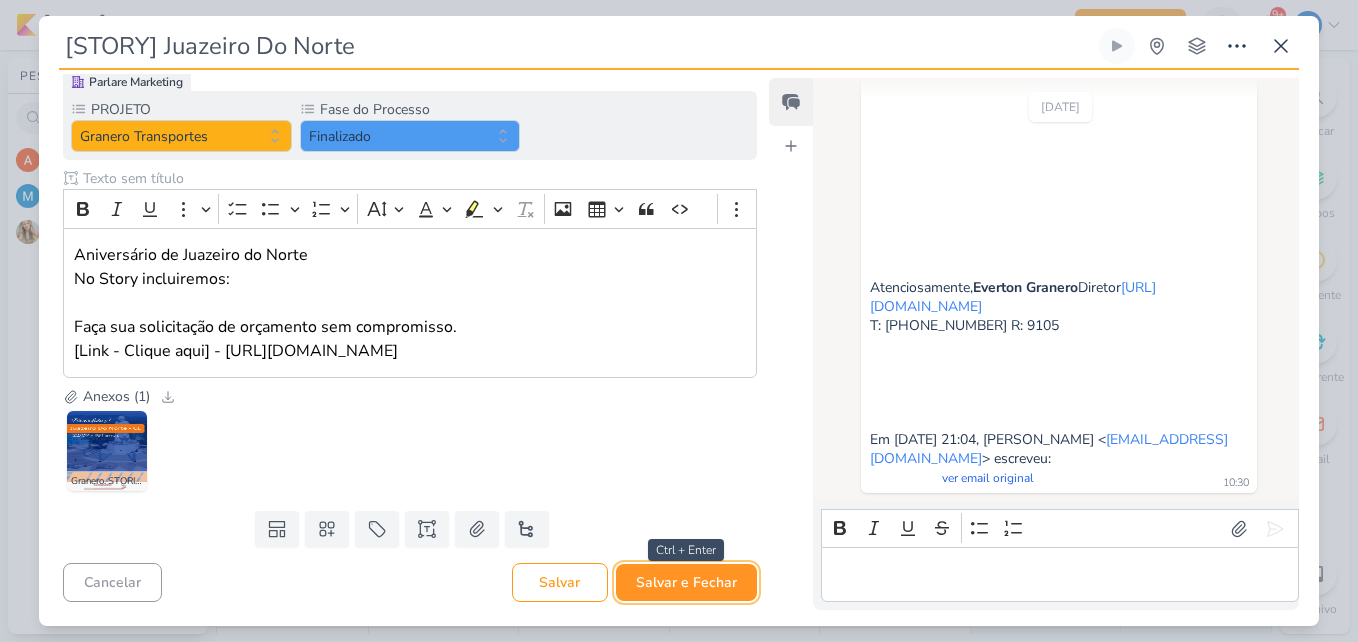 click on "Salvar e Fechar" at bounding box center (686, 582) 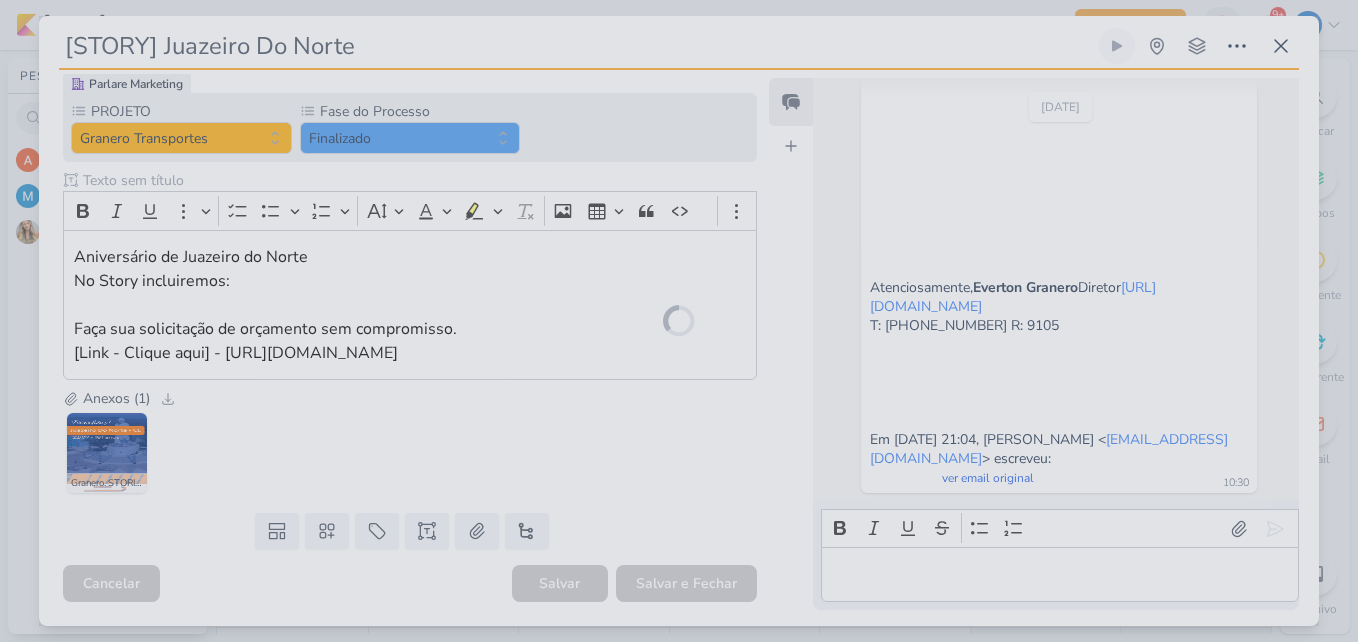 scroll, scrollTop: 190, scrollLeft: 0, axis: vertical 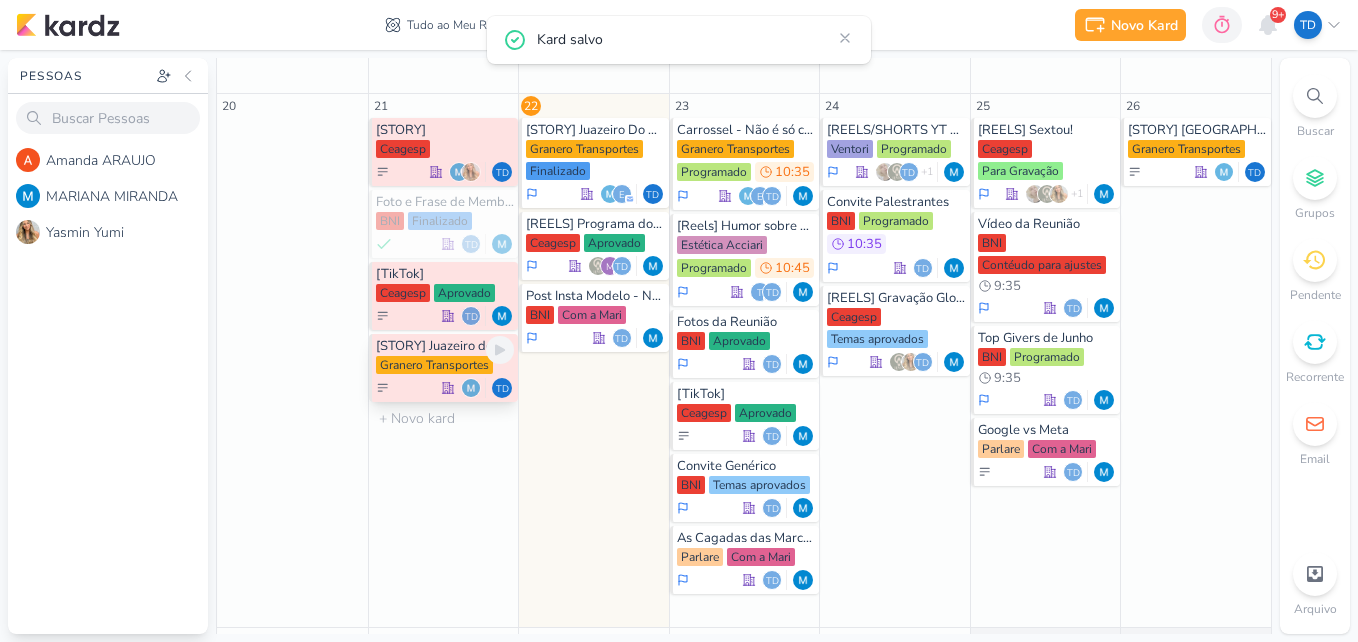 click on "Granero Transportes" at bounding box center (434, 365) 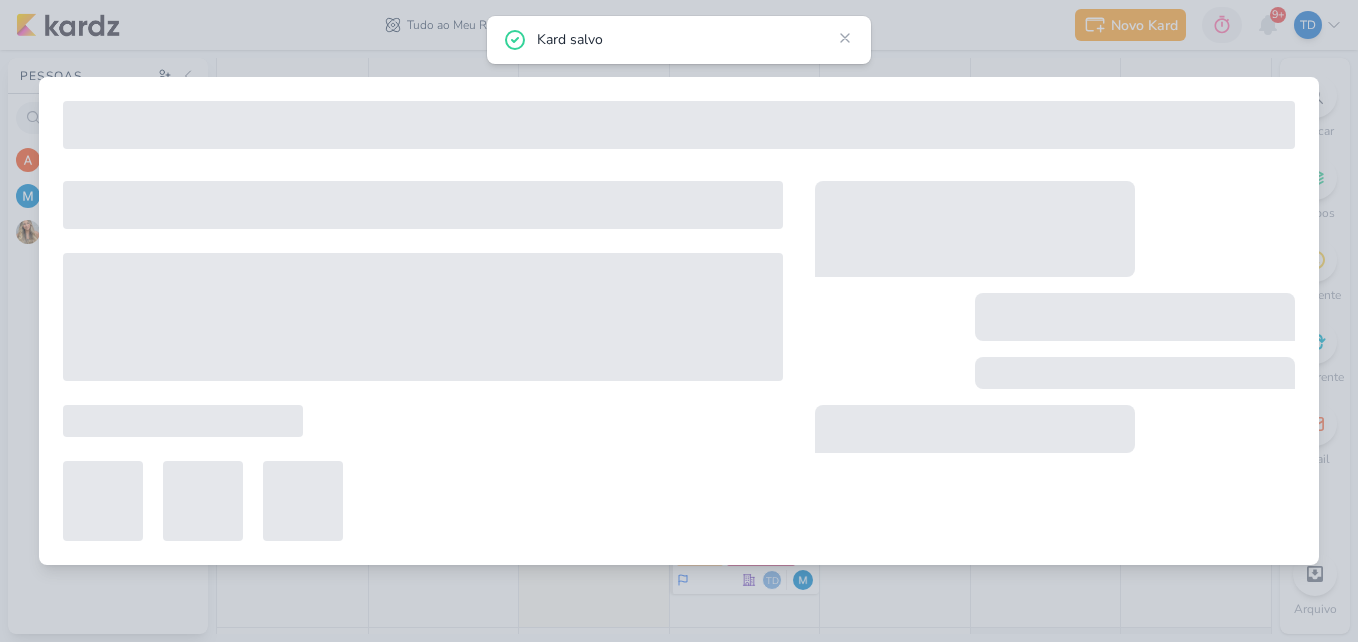 type on "[STORY] Juazeiro do norte" 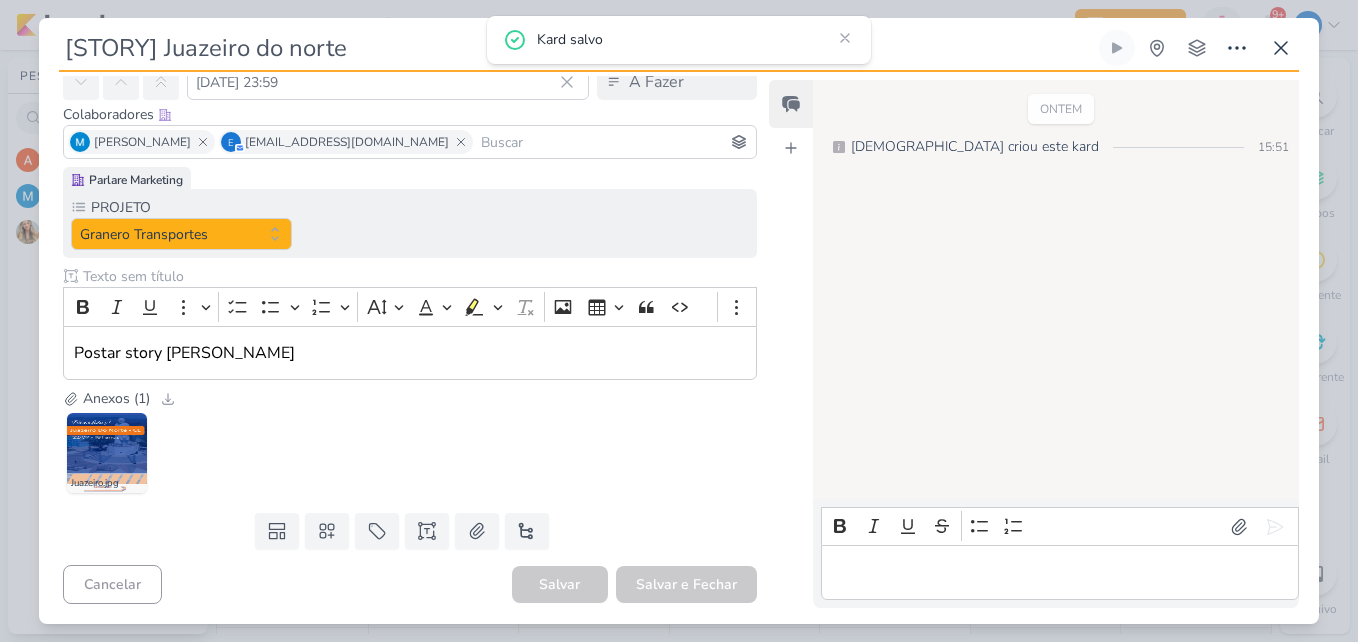 scroll, scrollTop: 3, scrollLeft: 0, axis: vertical 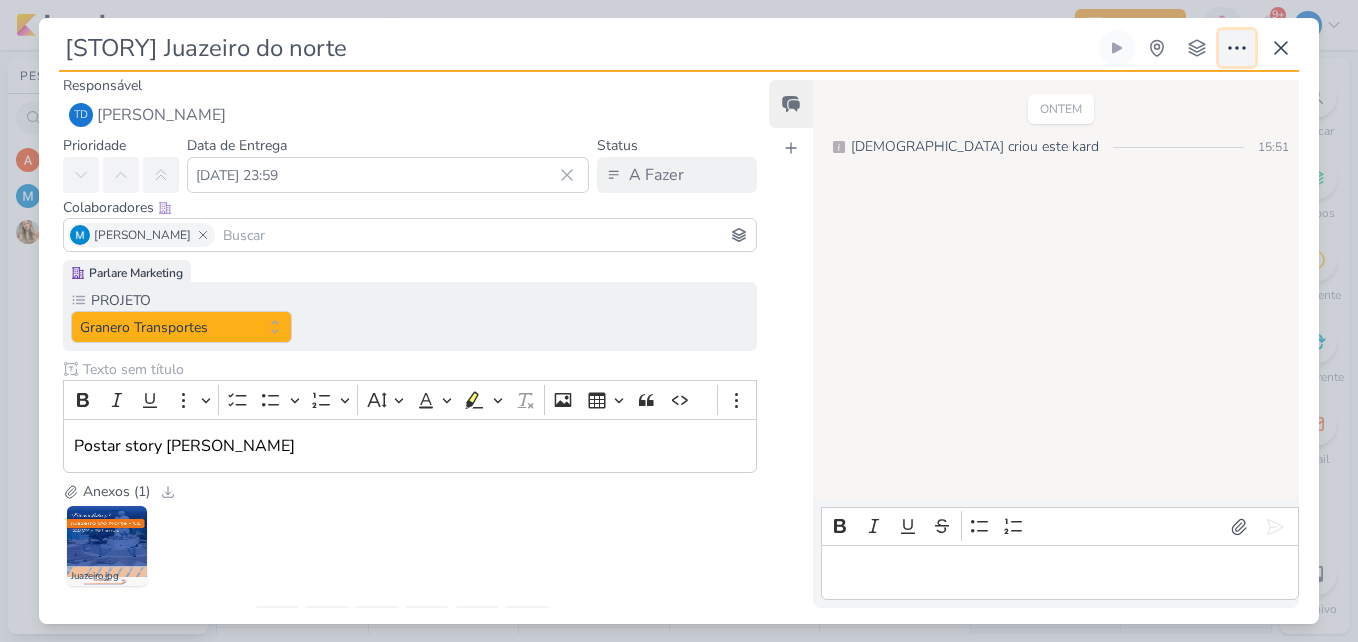 click at bounding box center (1237, 48) 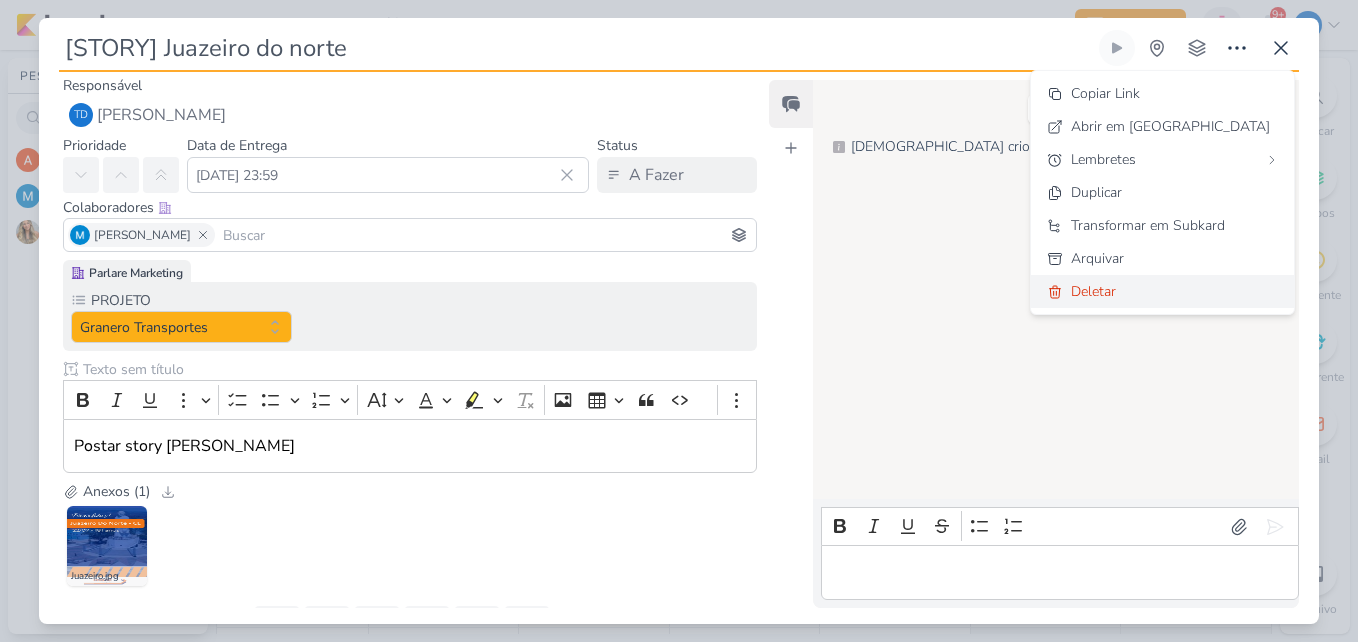 click on "Deletar" at bounding box center [1162, 291] 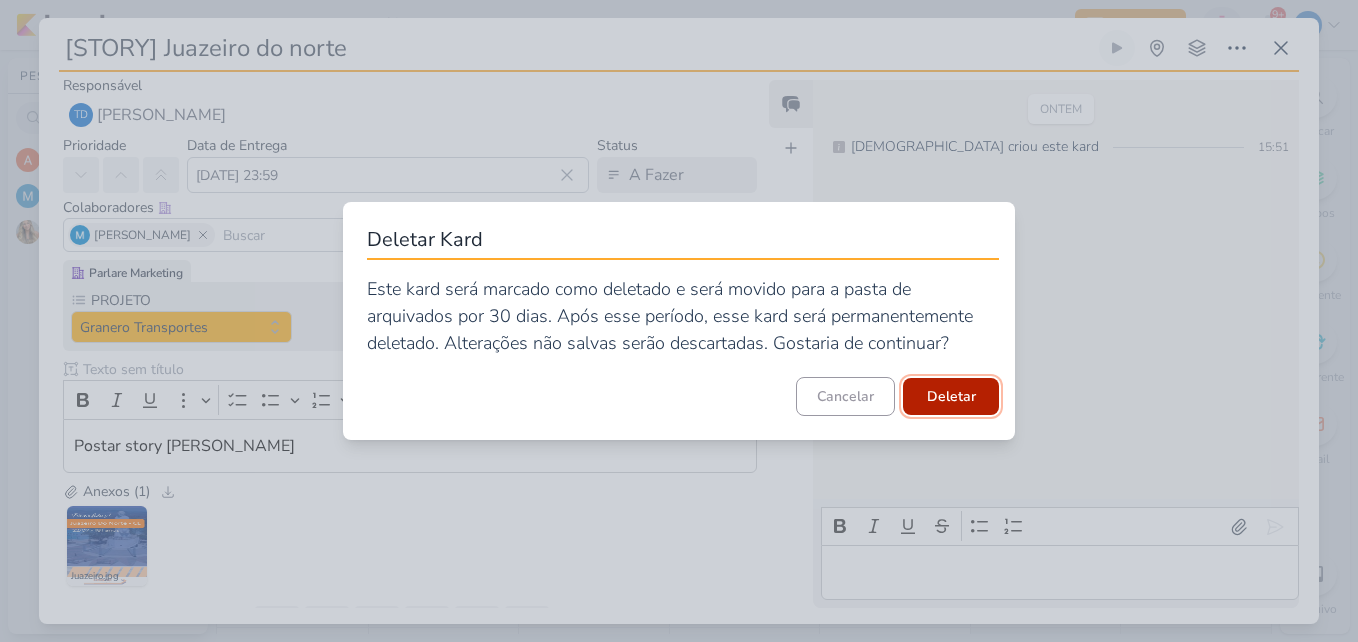 click on "Deletar" at bounding box center [951, 396] 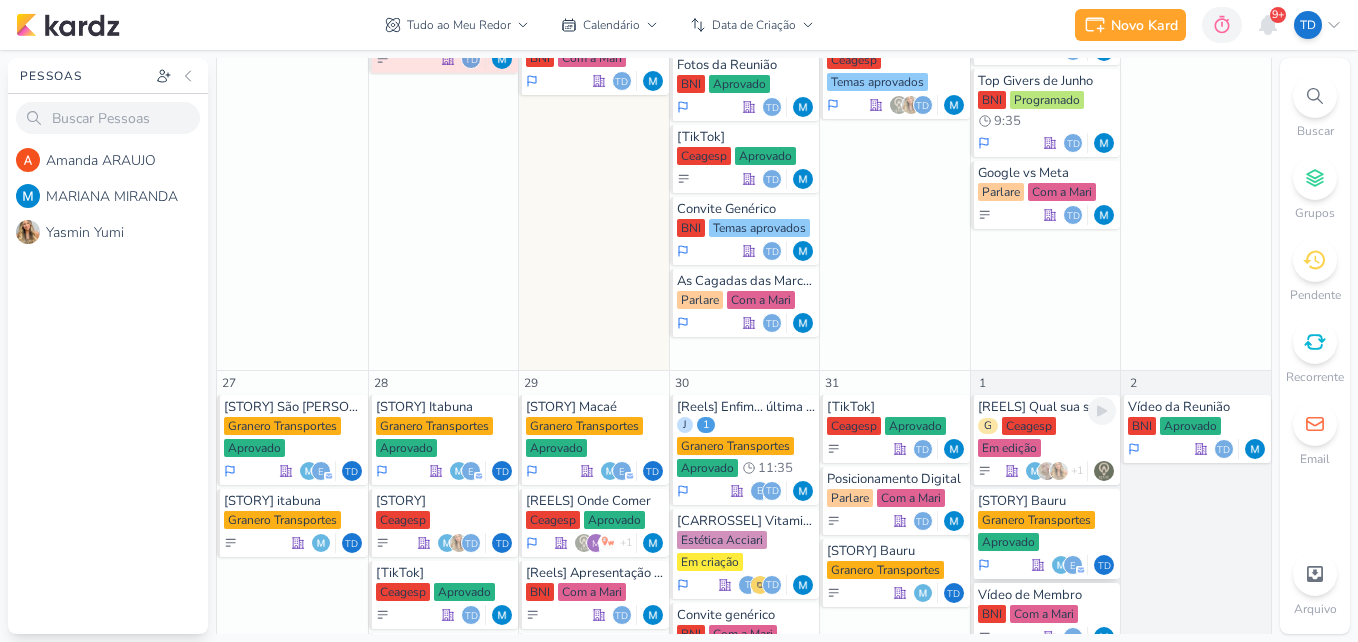 scroll, scrollTop: 983, scrollLeft: 0, axis: vertical 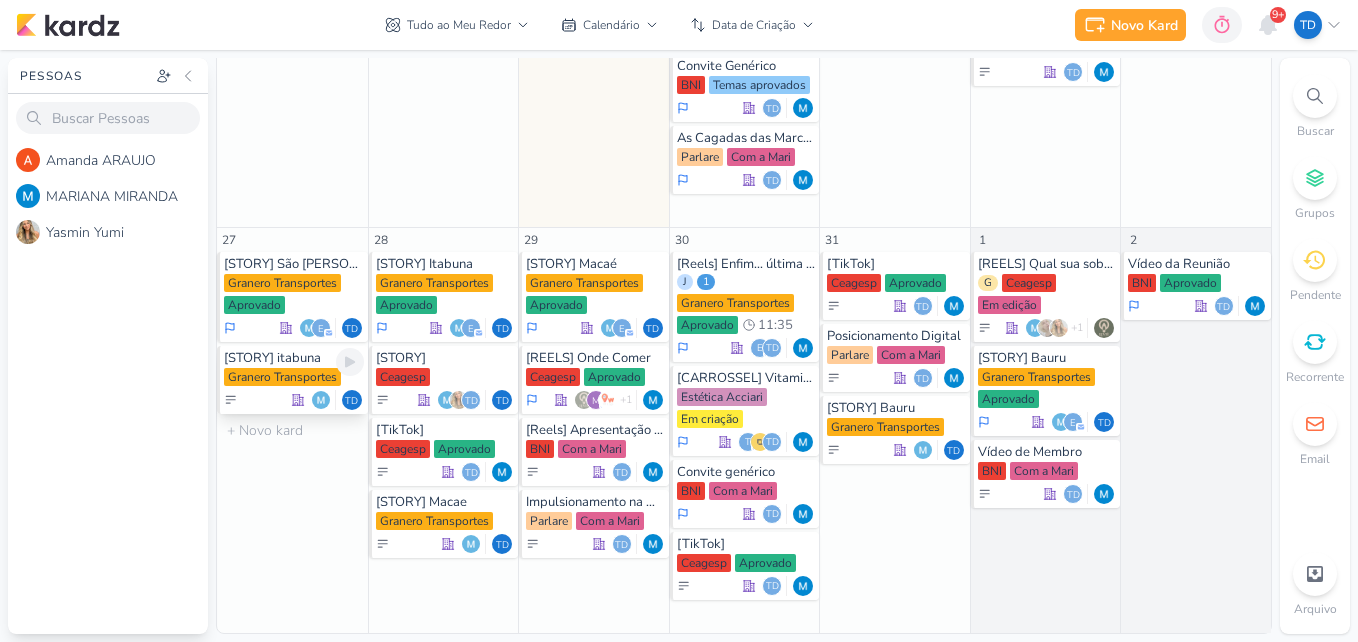 click on "[STORY] itabuna" at bounding box center (294, 358) 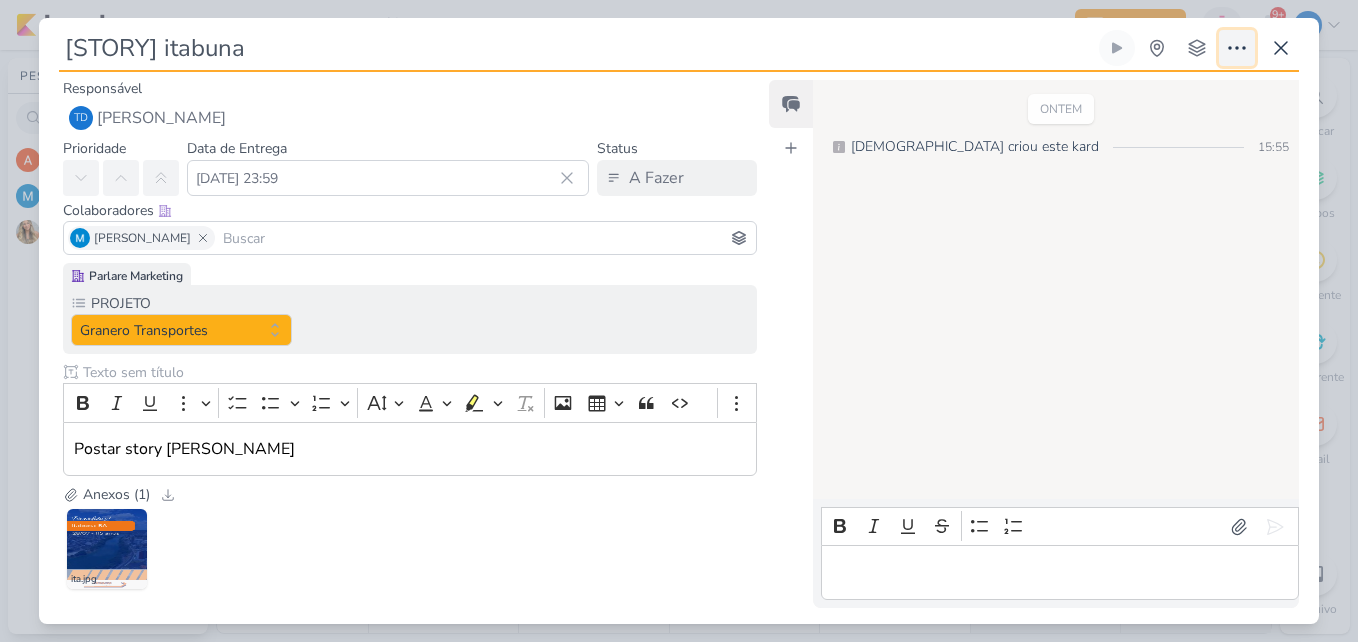 click 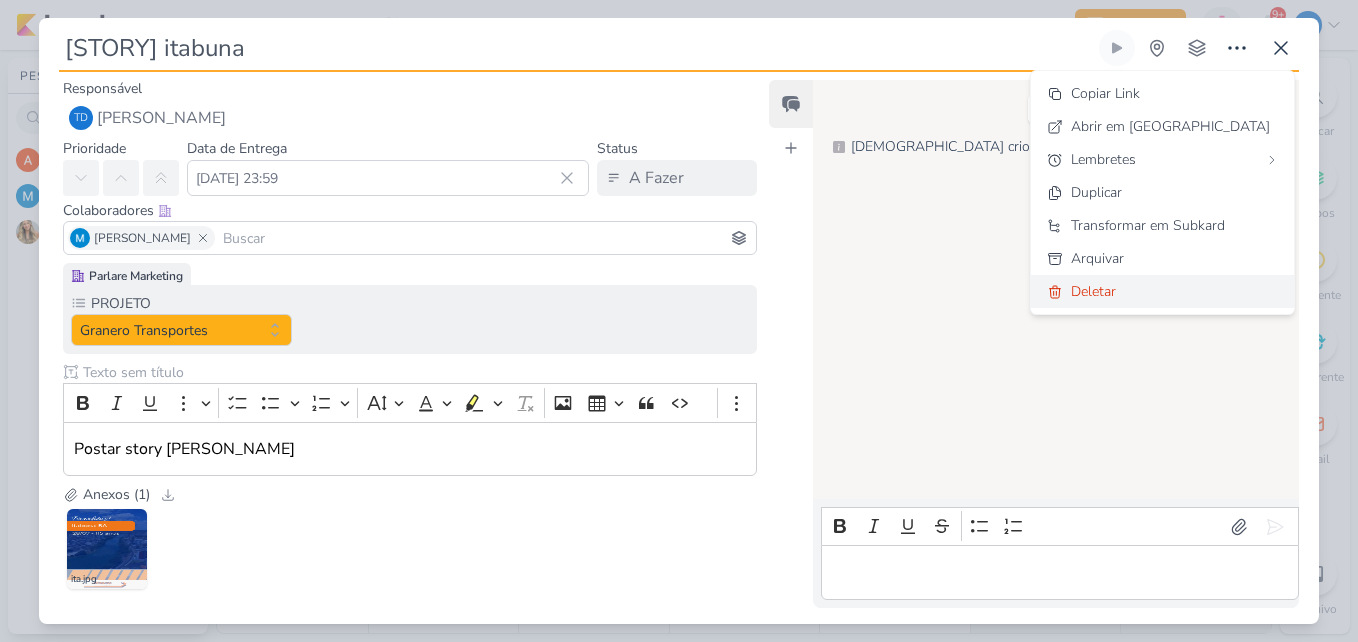 click on "Deletar" at bounding box center [1162, 291] 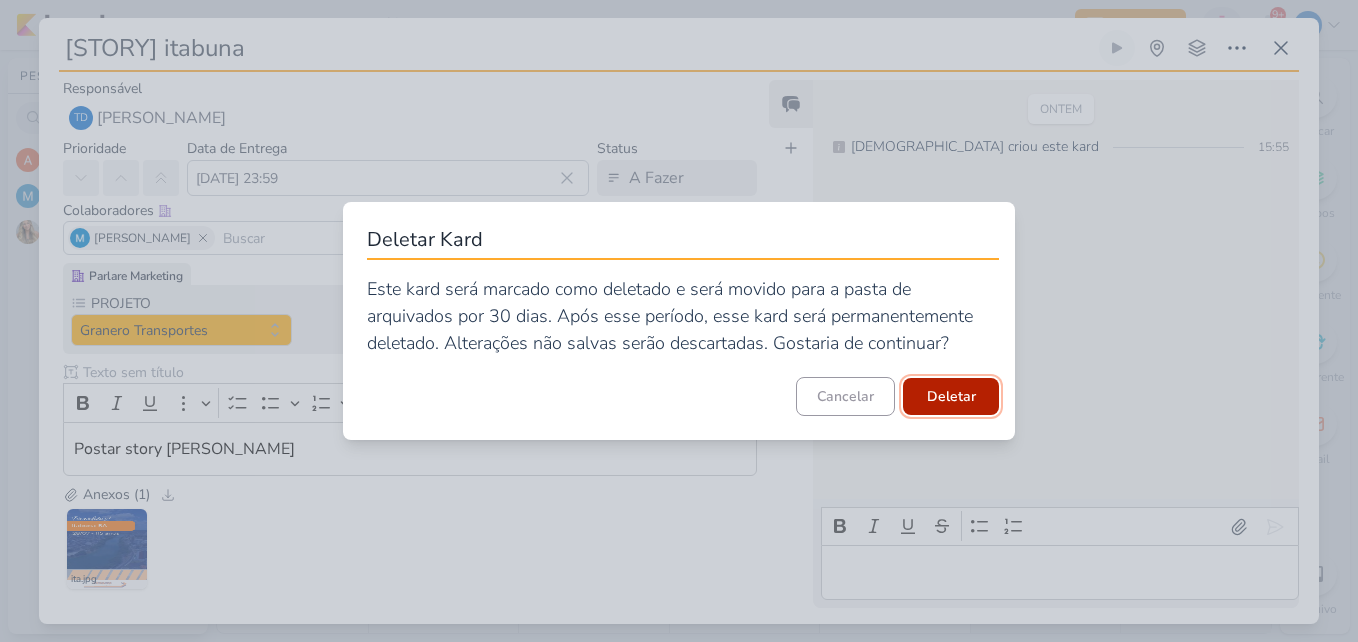 click on "Deletar" at bounding box center (951, 396) 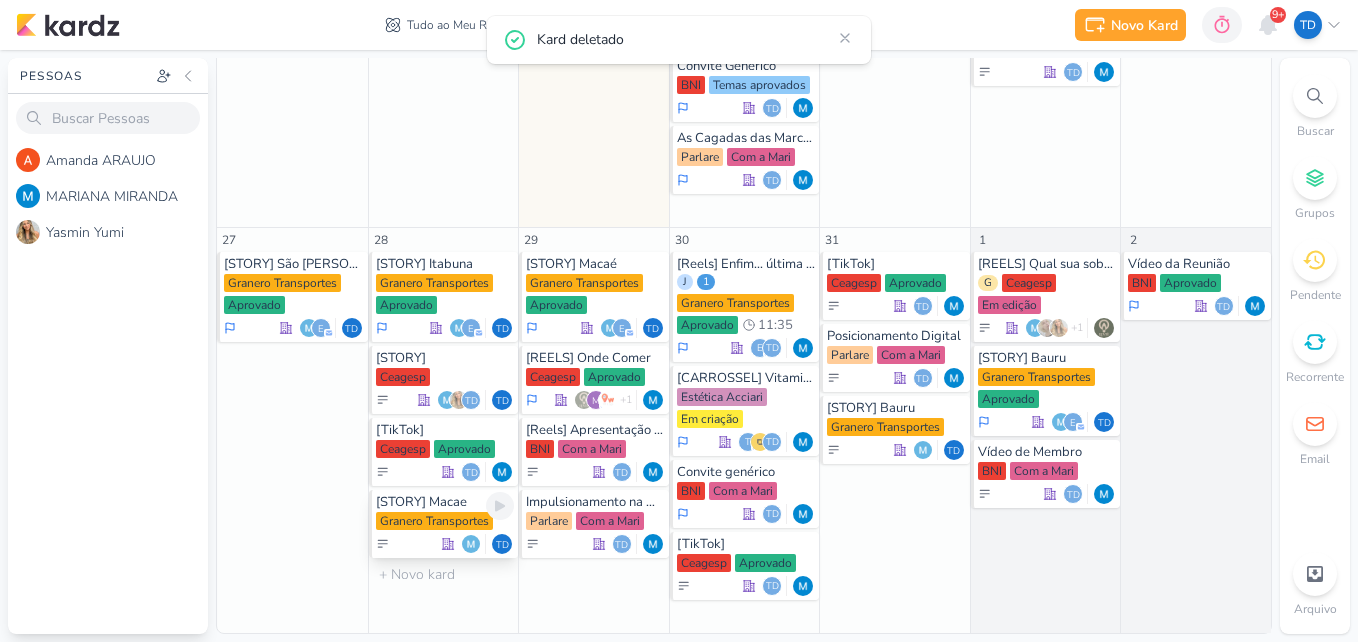 click on "[STORY] Macae" at bounding box center [445, 502] 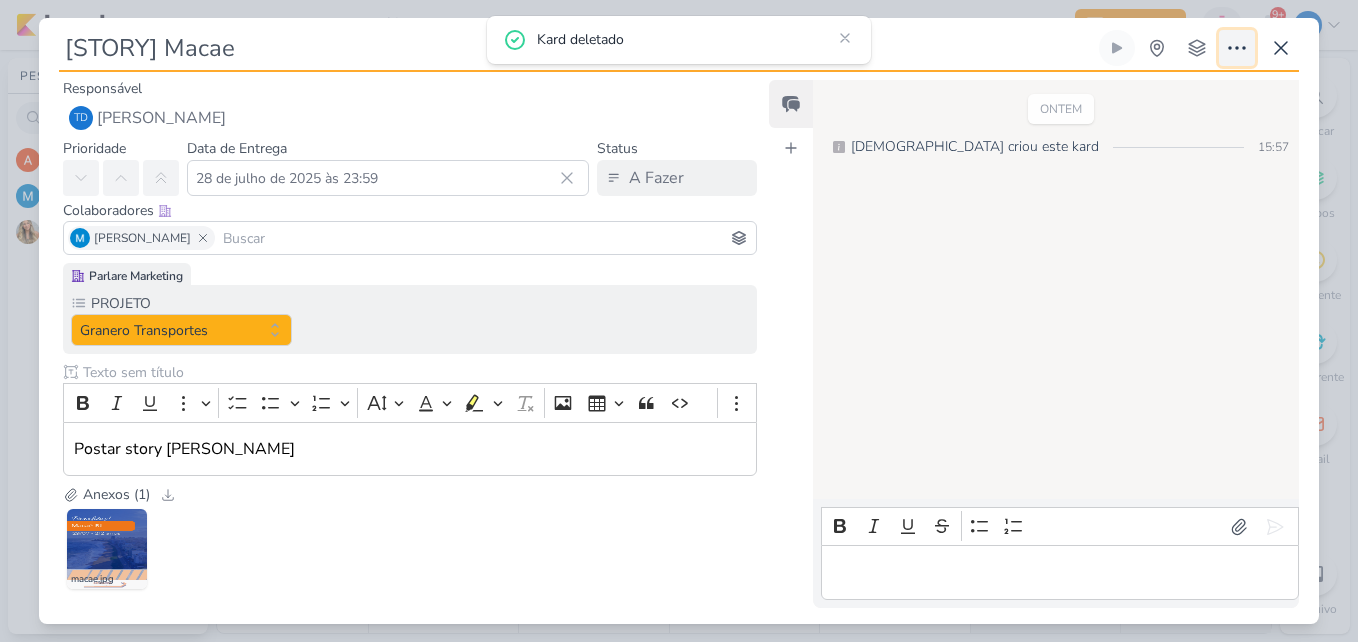 click 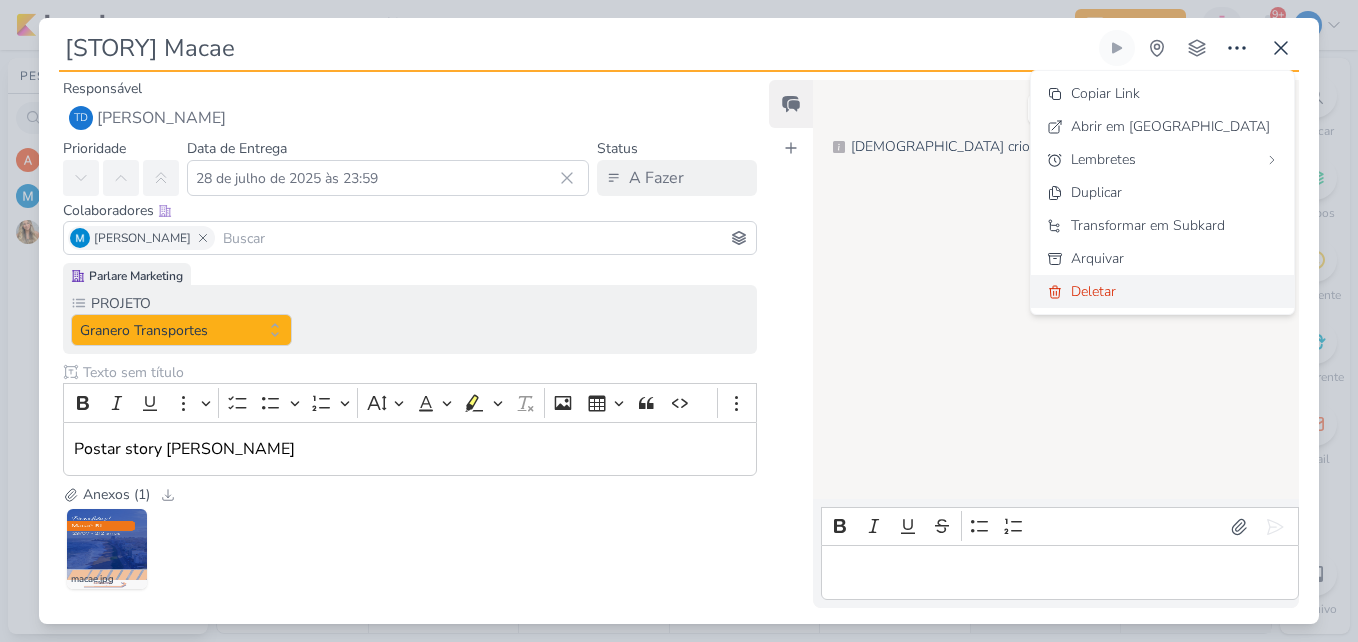 click on "Deletar" at bounding box center [1093, 291] 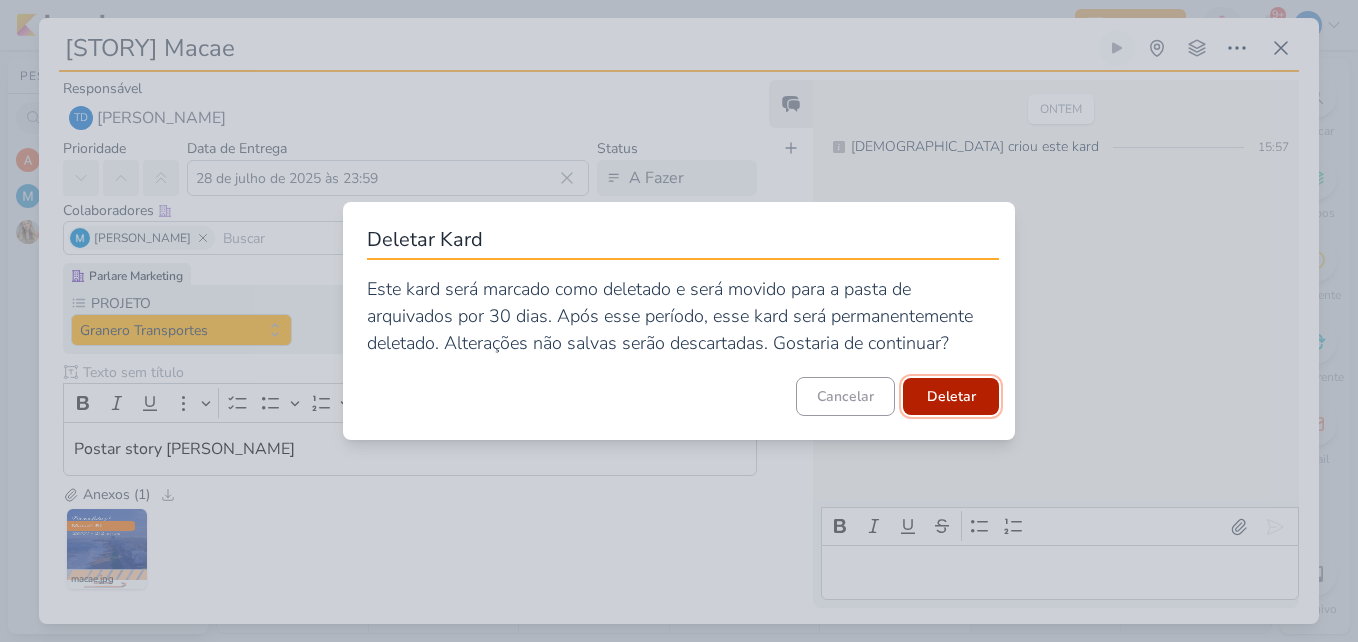 click on "Deletar" at bounding box center (951, 396) 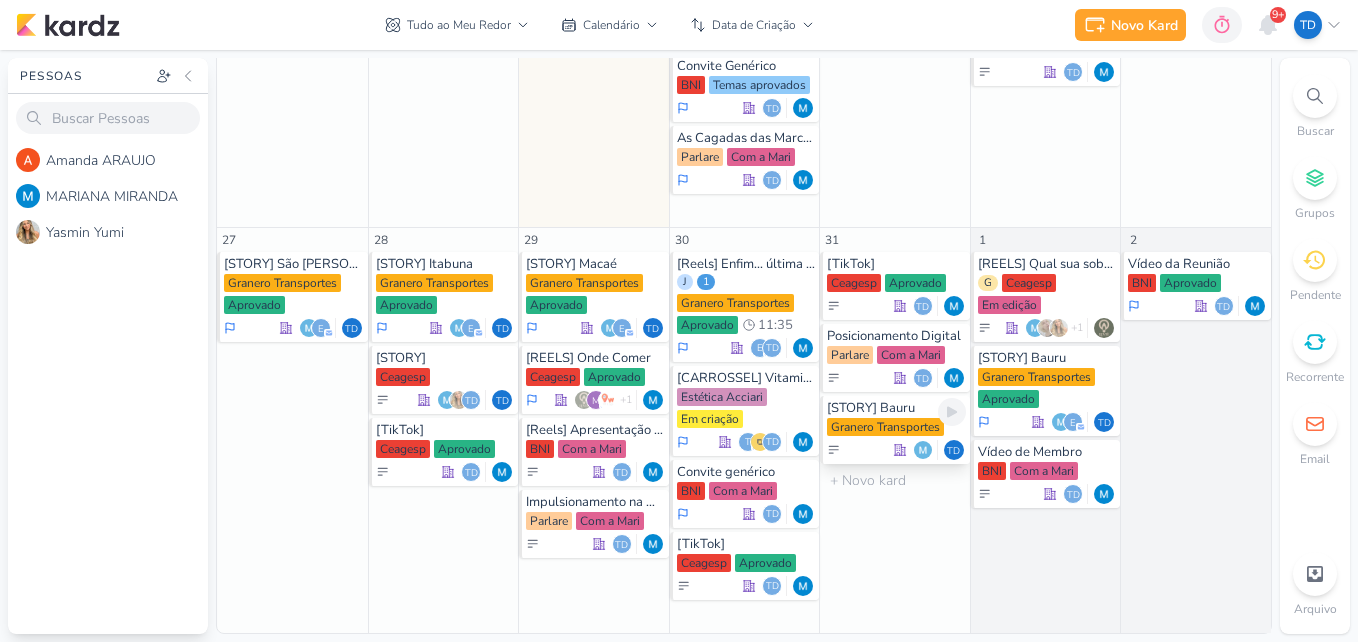 click on "[STORY] Bauru" at bounding box center (896, 408) 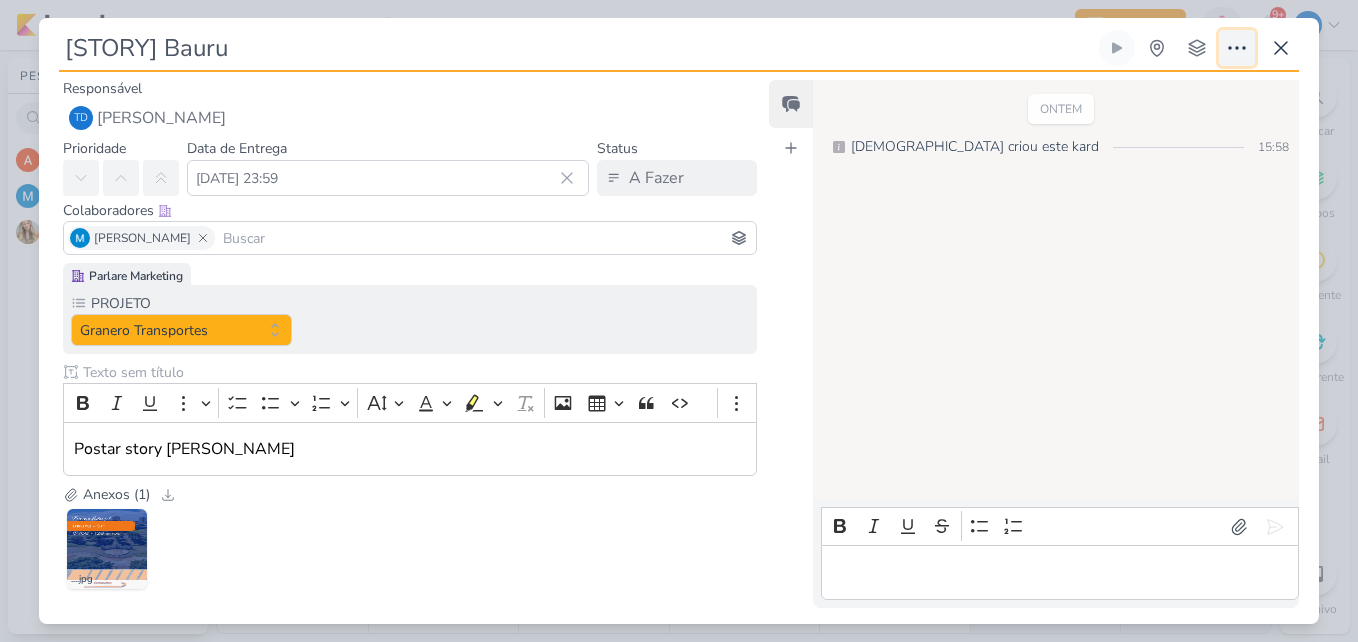 click 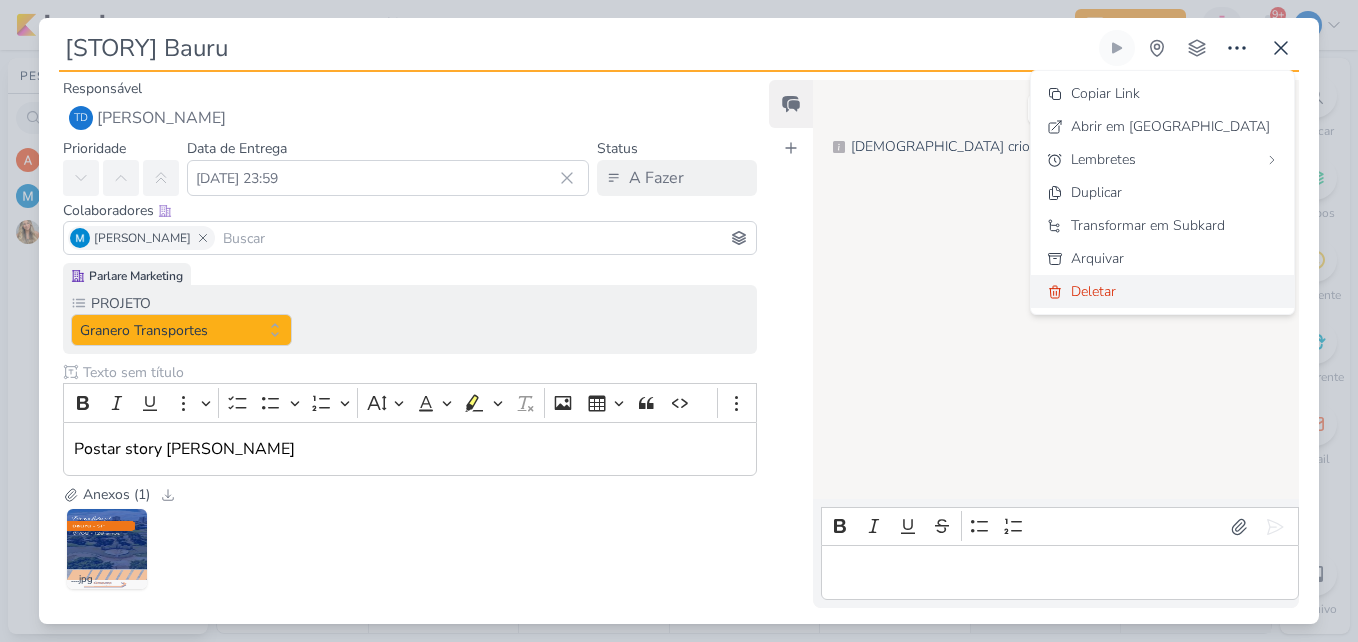 click on "Deletar" at bounding box center [1162, 291] 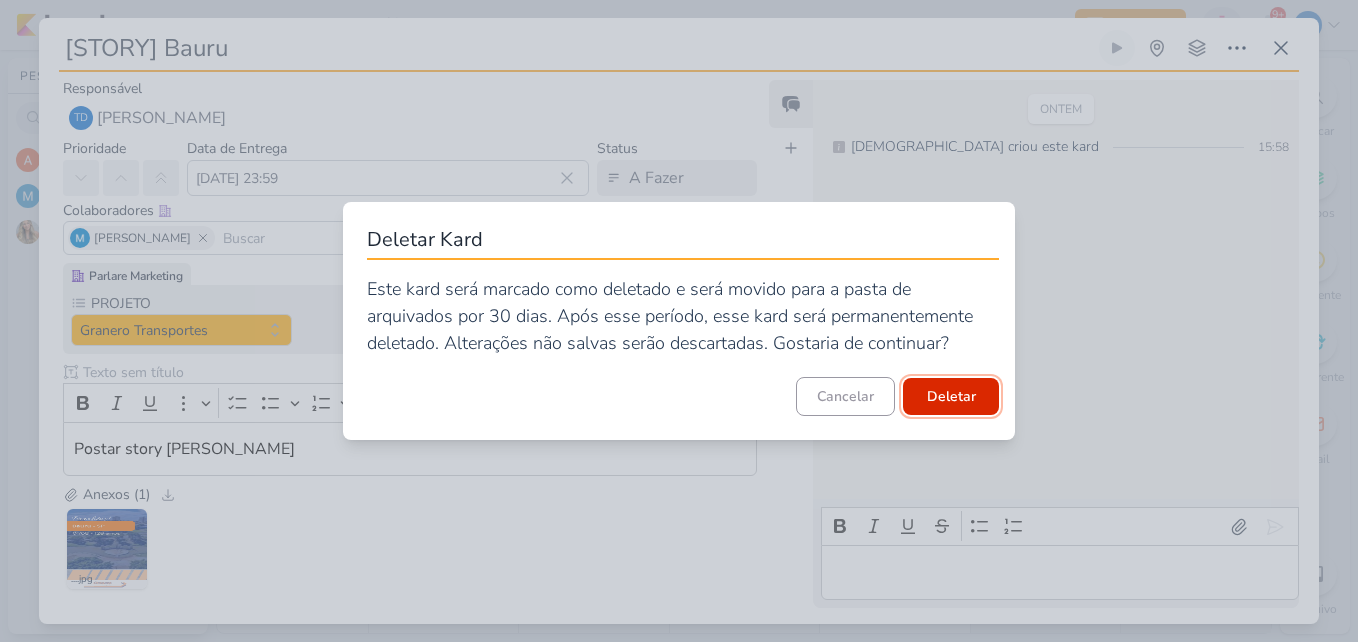 click on "Deletar" at bounding box center [951, 396] 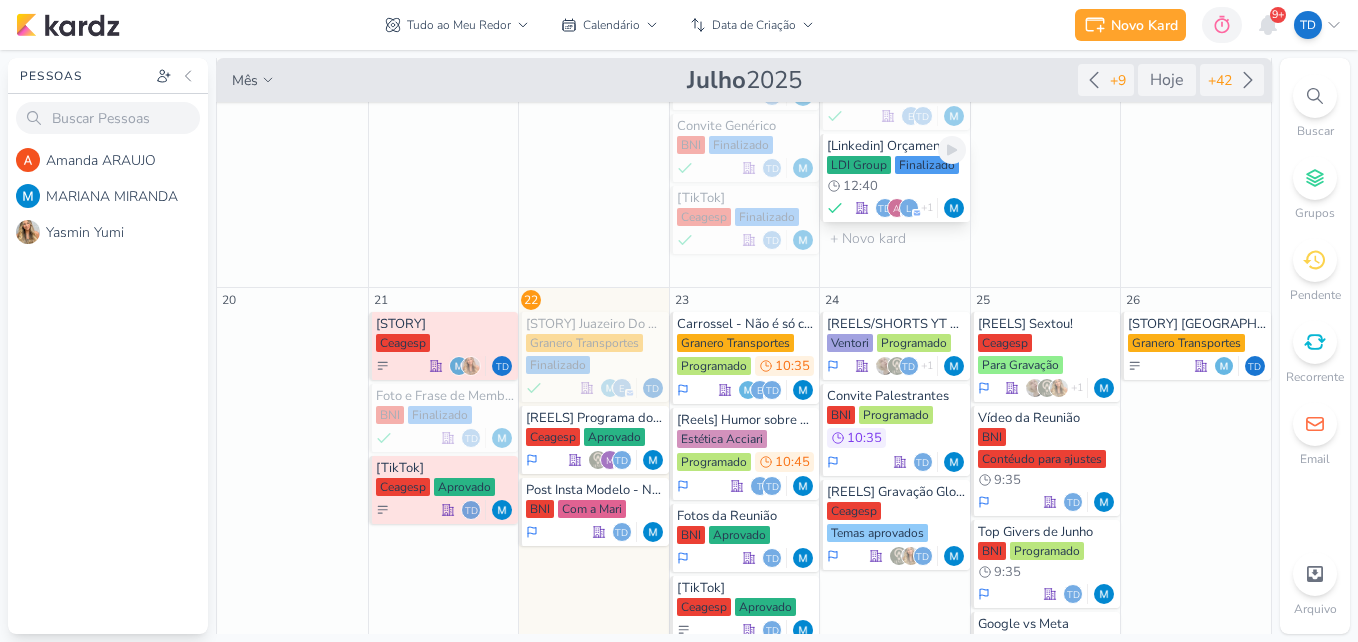 scroll, scrollTop: 583, scrollLeft: 0, axis: vertical 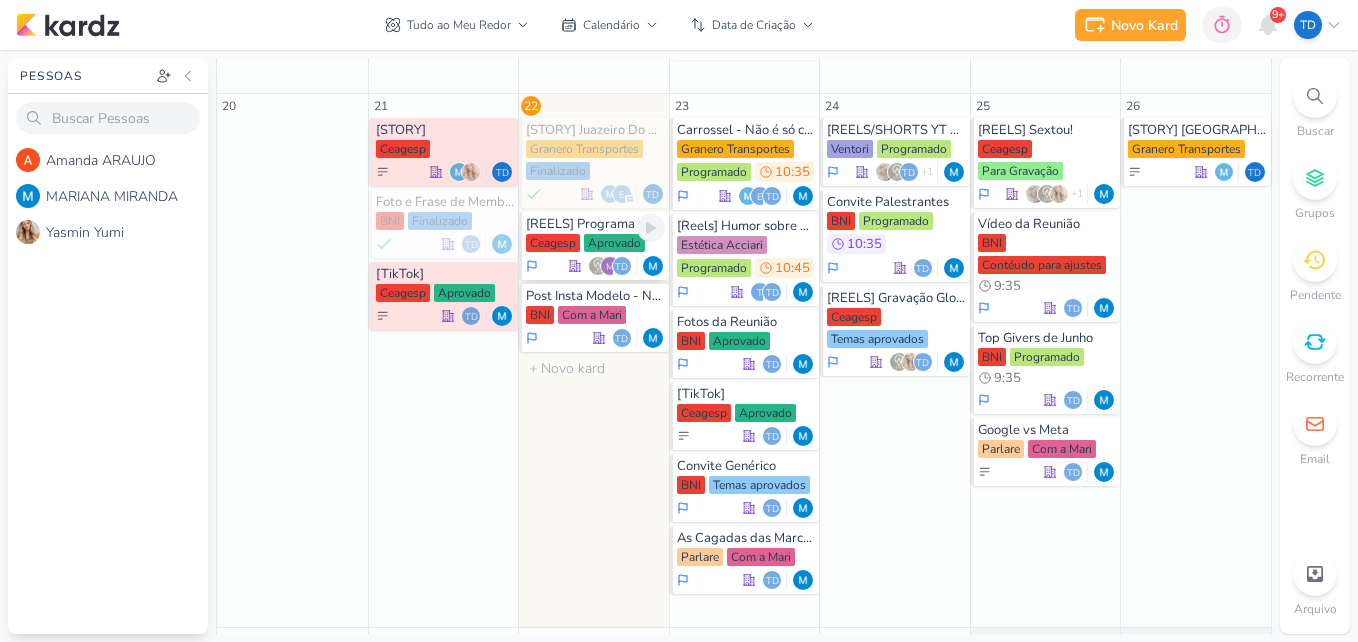click on "[REELS] Programa do Ratinho
Ceagesp
Aprovado
m" at bounding box center [594, 246] 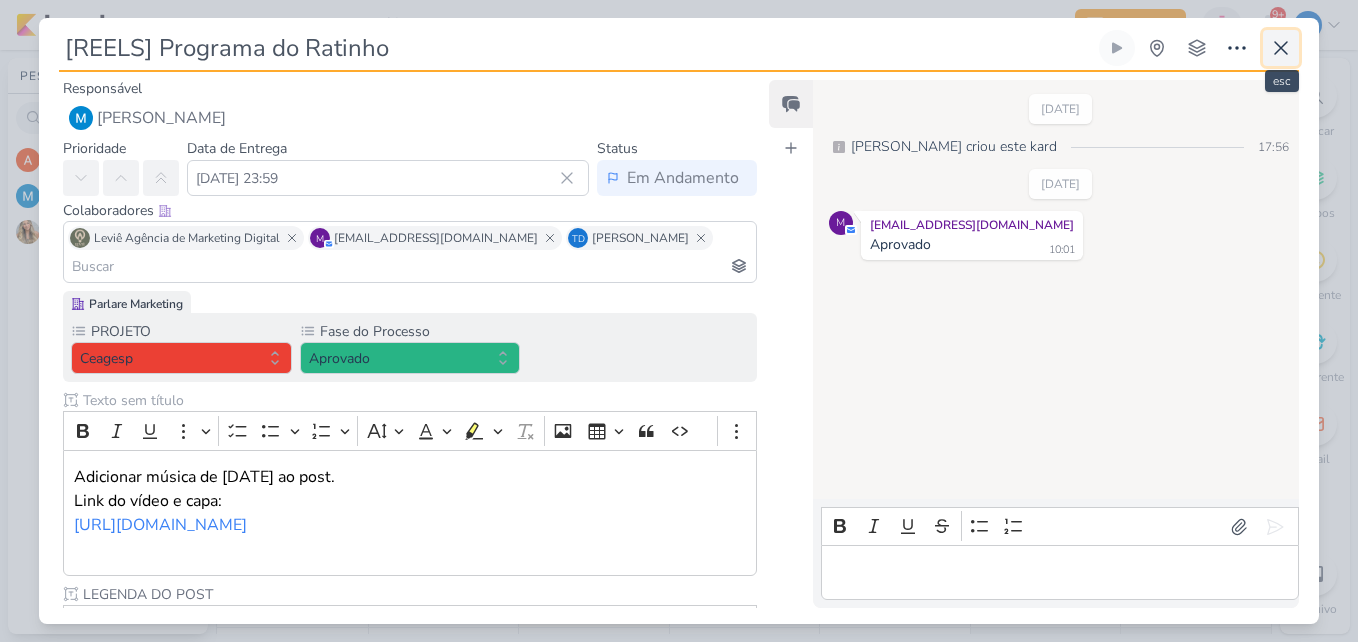 click 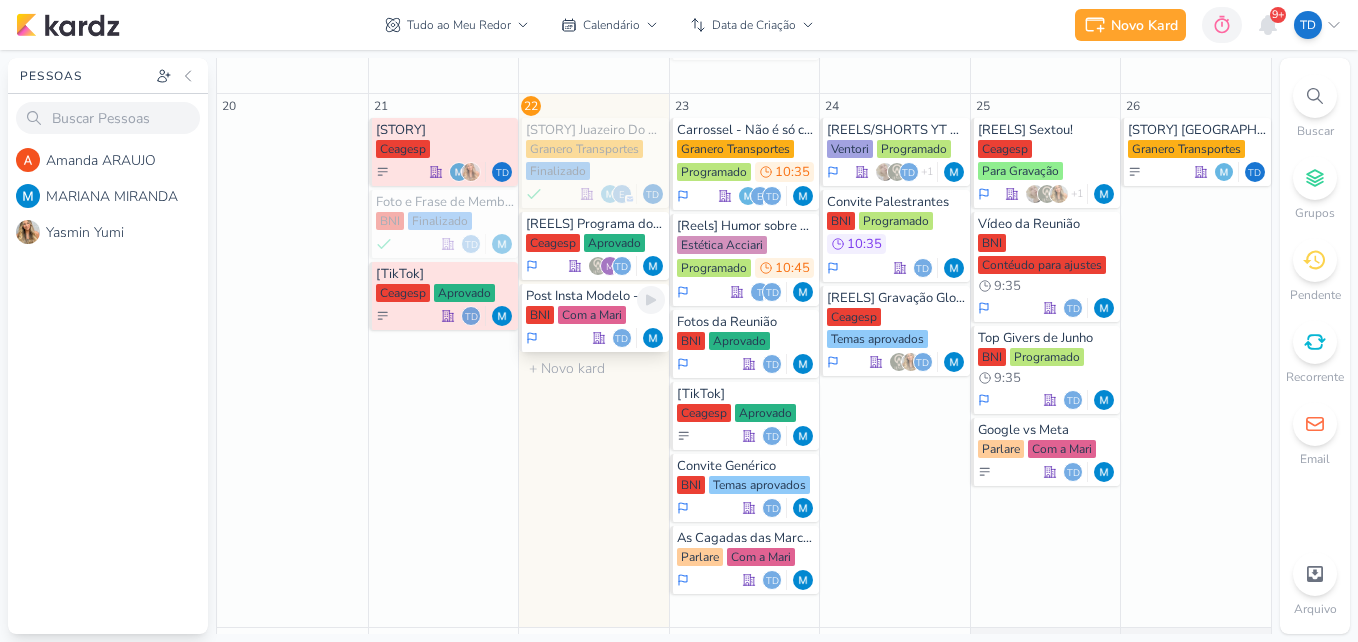 click on "Com a Mari" at bounding box center (592, 315) 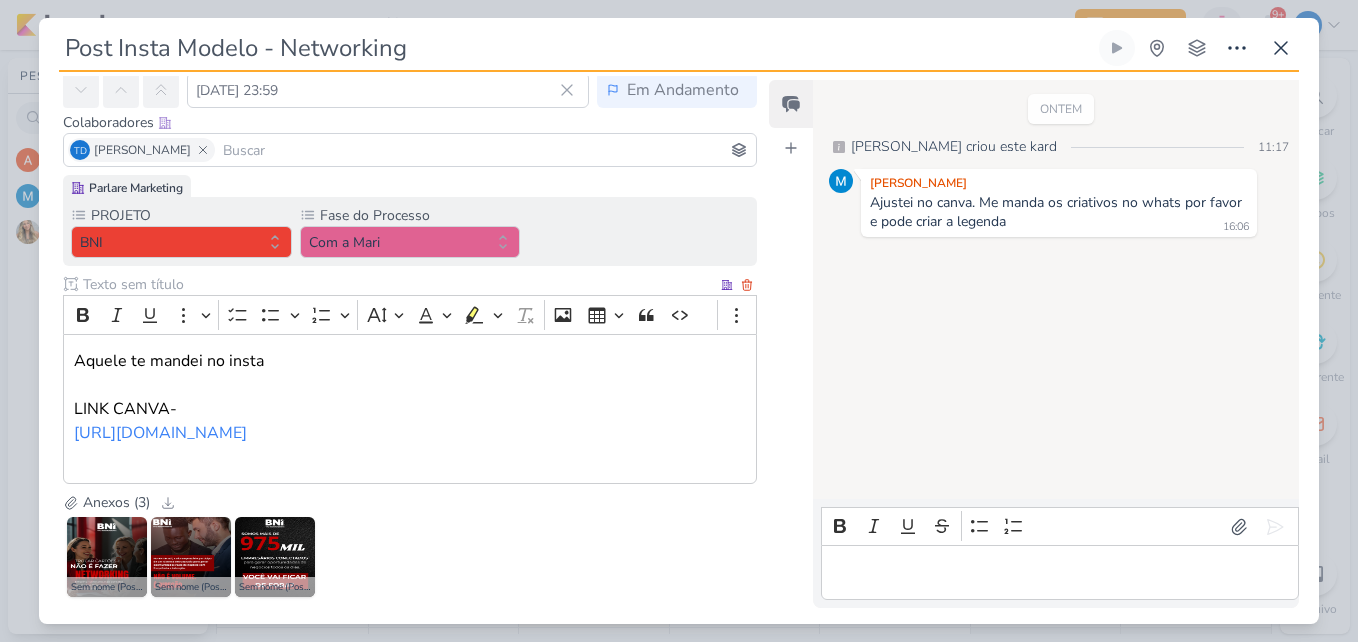 scroll, scrollTop: 240, scrollLeft: 0, axis: vertical 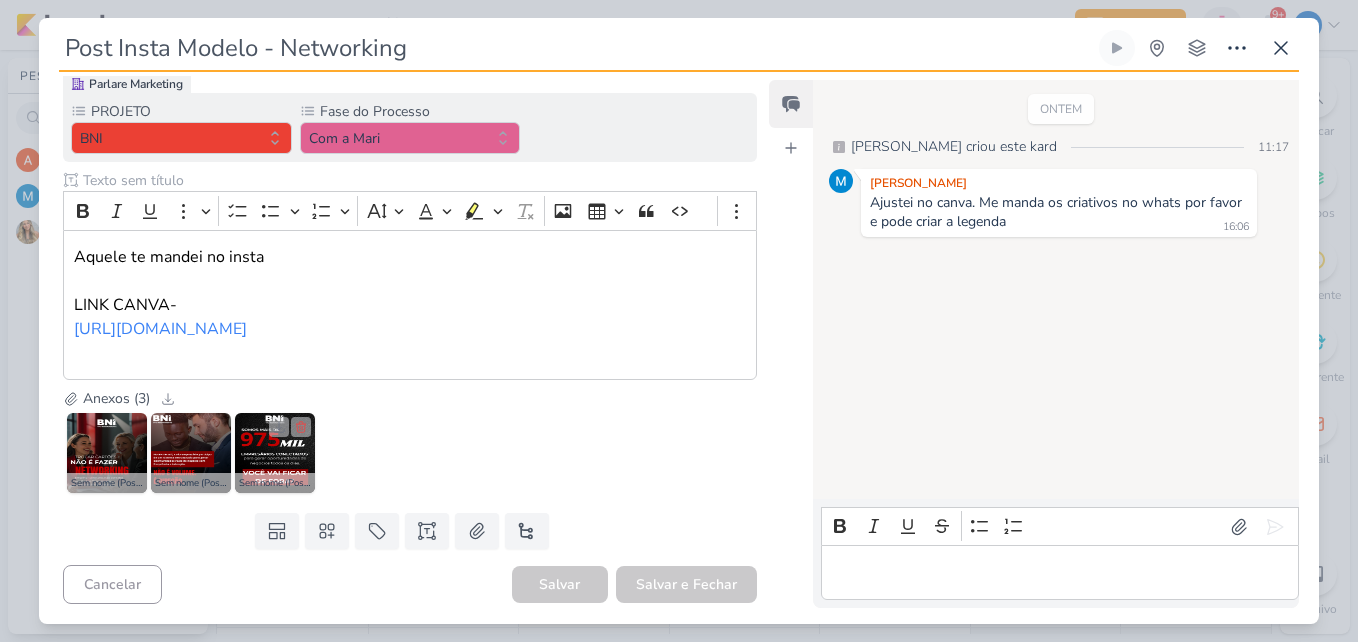 click at bounding box center [275, 453] 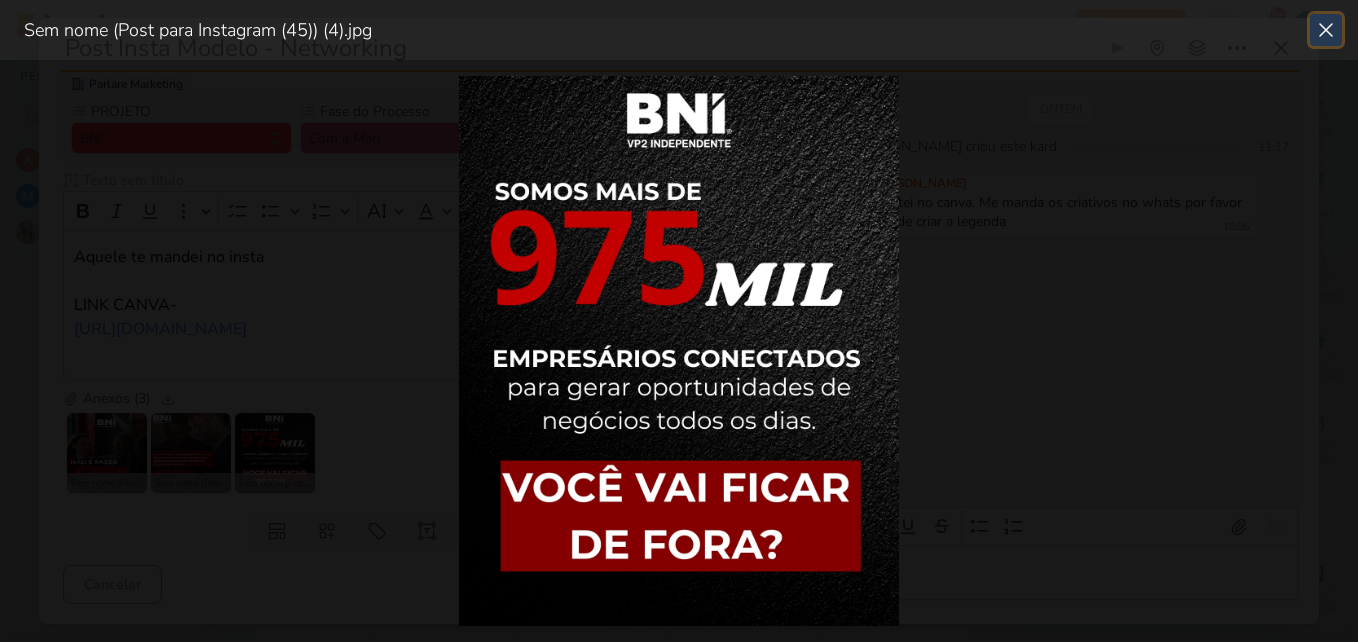 click 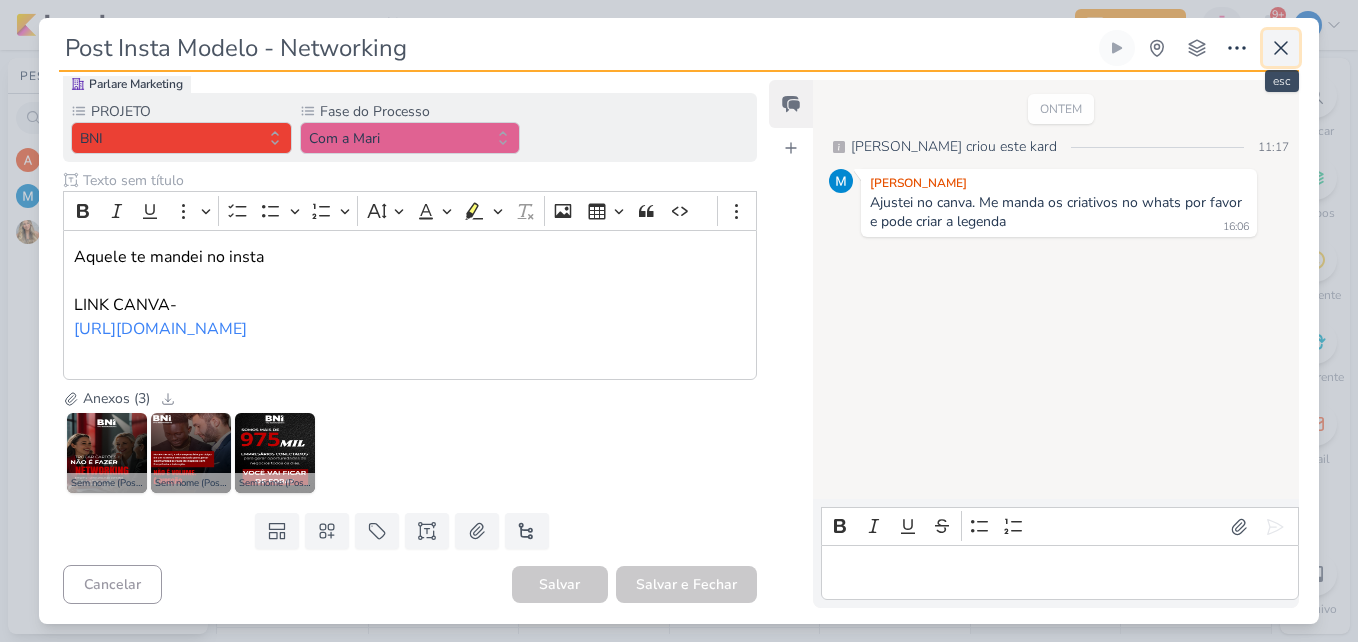 click 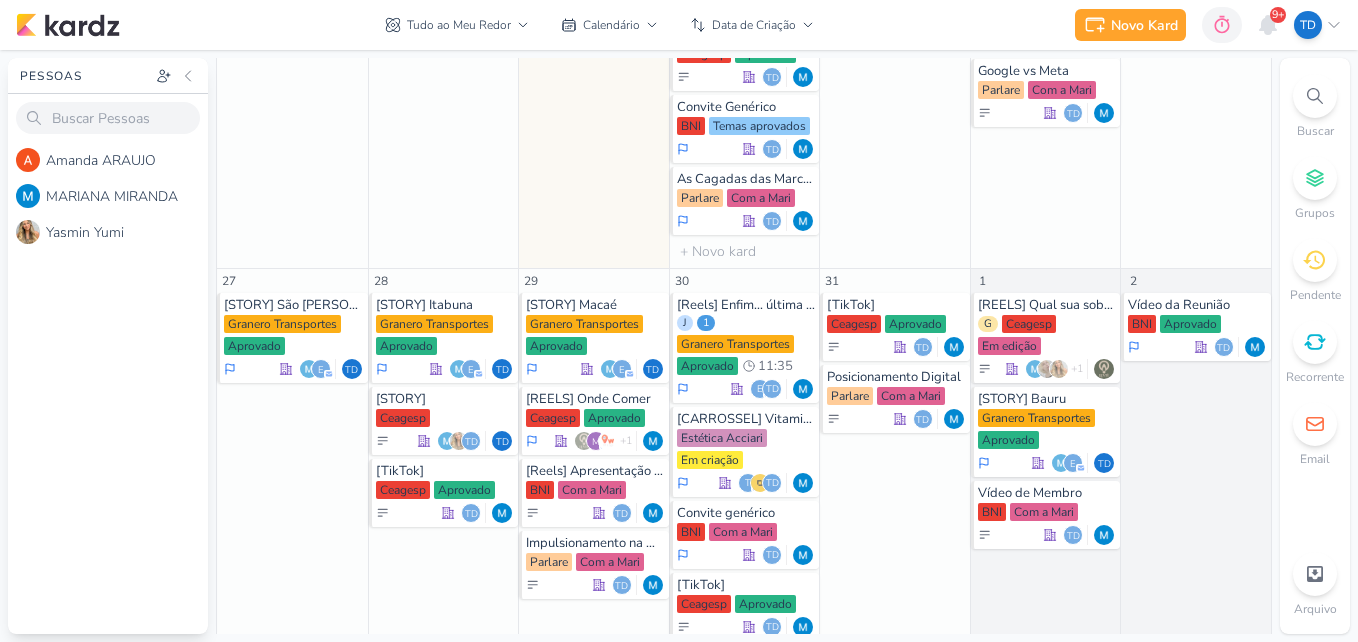 scroll, scrollTop: 983, scrollLeft: 0, axis: vertical 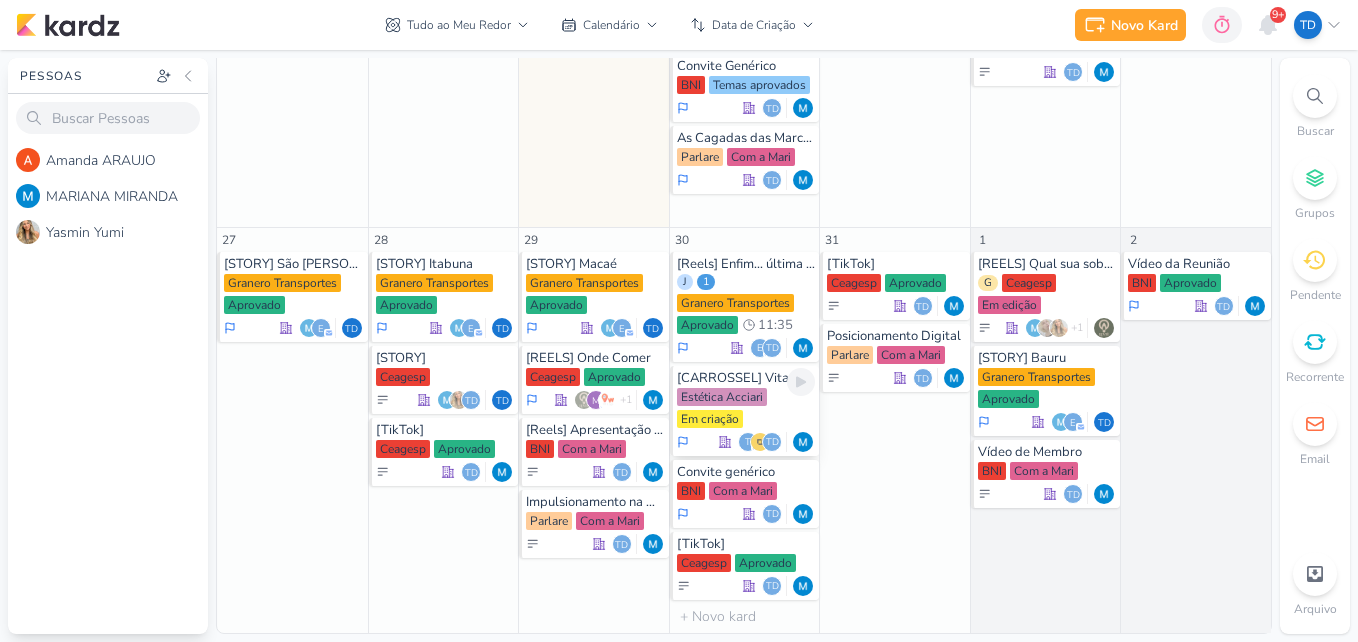click on "Estética Acciari
Em criação" at bounding box center (746, 409) 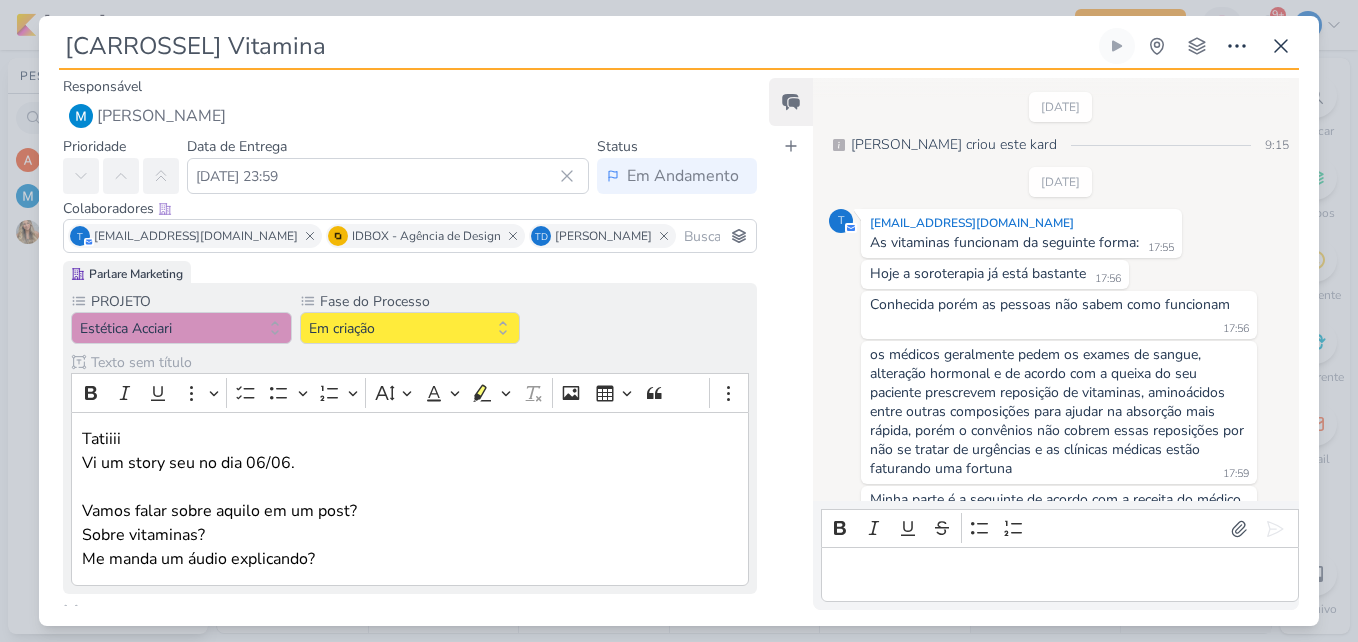 scroll, scrollTop: 403, scrollLeft: 0, axis: vertical 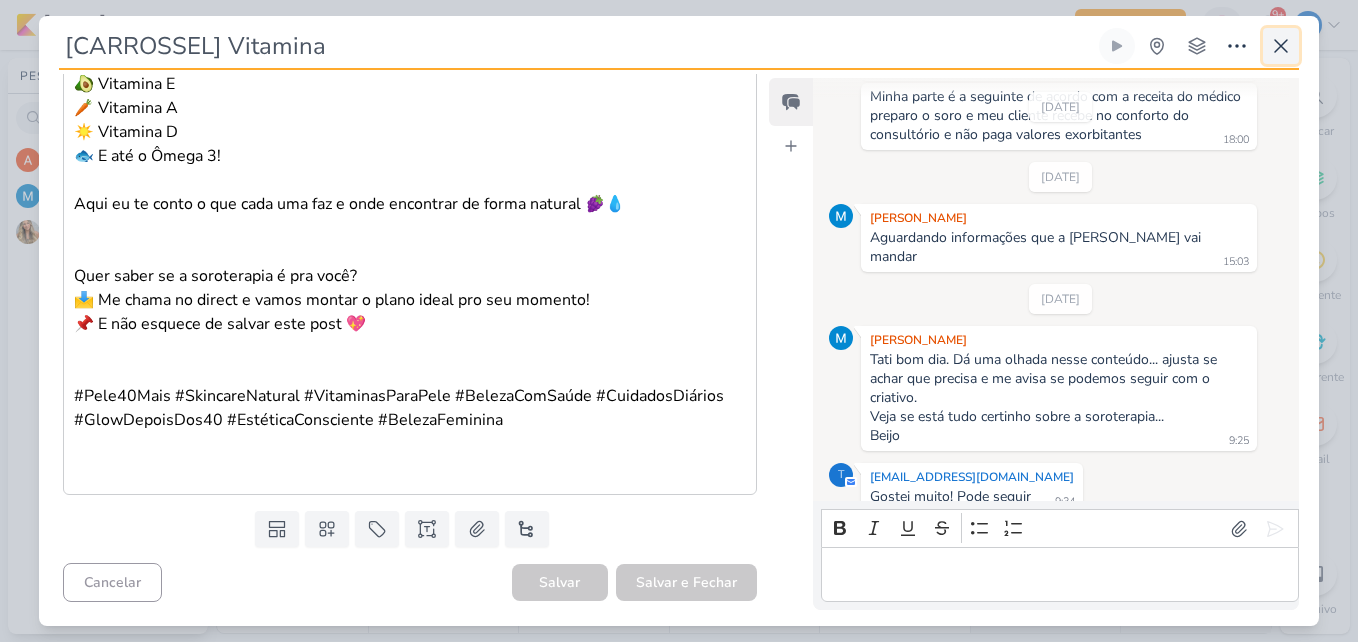 click 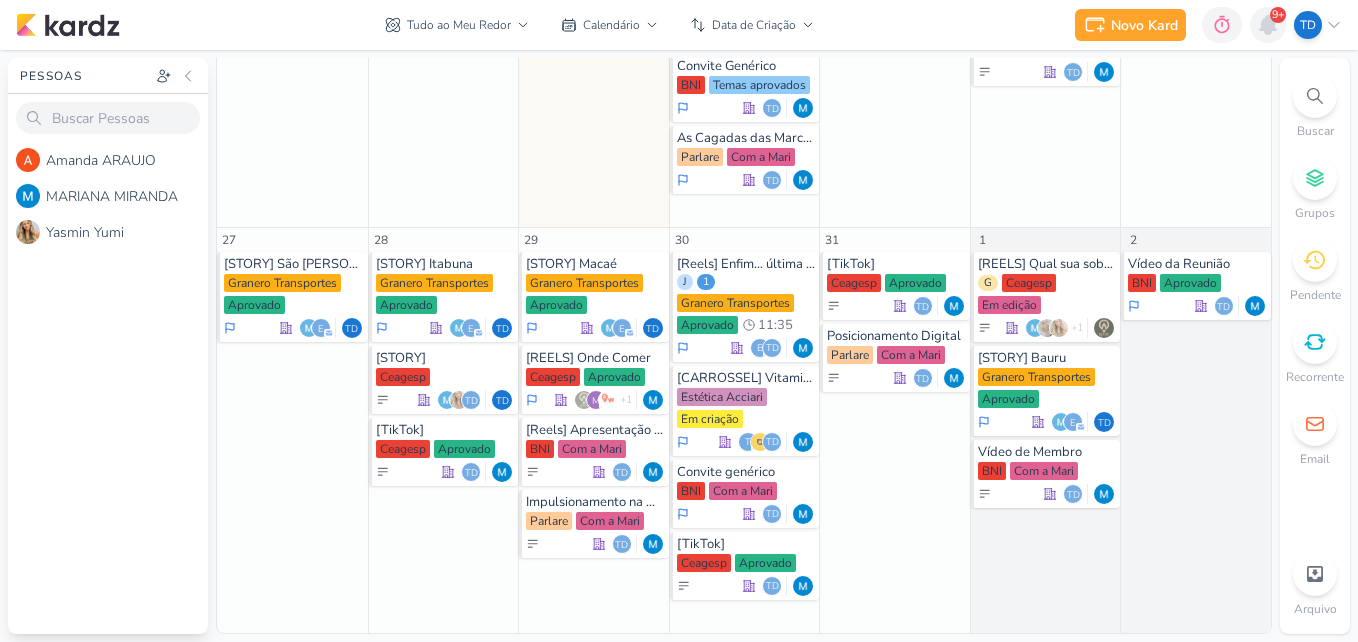 click 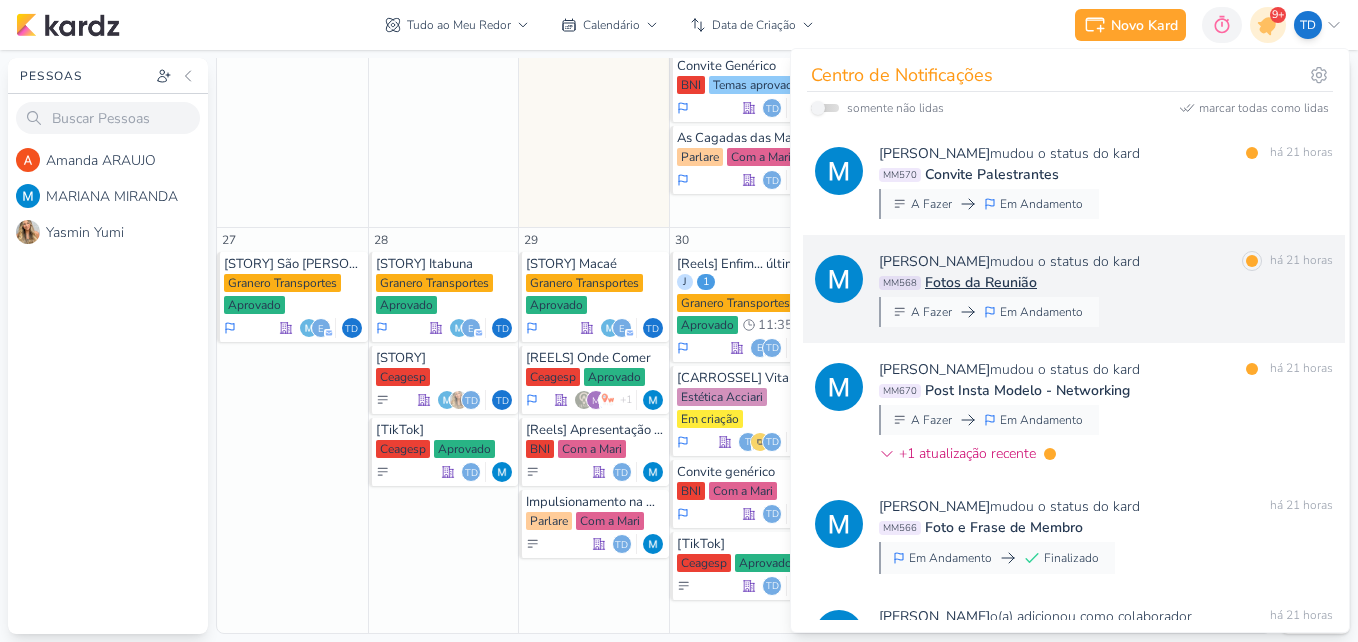 scroll, scrollTop: 300, scrollLeft: 0, axis: vertical 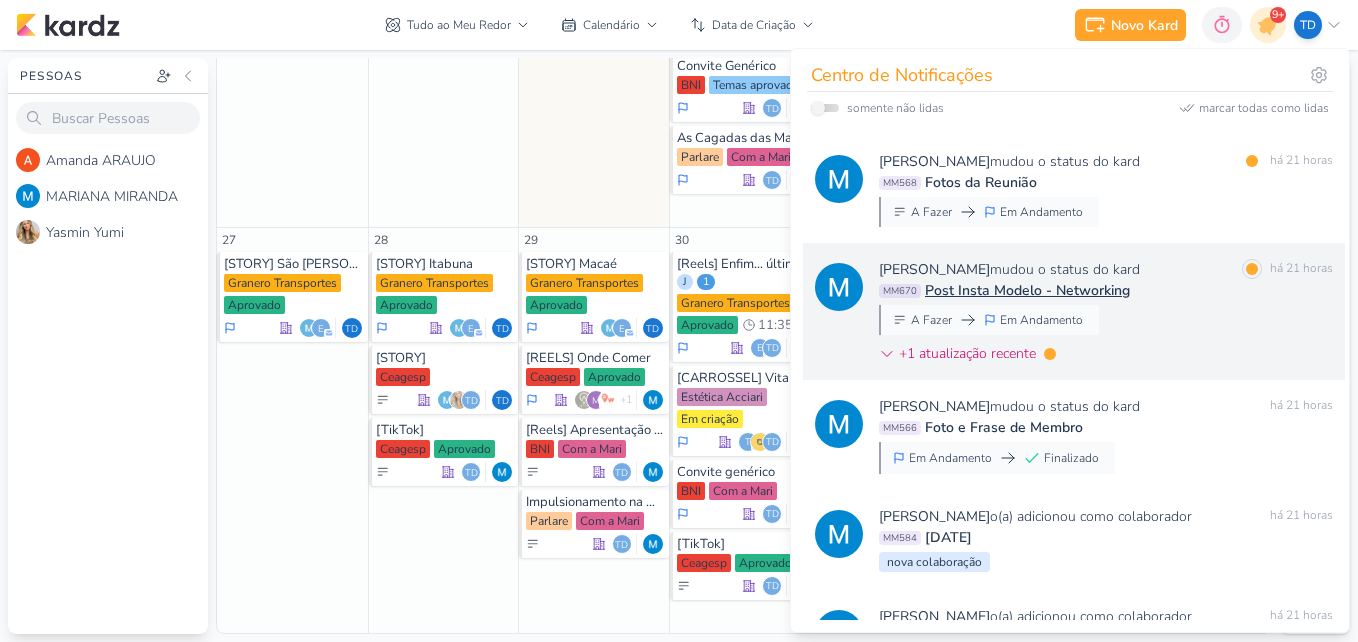 click on "MM670
Post Insta Modelo - Networking" at bounding box center [1106, 290] 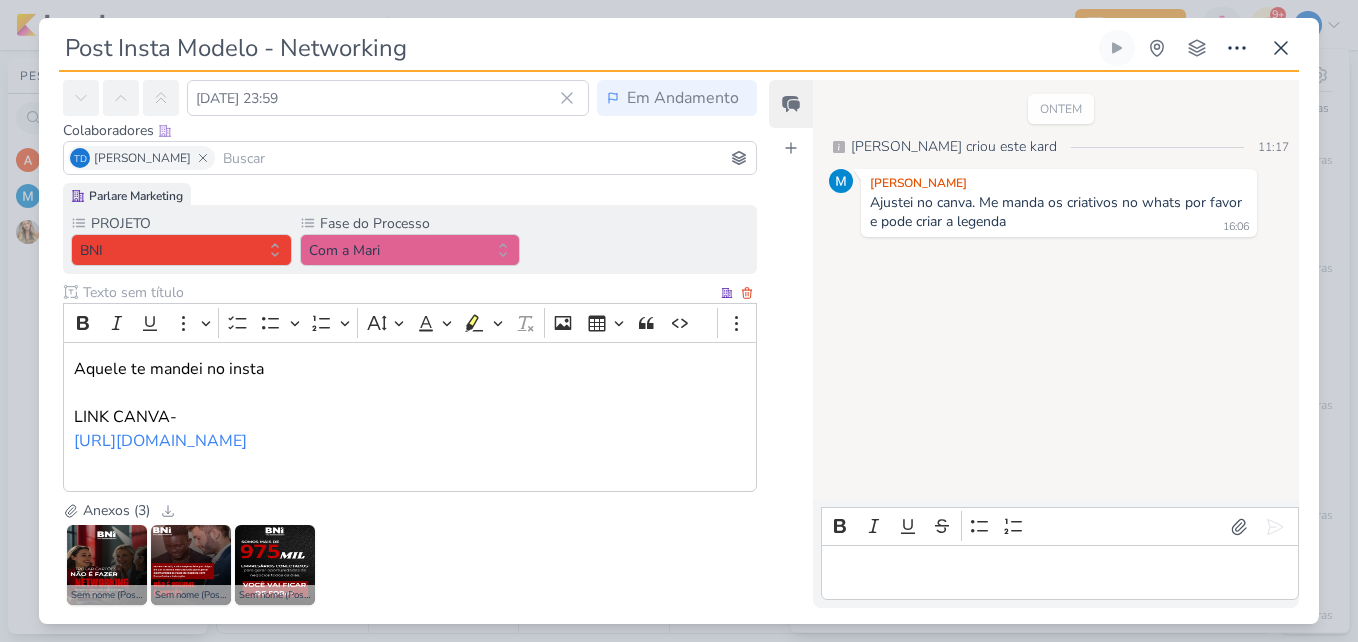 scroll, scrollTop: 240, scrollLeft: 0, axis: vertical 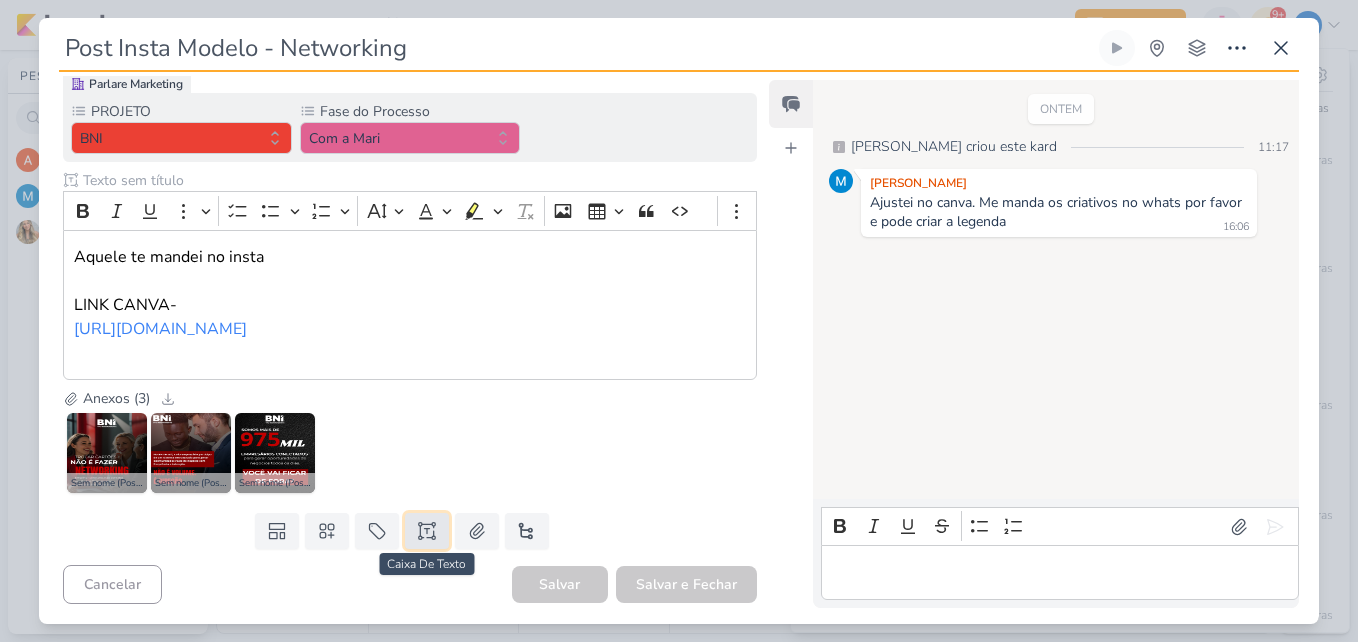 click 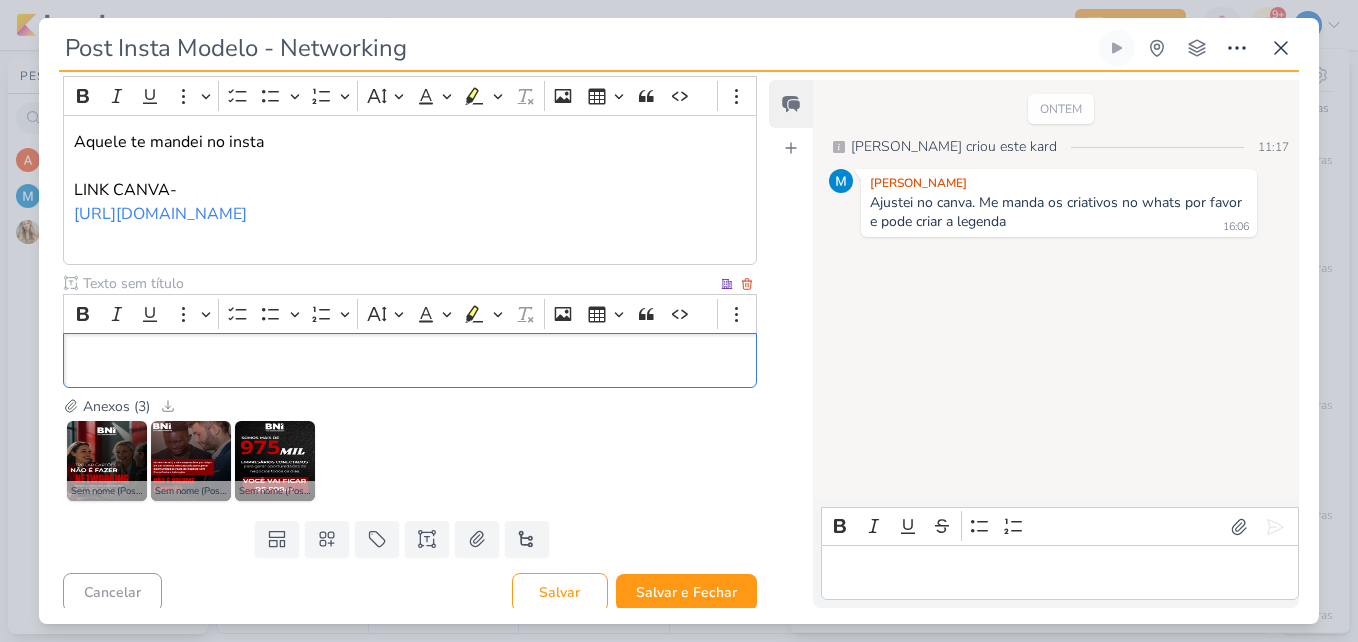scroll, scrollTop: 340, scrollLeft: 0, axis: vertical 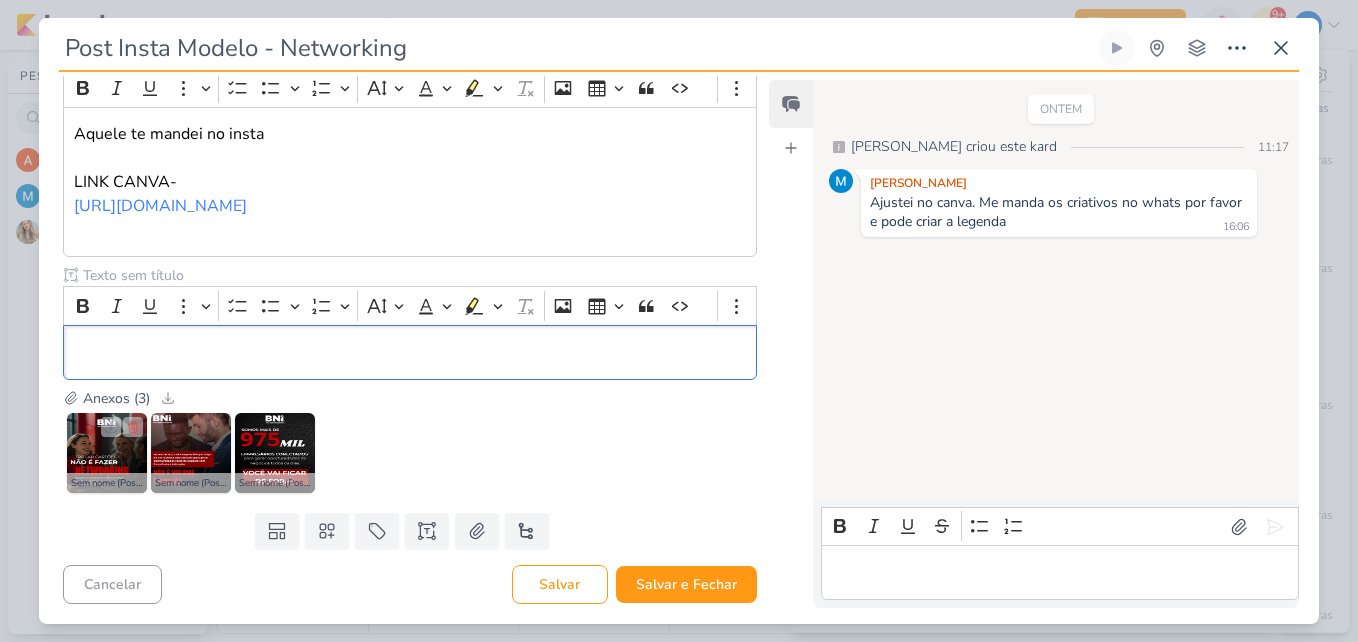 click at bounding box center (107, 453) 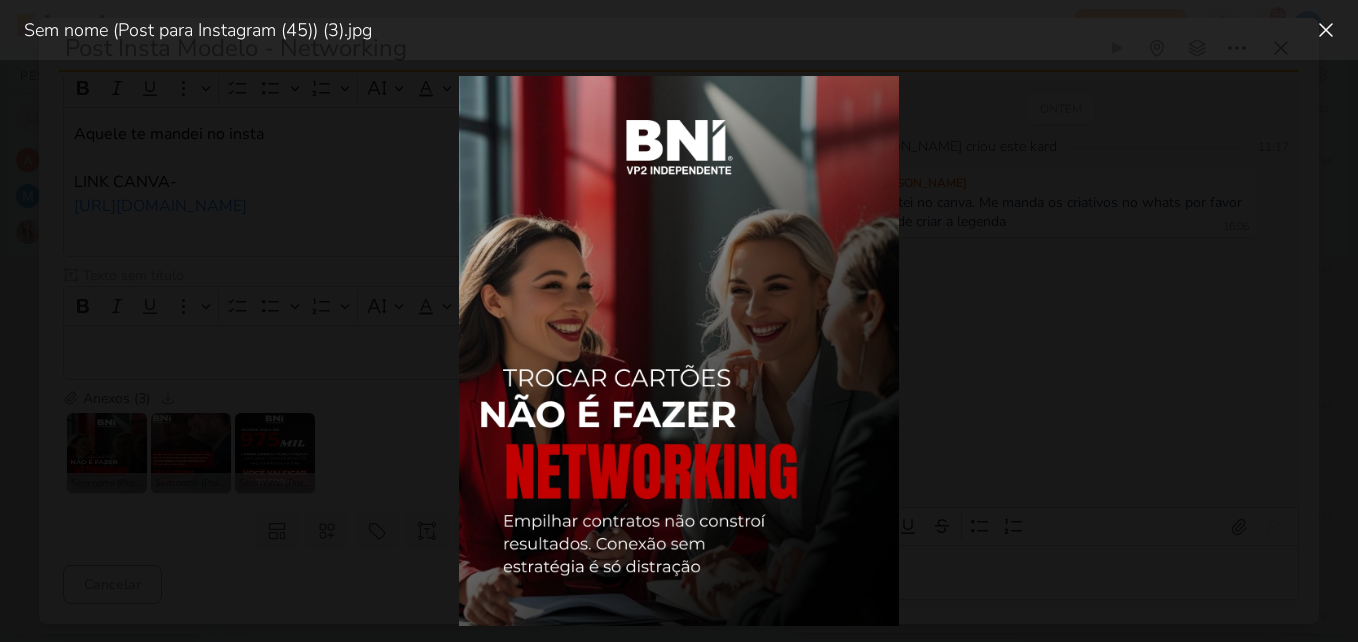 click at bounding box center [679, 351] 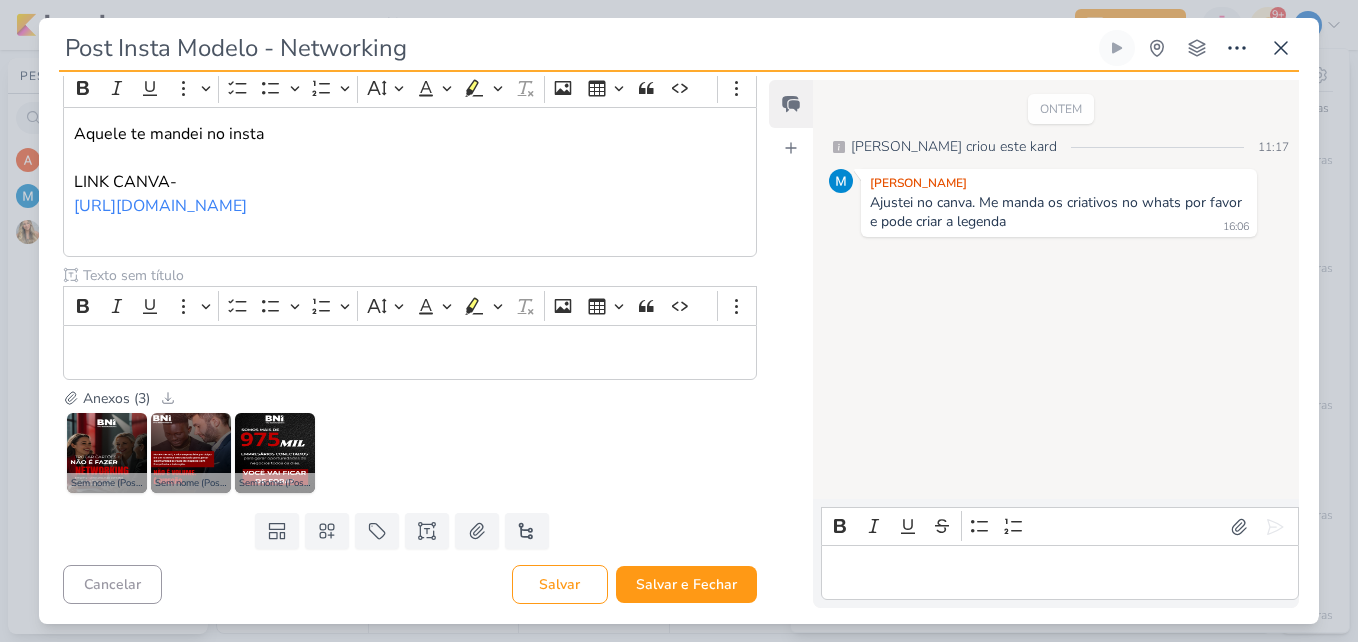 click at bounding box center (410, 353) 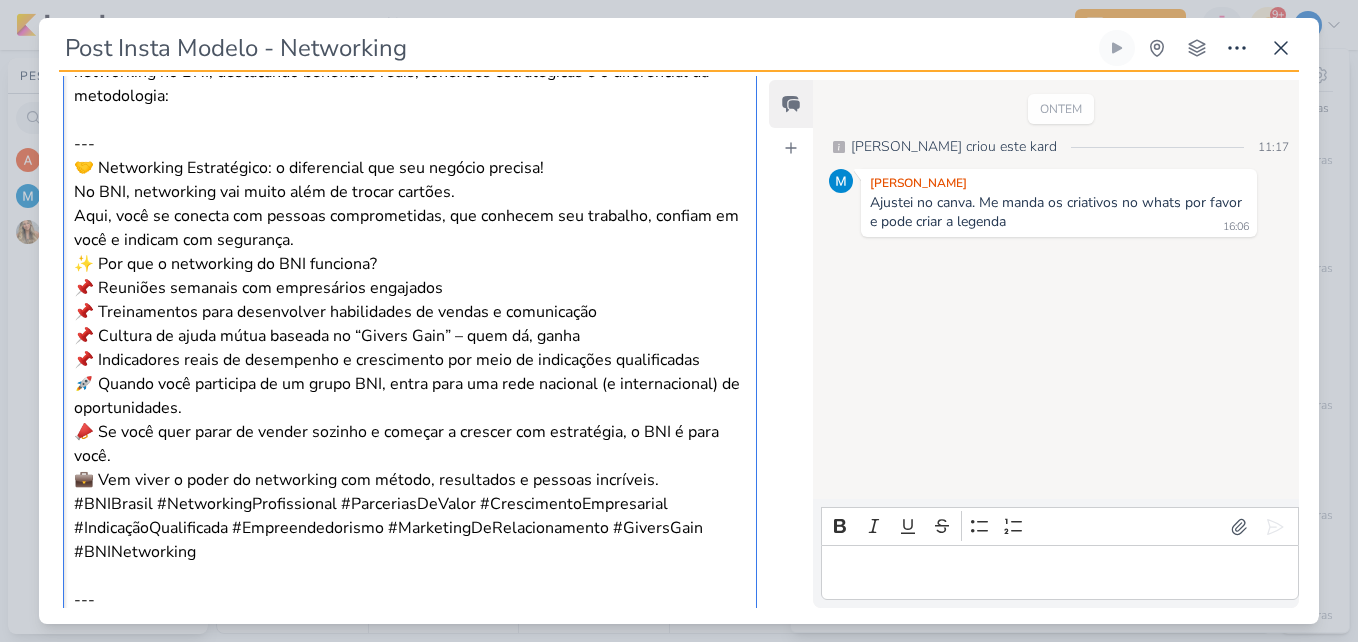 scroll, scrollTop: 619, scrollLeft: 0, axis: vertical 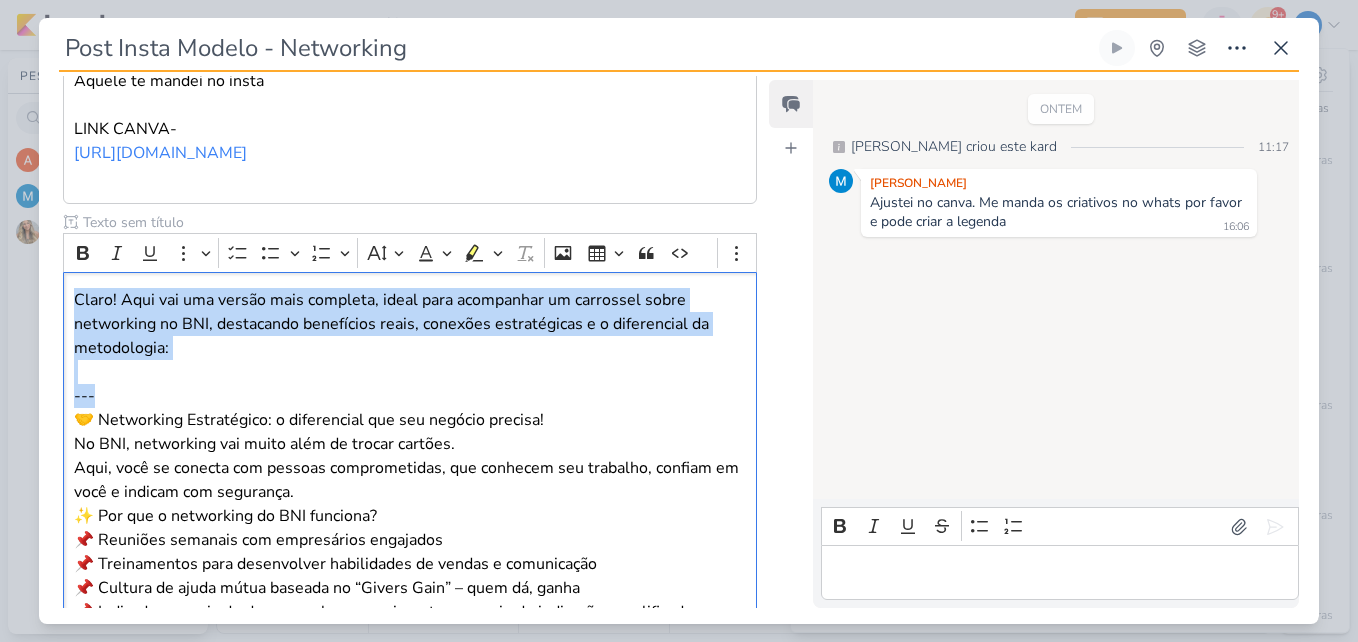 drag, startPoint x: 180, startPoint y: 189, endPoint x: 33, endPoint y: 302, distance: 185.41306 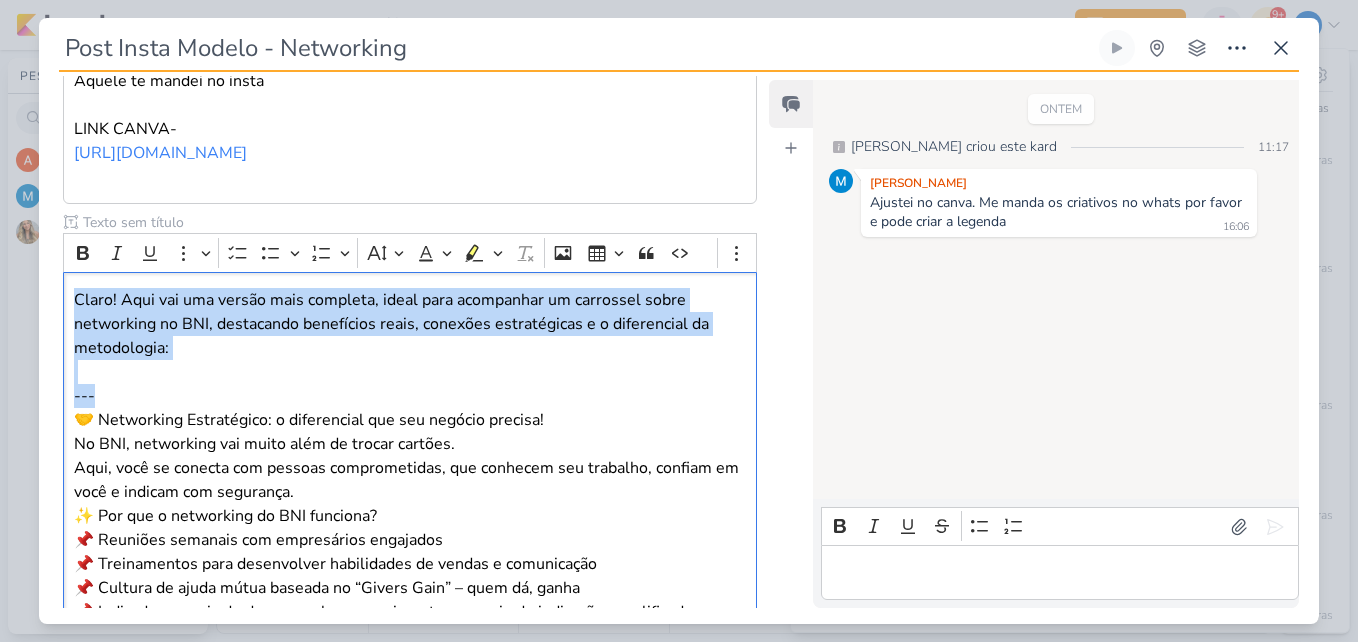 click on "Post Insta Modelo - Networking
Criado por MARIANA" at bounding box center [679, 321] 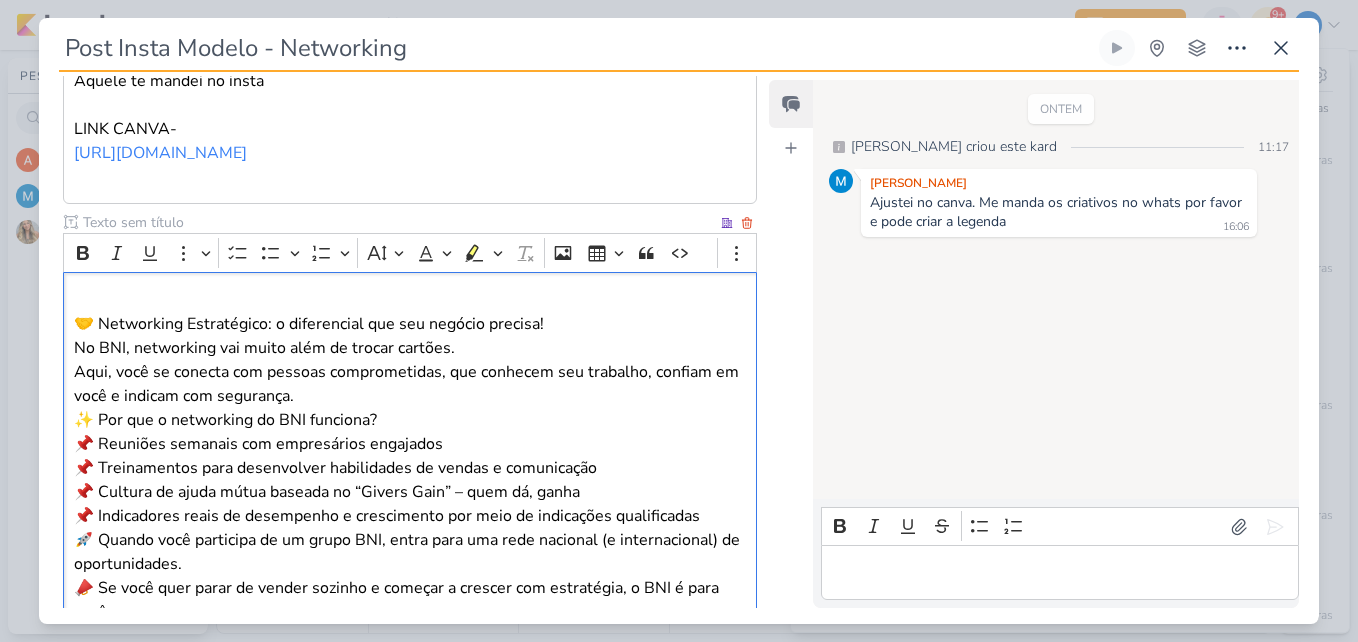 click on "🤝 Networking Estratégico: o diferencial que seu negócio precisa!" at bounding box center (410, 324) 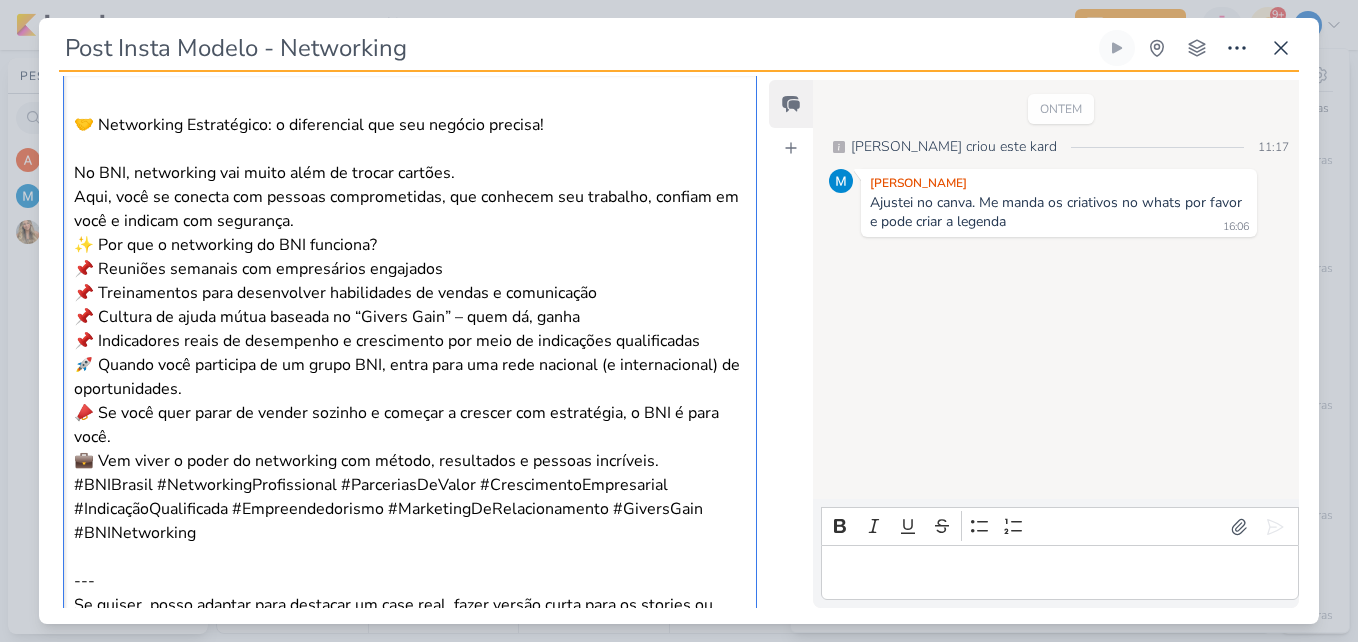 scroll, scrollTop: 568, scrollLeft: 0, axis: vertical 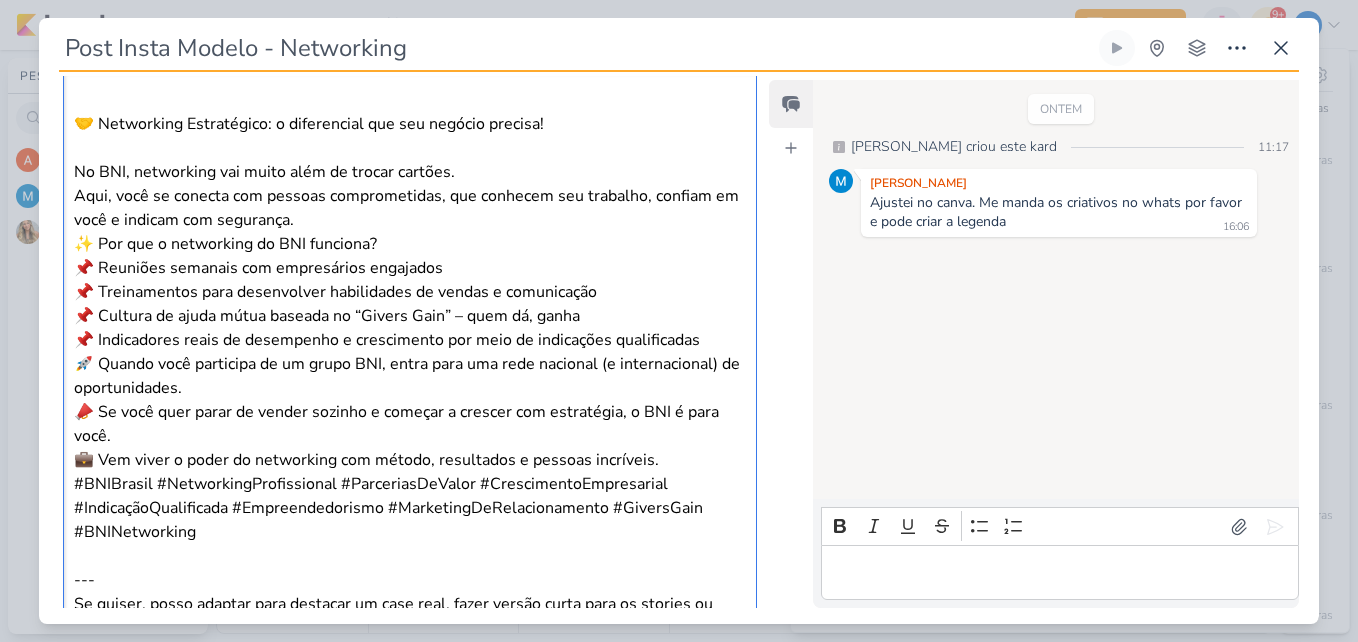 click on "No BNI, networking vai muito além de trocar cartões. Aqui, você se conecta com pessoas comprometidas, que conhecem seu trabalho, confiam em você e indicam com segurança." at bounding box center [410, 196] 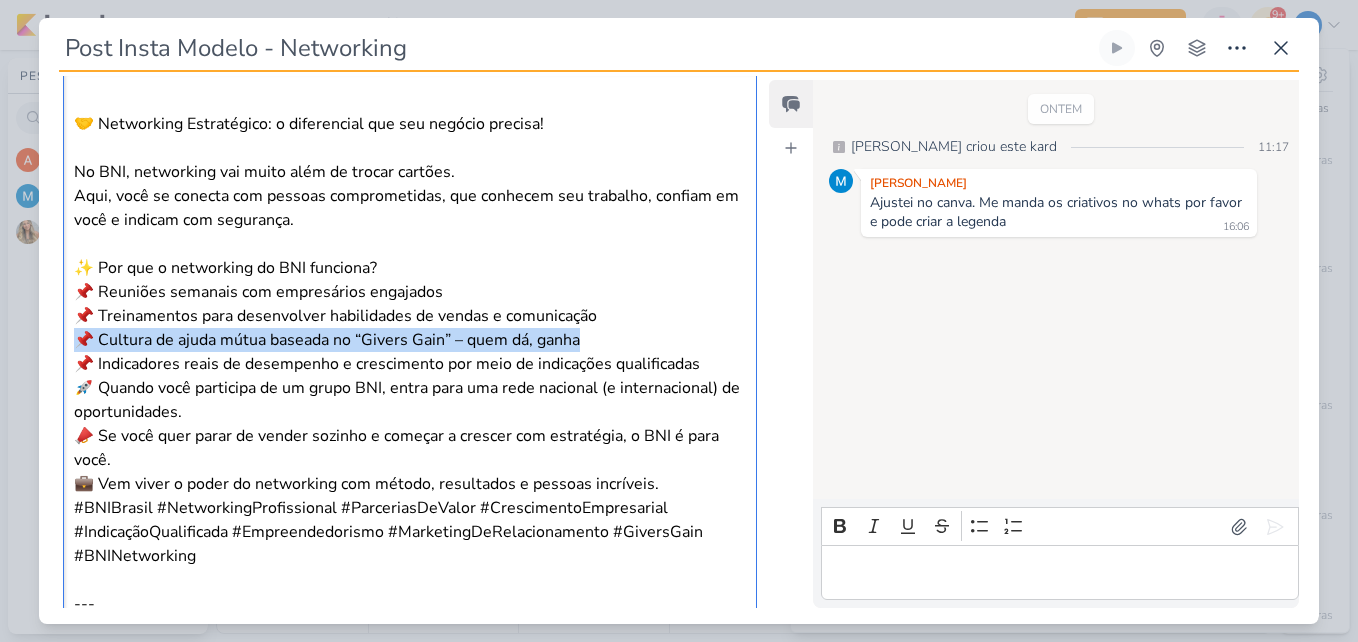 drag, startPoint x: 586, startPoint y: 384, endPoint x: 70, endPoint y: 388, distance: 516.0155 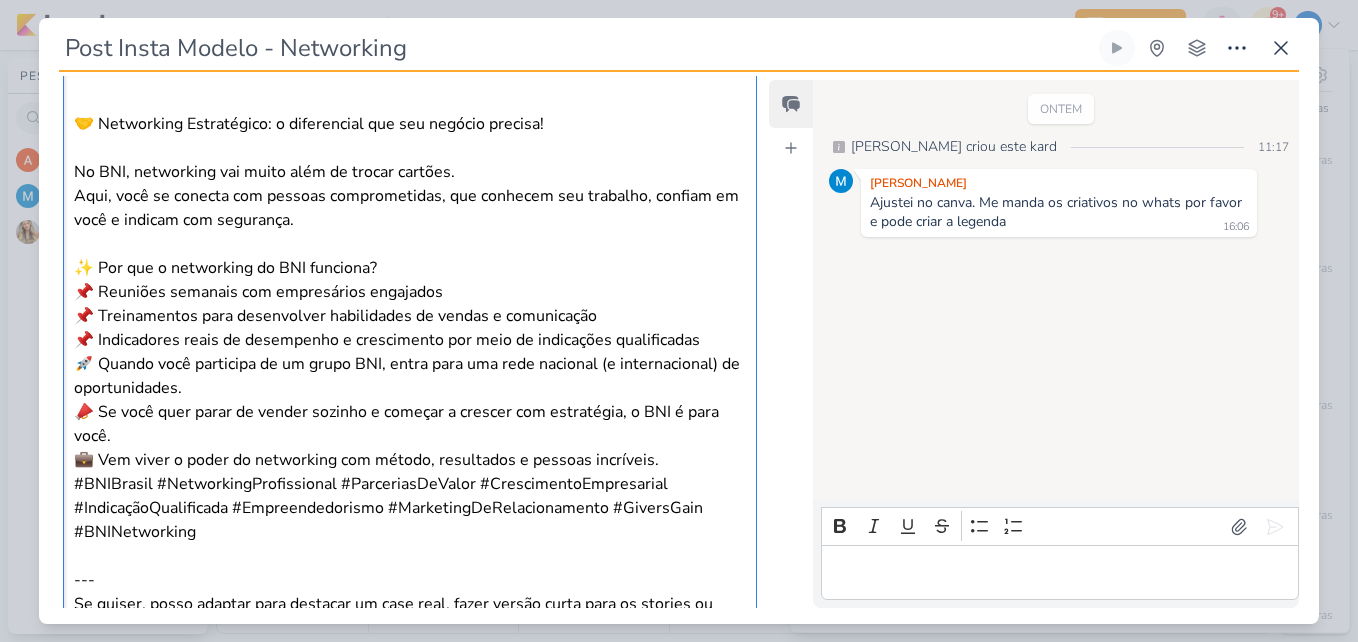click on "✨ Por que o networking do BNI funciona? 📌 Reuniões semanais com empresários engajados 📌 Treinamentos para desenvolver habilidades de vendas e comunicação 📌 Indicadores reais de desempenho e crescimento por meio de indicações qualificadas" at bounding box center (410, 304) 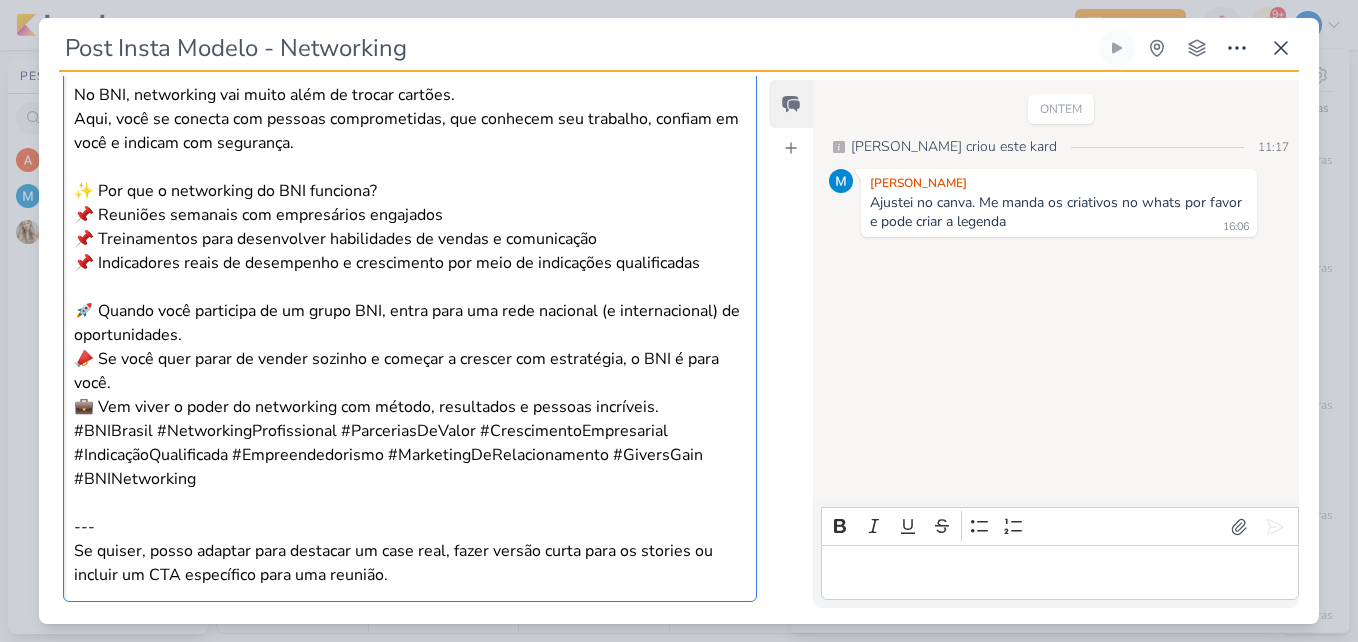 scroll, scrollTop: 668, scrollLeft: 0, axis: vertical 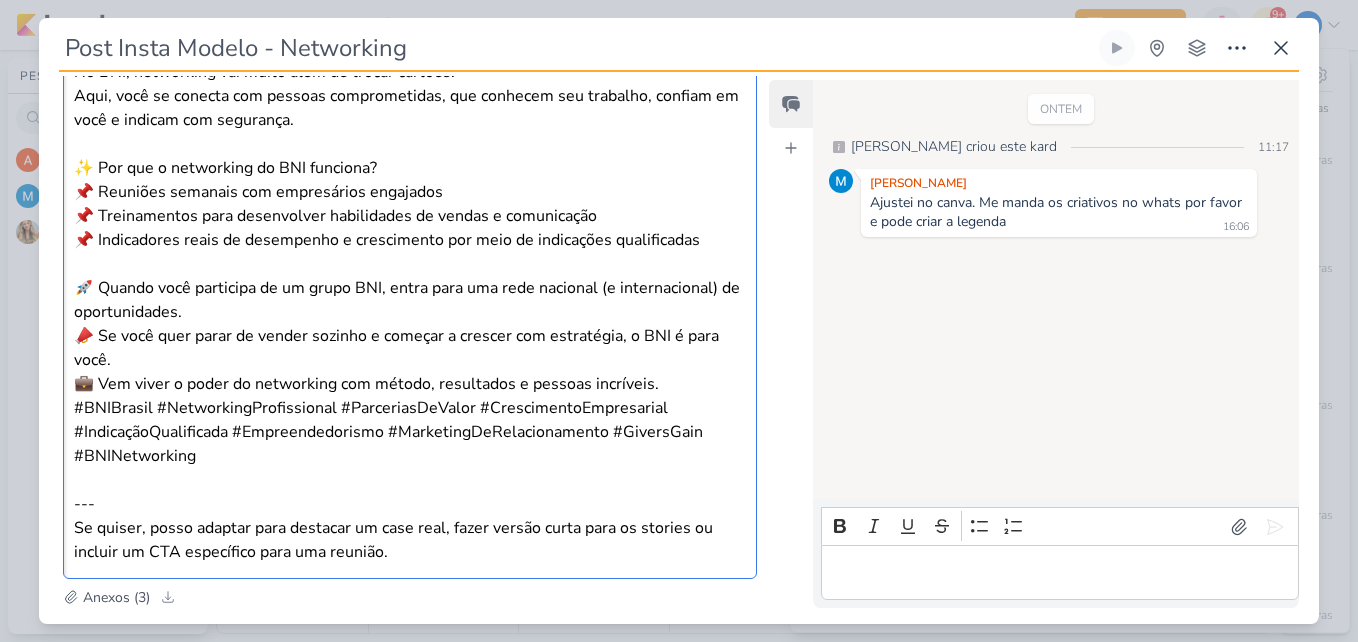 click on "📣 Se você quer parar de vender sozinho e começar a crescer com estratégia, o BNI é para você." at bounding box center [410, 348] 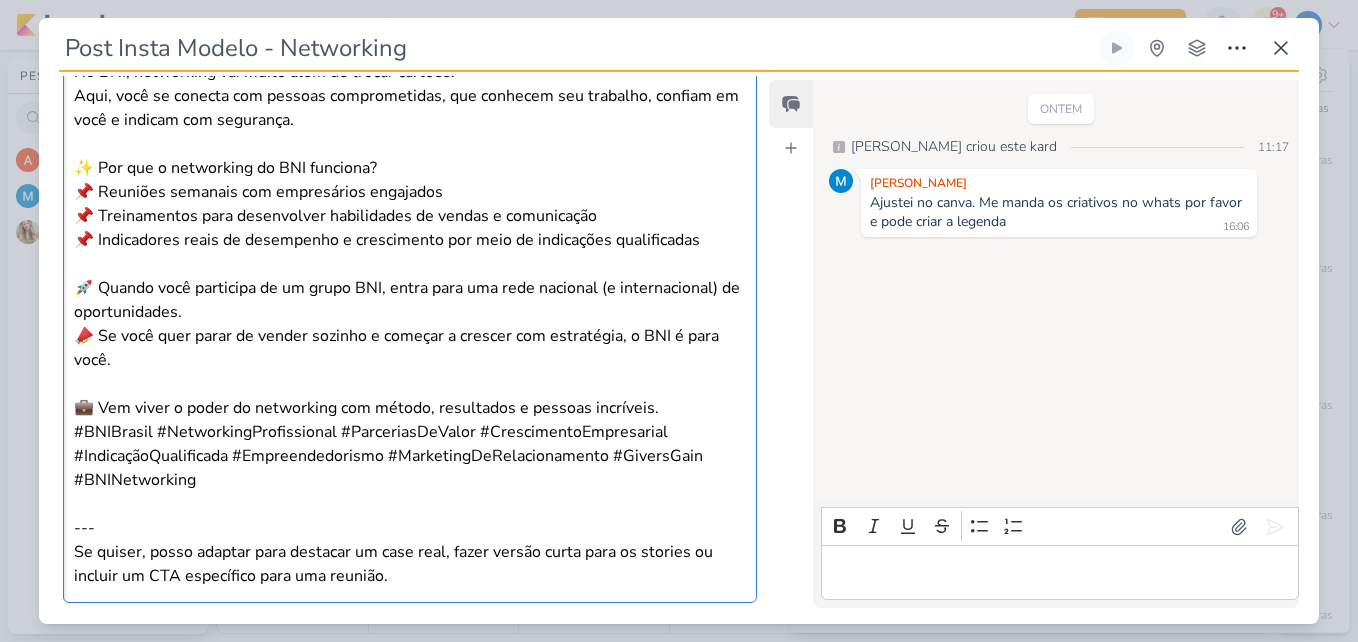 click on "💼 Vem viver o poder do networking com método, resultados e pessoas incríveis." at bounding box center [410, 408] 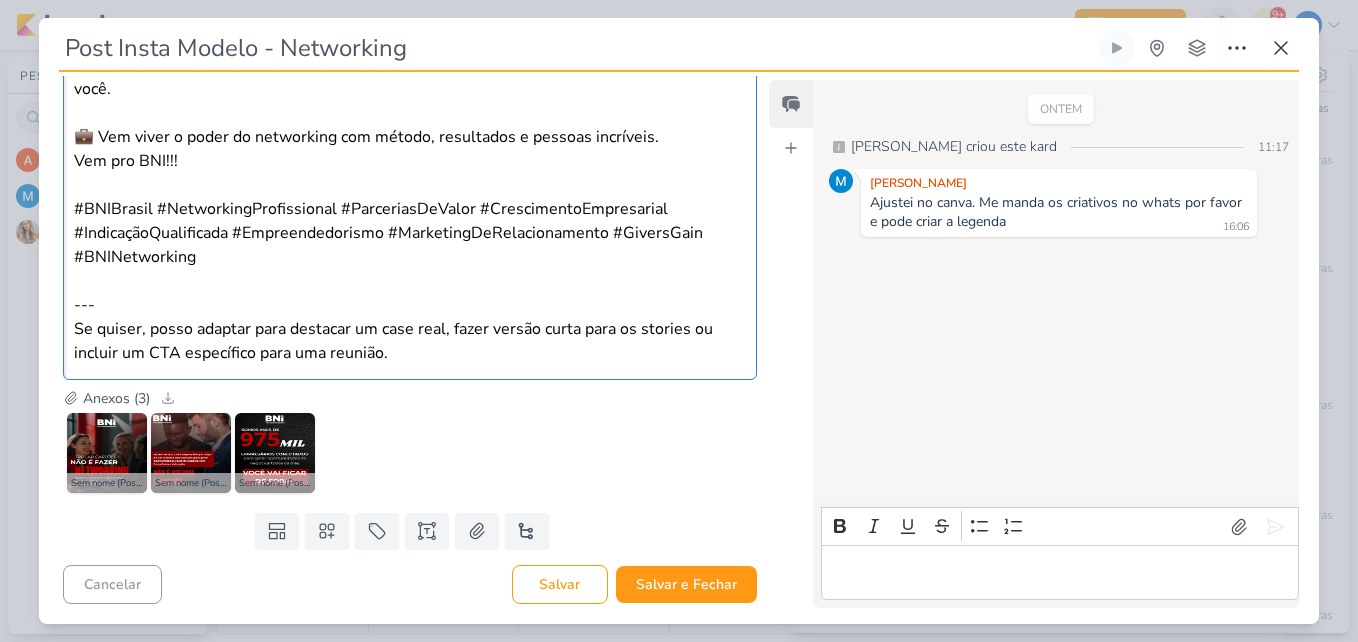 scroll, scrollTop: 987, scrollLeft: 0, axis: vertical 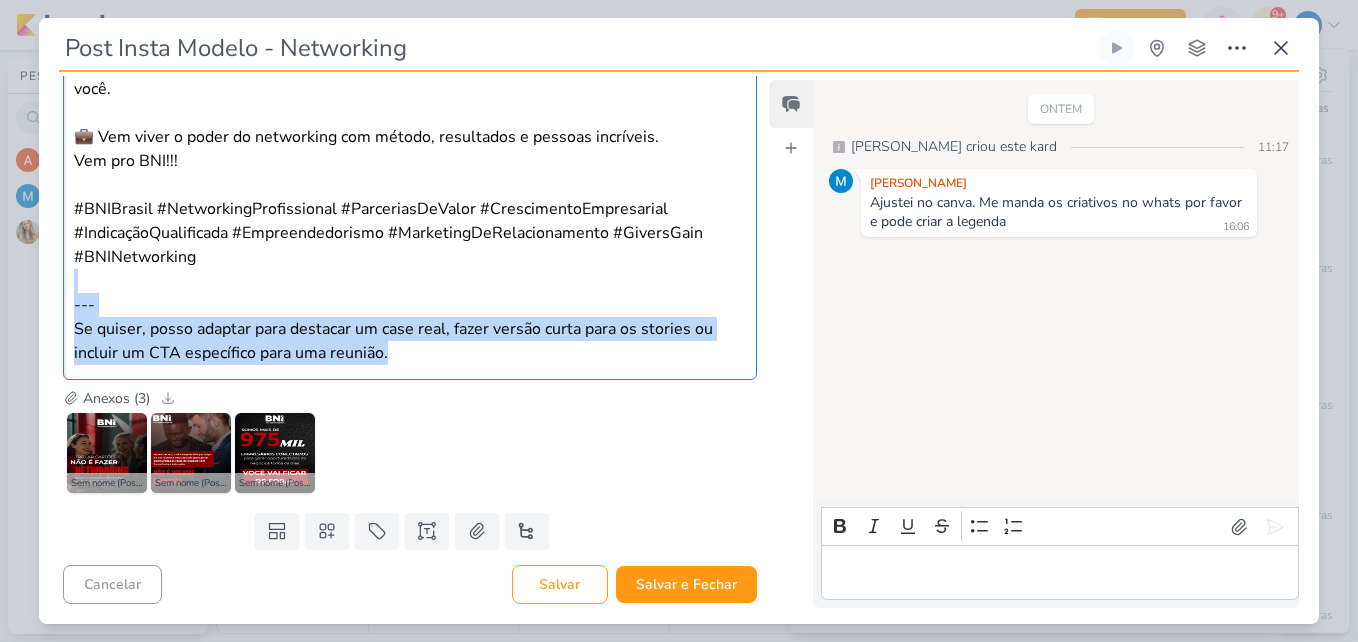 drag, startPoint x: 313, startPoint y: 333, endPoint x: 8, endPoint y: 280, distance: 309.57068 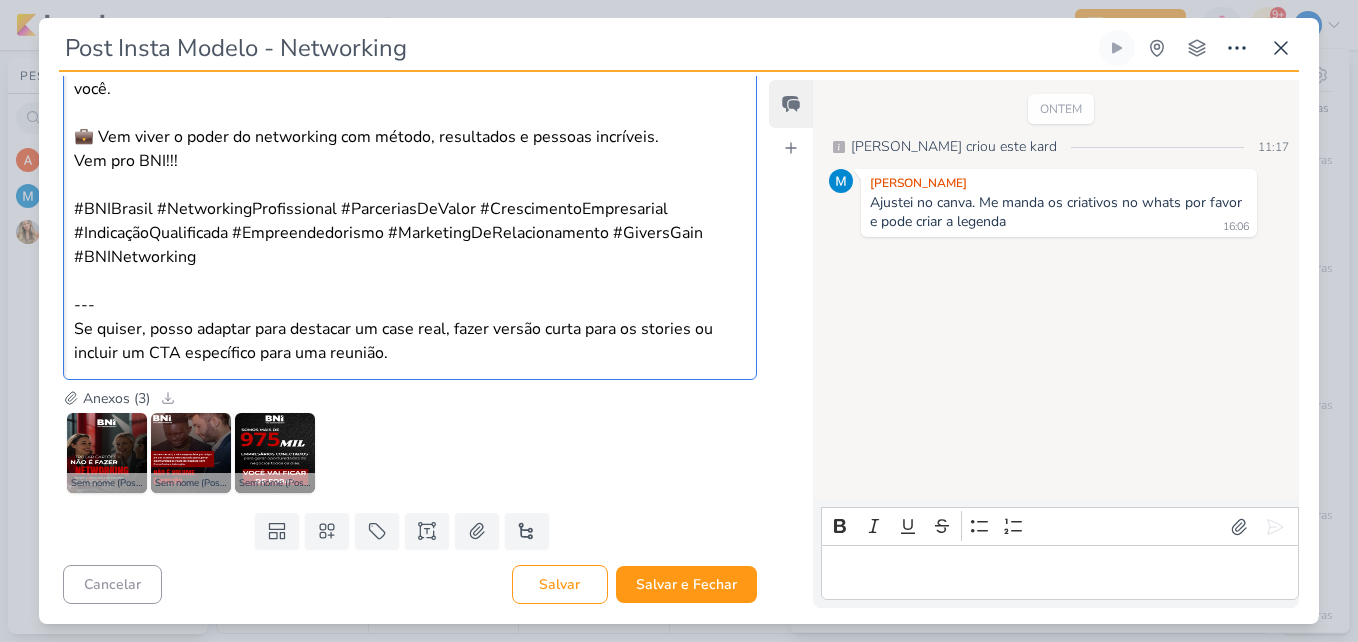 scroll, scrollTop: 915, scrollLeft: 0, axis: vertical 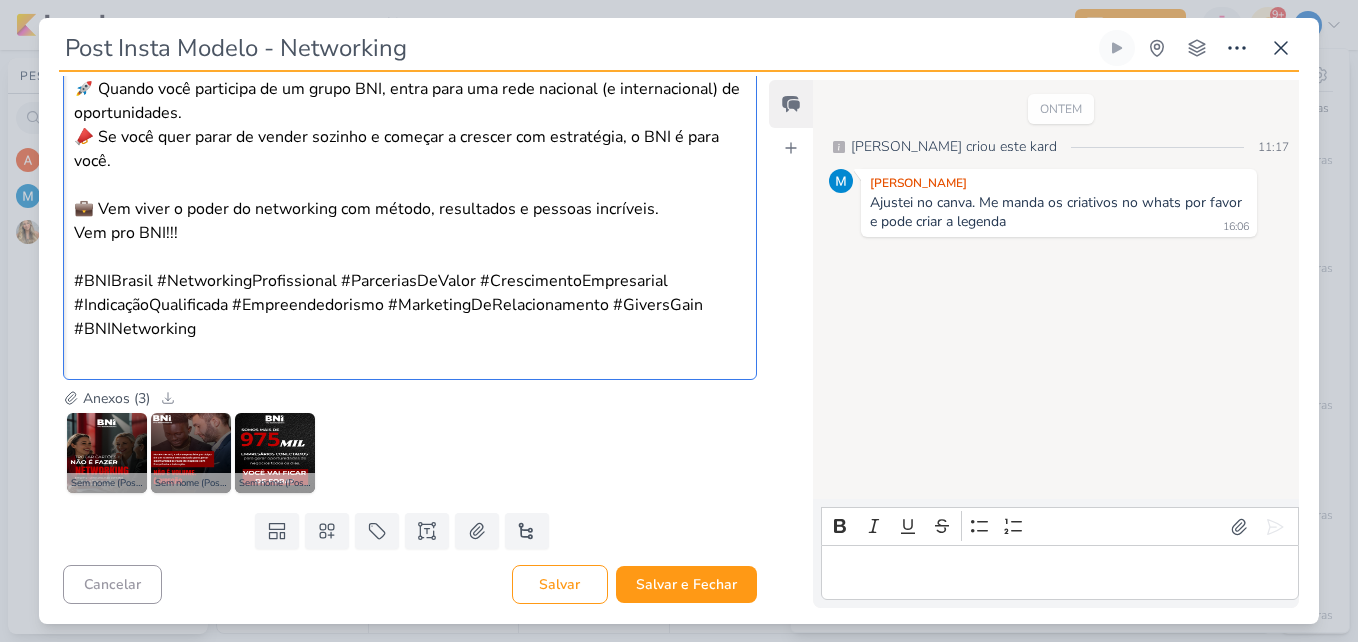 click at bounding box center [410, 257] 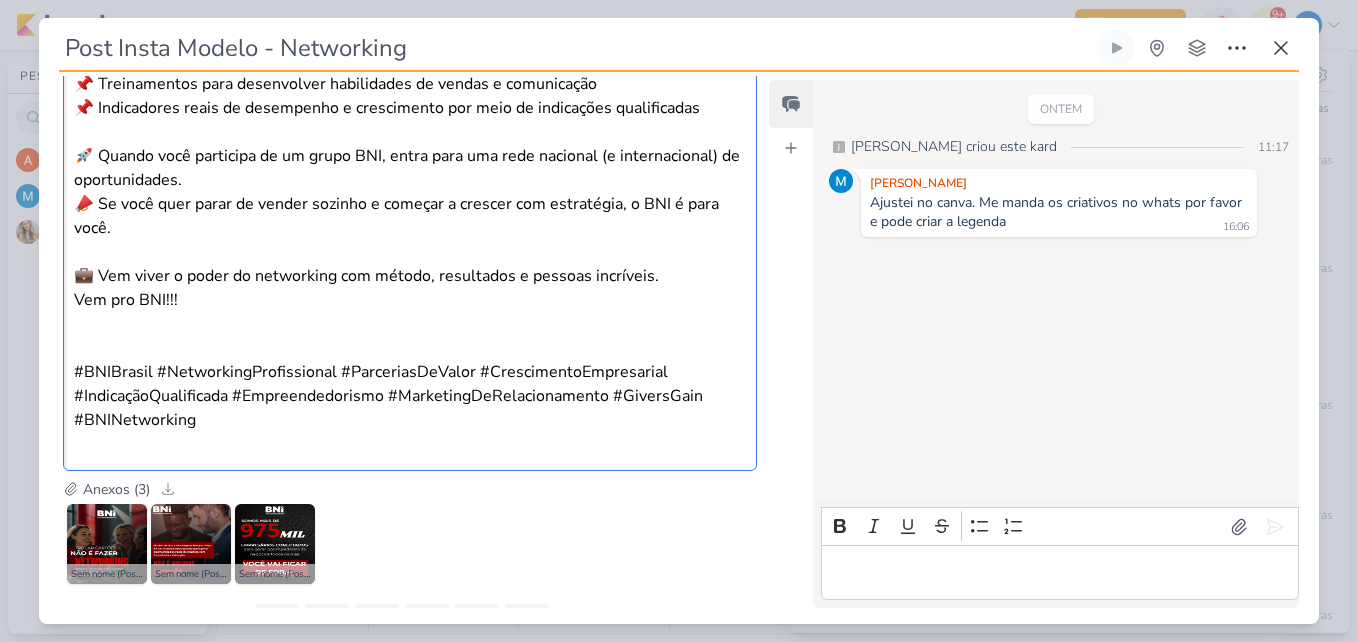 scroll, scrollTop: 939, scrollLeft: 0, axis: vertical 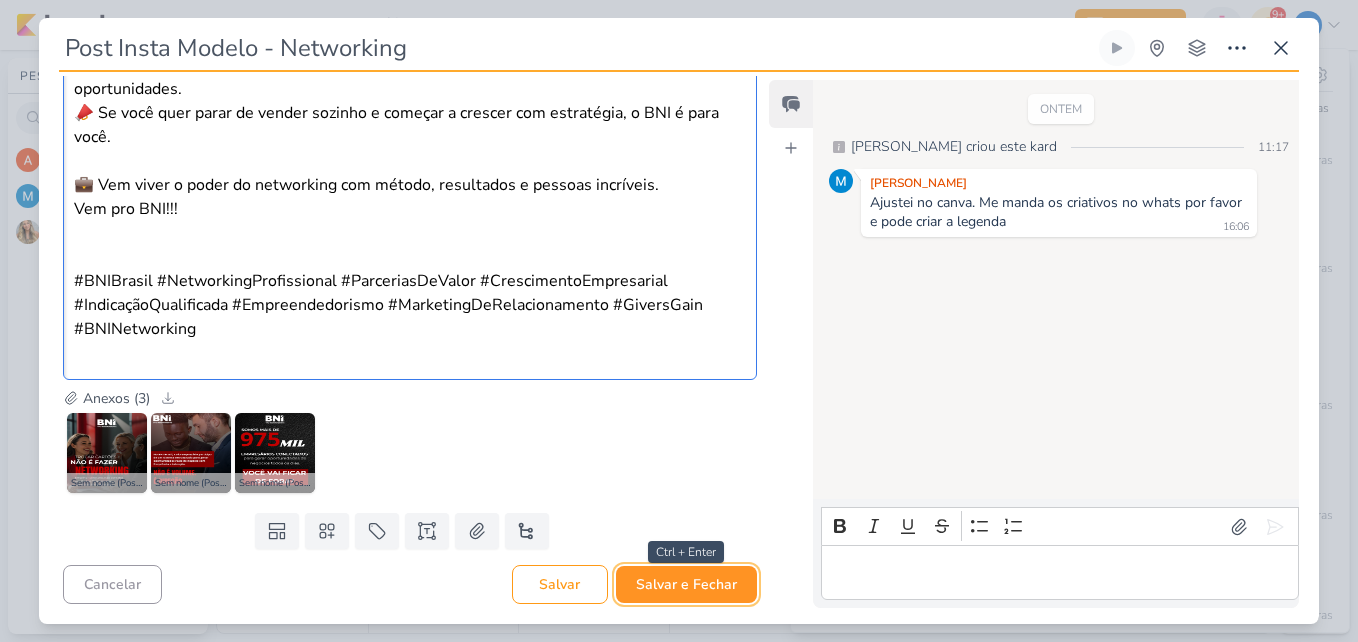 click on "Salvar e Fechar" at bounding box center [686, 584] 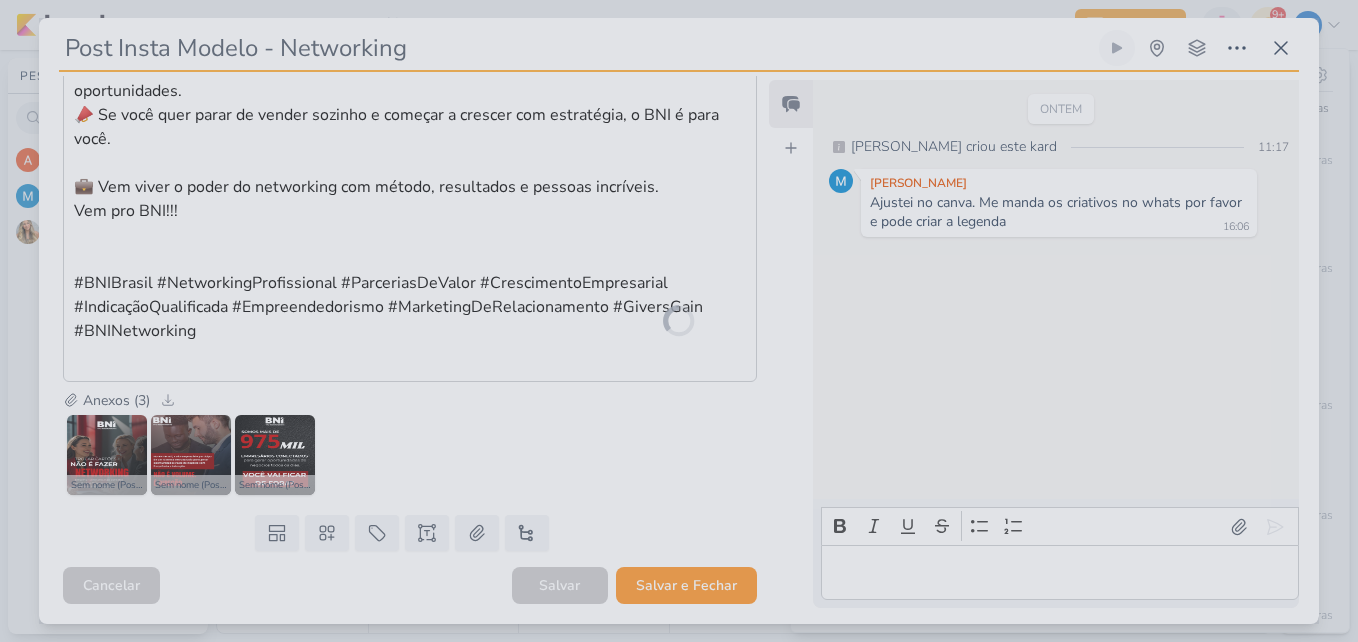 scroll, scrollTop: 937, scrollLeft: 0, axis: vertical 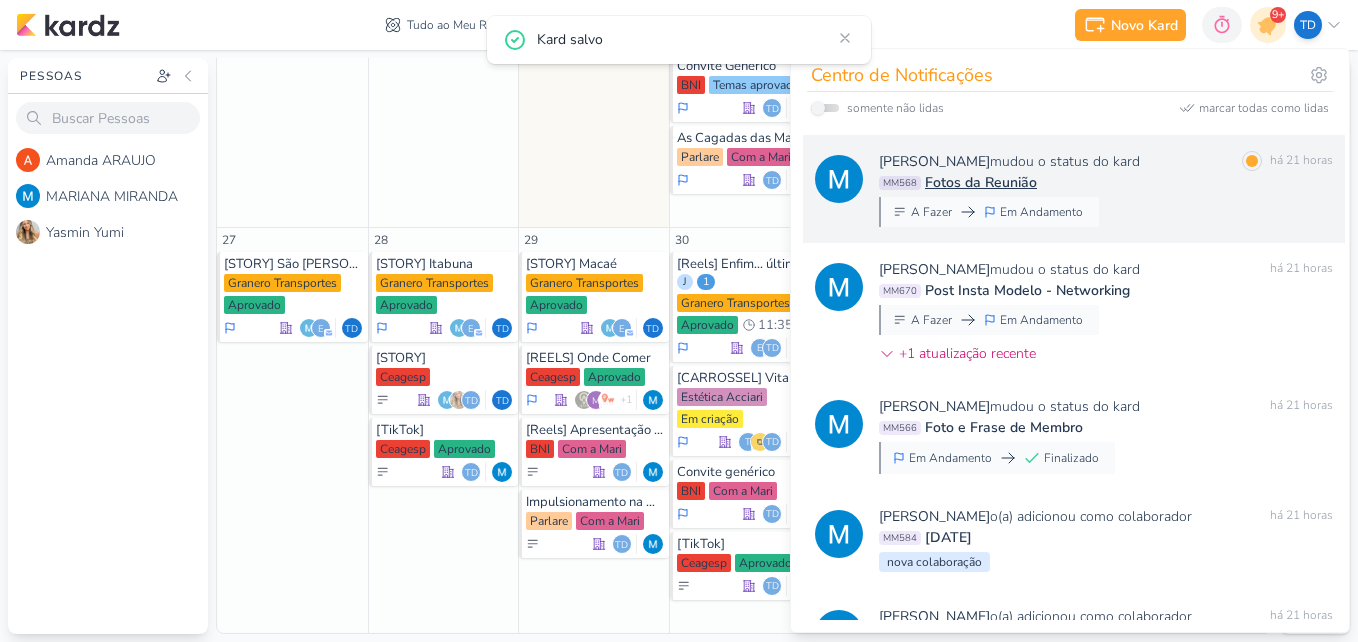 click on "MARIANA MIRANDA  mudou o status do kard
marcar como lida
há 21 horas
MM568
Fotos da Reunião
A Fazer
Em Andamento" at bounding box center [1106, 189] 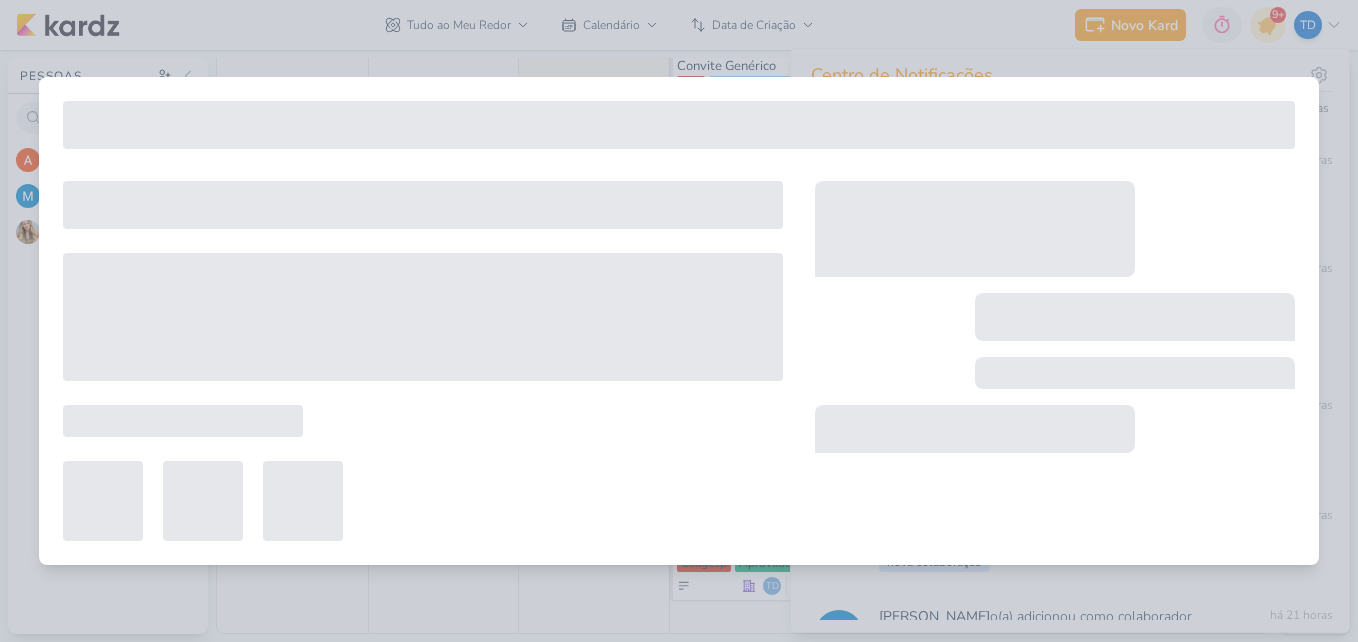 type on "Fotos da Reunião" 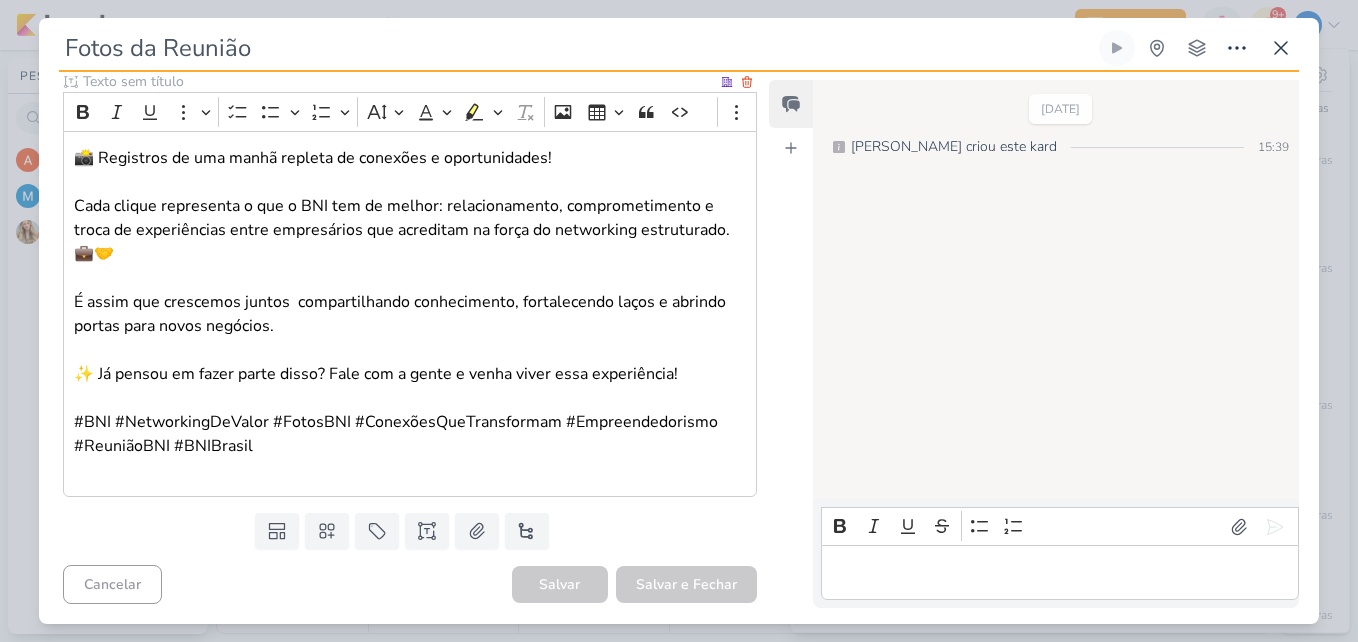scroll, scrollTop: 91, scrollLeft: 0, axis: vertical 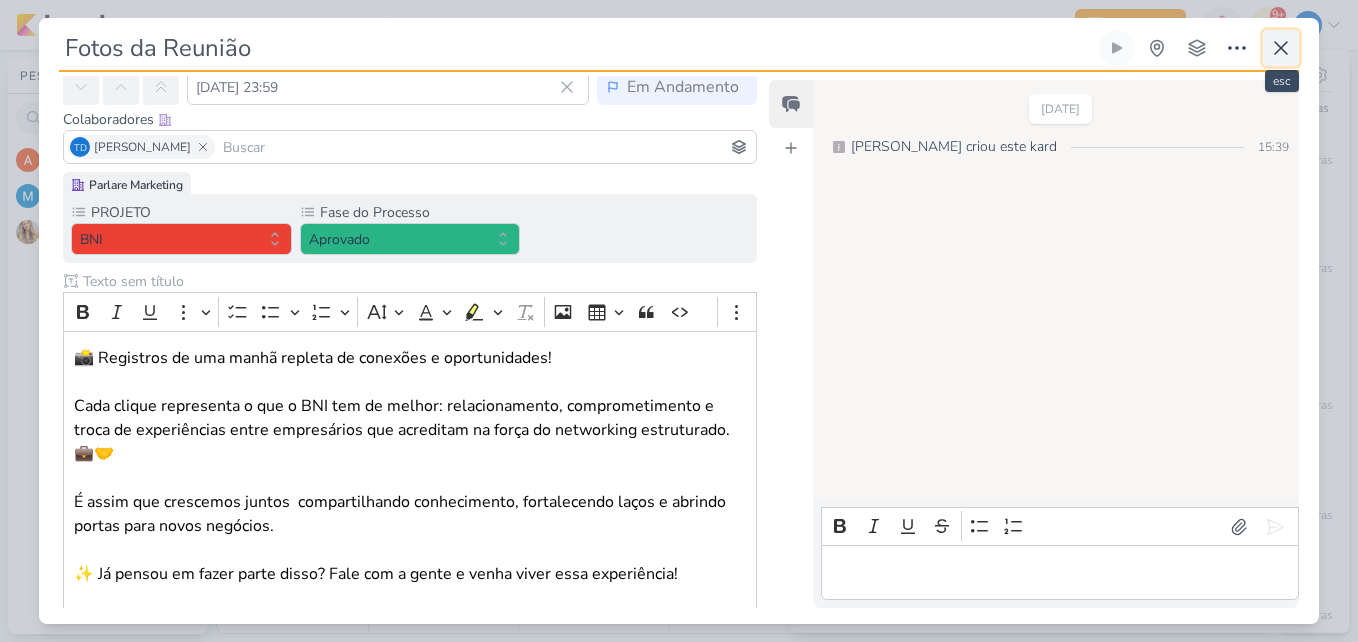 click 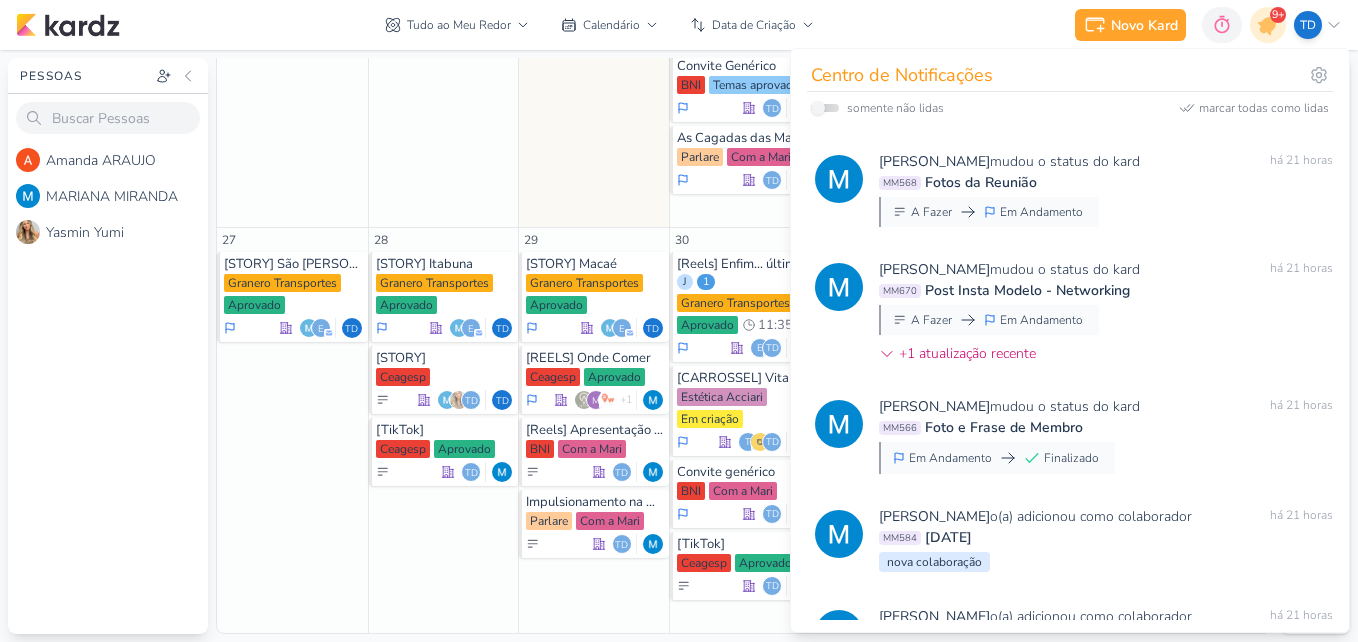 click on "22
[STORY] Juazeiro Do Norte
Granero Transportes
Finalizado
e" at bounding box center (593, -39) 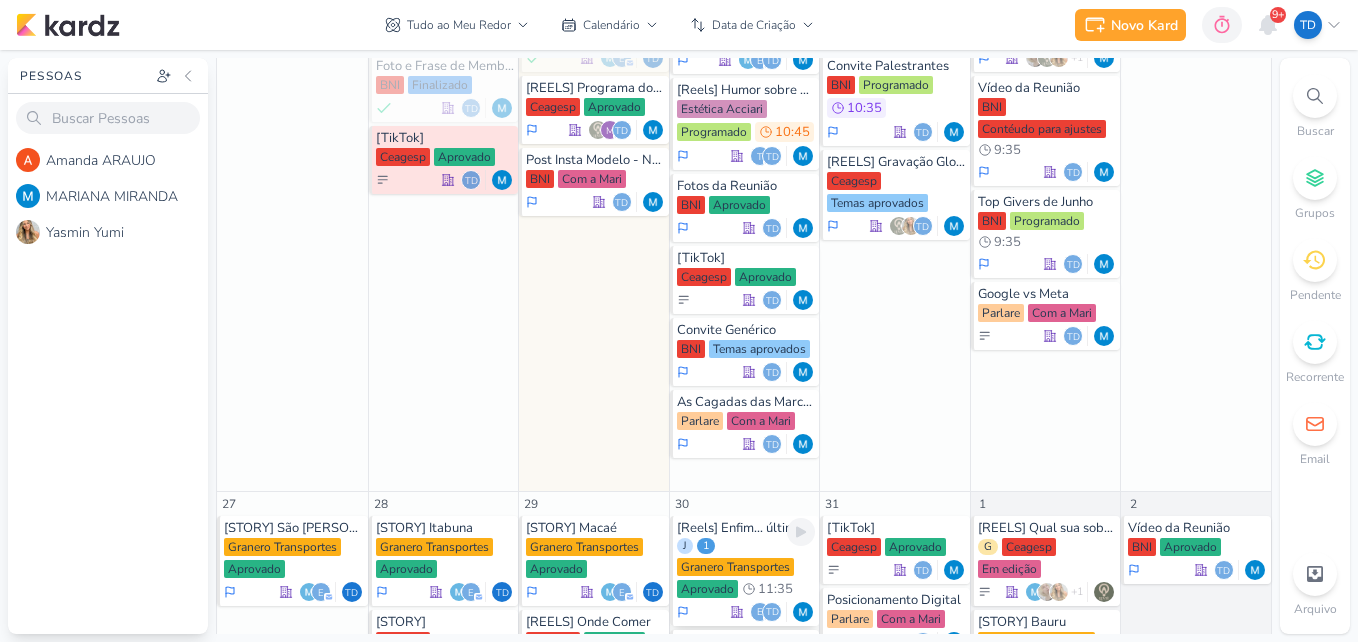 scroll, scrollTop: 683, scrollLeft: 0, axis: vertical 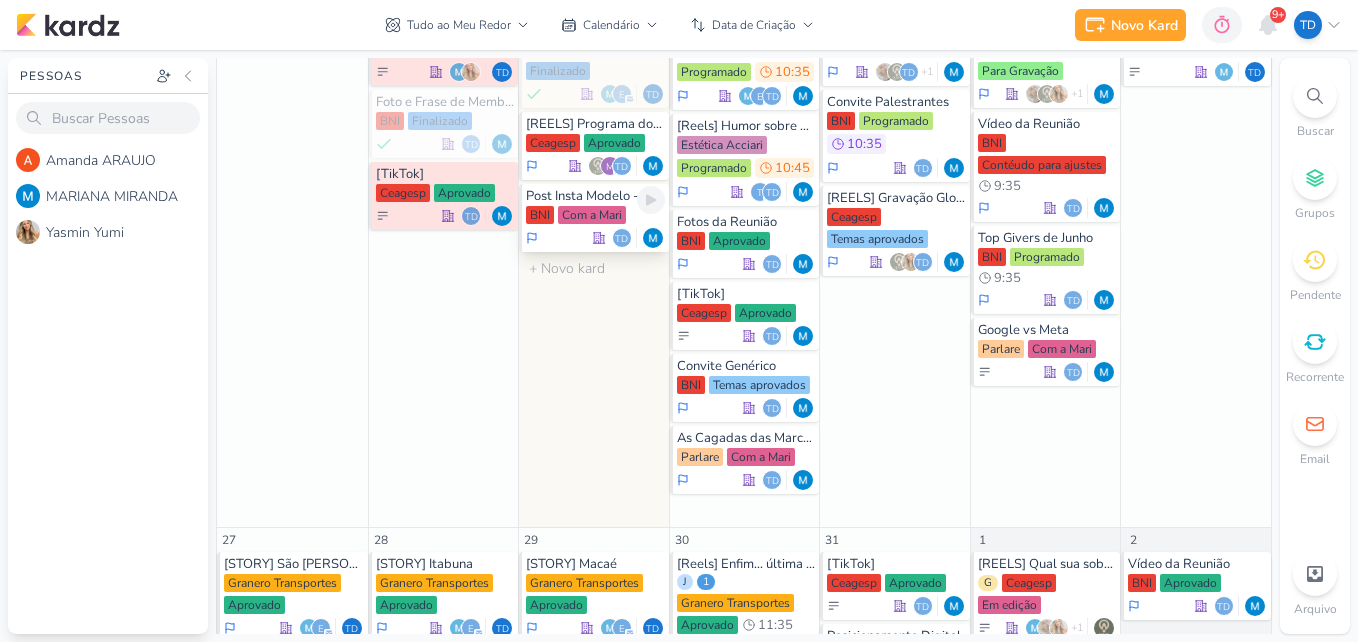 click on "Post Insta Modelo - Networking" at bounding box center [595, 196] 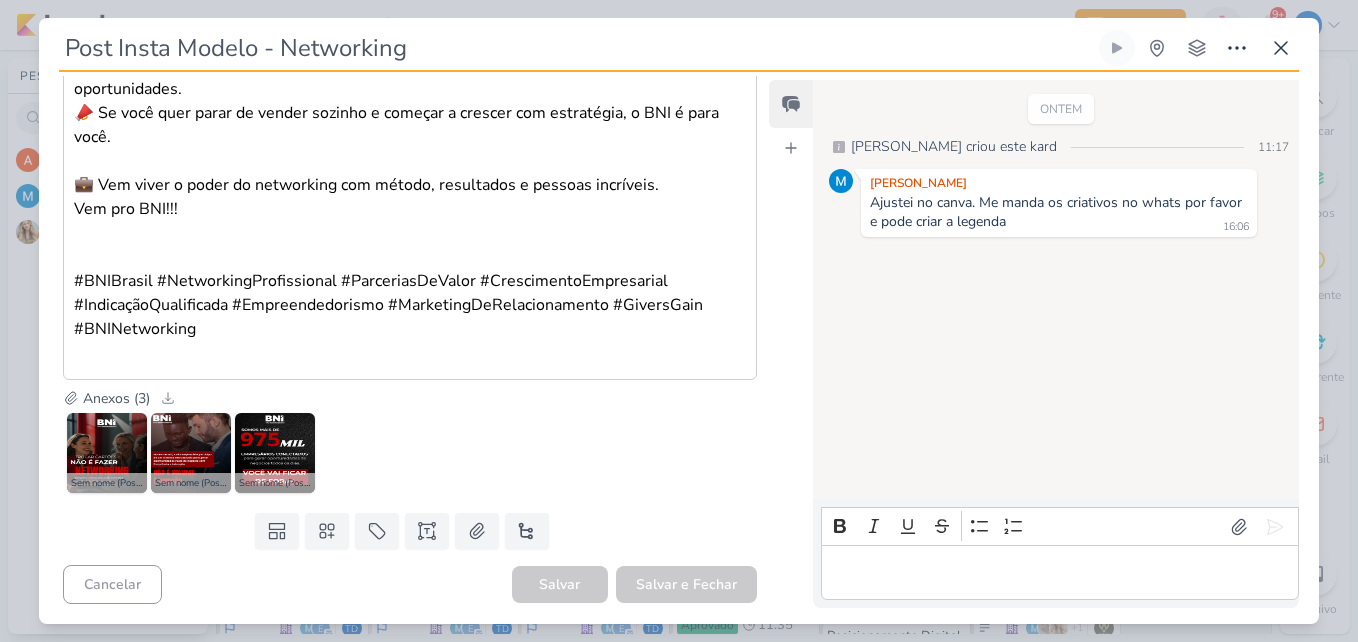 scroll, scrollTop: 939, scrollLeft: 0, axis: vertical 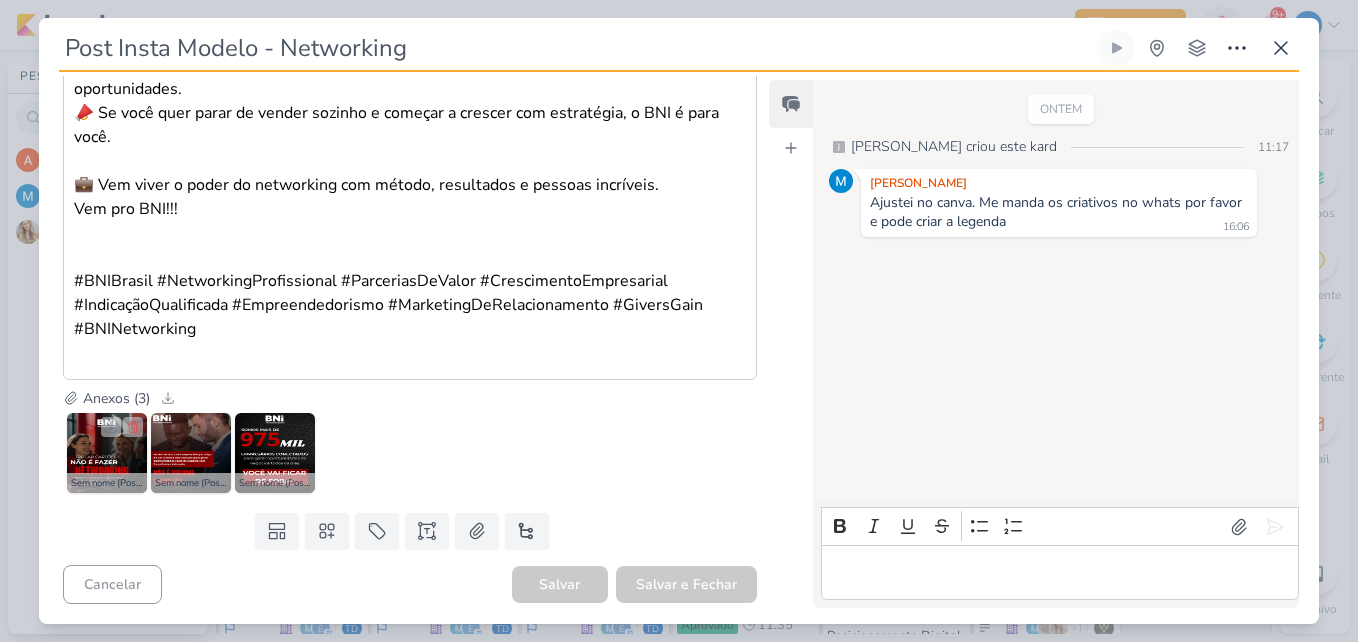 click at bounding box center (107, 453) 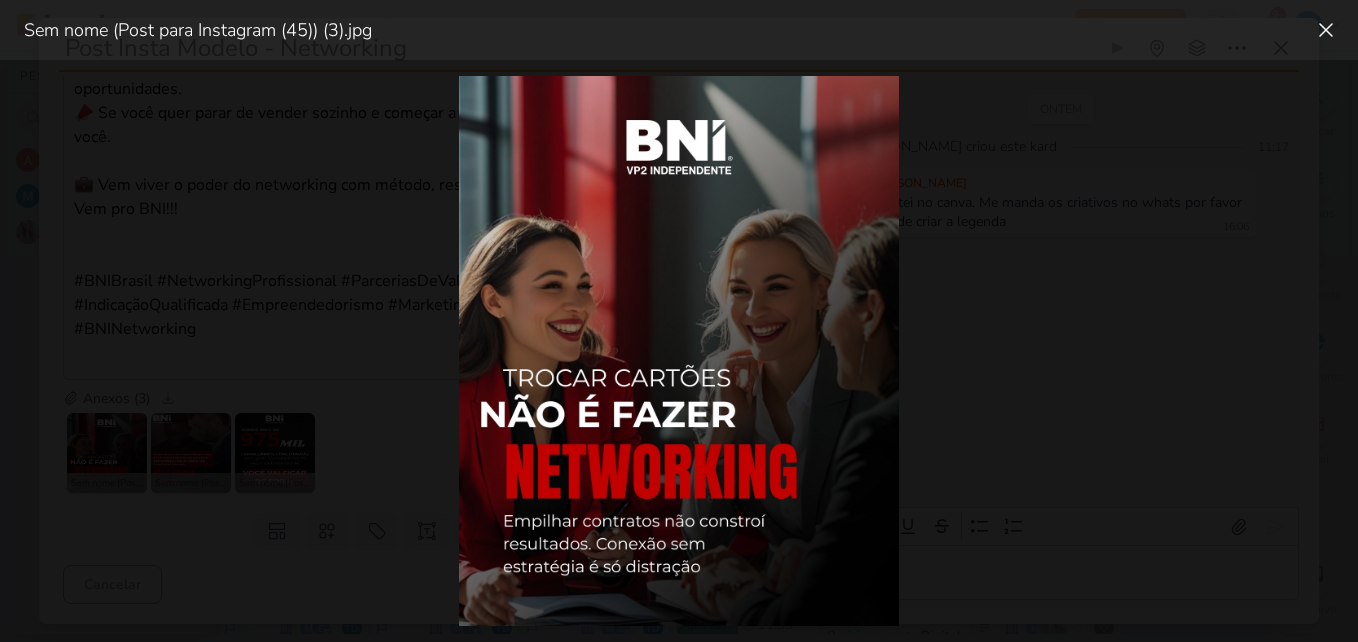 click at bounding box center (679, 351) 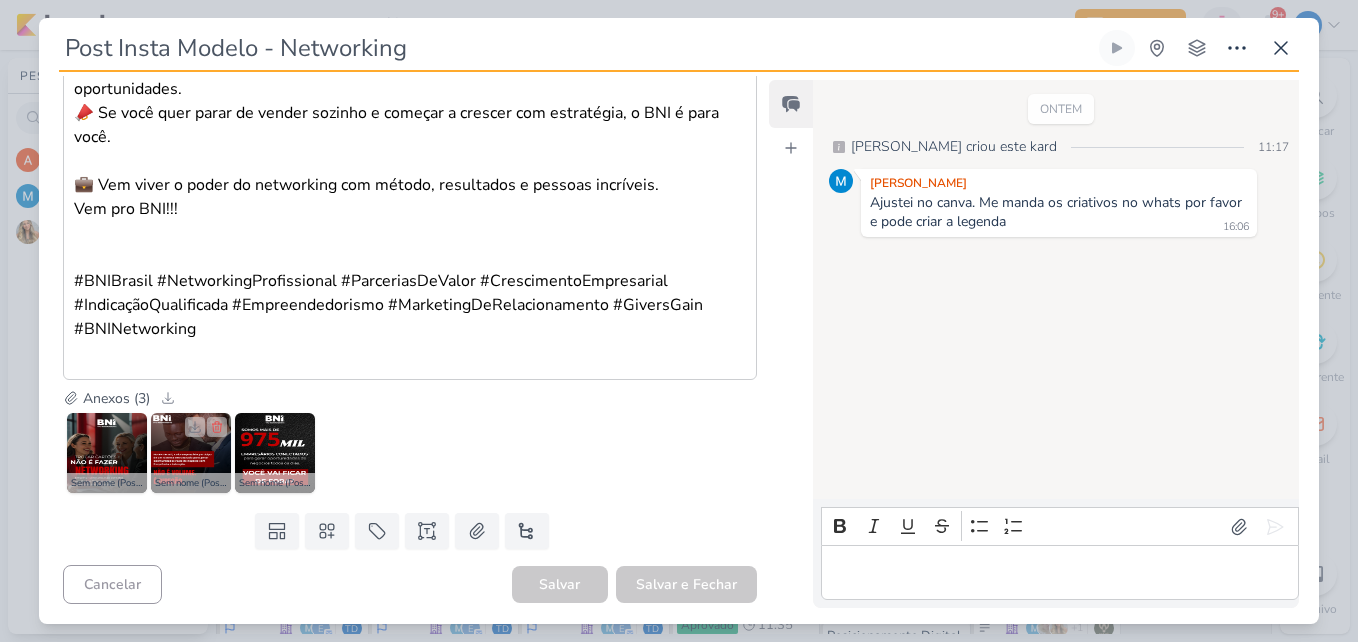click at bounding box center [191, 453] 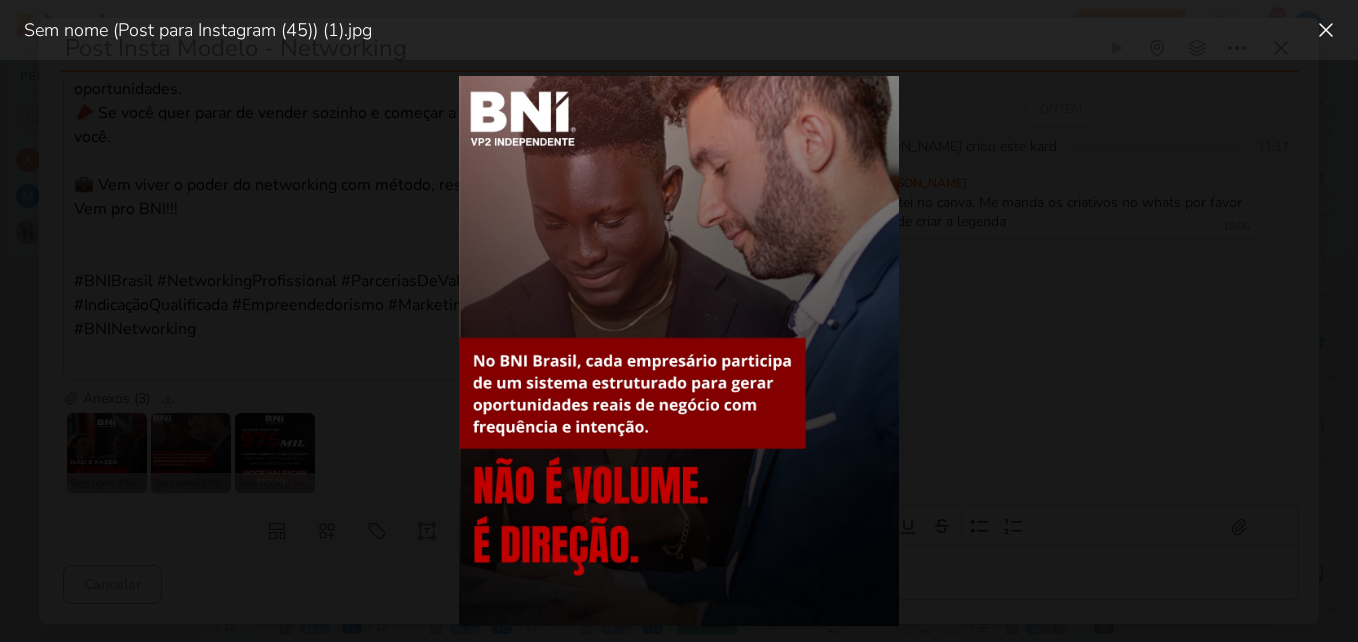 click at bounding box center [679, 351] 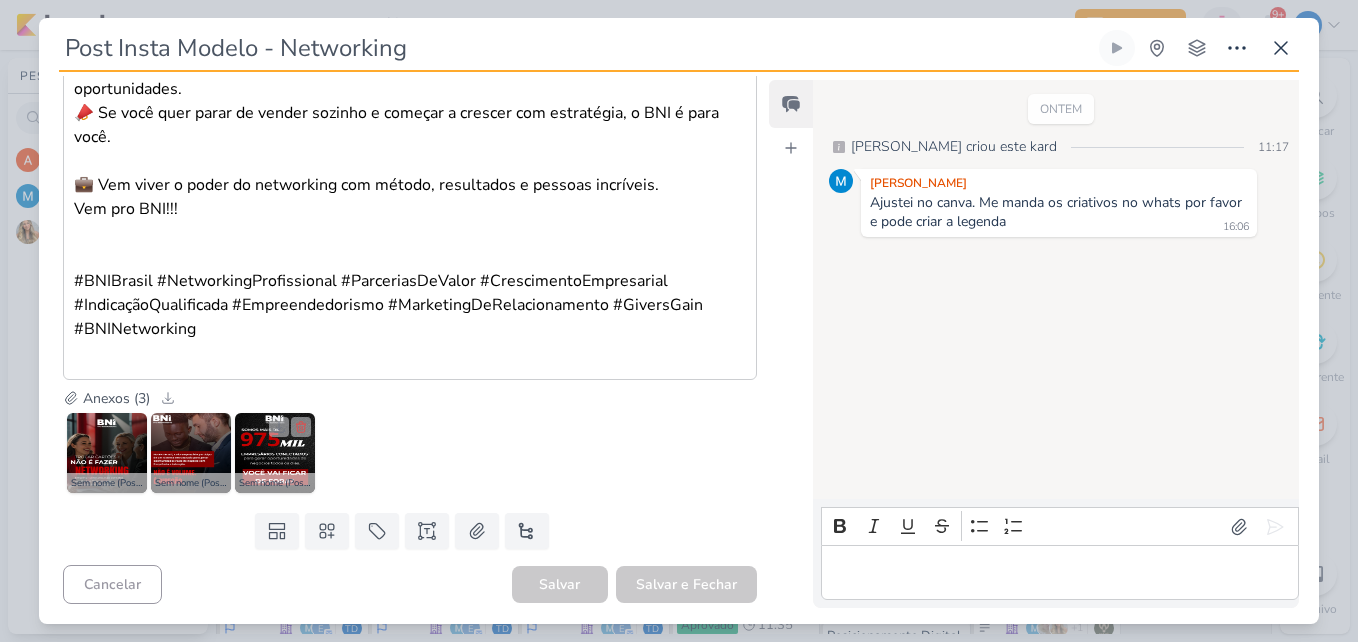 click at bounding box center (275, 453) 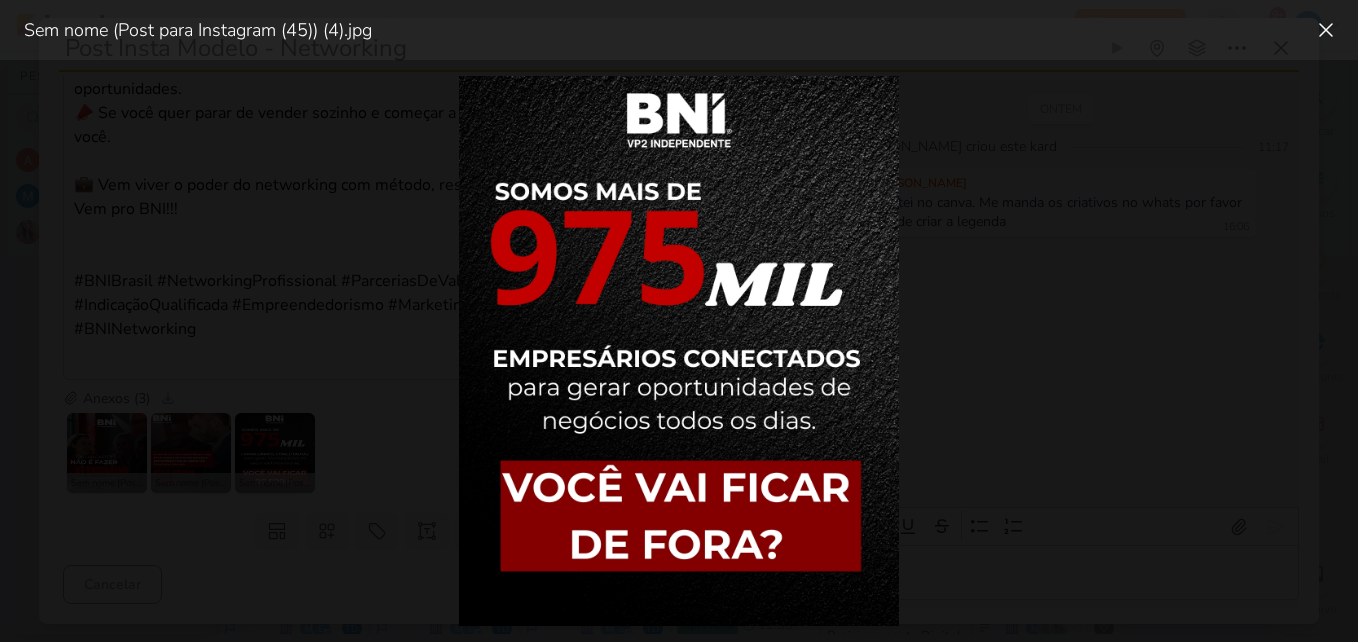 click at bounding box center [679, 351] 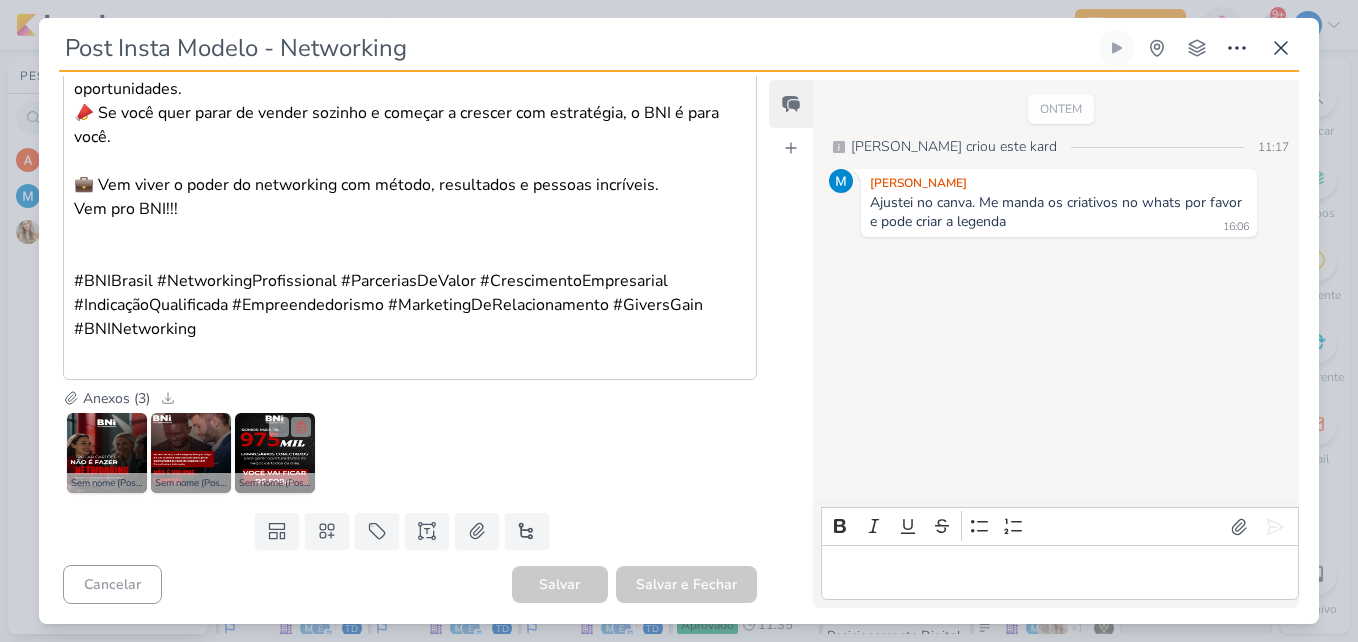 click at bounding box center (275, 453) 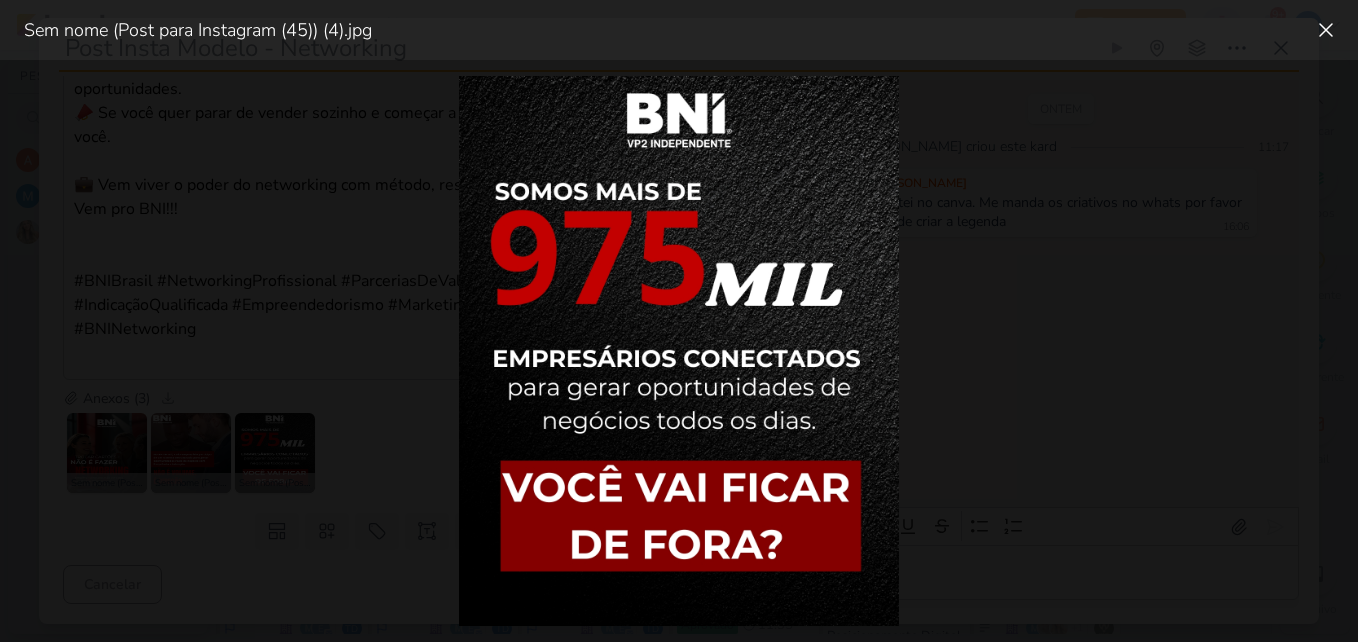 click at bounding box center [679, 351] 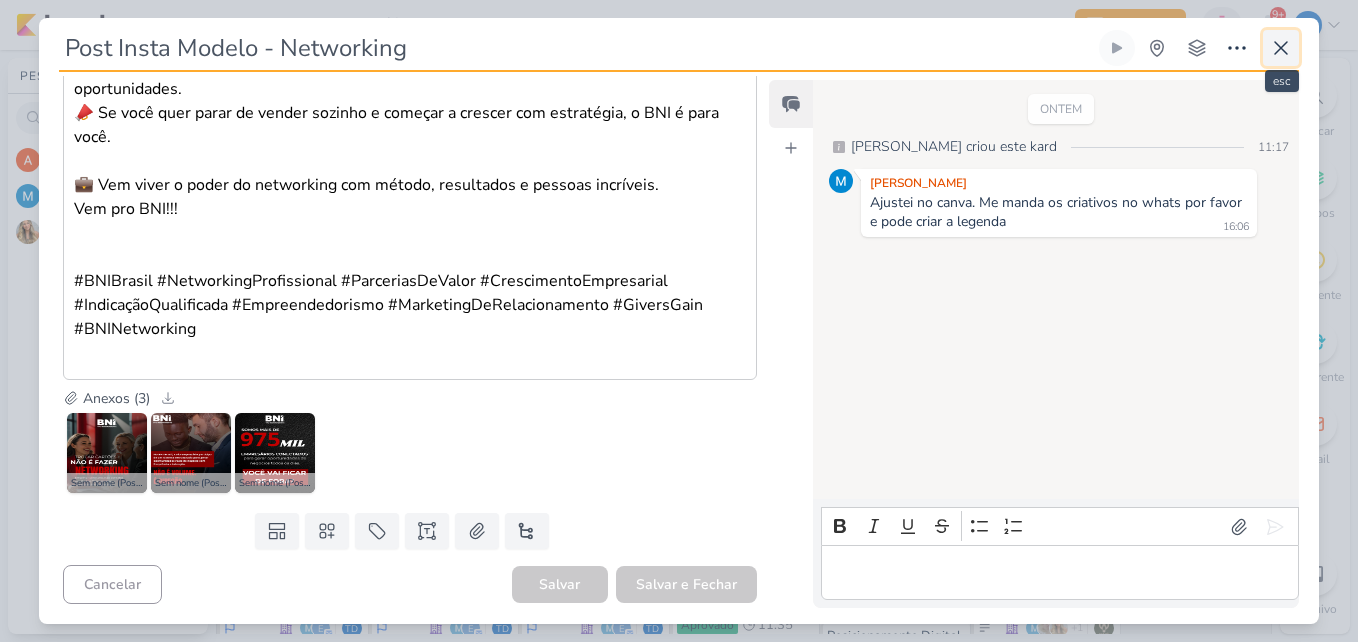 click at bounding box center (1281, 48) 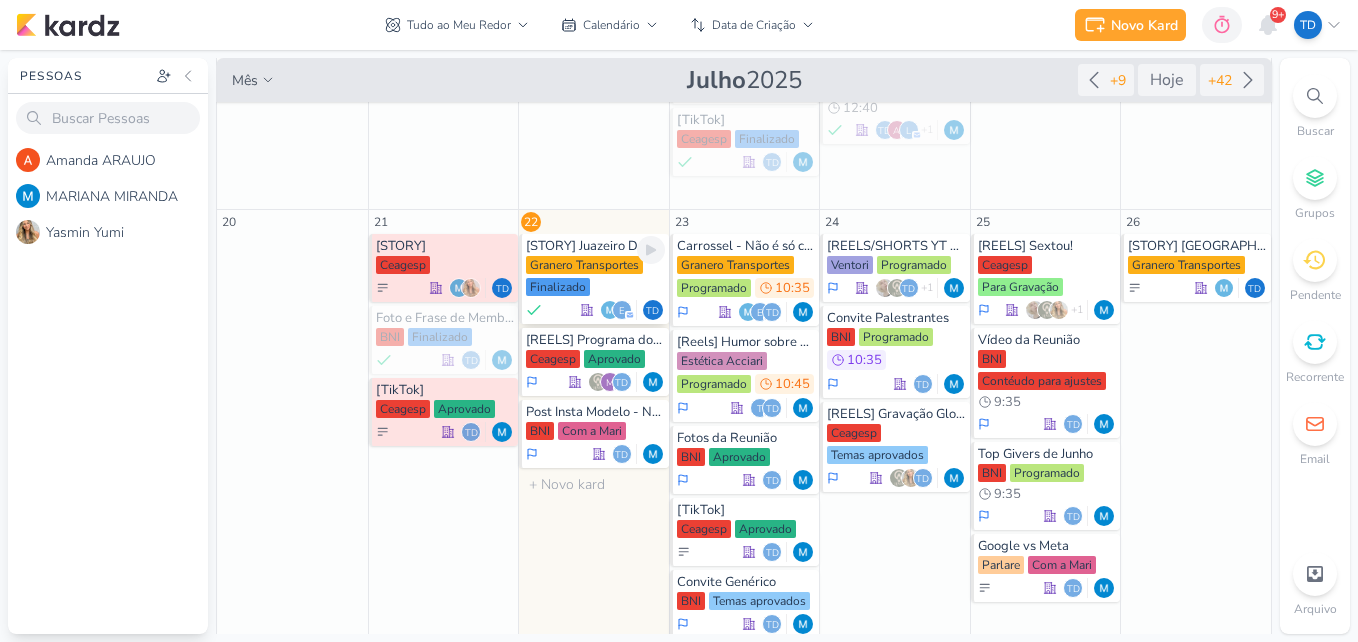 scroll, scrollTop: 383, scrollLeft: 0, axis: vertical 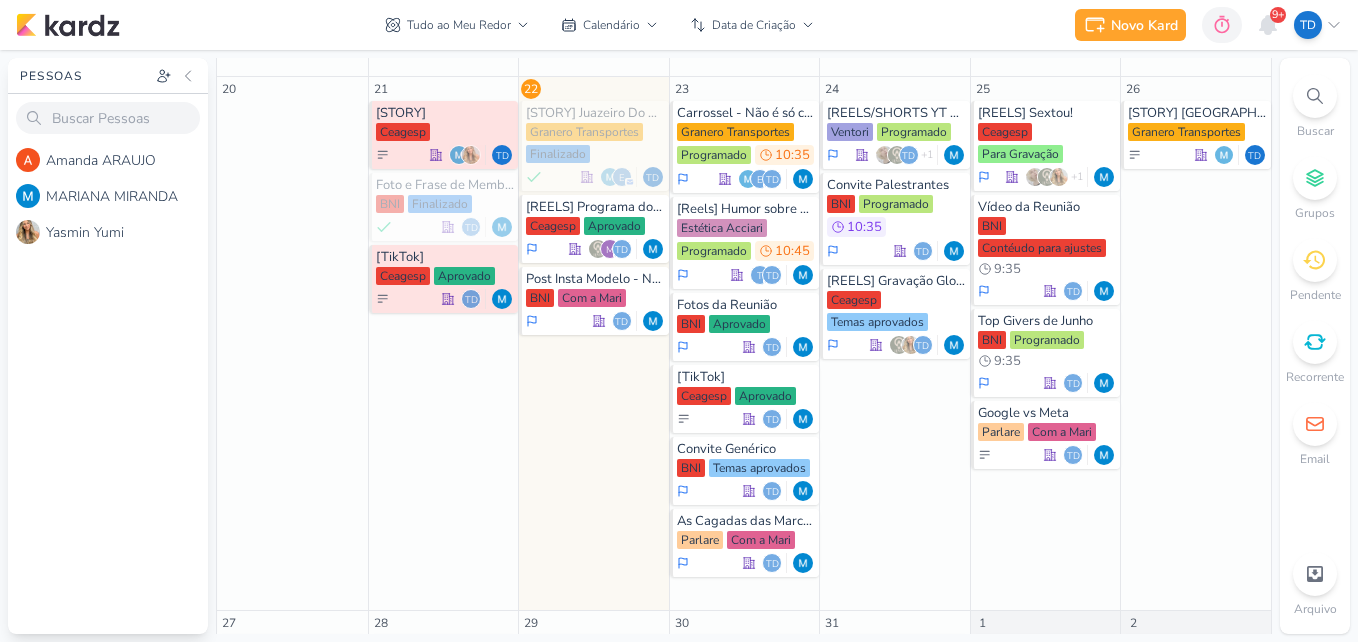 drag, startPoint x: 1305, startPoint y: 97, endPoint x: 1266, endPoint y: 192, distance: 102.69372 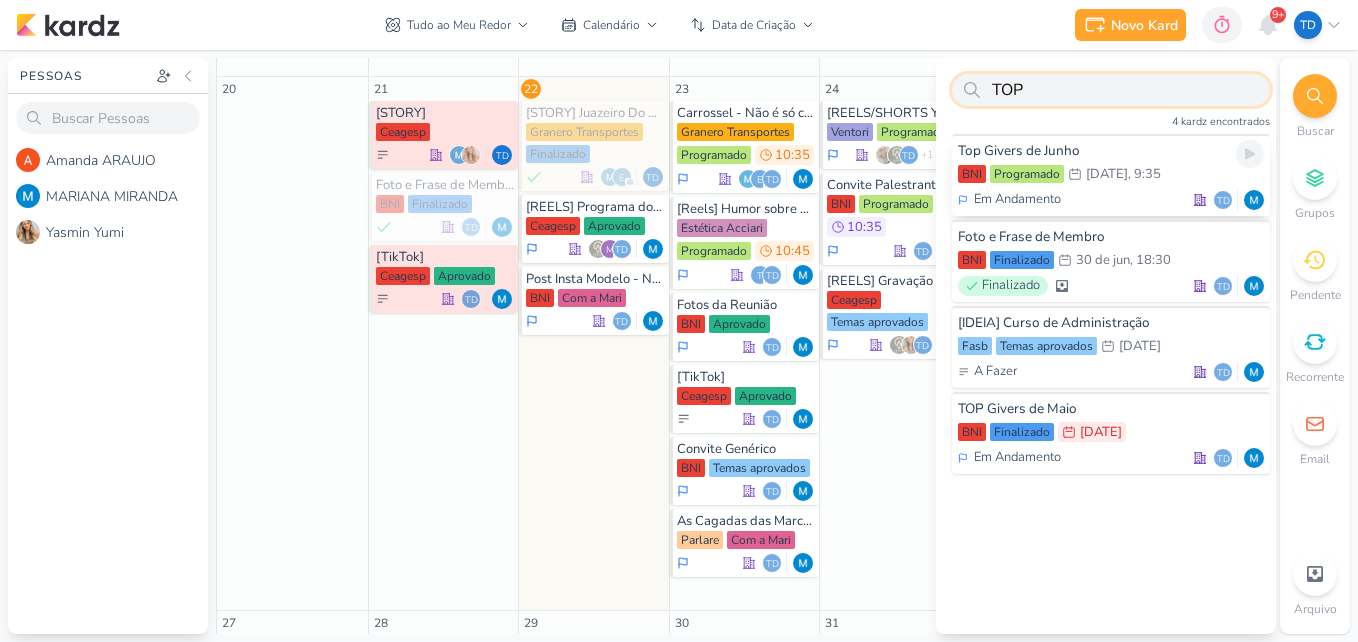 type on "TOP" 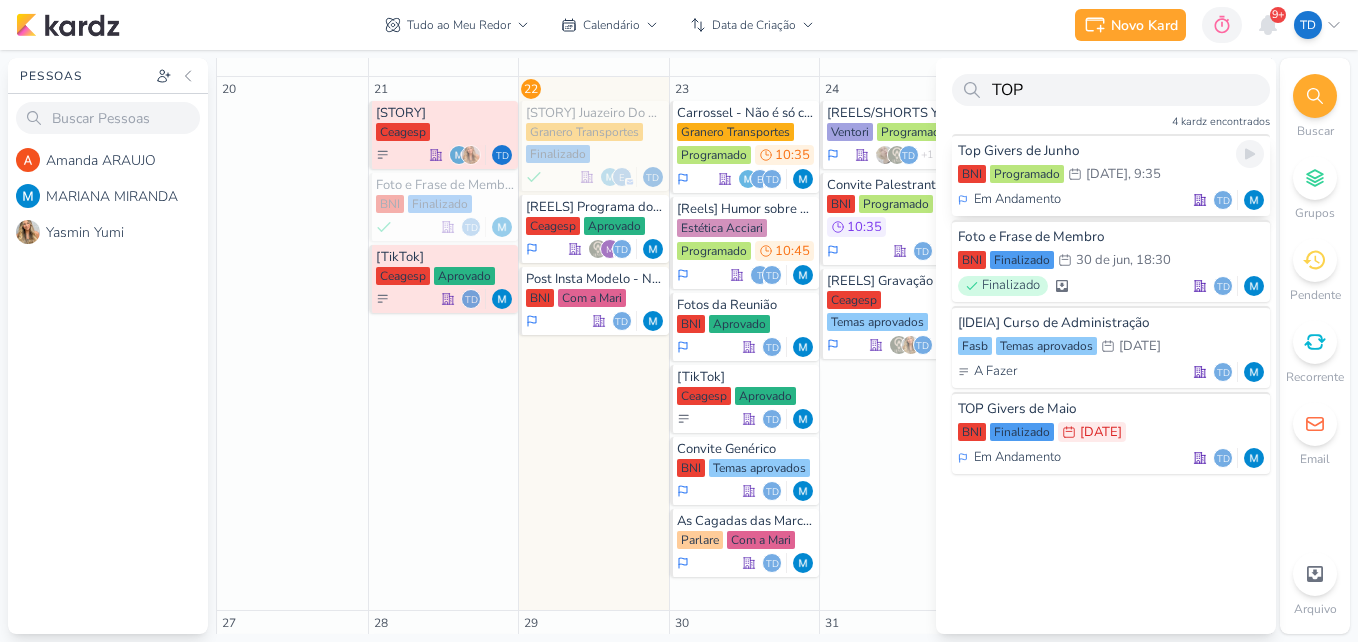 click on "[DATE]" at bounding box center [1107, 174] 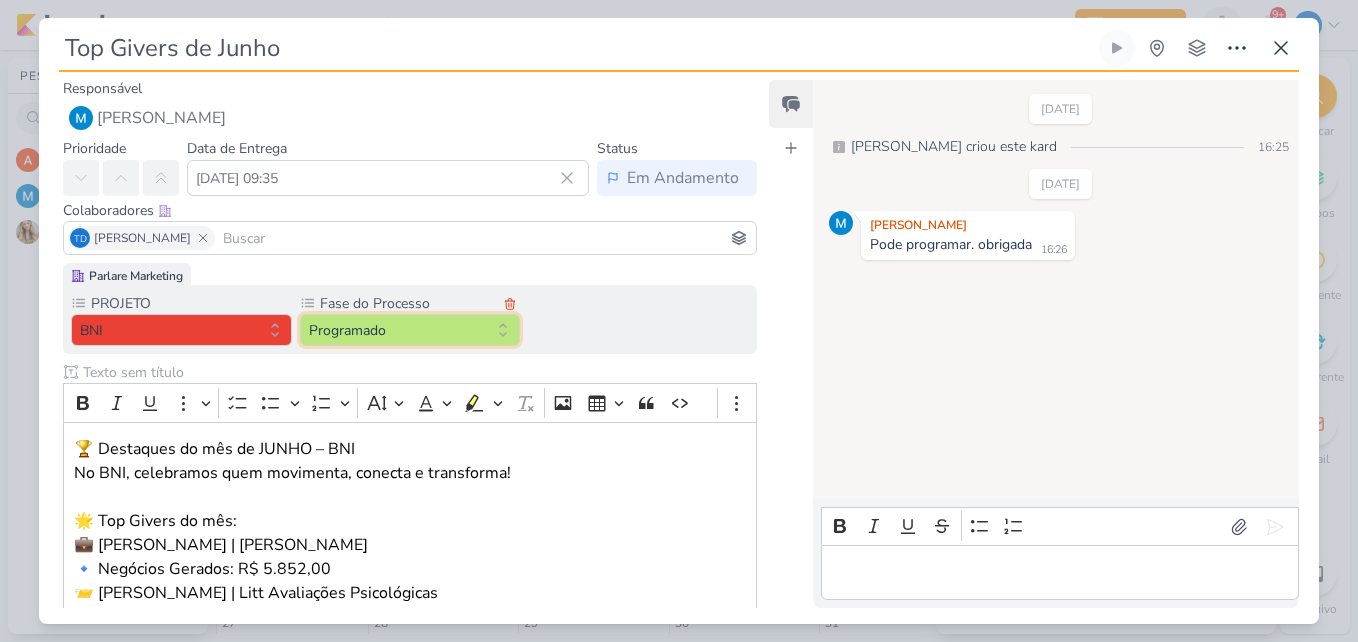 click on "Programado" at bounding box center (410, 330) 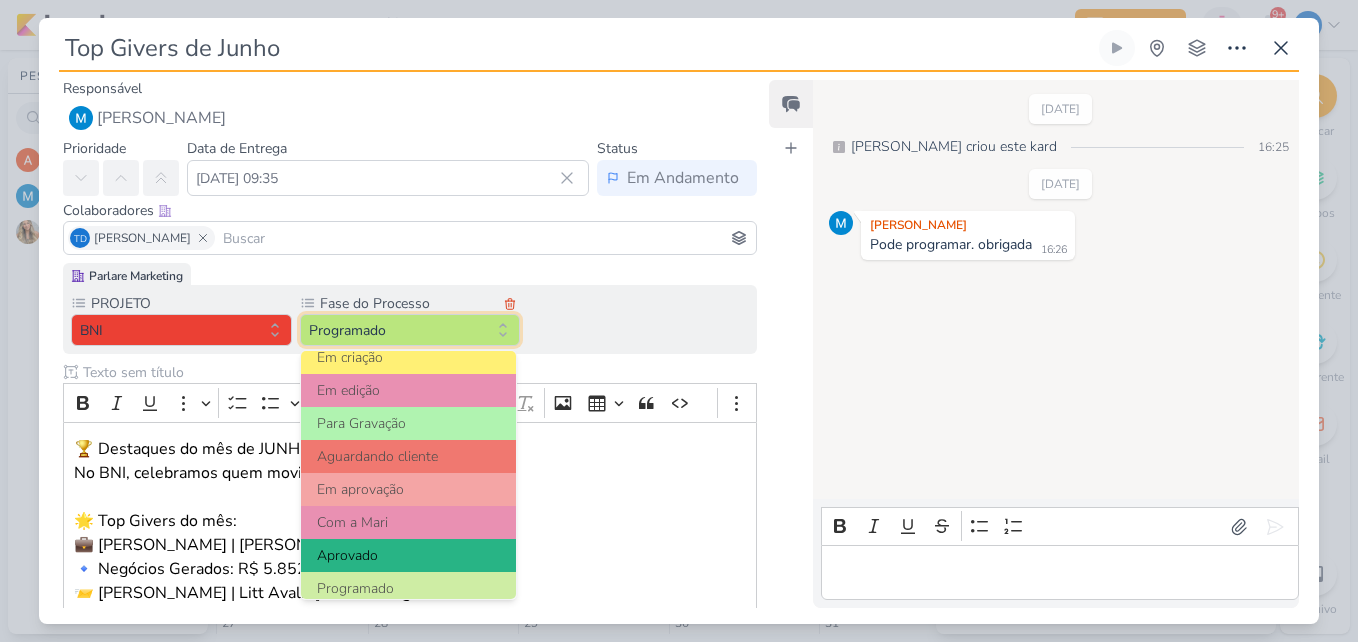 scroll, scrollTop: 193, scrollLeft: 0, axis: vertical 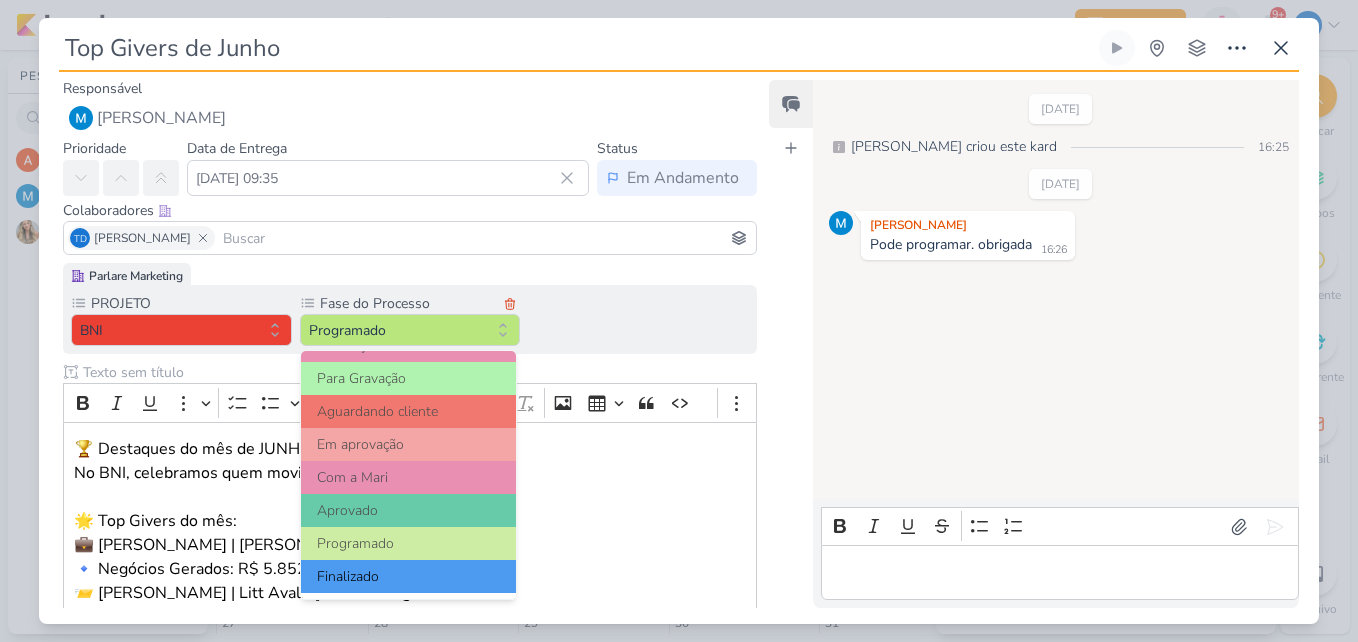 click on "Finalizado" at bounding box center (409, 576) 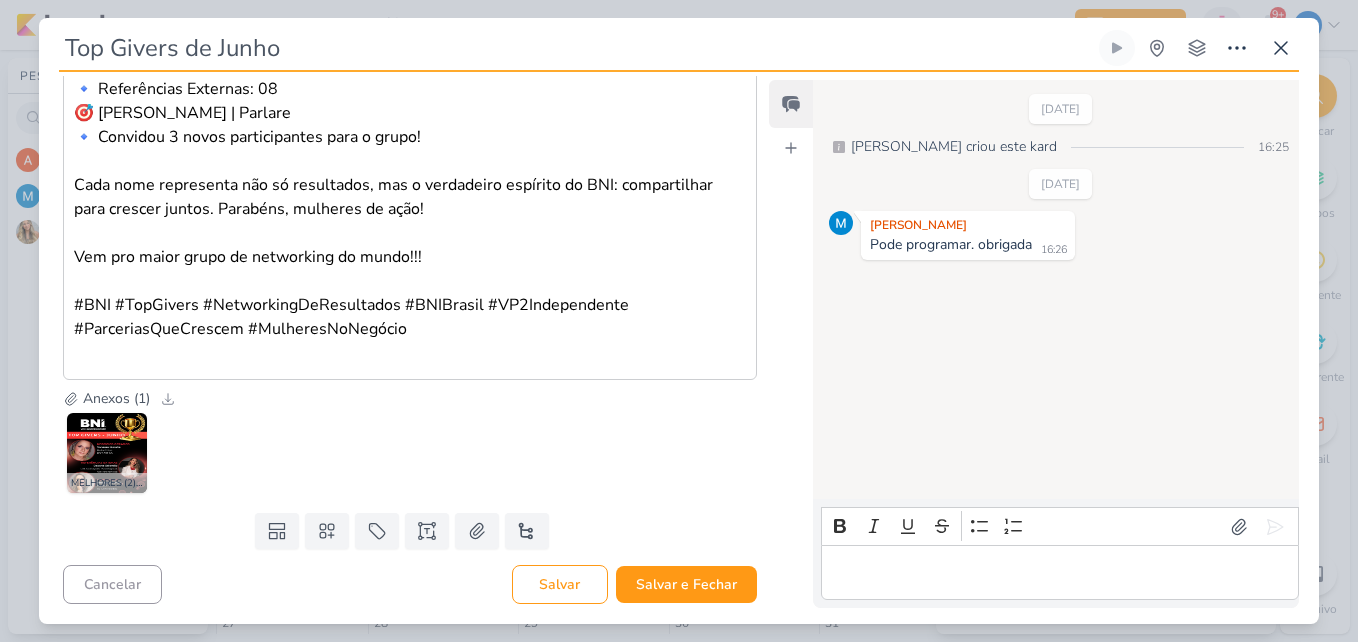 scroll, scrollTop: 0, scrollLeft: 0, axis: both 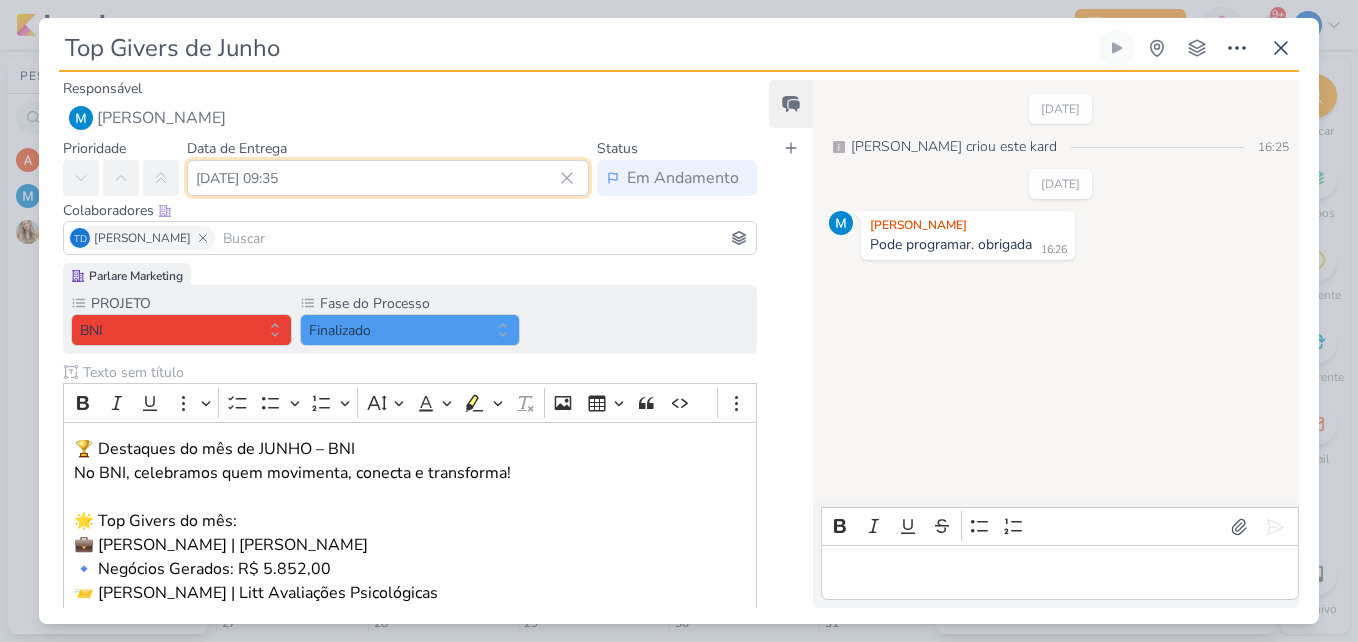 click on "[DATE] 09:35" at bounding box center [388, 178] 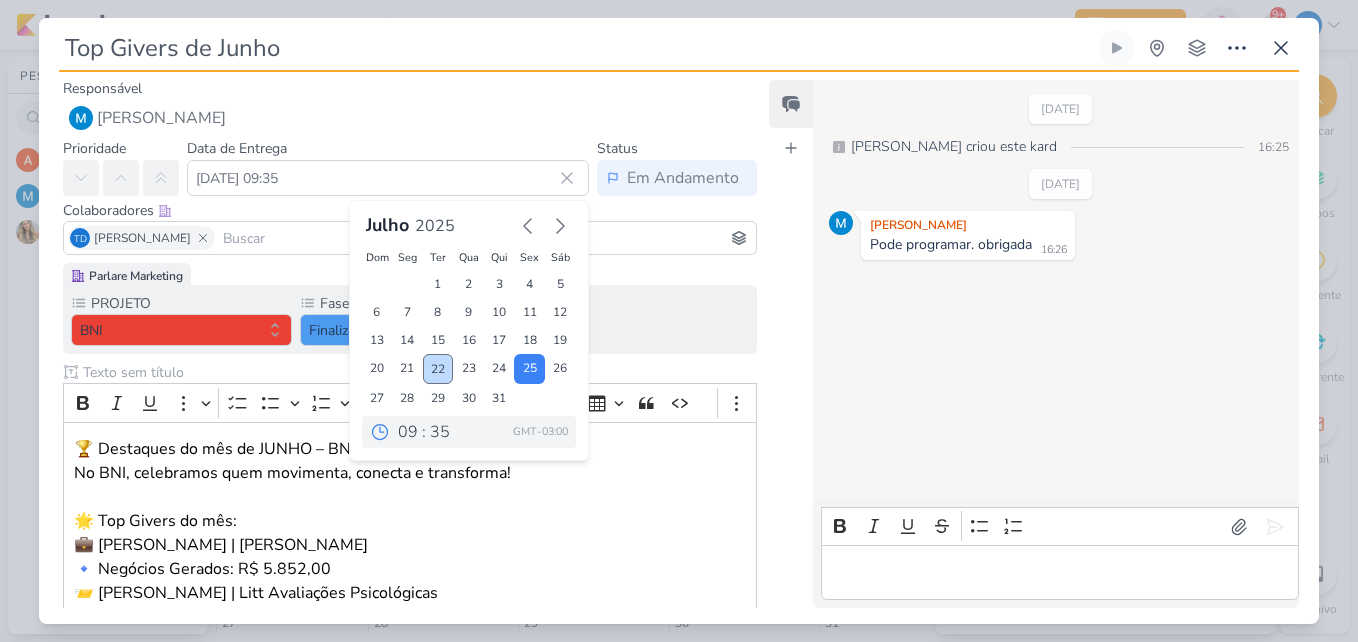 click on "22" at bounding box center (438, 369) 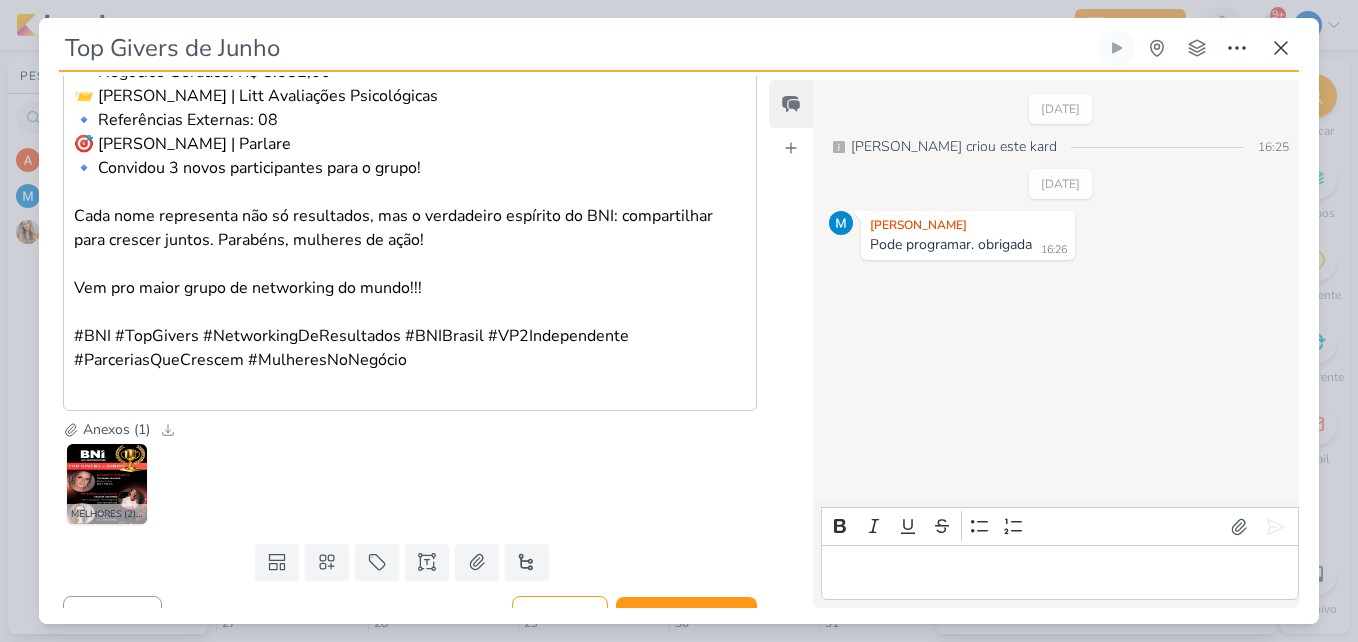 scroll, scrollTop: 528, scrollLeft: 0, axis: vertical 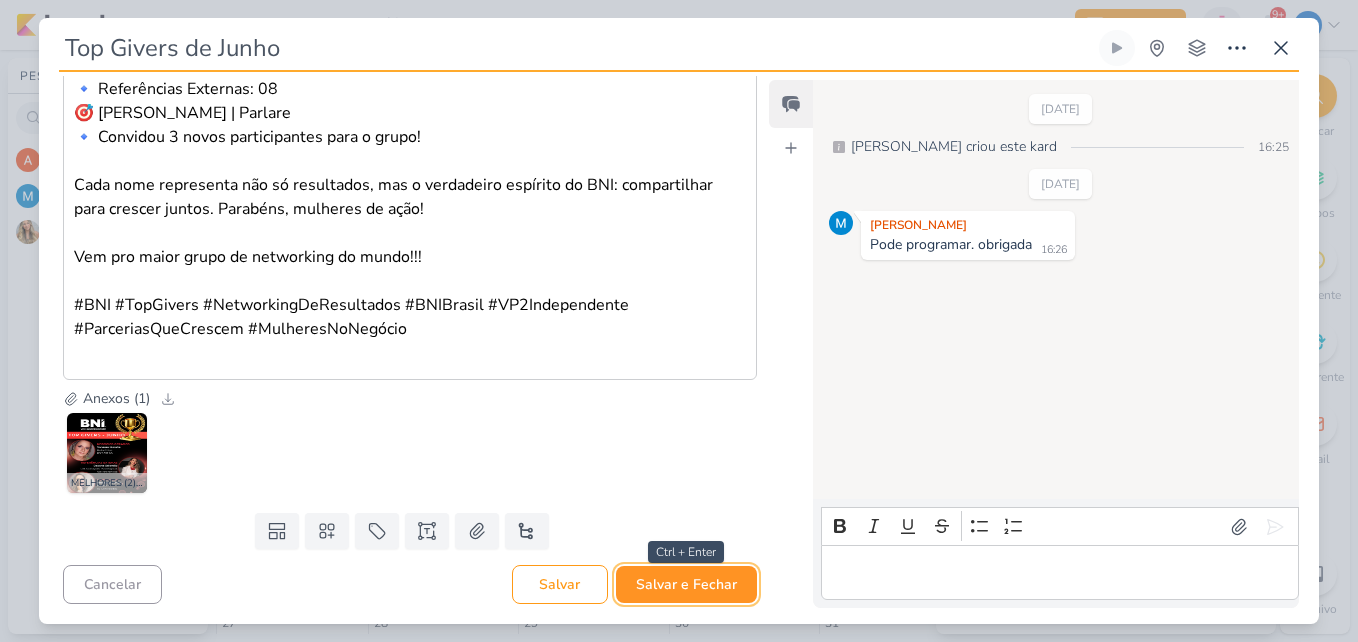 click on "Salvar e Fechar" at bounding box center [686, 584] 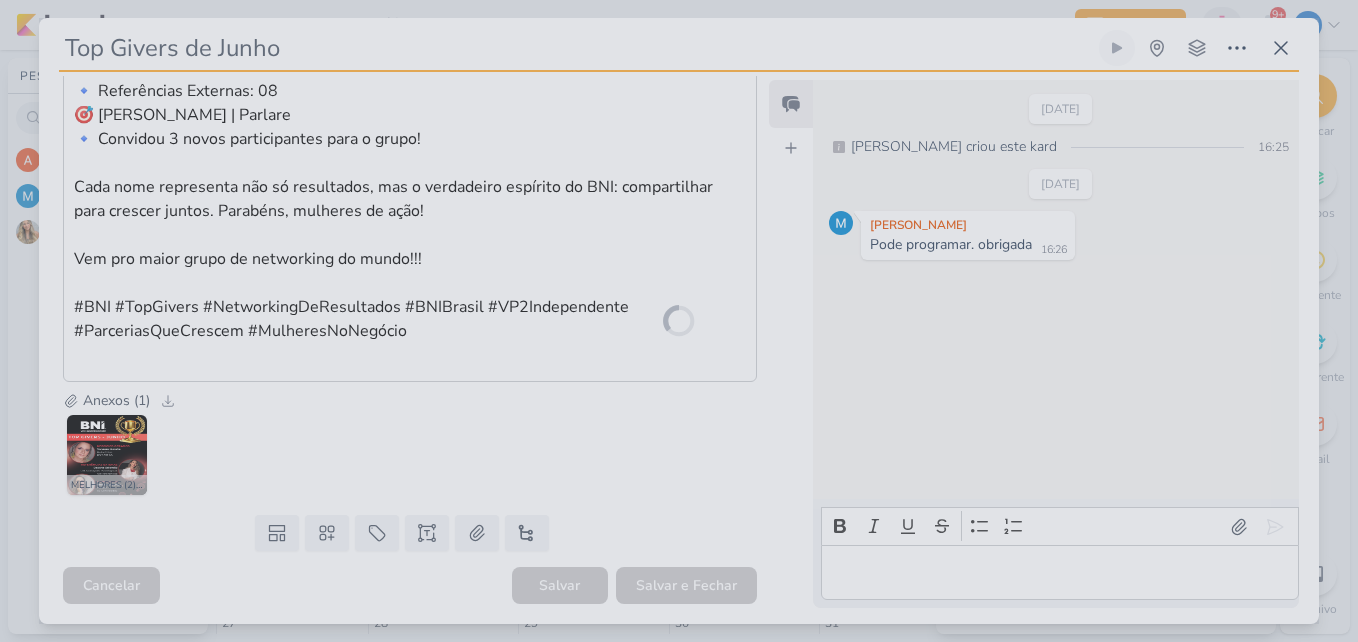 scroll, scrollTop: 526, scrollLeft: 0, axis: vertical 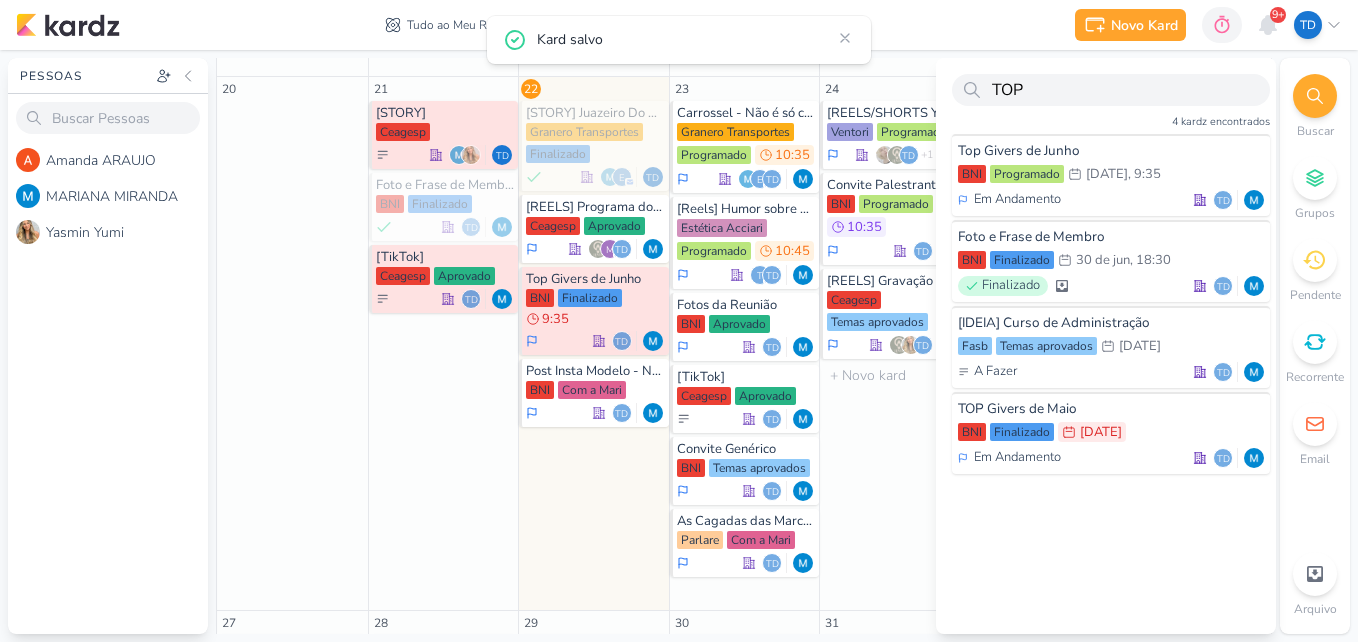 click on "24
[REELS/SHORTS YT 2] Processos
[GEOGRAPHIC_DATA]
Programado
+1" at bounding box center (894, 344) 